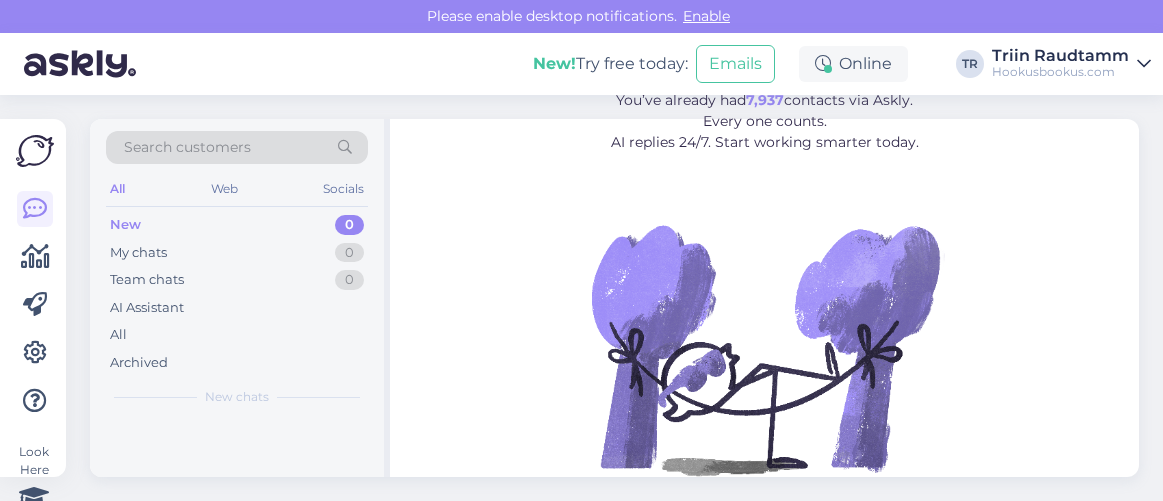 scroll, scrollTop: 0, scrollLeft: 0, axis: both 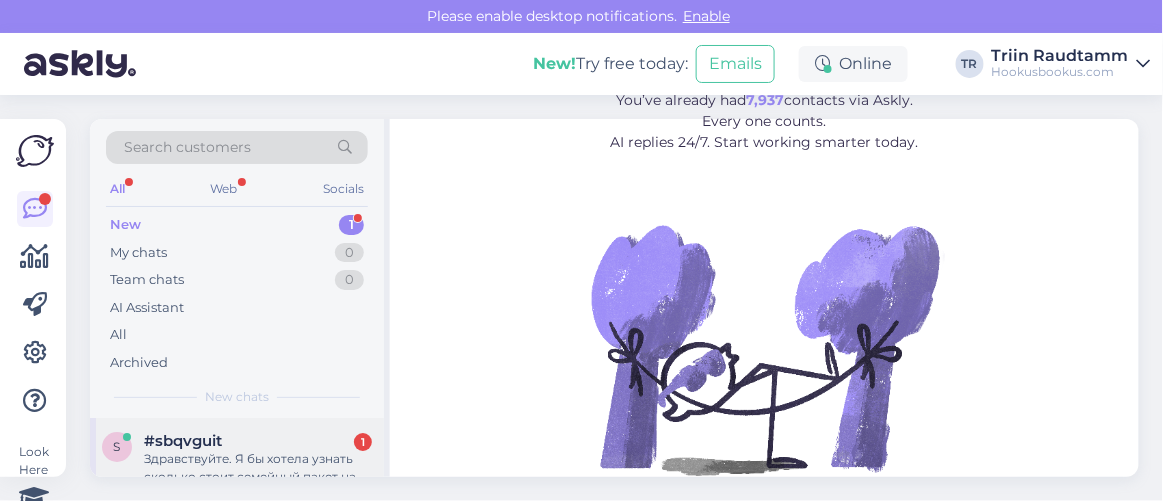 click on "Здравствуйте. Я бы хотела узнать сколько стоит семейный пакет на ночь Вместе с спа?" at bounding box center (258, 468) 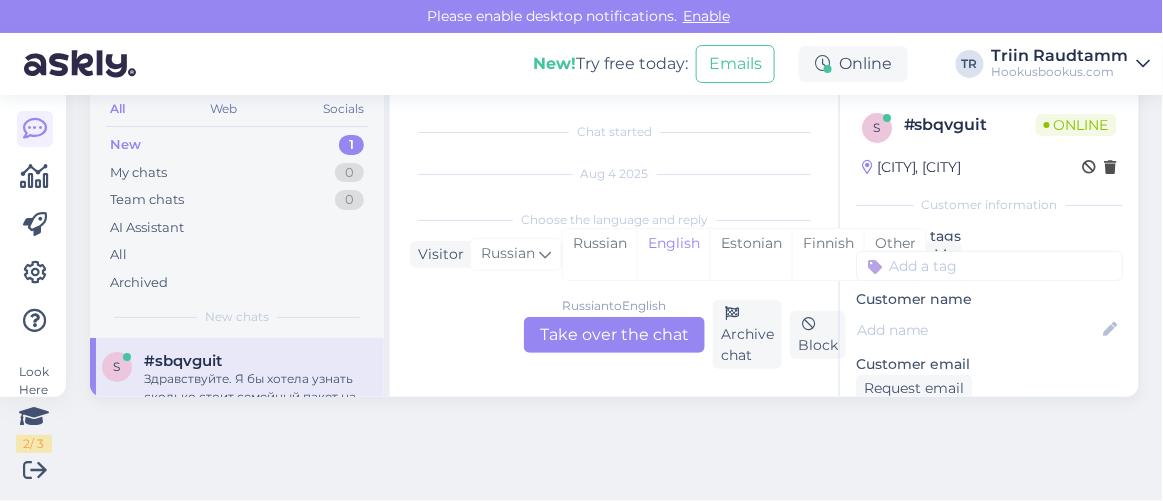 scroll, scrollTop: 41, scrollLeft: 0, axis: vertical 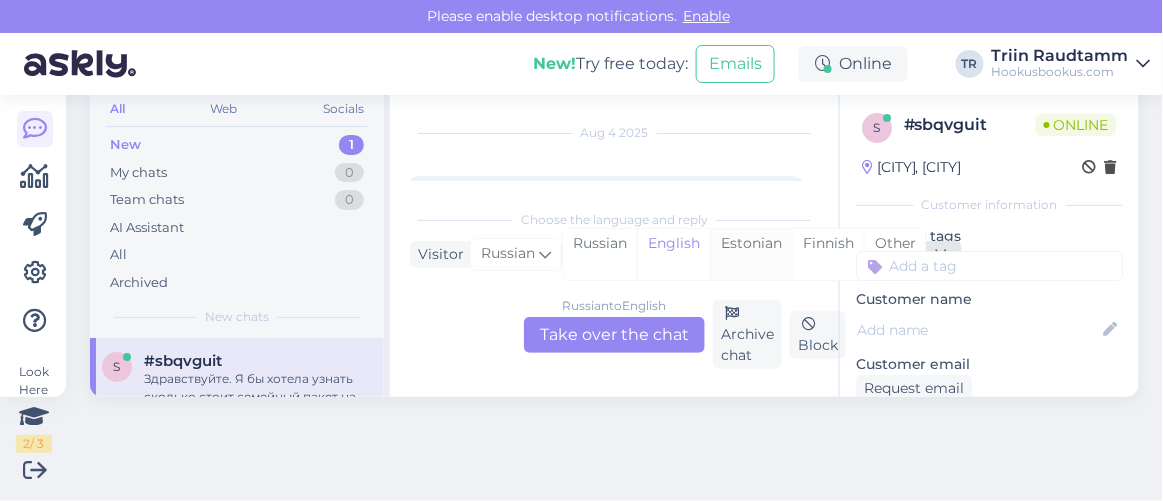 click on "Estonian" at bounding box center (751, 254) 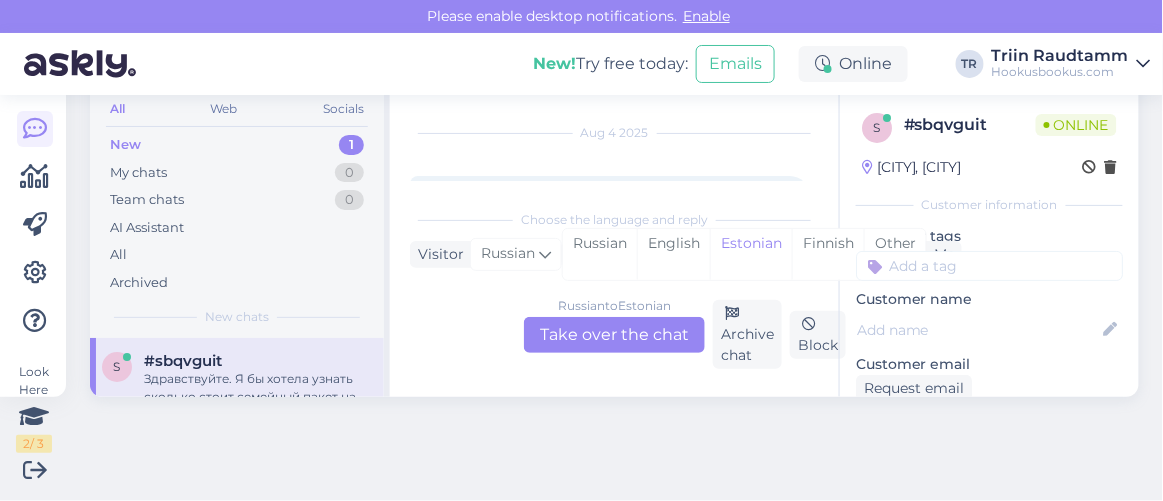 click on "Russian  to  Estonian Take over the chat" at bounding box center (614, 335) 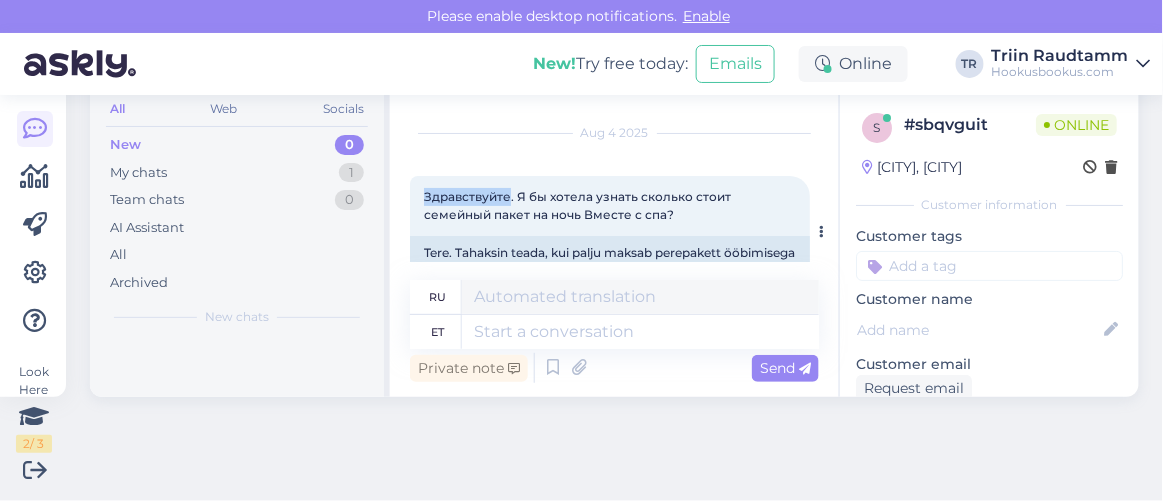 drag, startPoint x: 424, startPoint y: 193, endPoint x: 508, endPoint y: 194, distance: 84.00595 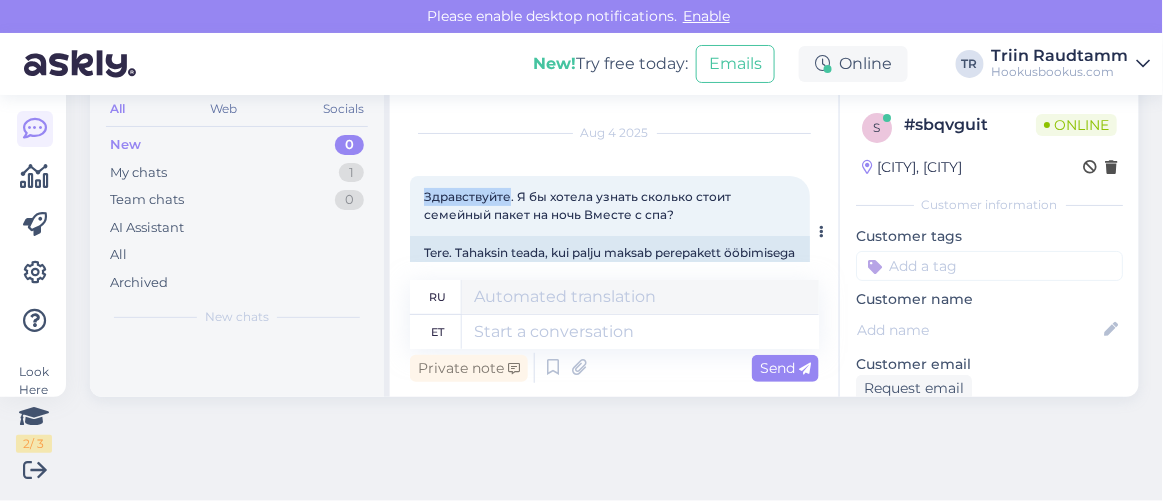 click on "Здравствуйте. Я бы хотела узнать сколько стоит семейный пакет на ночь Вместе с спа?" at bounding box center (579, 205) 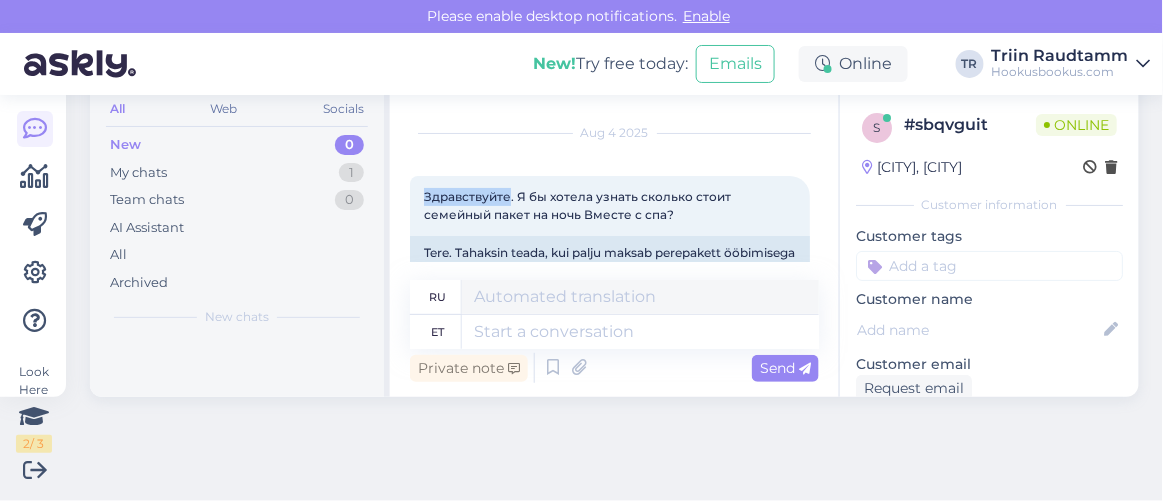 copy on "Здравствуйте" 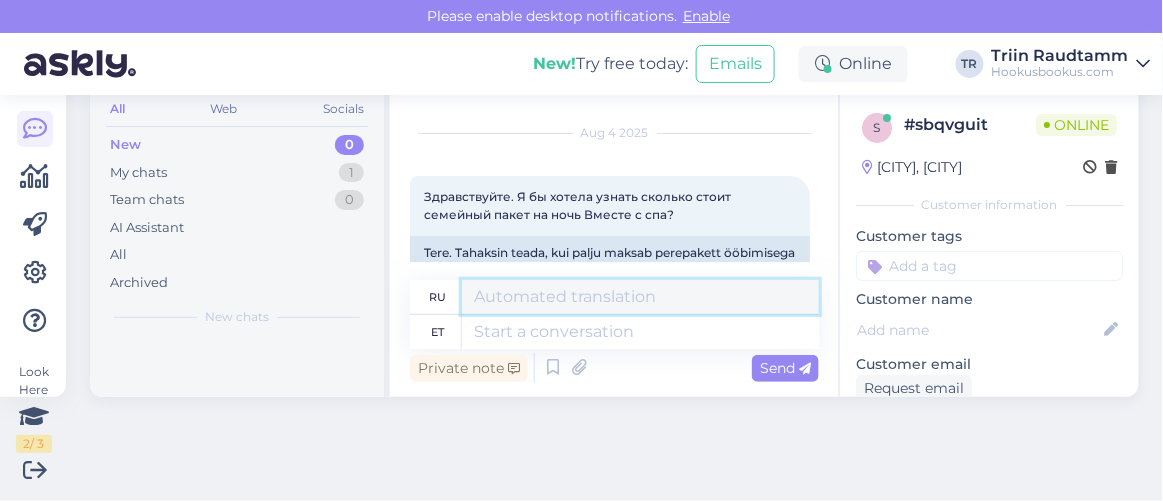 click at bounding box center [640, 297] 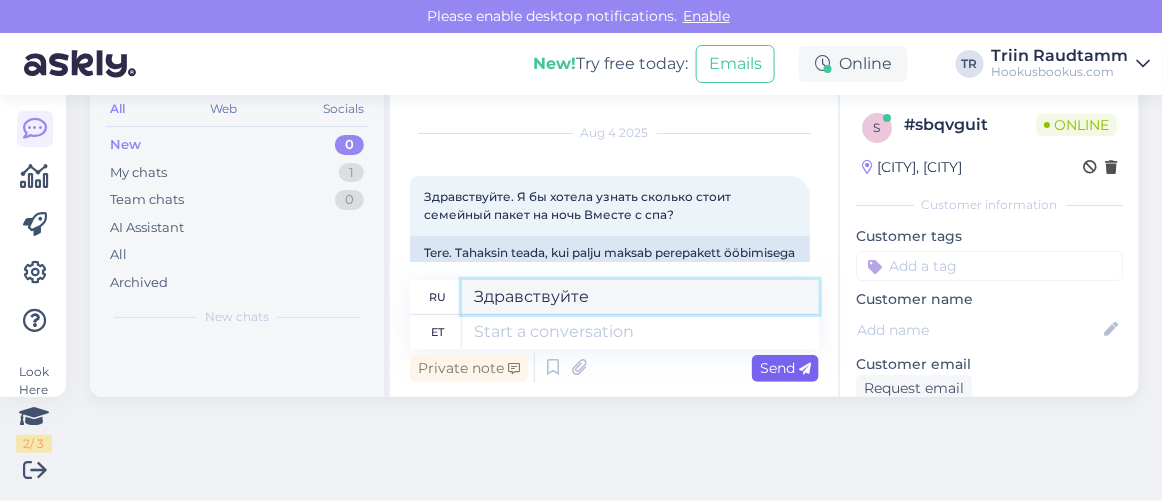 type on "Здравствуйте" 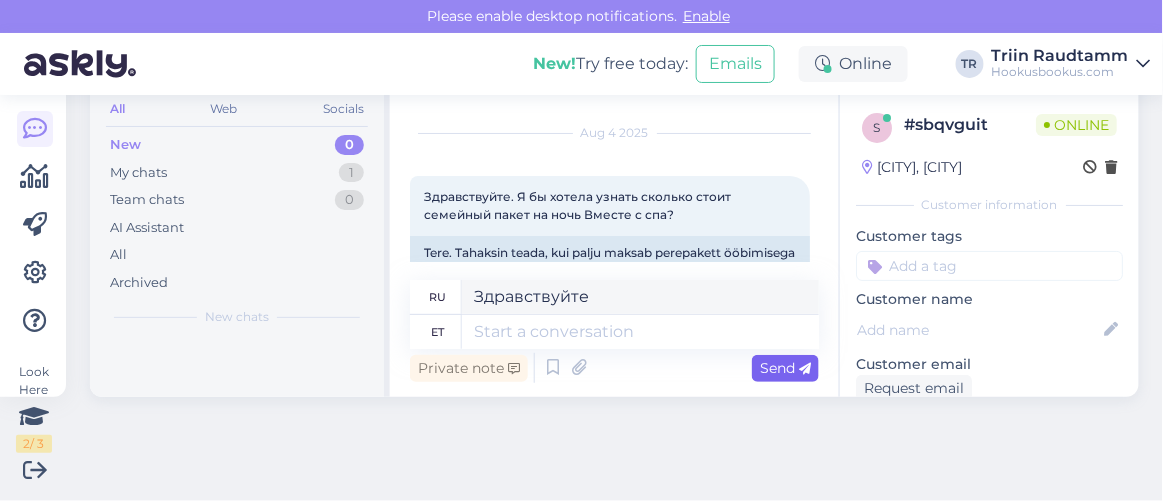 click on "Send" at bounding box center [785, 368] 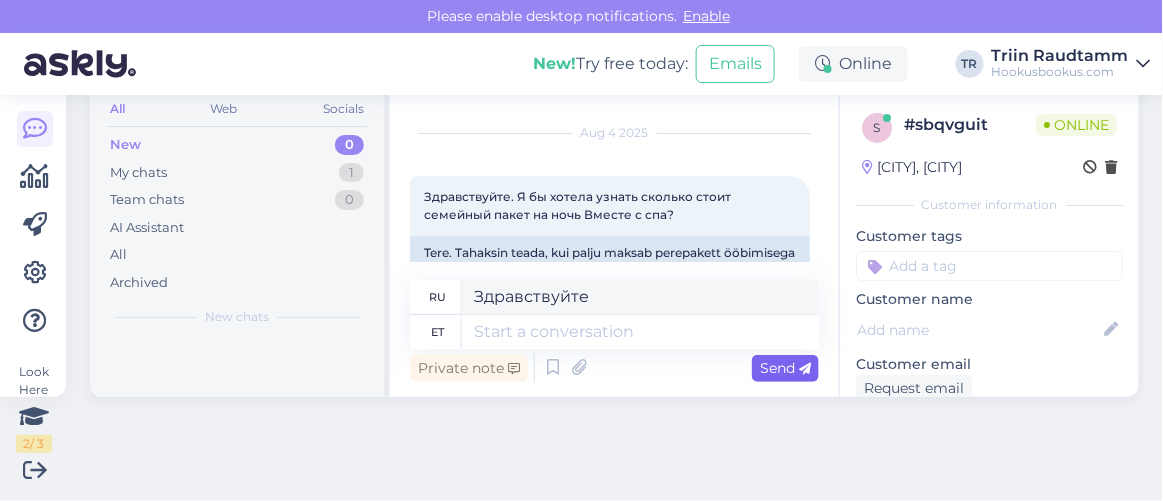 click on "Send" at bounding box center [785, 368] 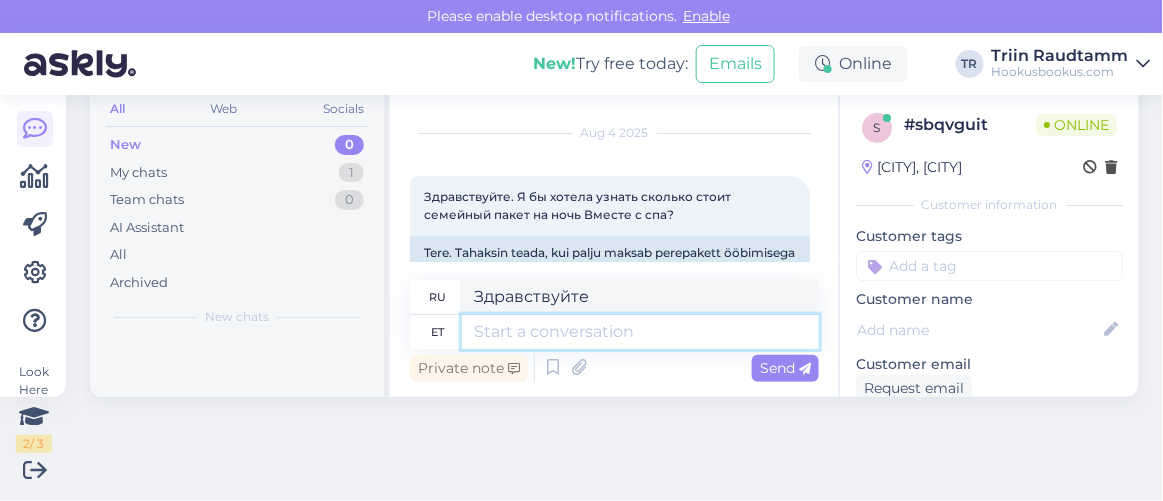 click at bounding box center [640, 332] 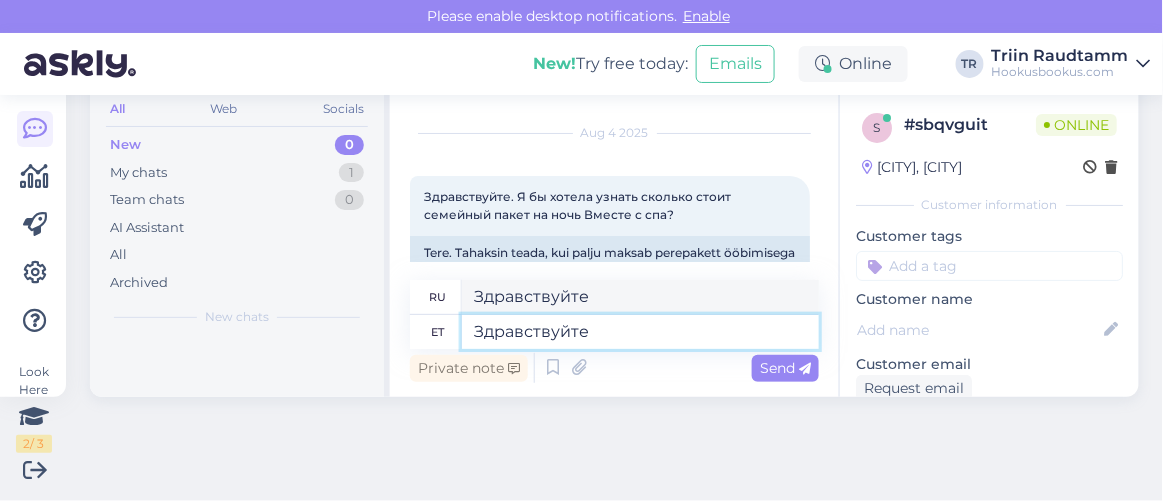 type on "Здравствуйте" 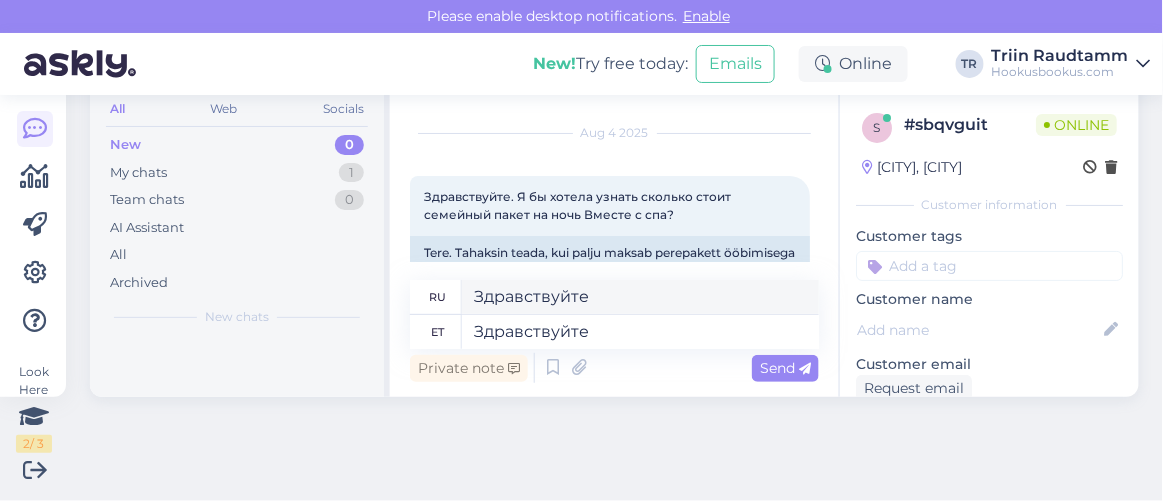 click on "Private note Send" at bounding box center (614, 368) 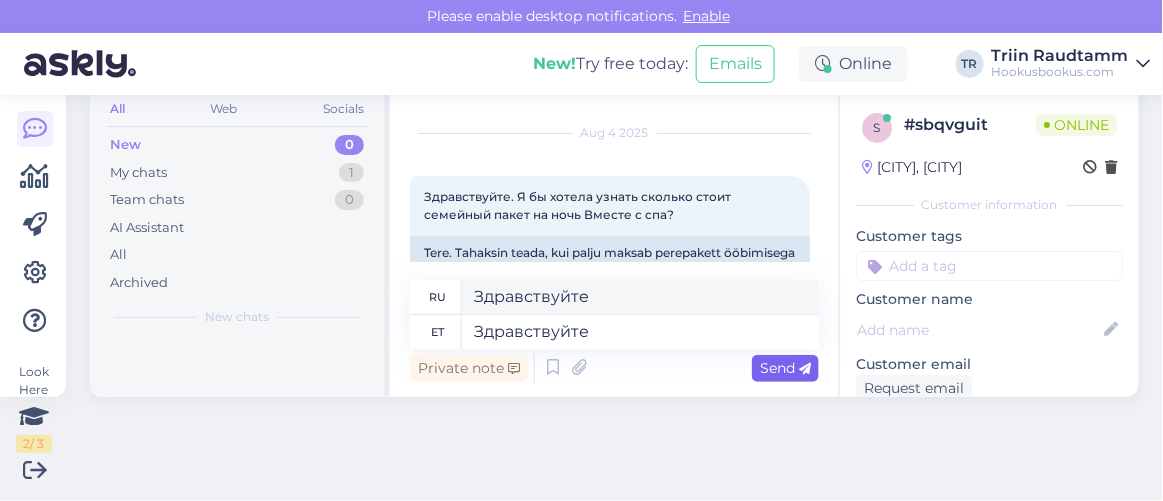 click on "Send" at bounding box center (785, 368) 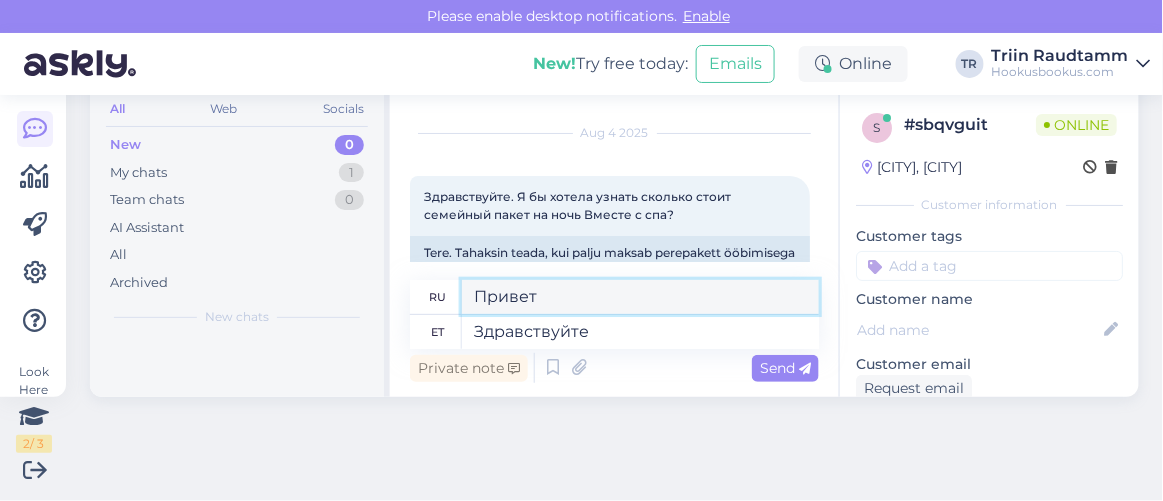 drag, startPoint x: 582, startPoint y: 303, endPoint x: 261, endPoint y: 297, distance: 321.05606 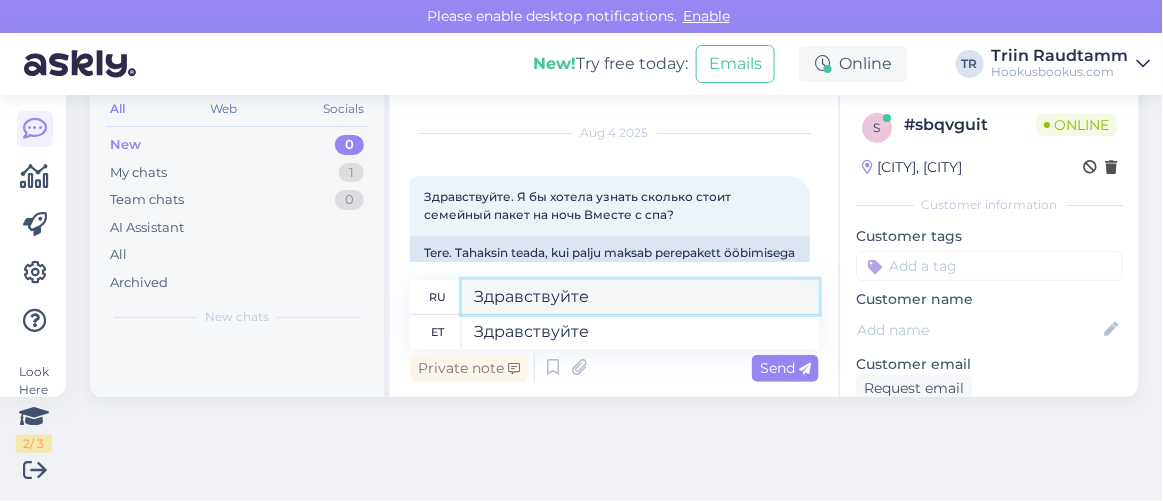 type on "Здравствуйте" 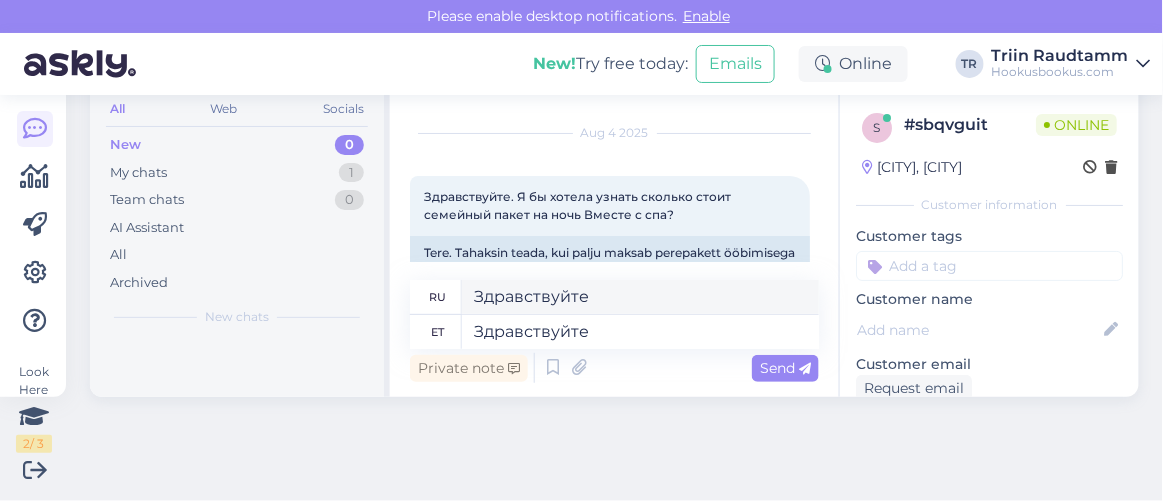 click on "Send" at bounding box center [785, 368] 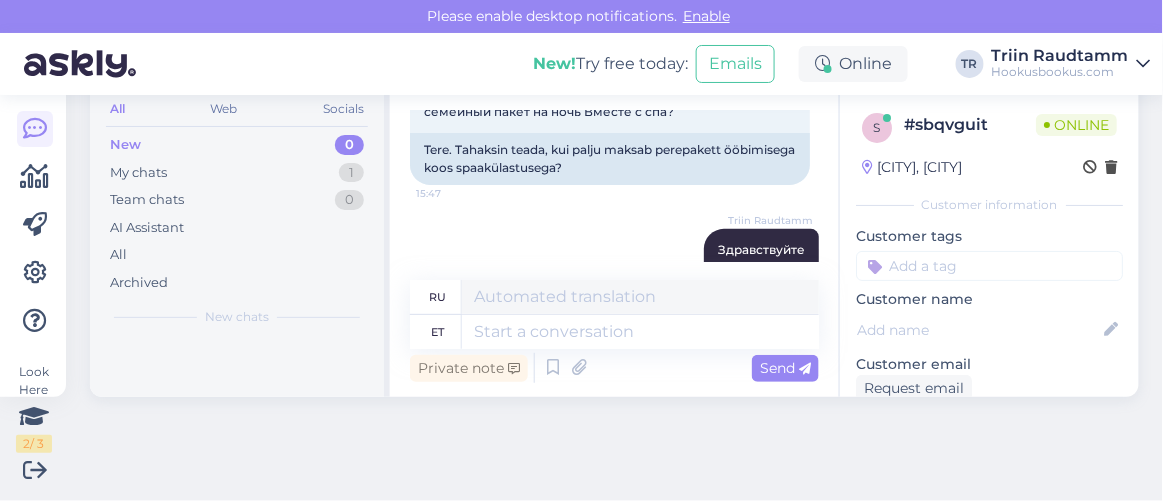 scroll, scrollTop: 117, scrollLeft: 0, axis: vertical 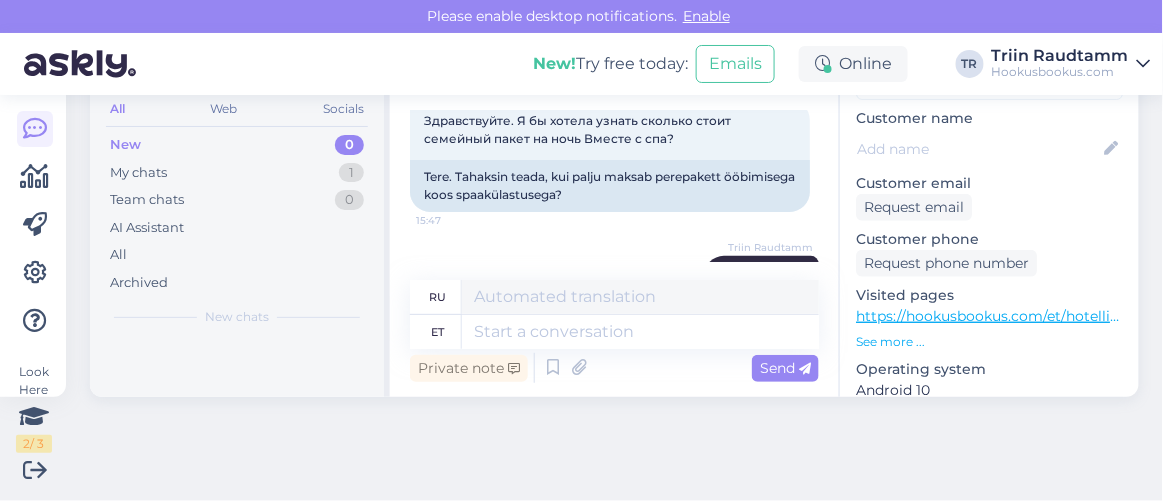 click on "https://hookusbookus.com/et/hotellid-spaad/park-inn-by-radisson-meriton-conference-spa-hotel-tallinn/loogastav-spaapuhkus-kahele;dateArrival=2025-09-01;dateDeparture=2025-09-02;language=et_ee;participants=%5B%7B%22adultsCnt%22:2,%22childrenCnt%22:0,%22childAges%22:%5B%5D%7D%5D;packageId=391;packageHotelId=98;roomTypeId=263" at bounding box center [2089, 316] 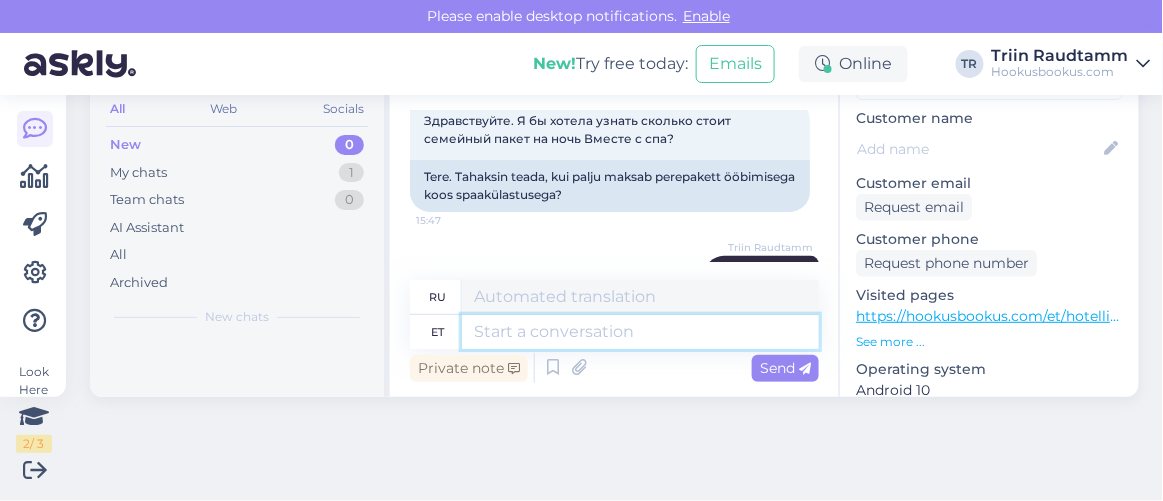 click at bounding box center (640, 332) 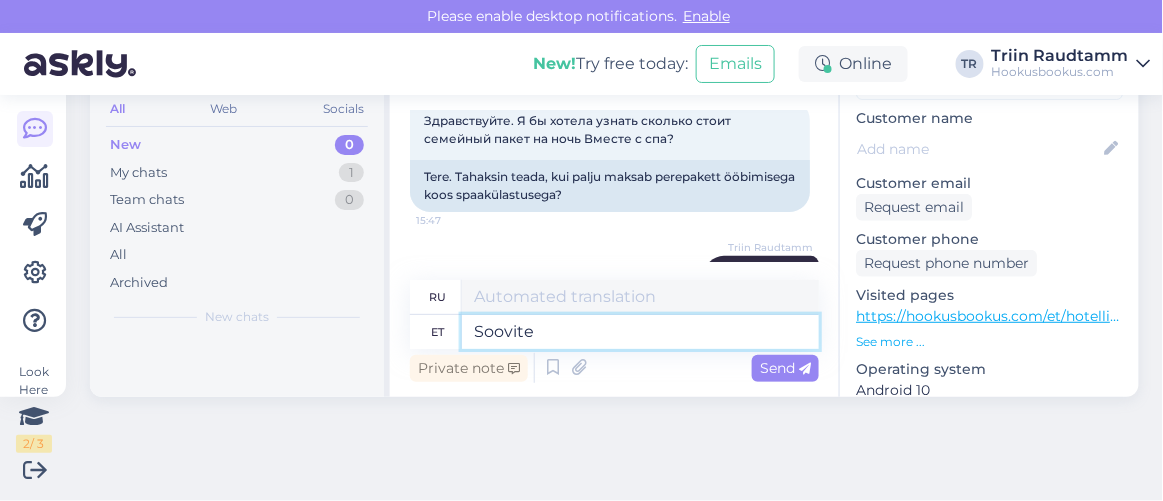 type on "Soovite" 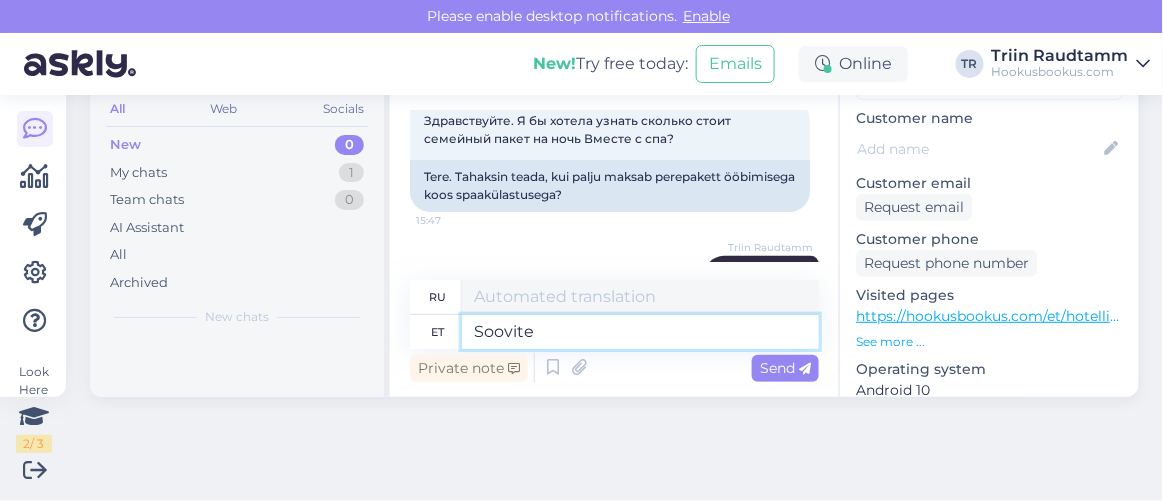 type on "Вы хотите" 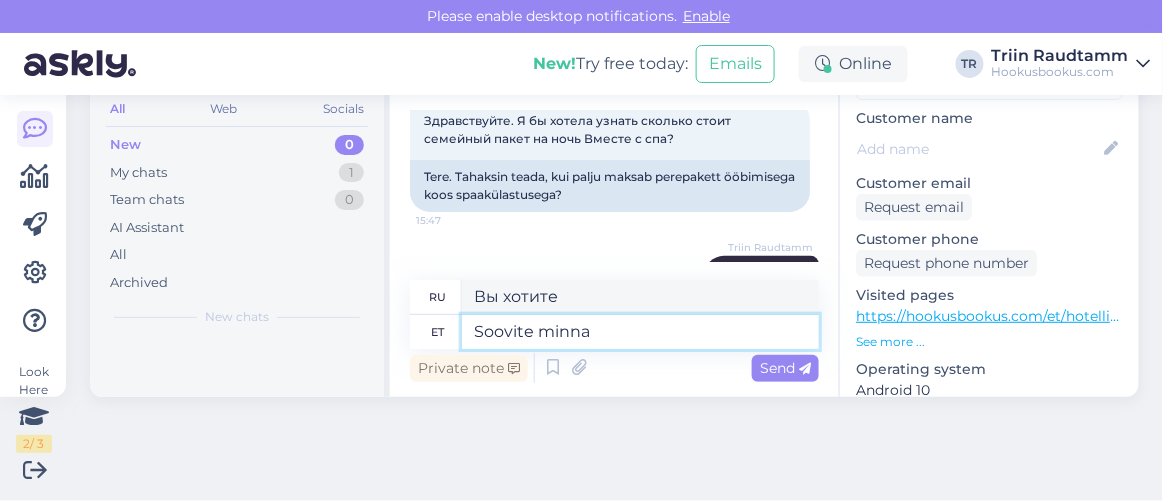 type on "Soovite minna" 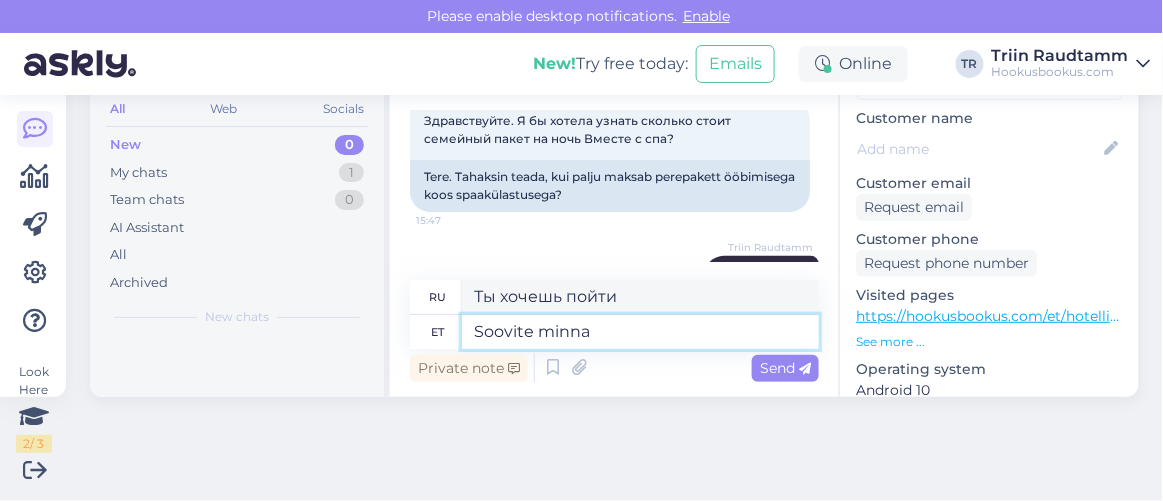 paste on "Park Inn by Radisson Meriton Conference & Spa Hotel Tallinn" 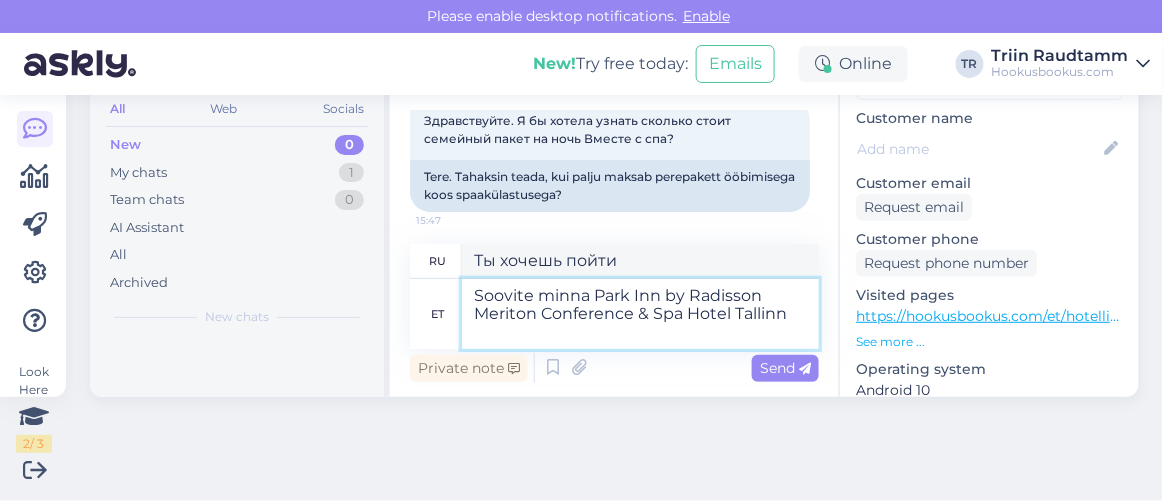 type on "Soovite minna Park Inn by Radisson Meriton Conference & Spa Hotel Tallinna" 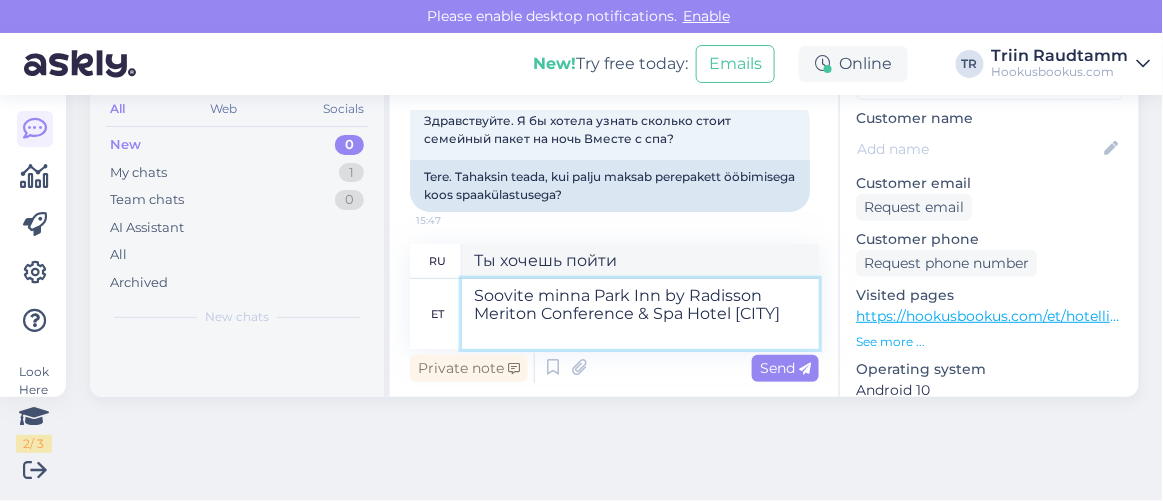 type on "Вы хотите поехать в Park Inn by Radisson Meriton Conference & Spa Hotel Tallinn" 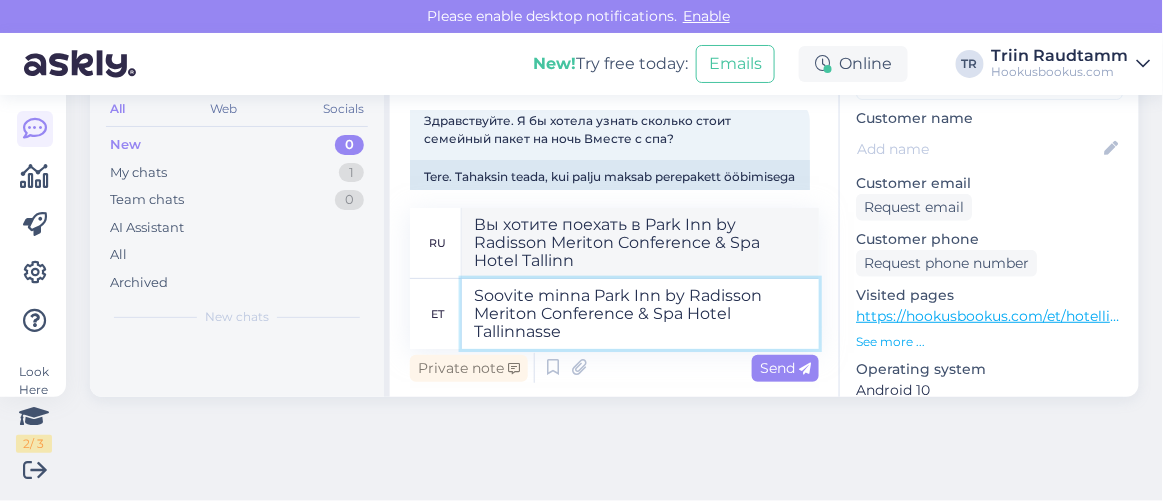type on "Soovite minna Park Inn by Radisson Meriton Conference & Spa Hotel Tallinnasse?" 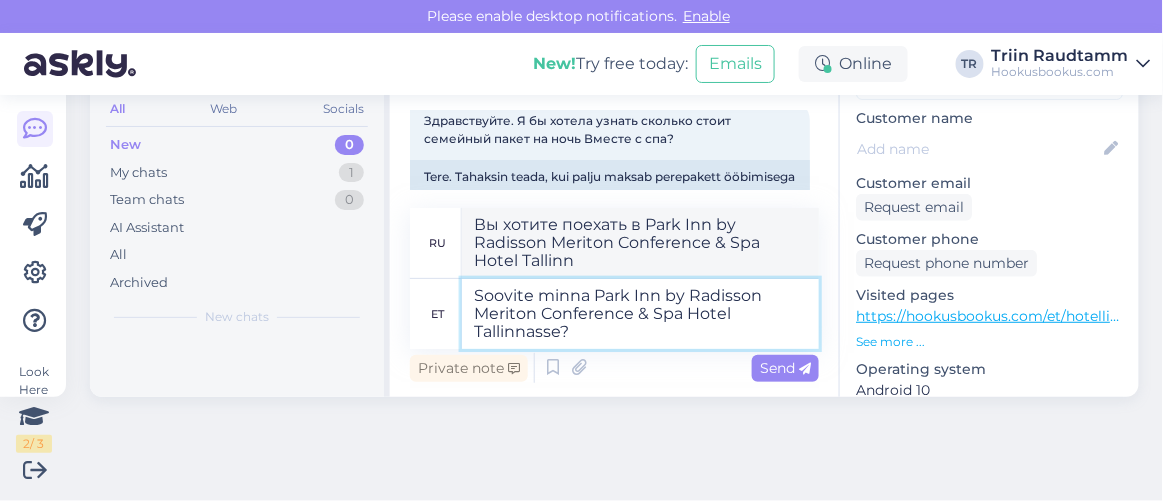 type on "Хотите поехать в Park Inn by Radisson Meriton Conference & Spa Hotel Tallinn?" 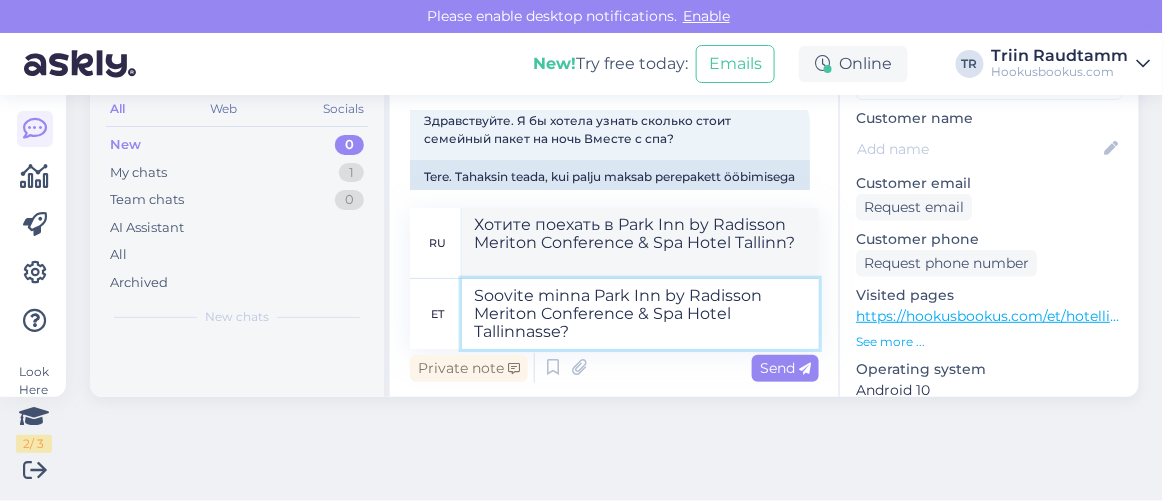 type 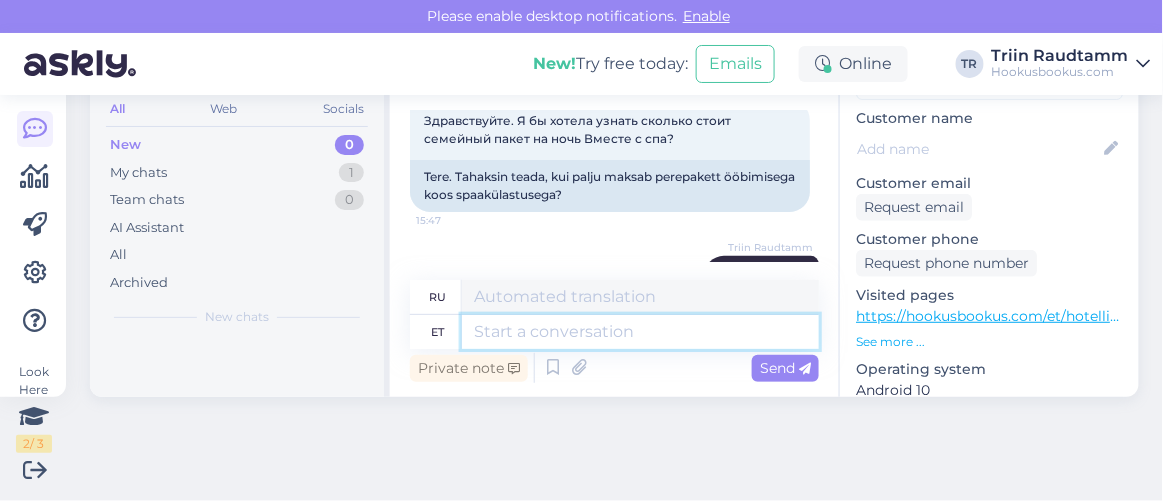 scroll, scrollTop: 364, scrollLeft: 0, axis: vertical 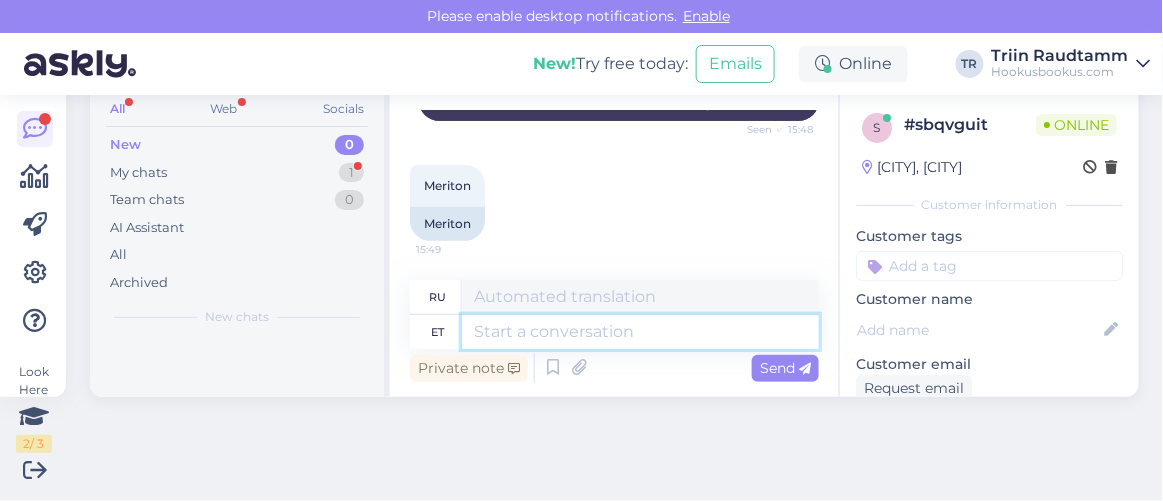 click at bounding box center (640, 332) 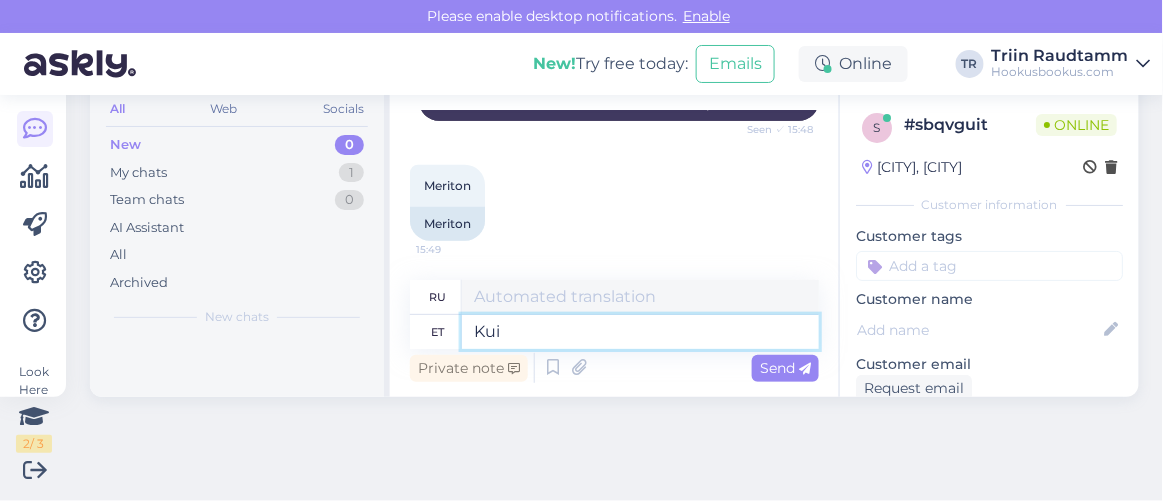 type on "Kui" 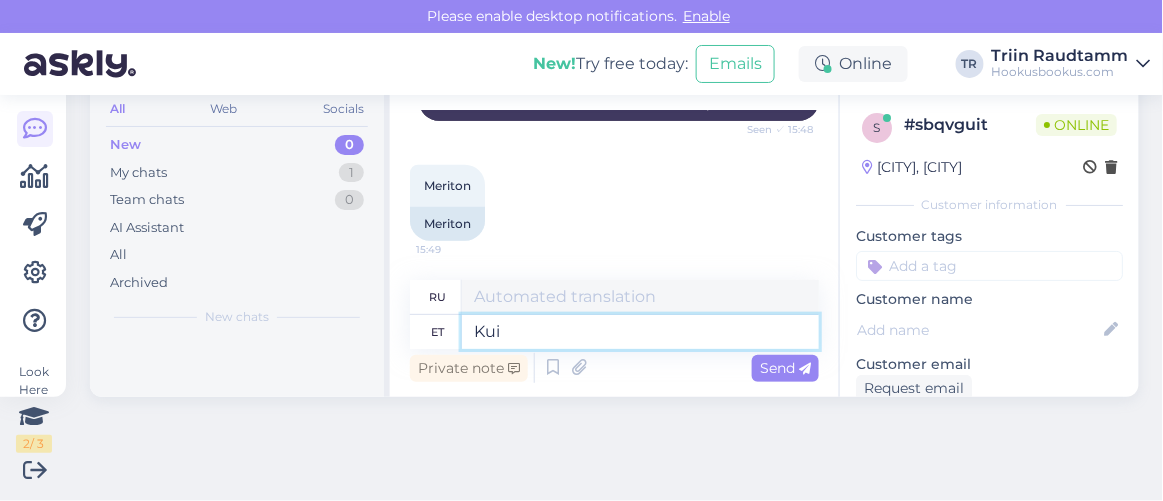 type on "Если" 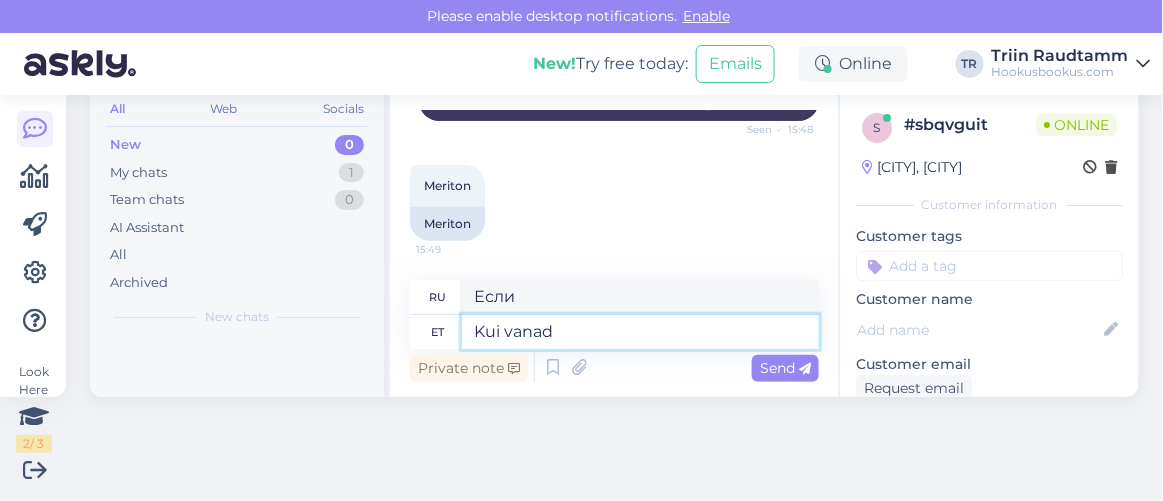 type on "Kui vanad l" 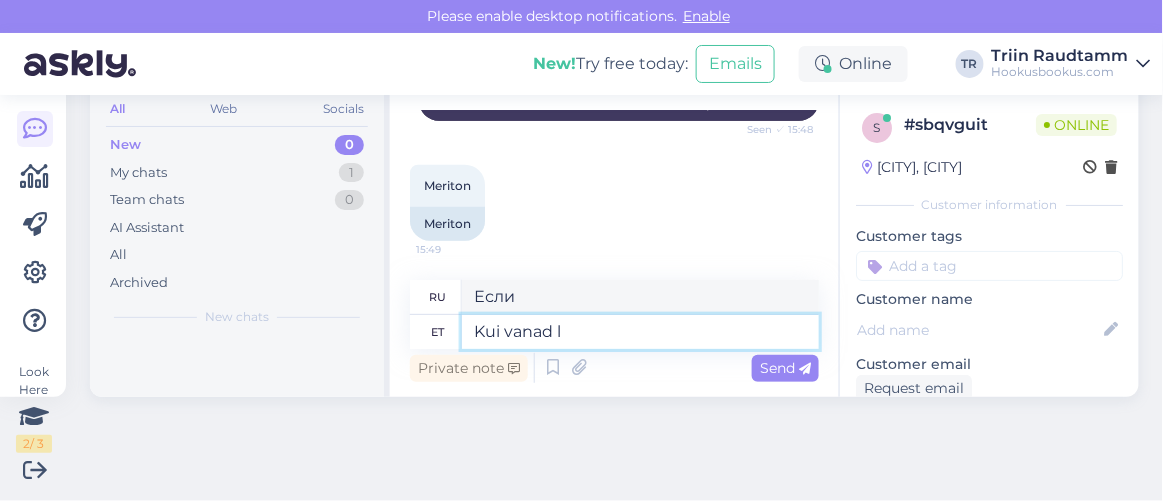 type on "Сколько тебе лет?" 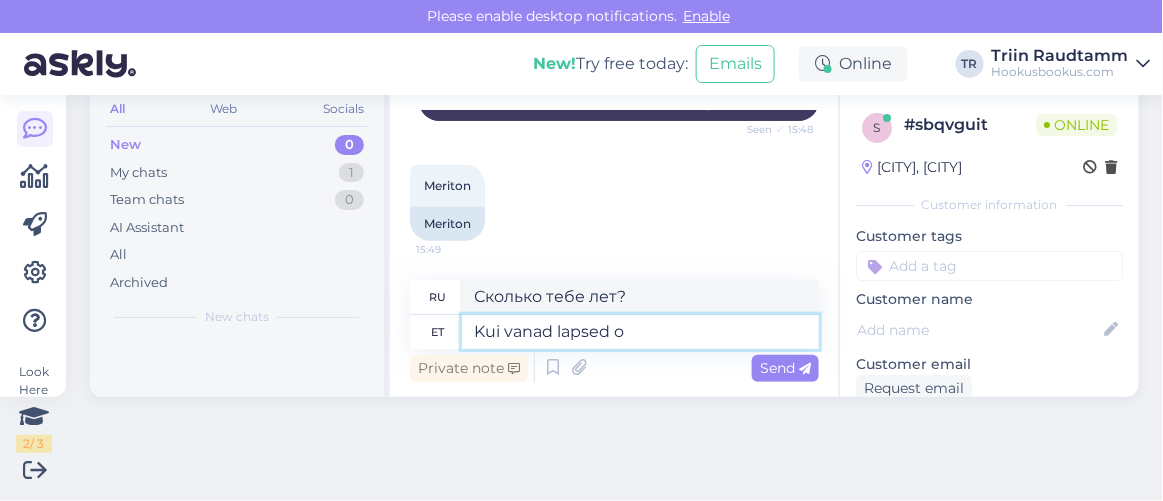 type on "Kui vanad lapsed on" 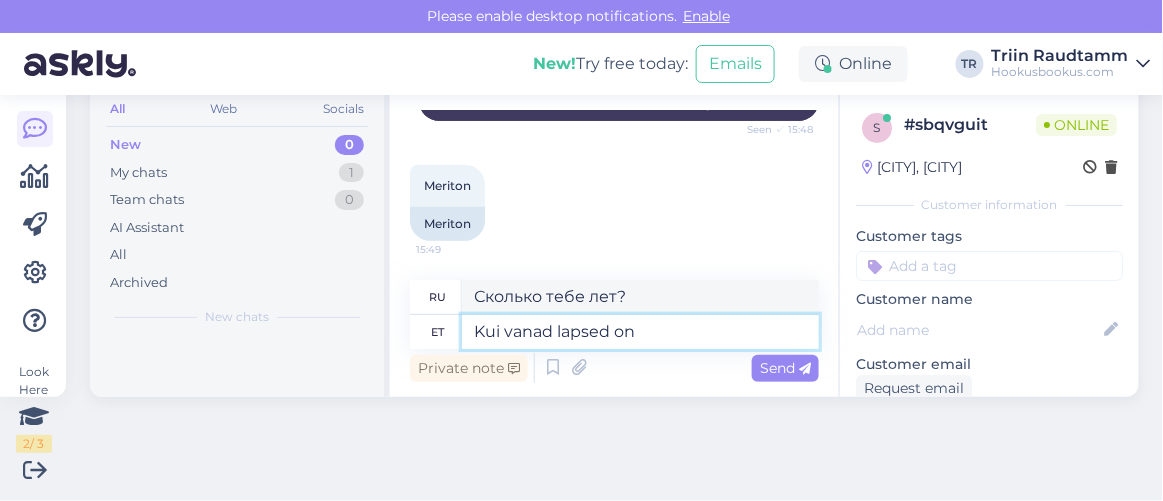 type on "Сколько лет детям?" 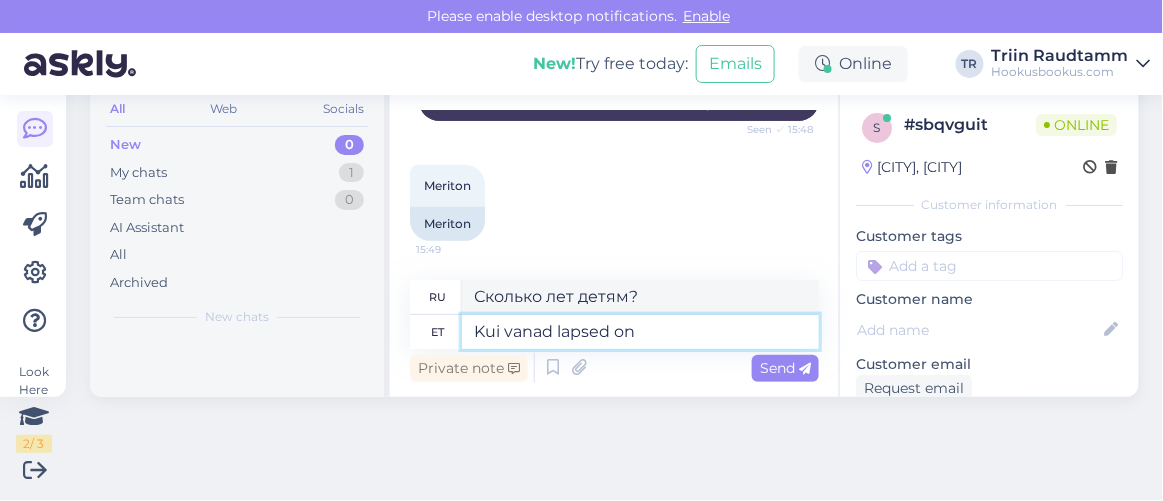type on "Kui vanad lapsed on?" 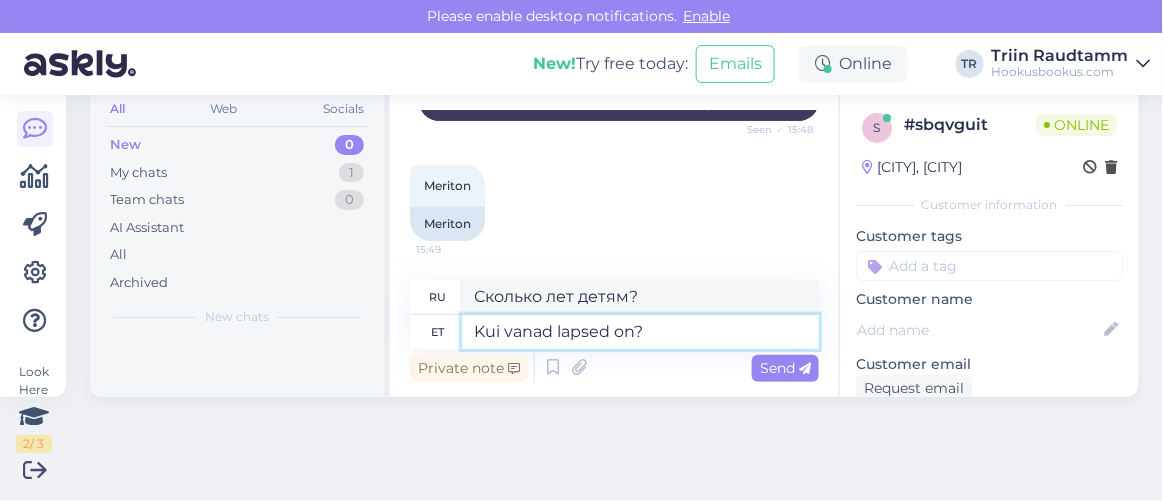 type 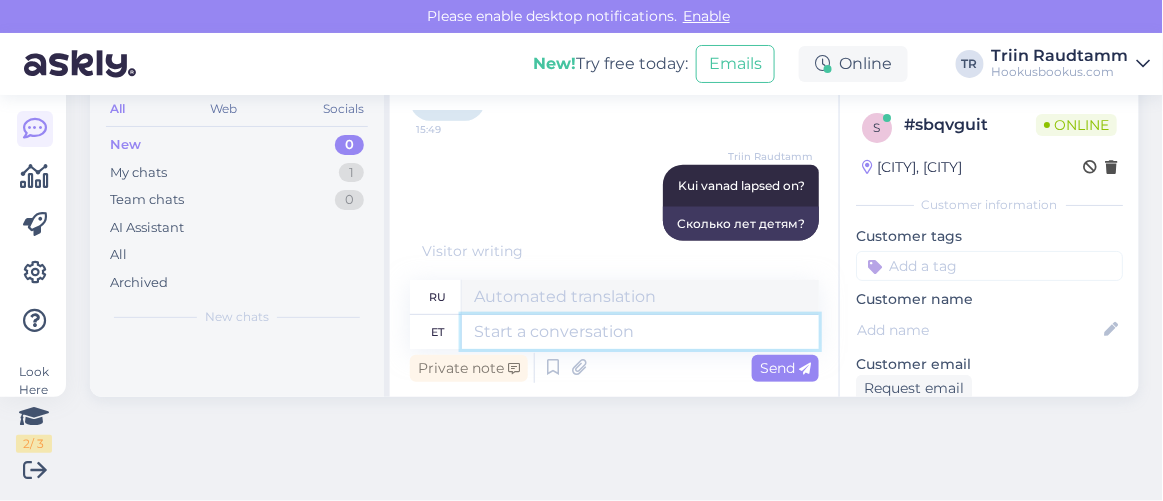 scroll, scrollTop: 724, scrollLeft: 0, axis: vertical 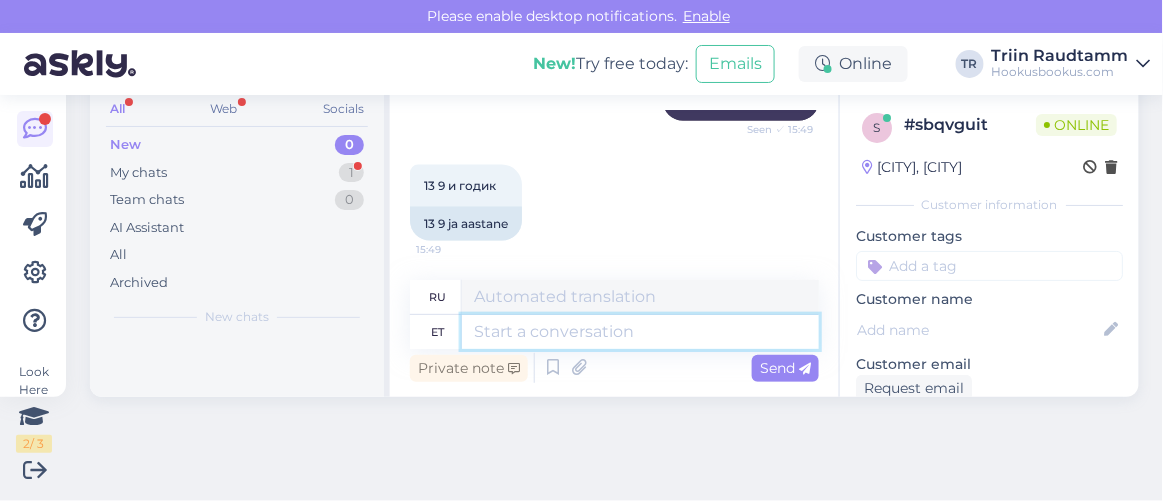 click at bounding box center [640, 332] 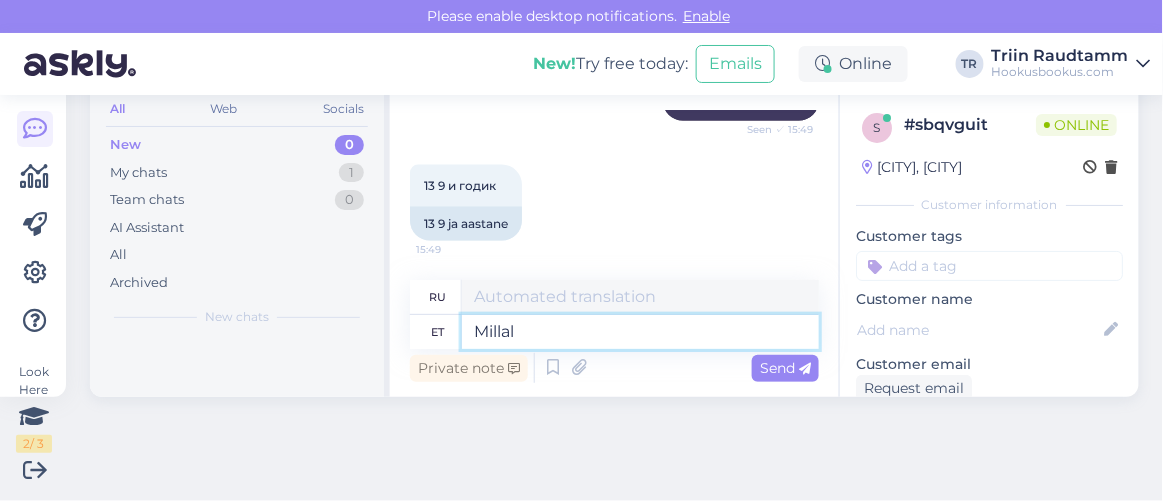 type on "Millal" 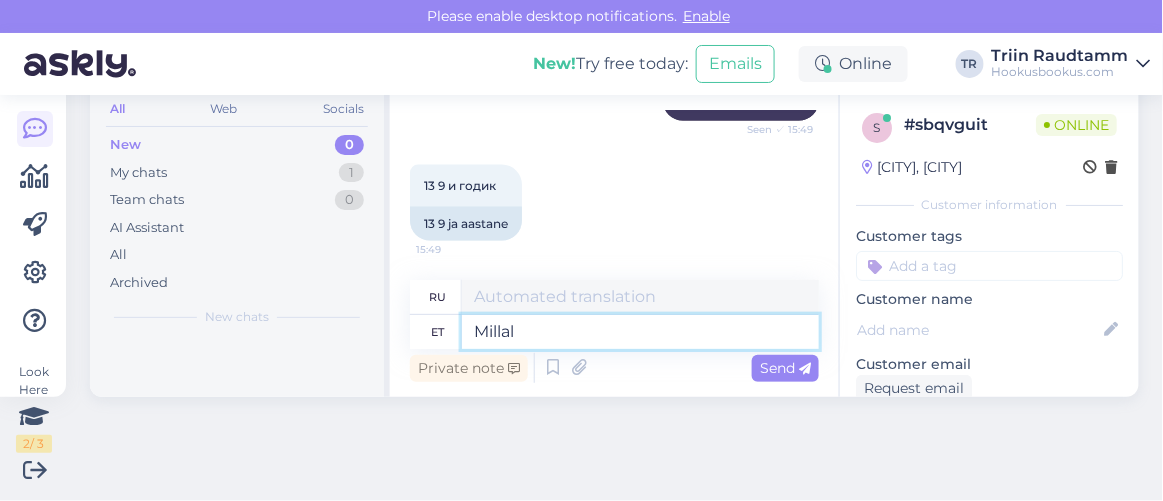 type on "Когда" 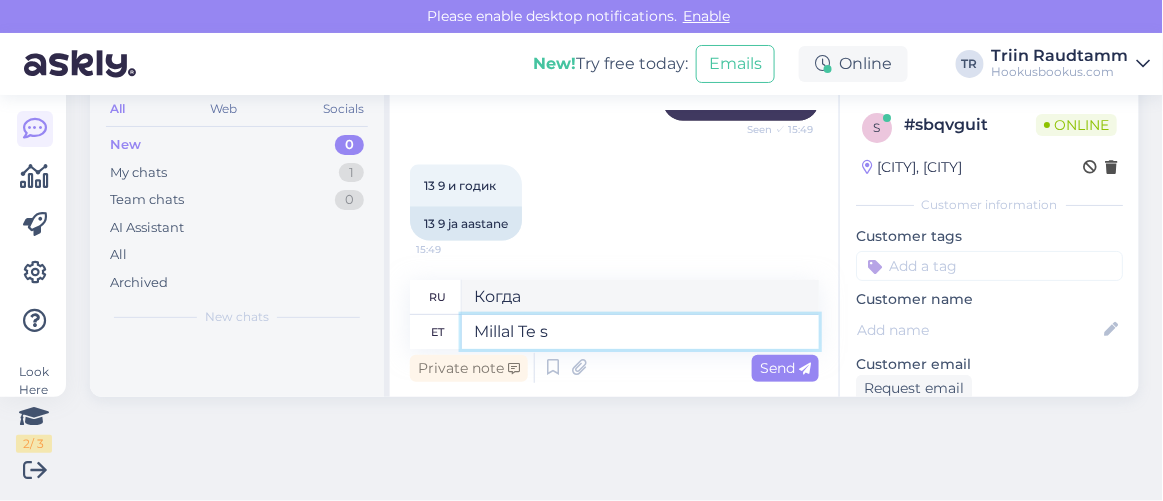 type on "Millal Te so" 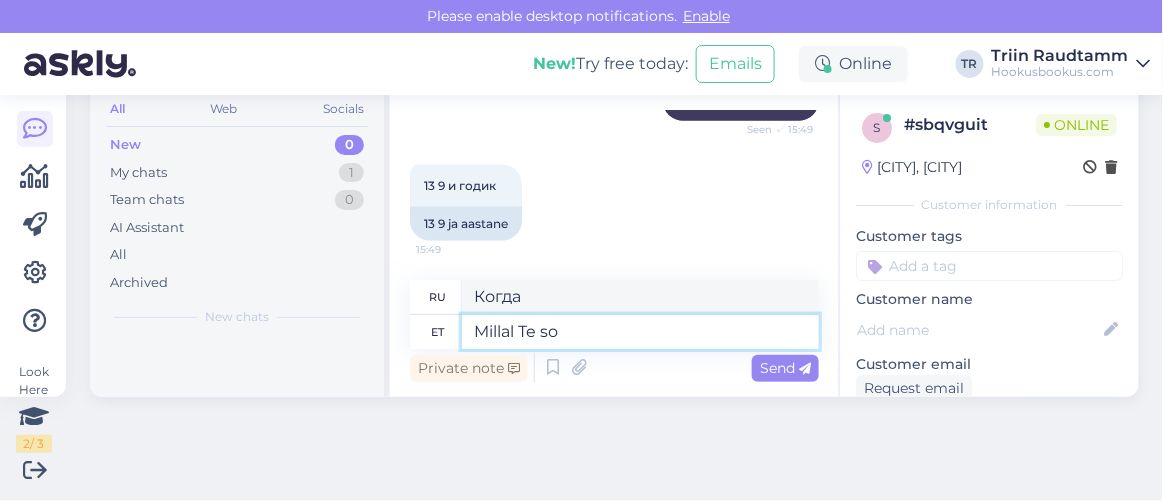 type on "Когда ты будешь" 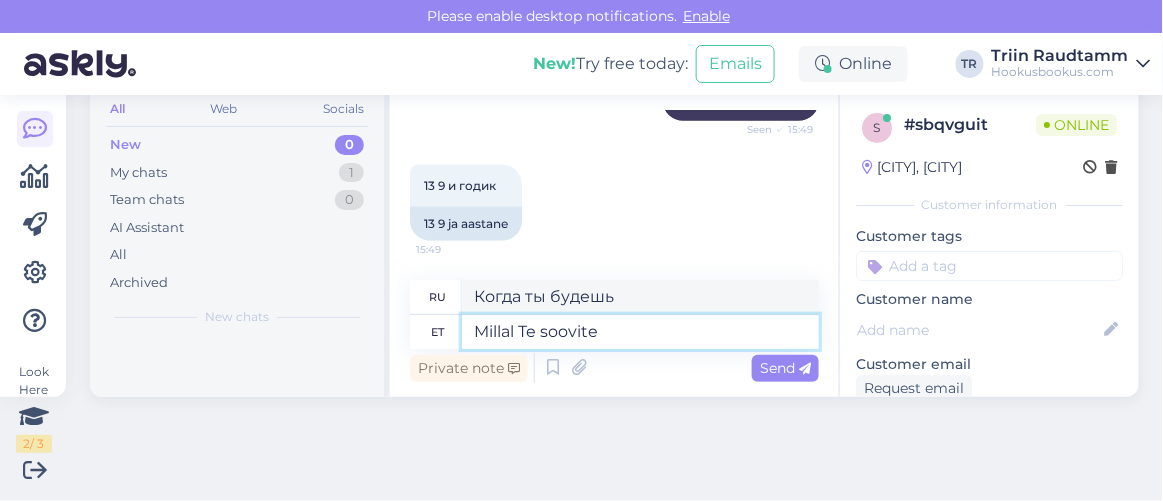 type on "Millal Te soovite p" 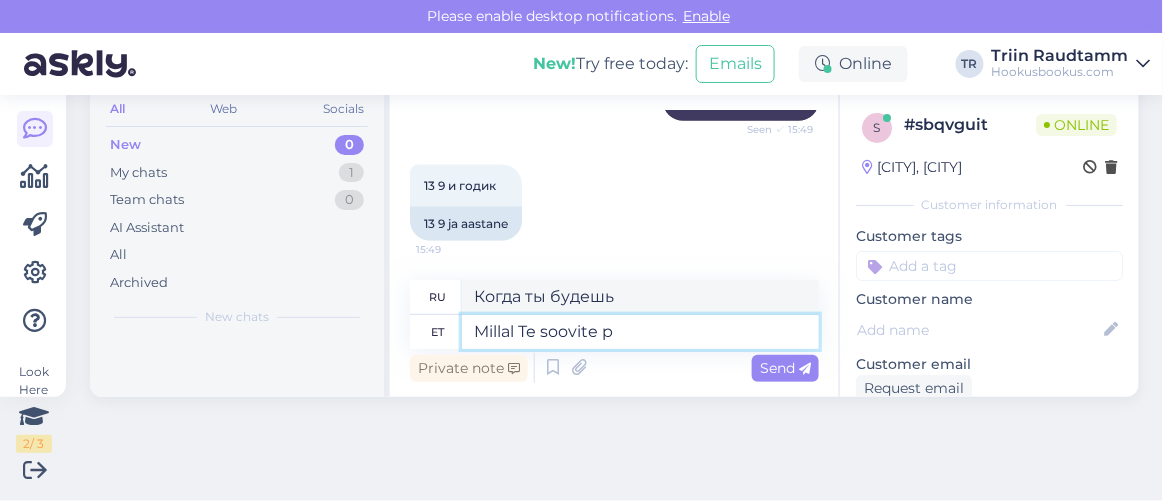 type on "Когда вы хотите?" 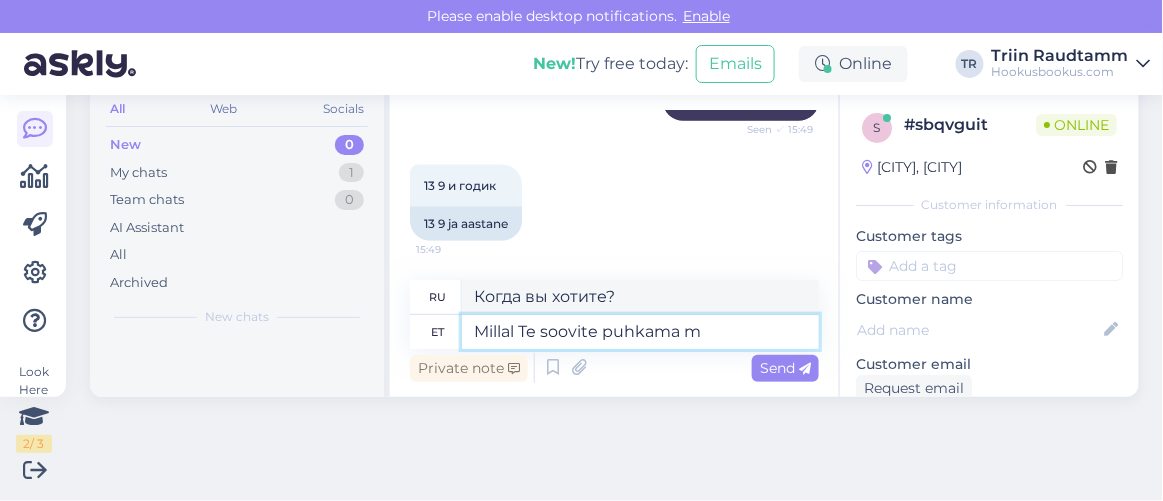 type on "Millal Te soovite puhkama mi" 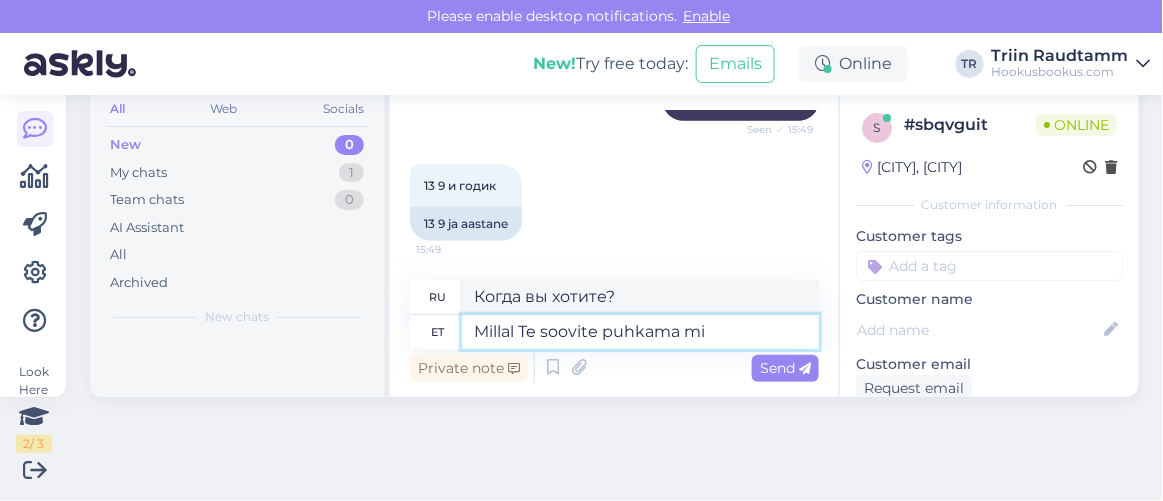 type on "Когда вы хотите поехать в отпуск?" 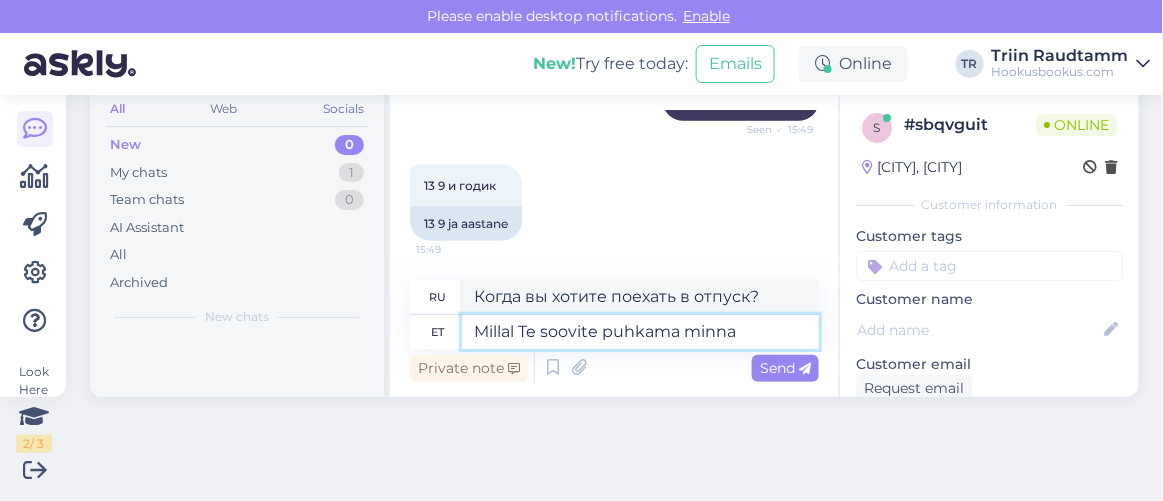 type on "Millal Te soovite puhkama minna?" 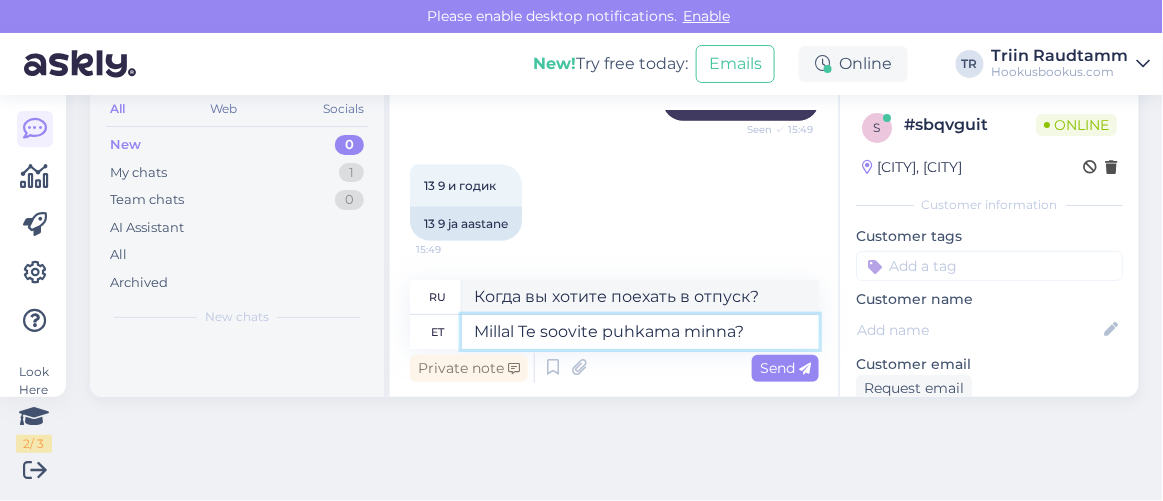 type 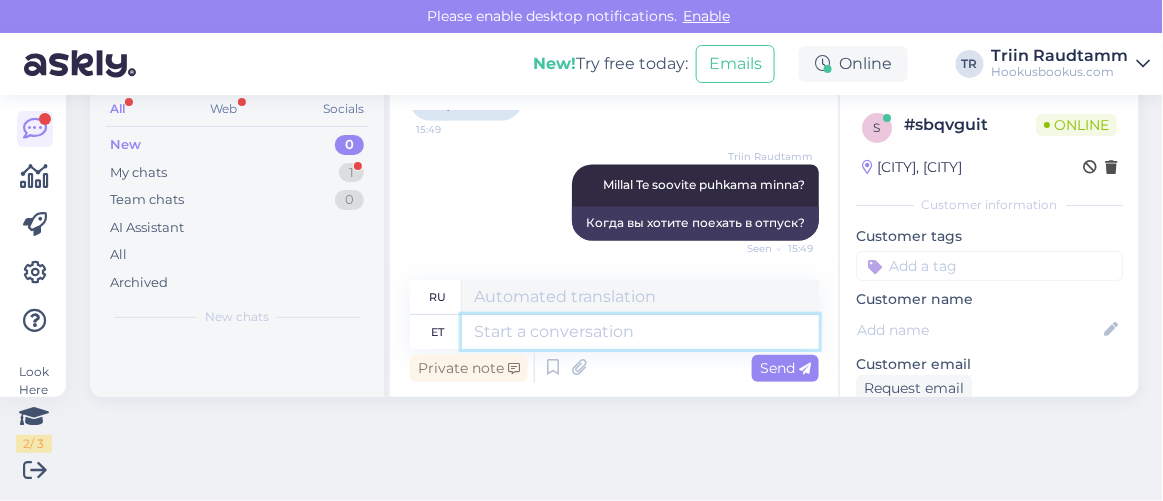 scroll, scrollTop: 964, scrollLeft: 0, axis: vertical 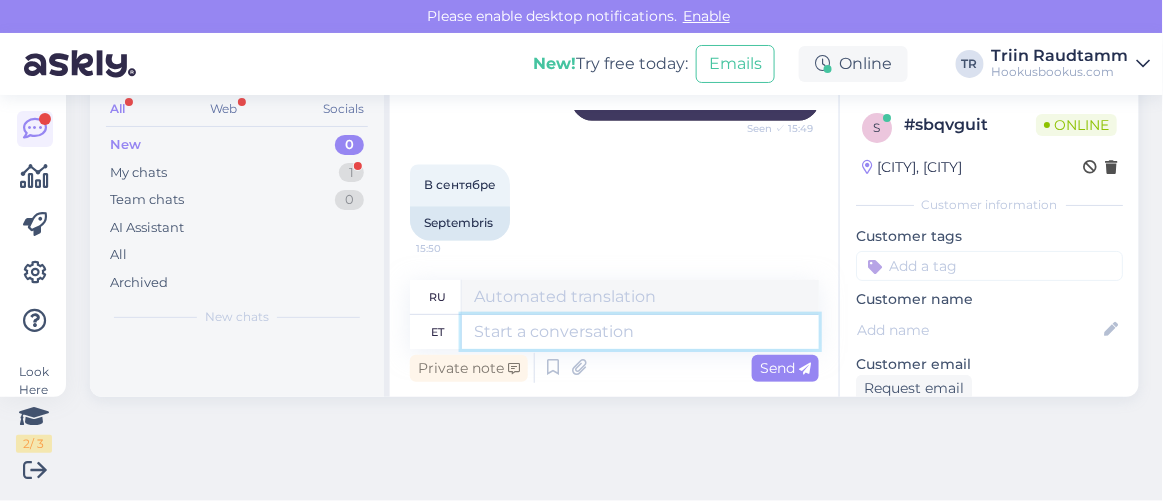 click at bounding box center (640, 332) 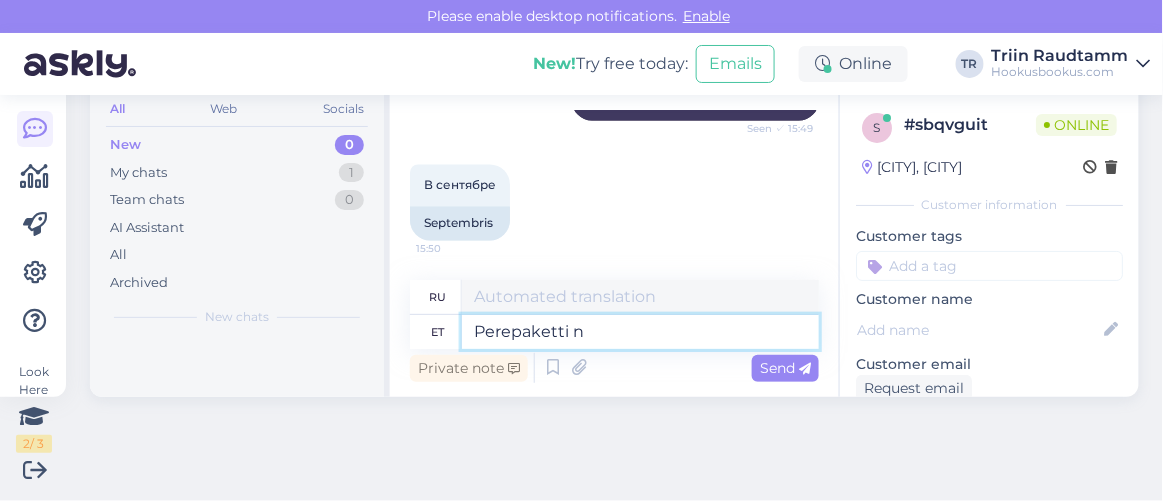 type on "Perepaketti nä" 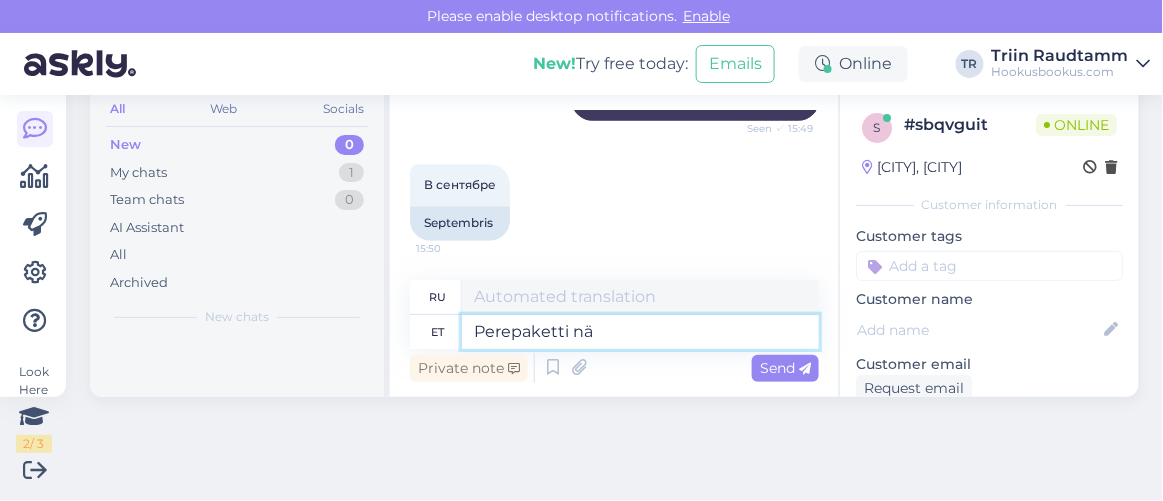 type on "Семейный пакет" 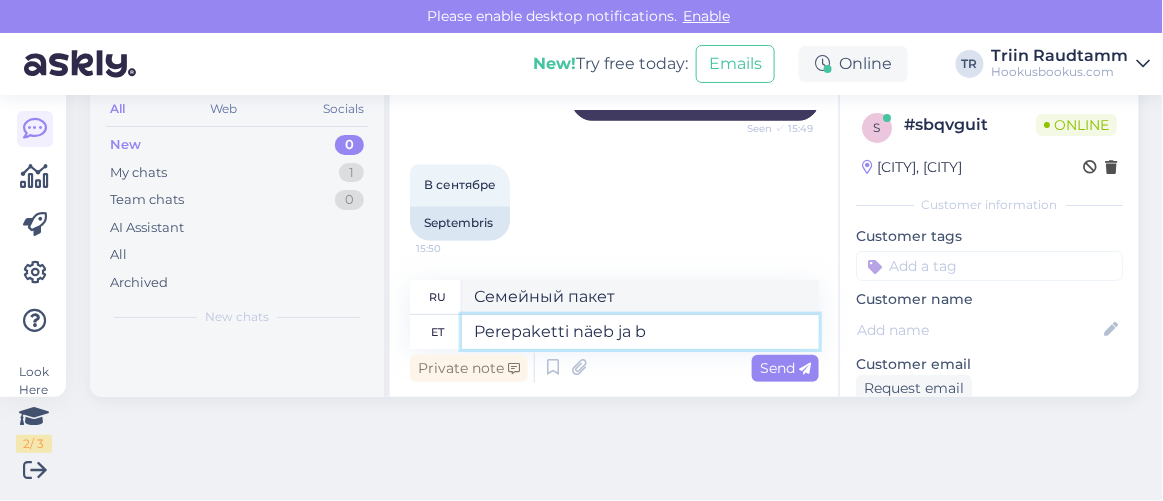 type on "Perepaketti näeb ja br" 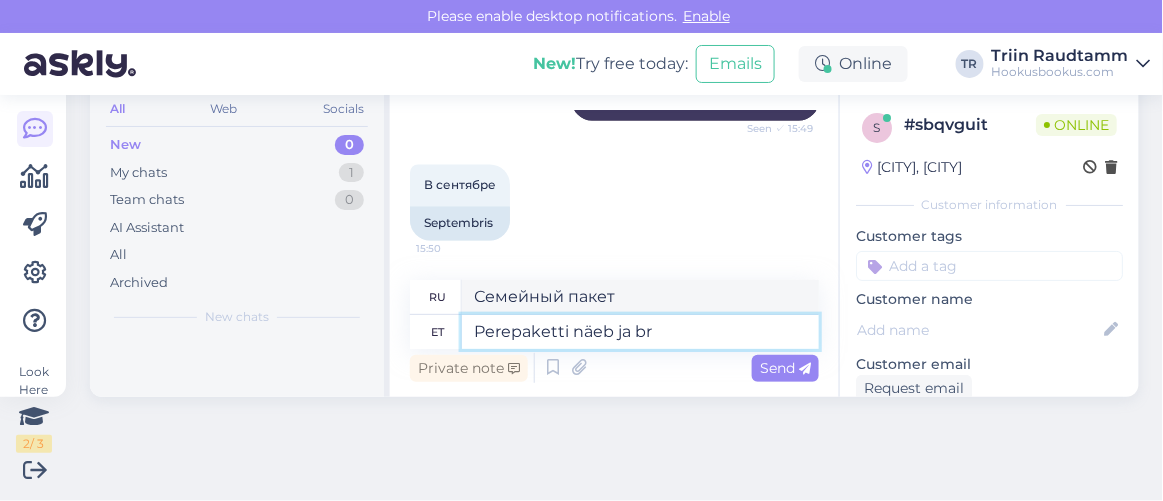 type on "Семейный пакет видит" 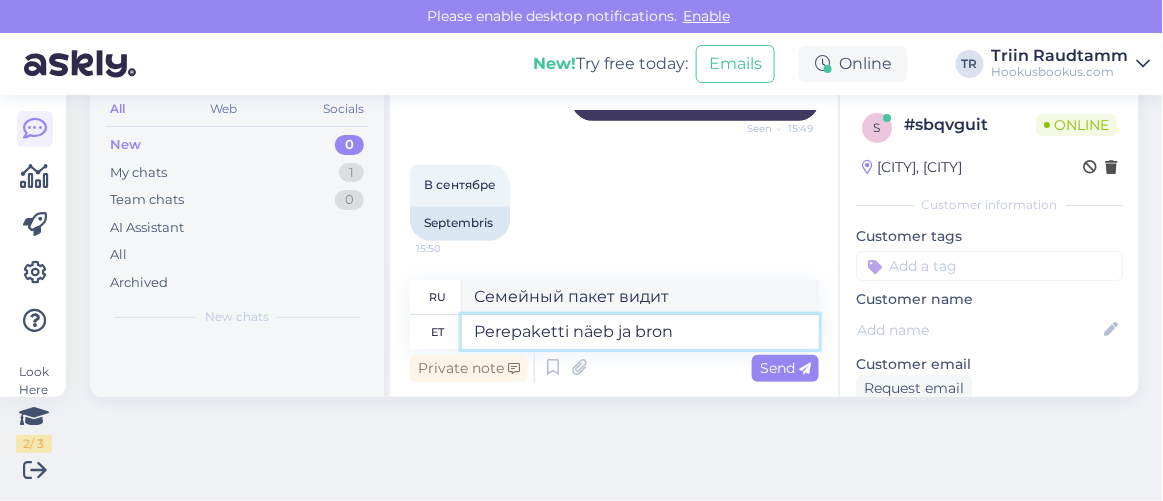 type on "Perepaketti näeb ja brone" 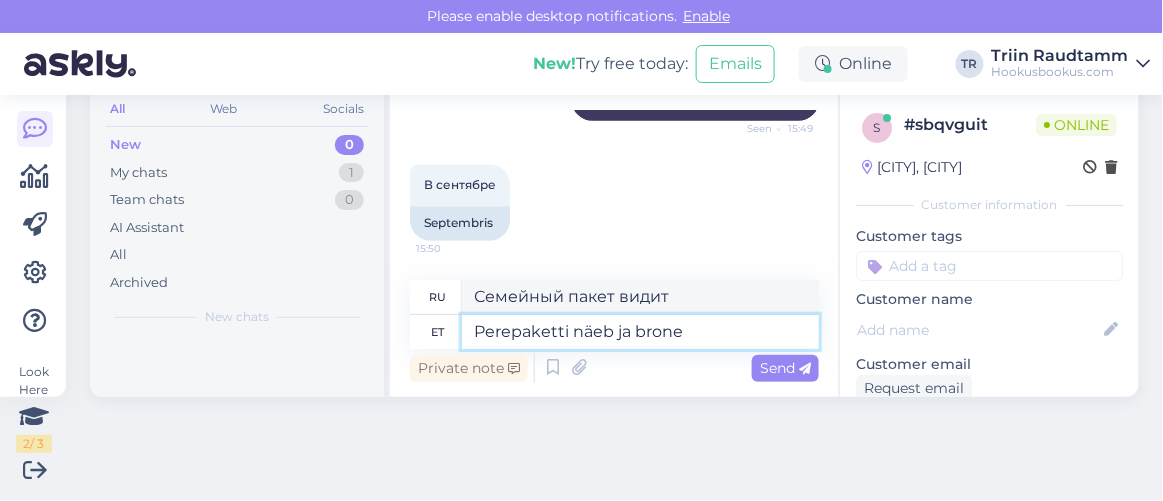 type on "Семейный пакет виден и" 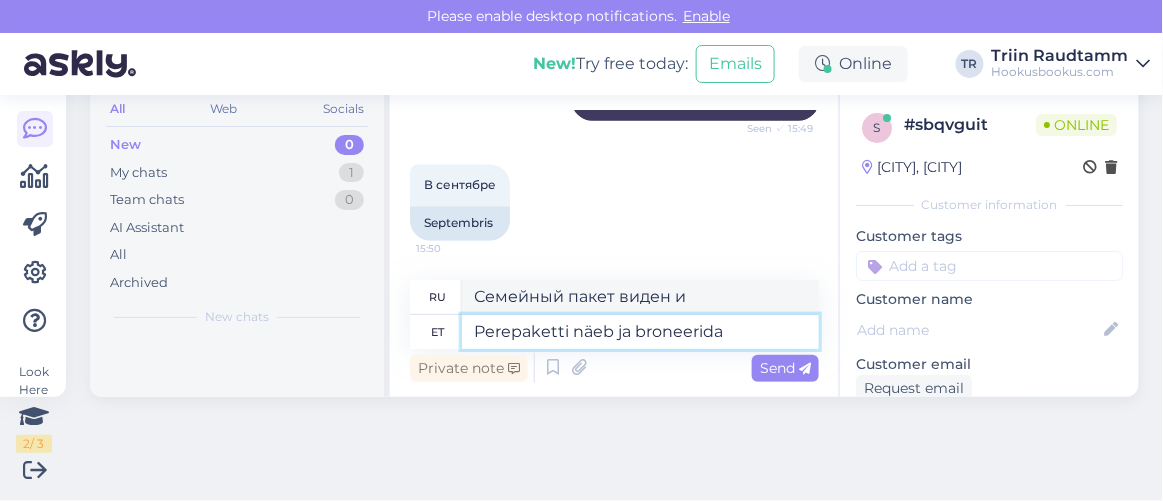 type on "Perepaketti näeb ja broneerida s" 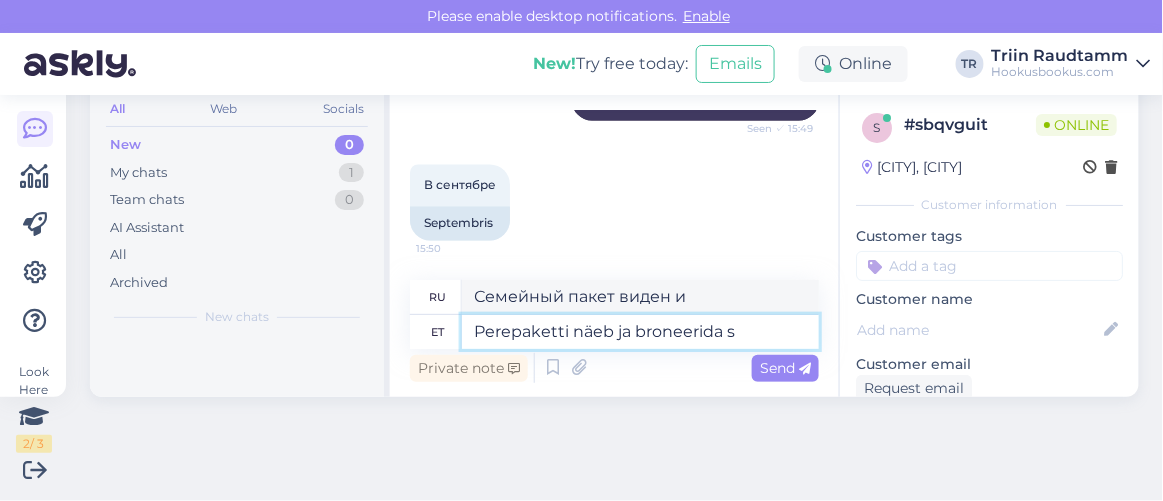 type on "Посмотреть и забронировать семейный пакет" 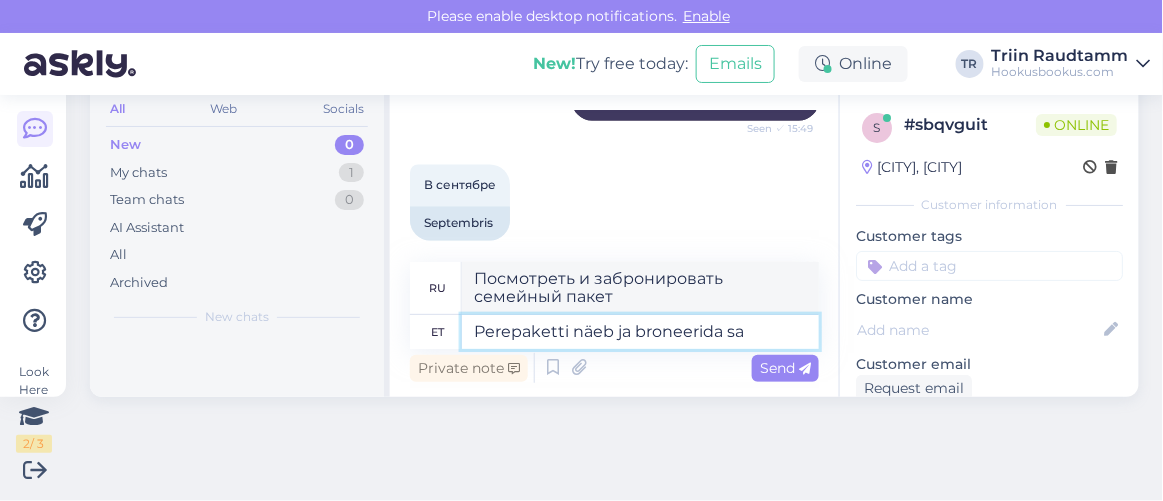 scroll, scrollTop: 981, scrollLeft: 0, axis: vertical 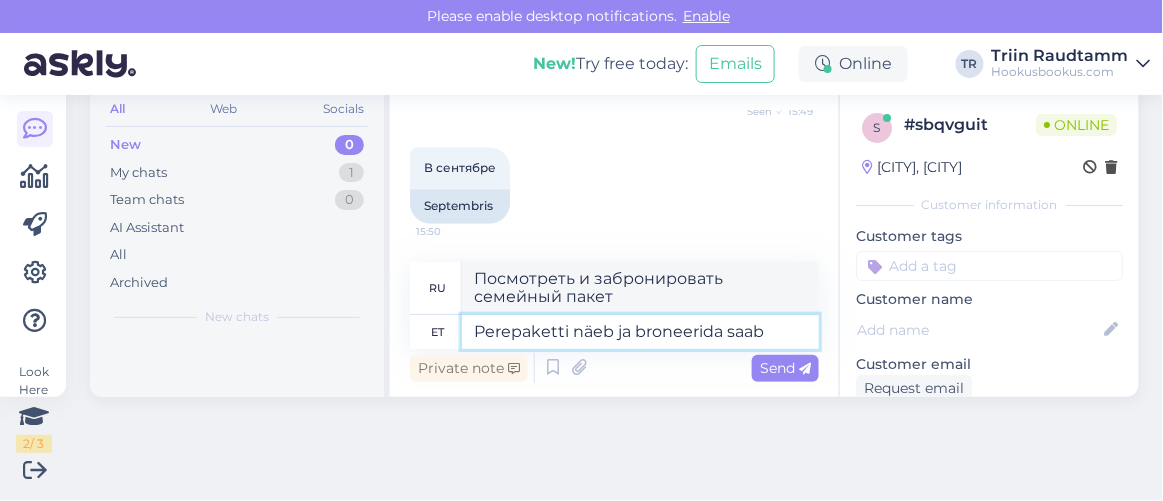 type on "Perepaketti näeb ja broneerida saab" 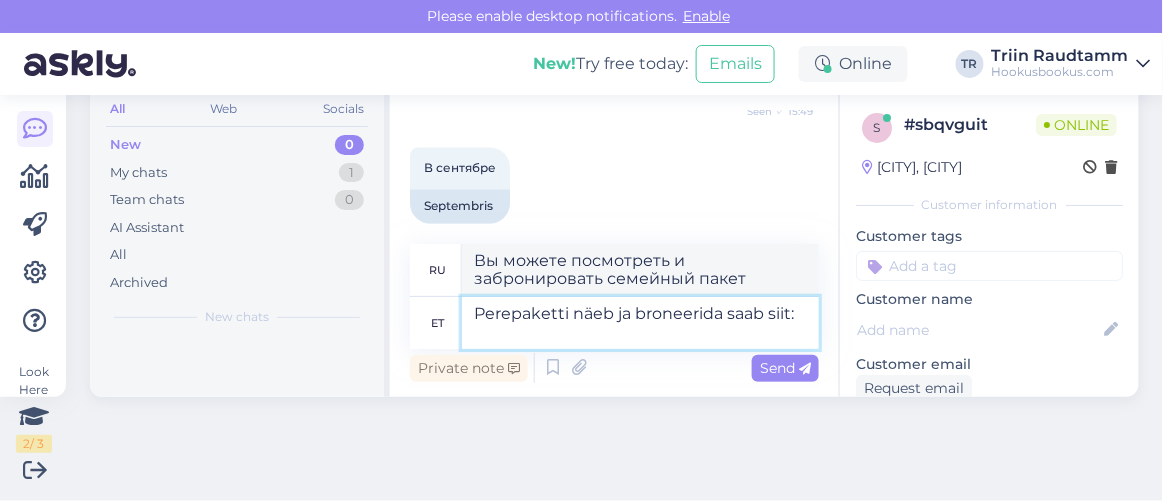 scroll, scrollTop: 984, scrollLeft: 0, axis: vertical 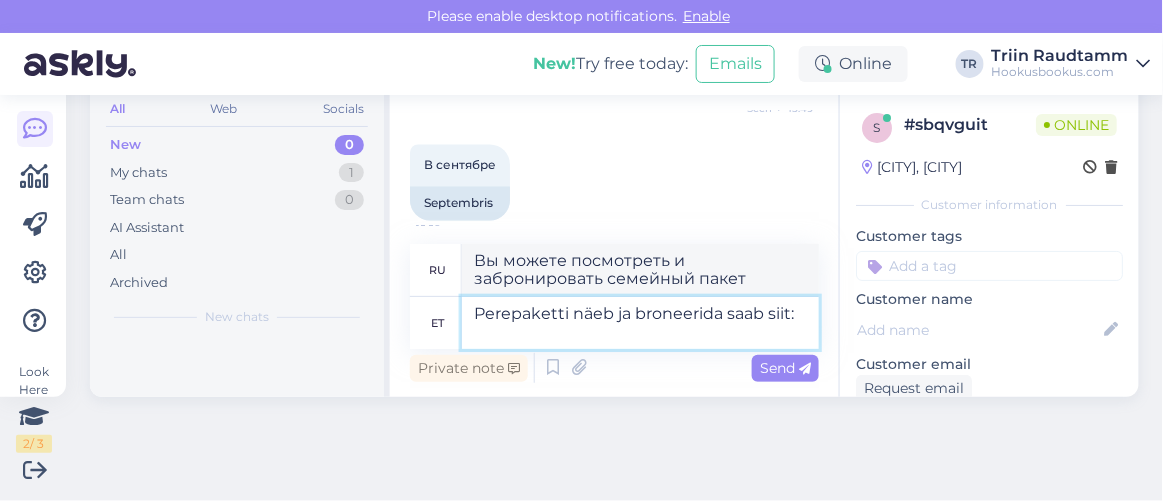 type on "Perepaketti näeb ja broneerida saab siit:" 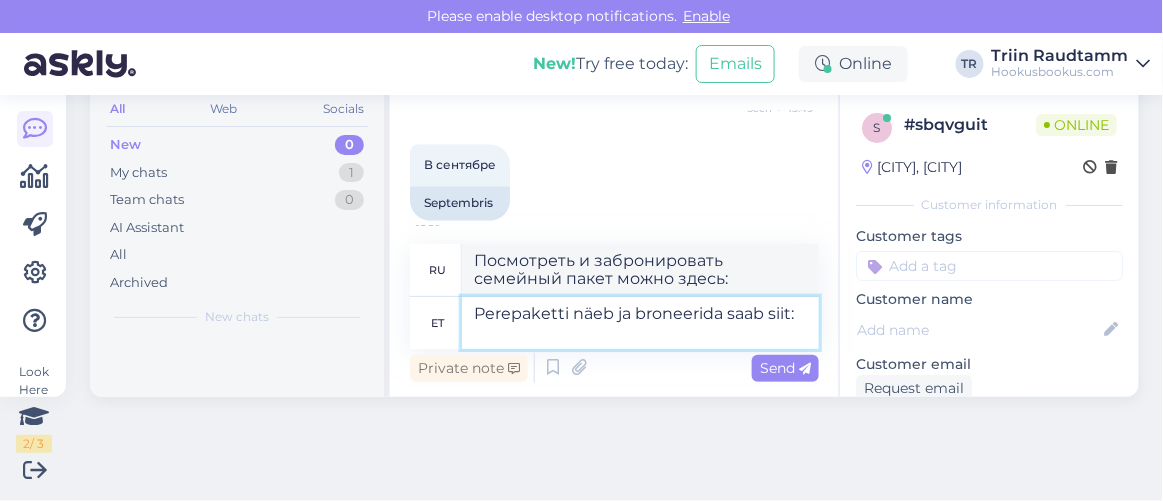 paste on "https://hookusbookus.com/ru/hotellid-spaad/park-inn-by-radisson-meriton-conference-spa-hotel-tallinn/perepuhkus-park-inn-by-radisson-meritonis;dateArrival=2025-09-14;dateDeparture=2025-09-15;language=et_ee;participants=%5B%7B%22adultsCnt%22:2,%22childrenCnt%22:2,%22childAges%22:%5B9,%2213%22%5D,%22names%22:%5B%5D,%22babyBedNotRequiredCnt%22:0,%22petsCount%22:0%7D%5D;useDates=false;priceFrom=0;priceTo=2000;distanceMinValue=0;distanceMaxValue=25;selectedFilters=;packageId=1291;roomTypeId=925;getCheapestUrl=false;packageHotelId=98;canCancel=false;langChange=true" 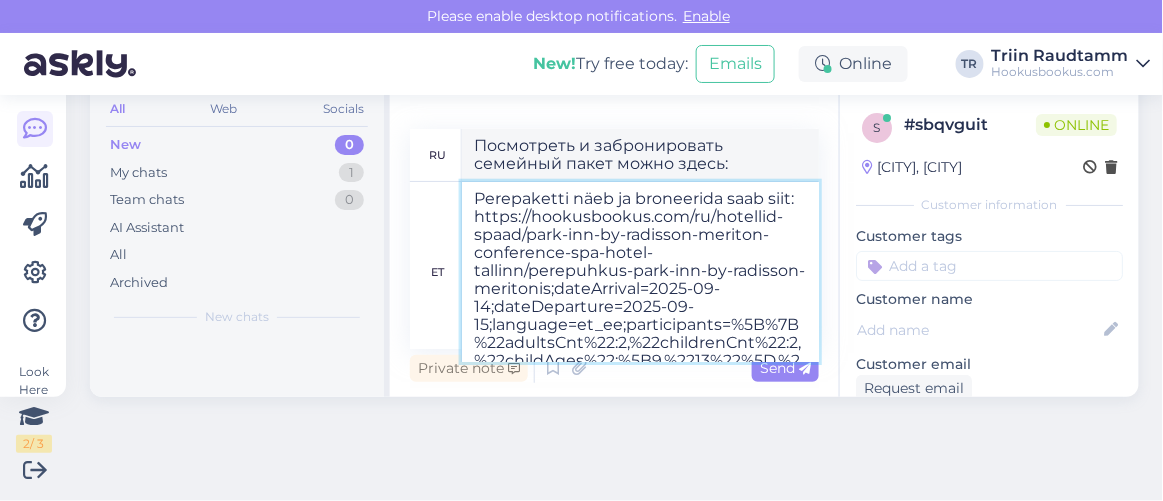 scroll, scrollTop: 189, scrollLeft: 0, axis: vertical 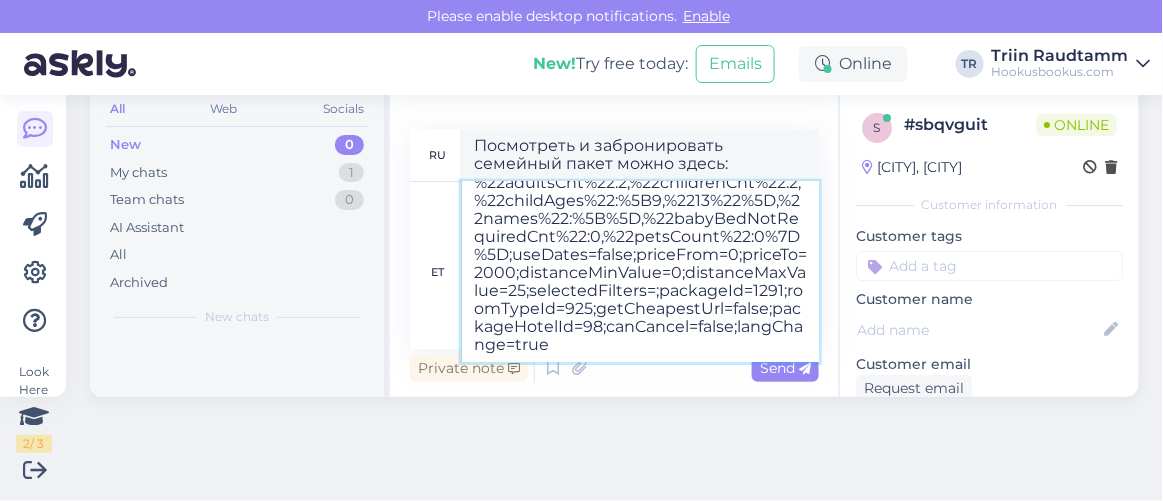 type on "Посмотреть и забронировать семейный пакет можно здесь: https://hookusbookus.com/ru/hotellid-spaad/park-inn-by-radisson-meriton-conference-spa-hotel-tallinn/perepuhkus-park-inn-by-radisson-meritonis;dateArrival=2025-09-14;dateDeparture=2025-09-15;language=et_ee;participants=%5B%7B%22adultsCnt%22:2,%22childrenCnt%22:2,%22childAges%22:%5B9,%2213%22%5D,%22names%22:%5B%5D,%22babyBedNotRequiredCnt%22:0,%22petsCount%22:0%7D%5D;useDates=false;priceFrom=0;priceTo=2000;distanceMinValue=0;distanceMaxValue=25;selectedFilters=;packageId=1291;roomTypeId=925;getCheapestUrl=false;packageHotelId=98;canCancel=false;langChange=true" 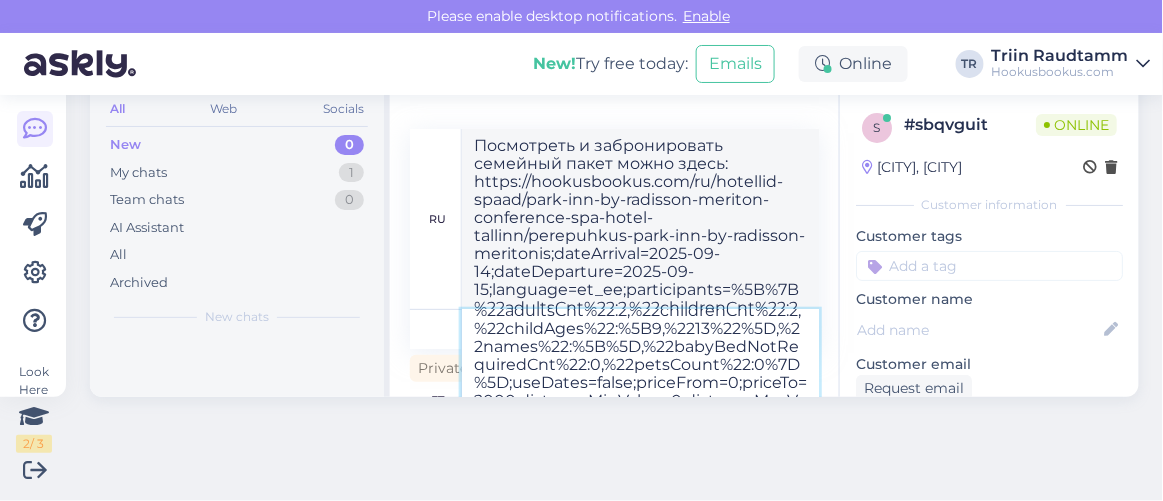 type 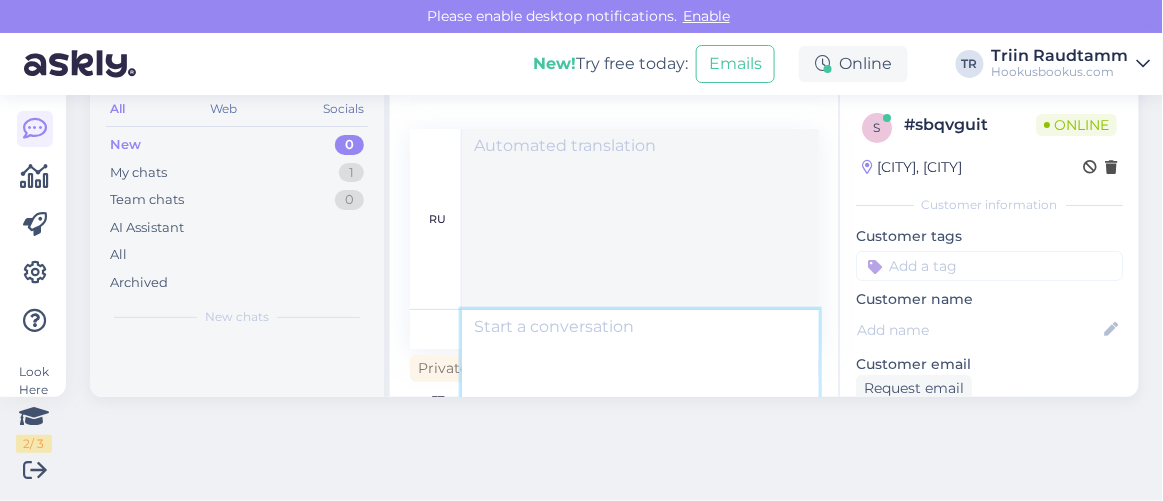 scroll, scrollTop: 1479, scrollLeft: 0, axis: vertical 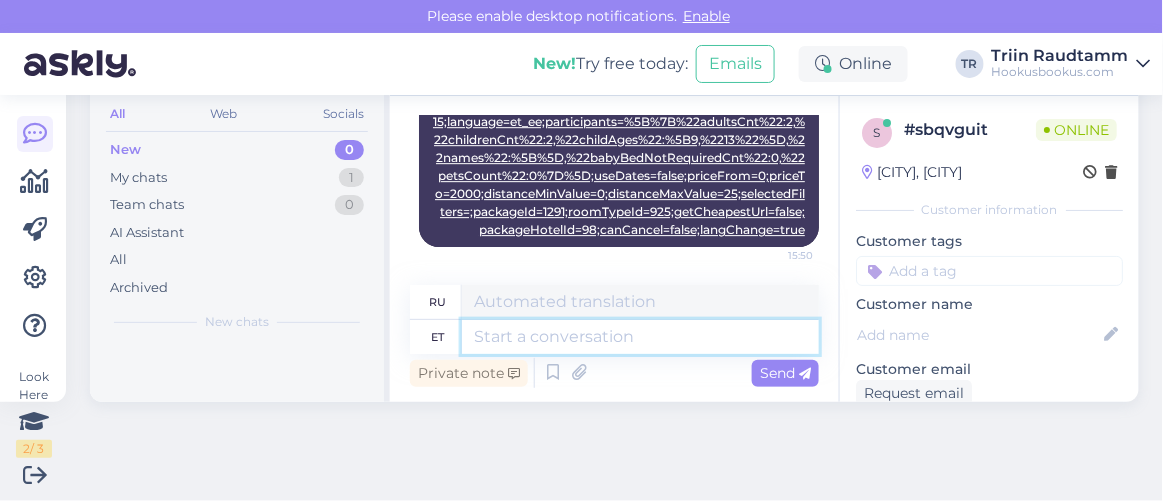 type on "V" 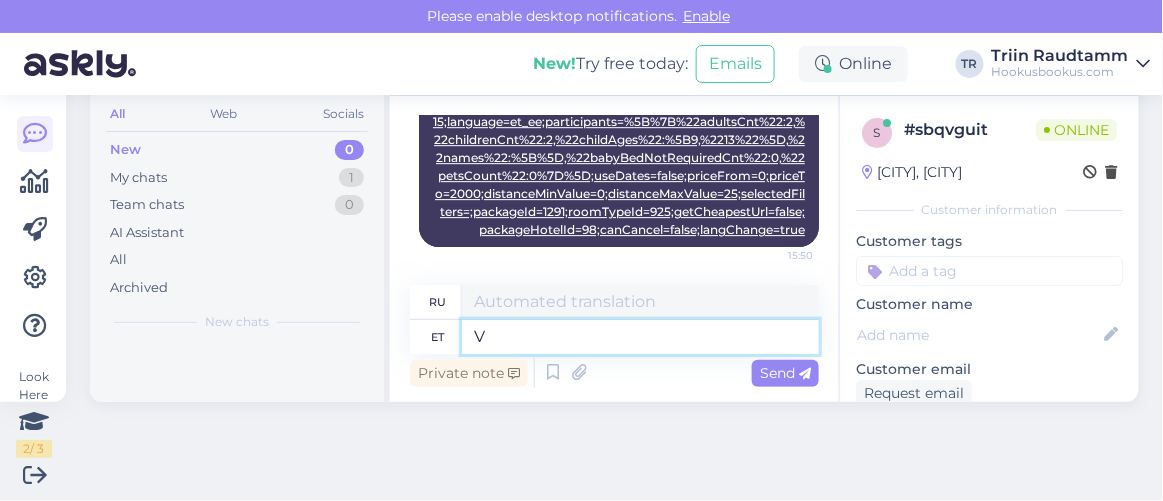 type on "В" 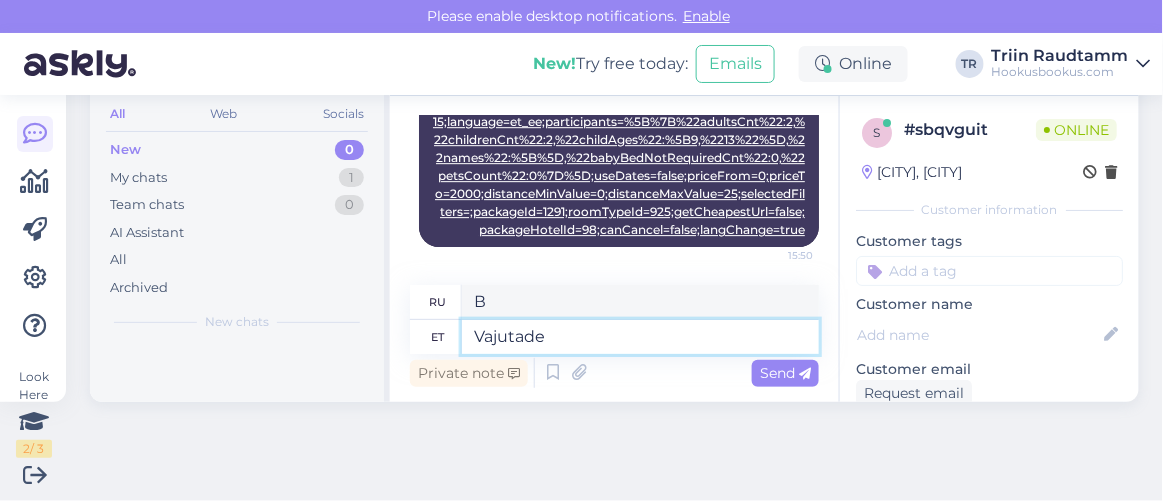 type on "Vajutade" 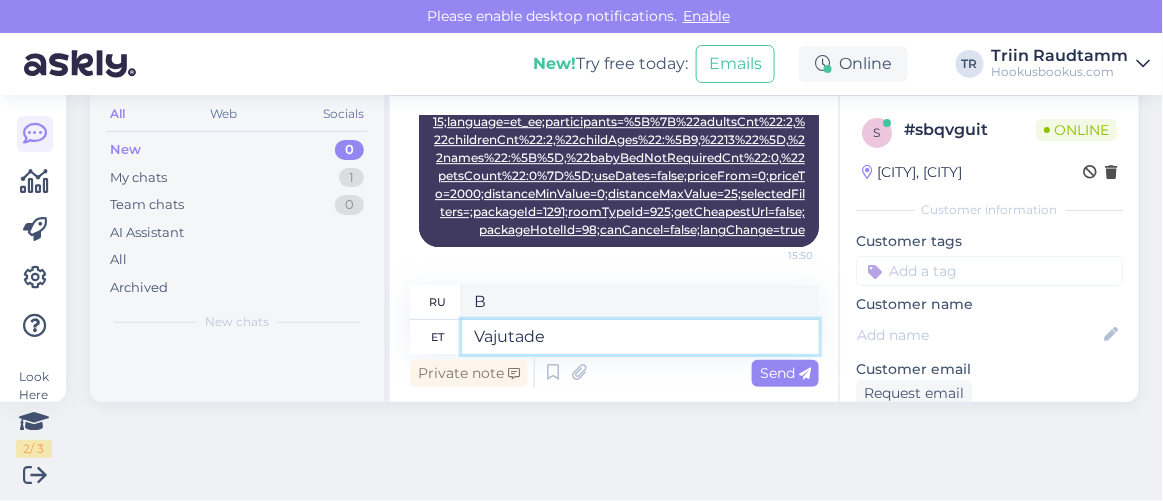 type on "Вы нажимаете" 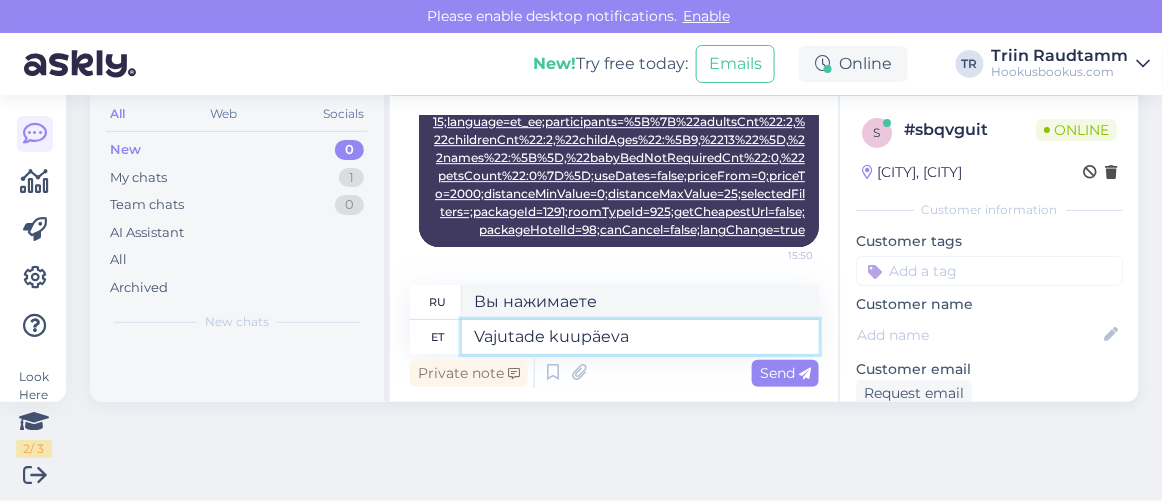 type on "Vajutade kuupäeva k" 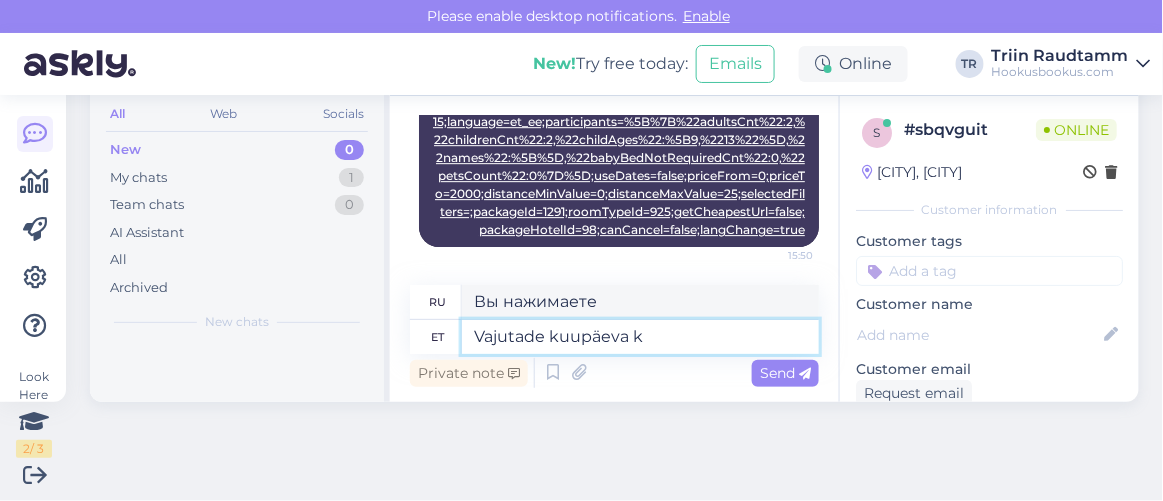 type on "Нажмите на дату" 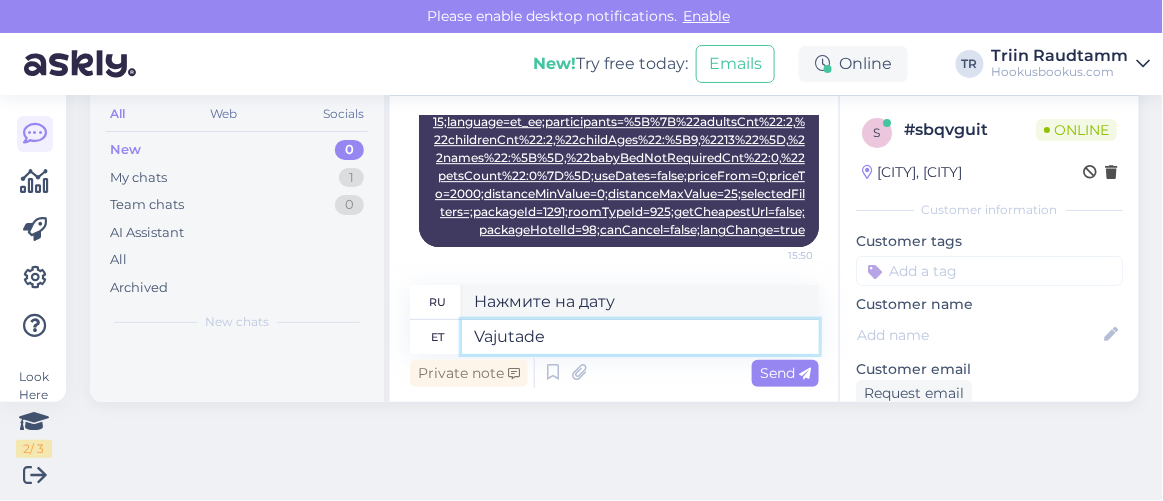 type on "Vajutade s" 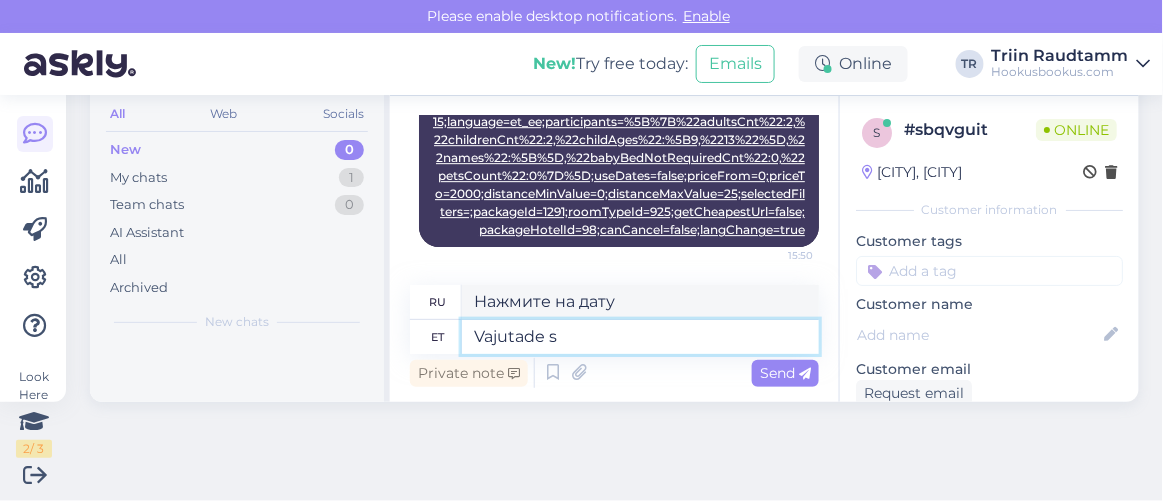 type on "Вы нажимаете" 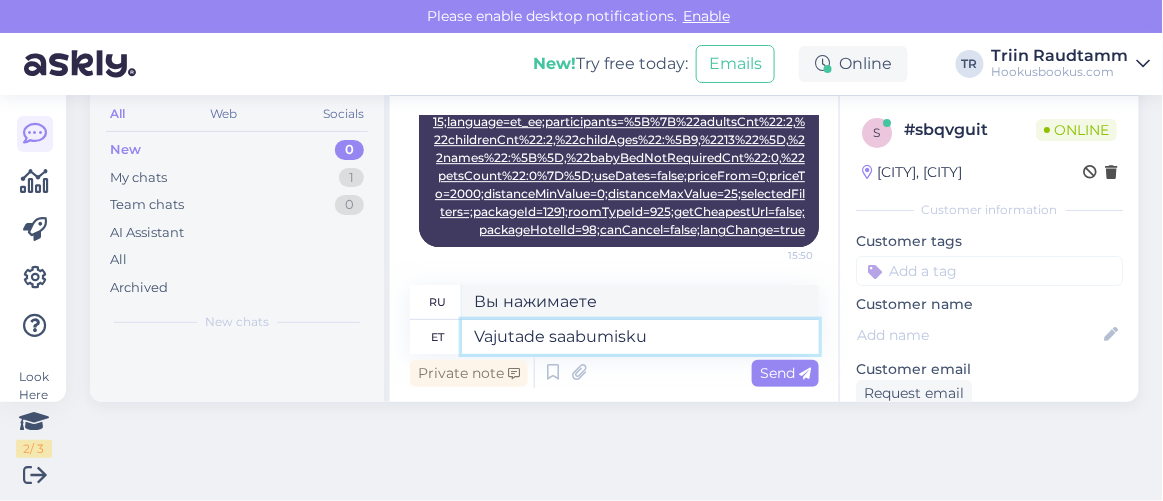 type on "Vajutade saabumiskuu" 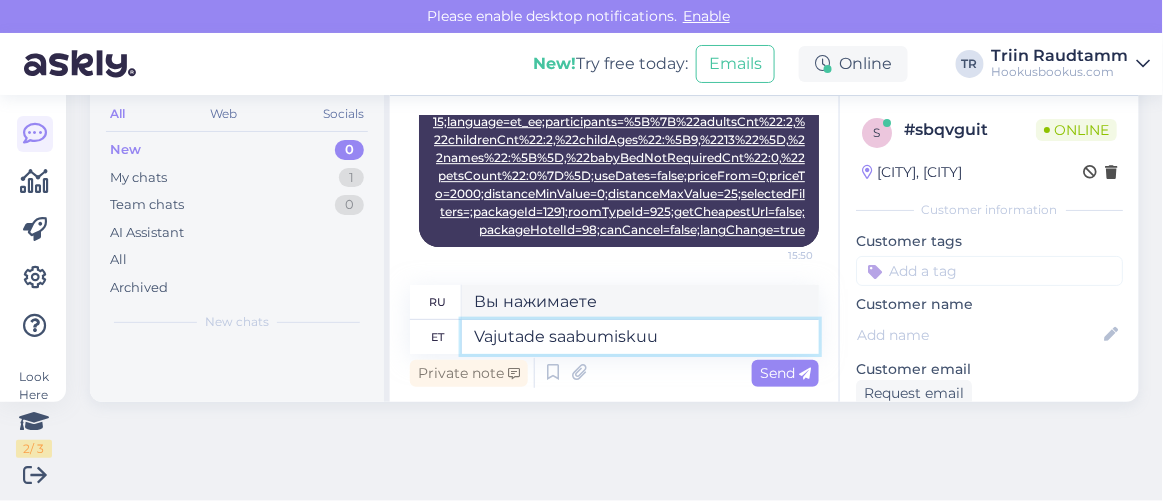 type on "Клики поступают" 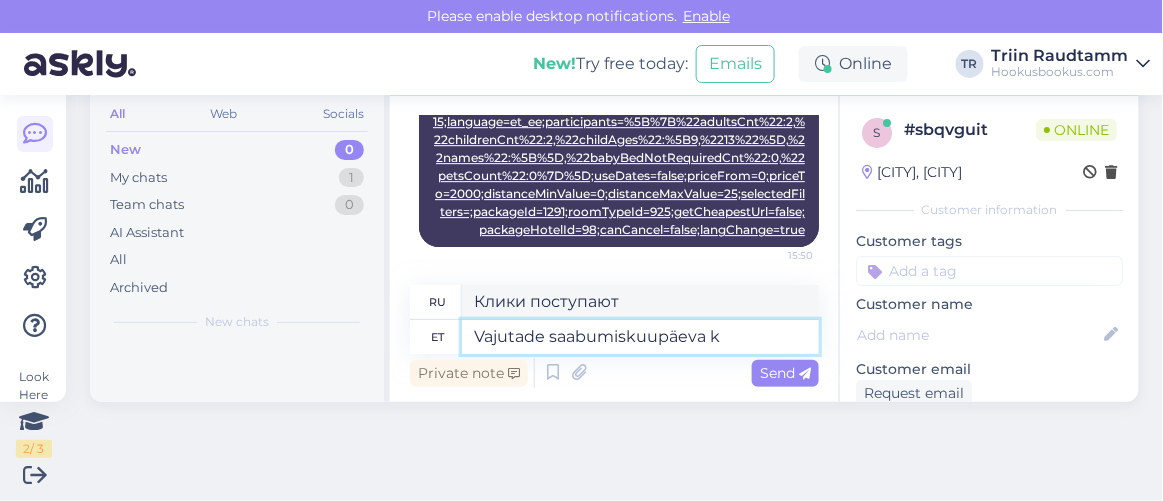 type on "Vajutade saabumiskuupäeva ka" 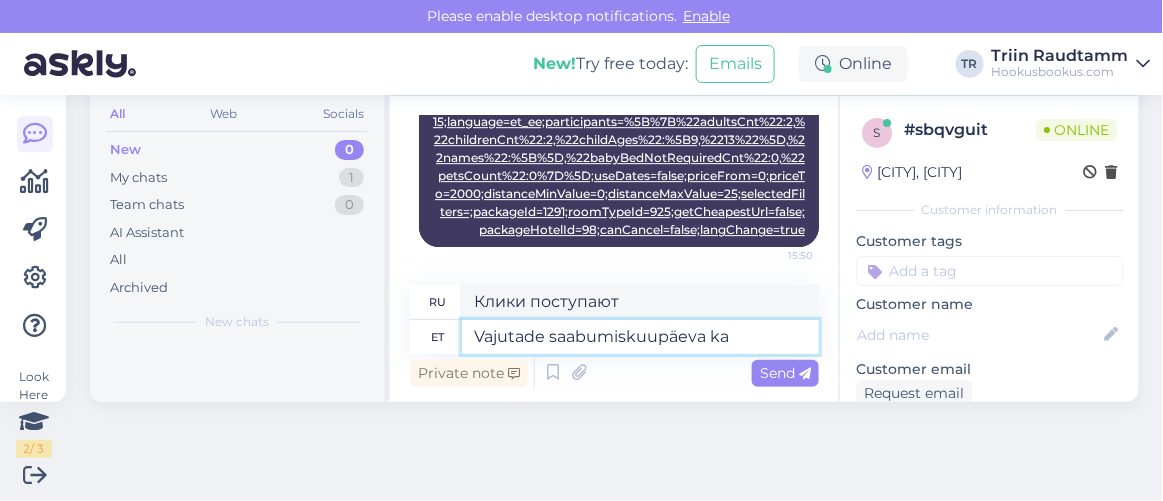 type on "Нажмите на дату прибытия." 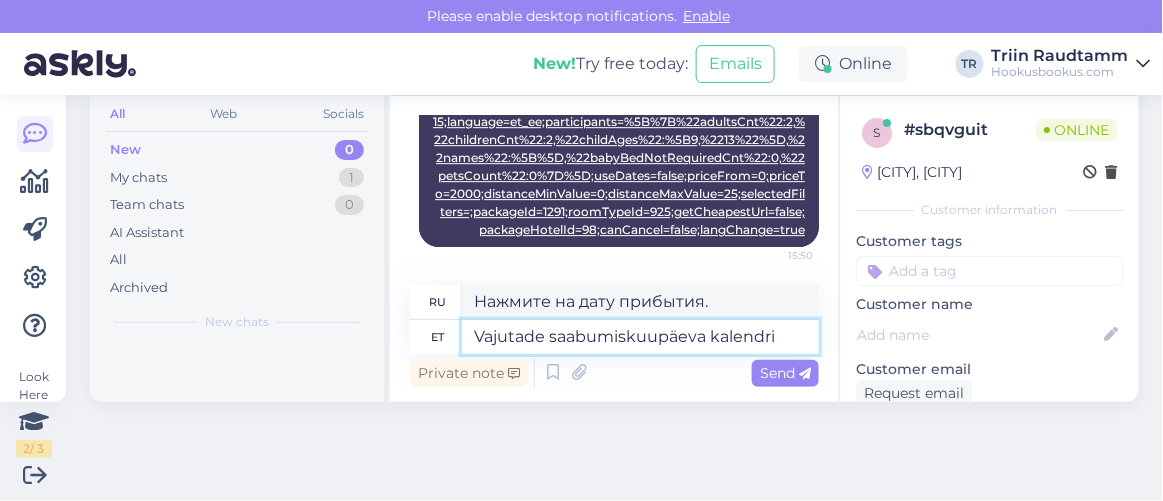 type on "Vajutade saabumiskuupäeva kalendril" 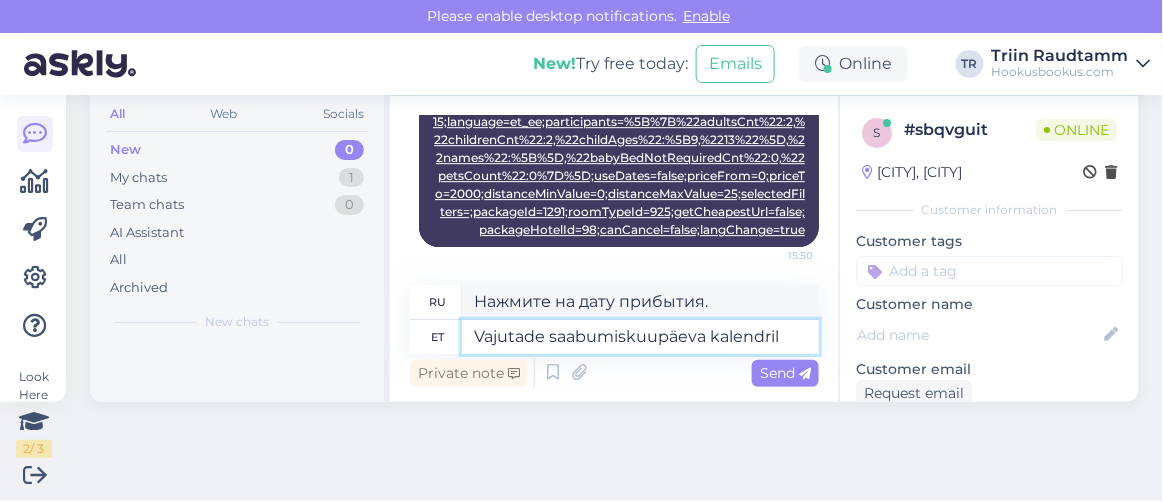 type on "Нажмите на календарь дат прибытия." 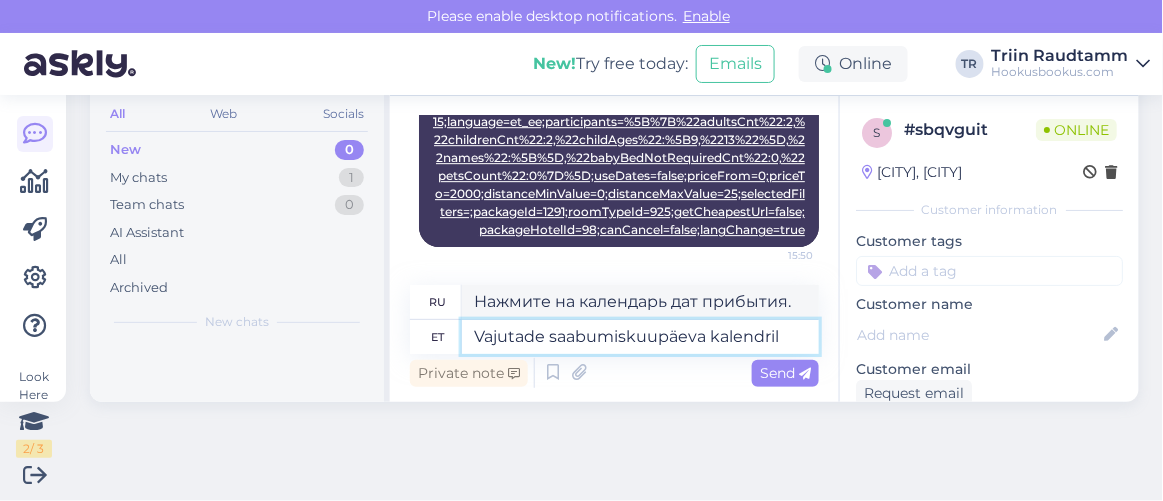 type on "Vajutade saabumiskuupäeva kalendril," 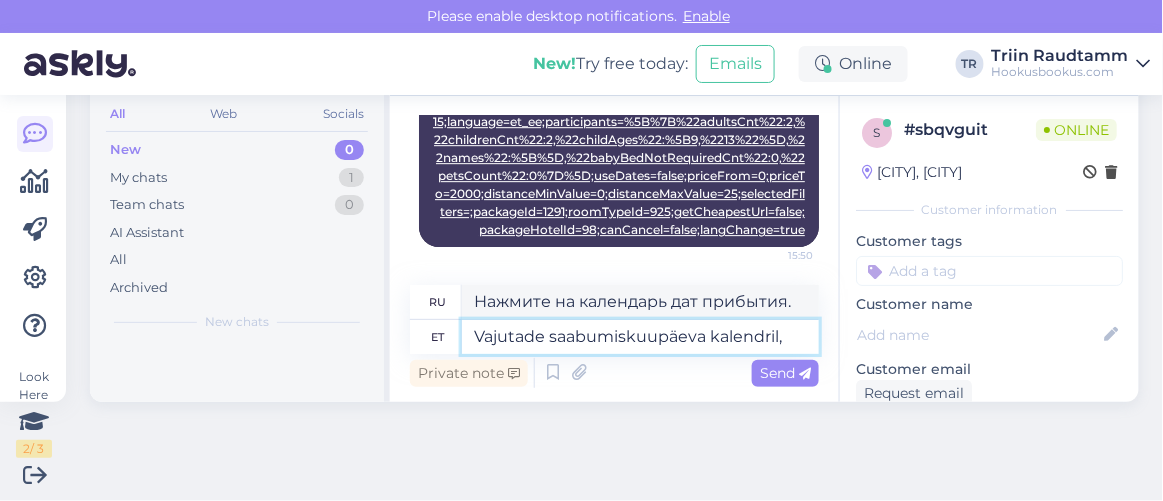 type on "Нажмите на дату прибытия в календаре," 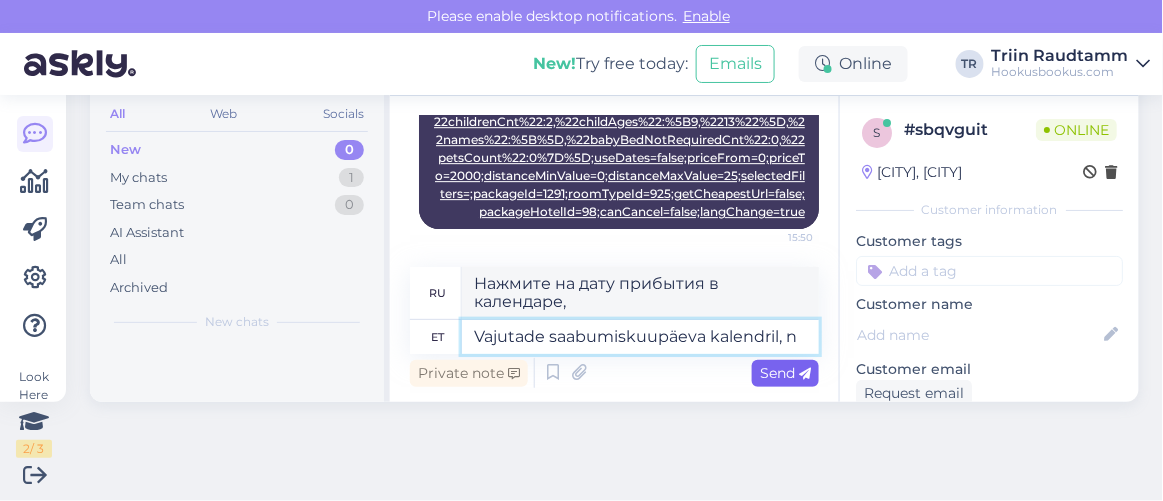 scroll, scrollTop: 1515, scrollLeft: 0, axis: vertical 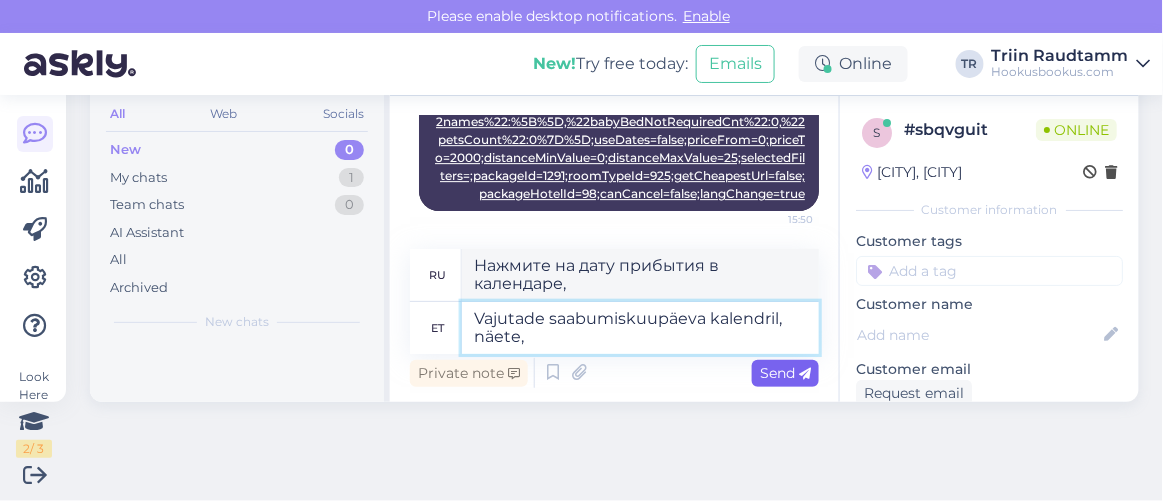 type on "Vajutade saabumiskuupäeva kalendril, näete, m" 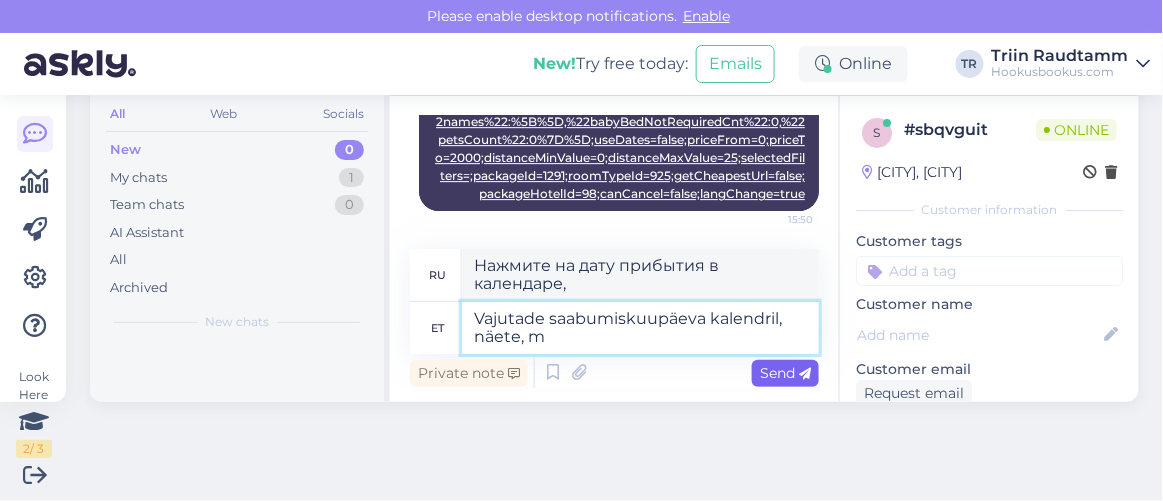 type on "Если вы кликните на дату прибытия в календаре, вы увидите," 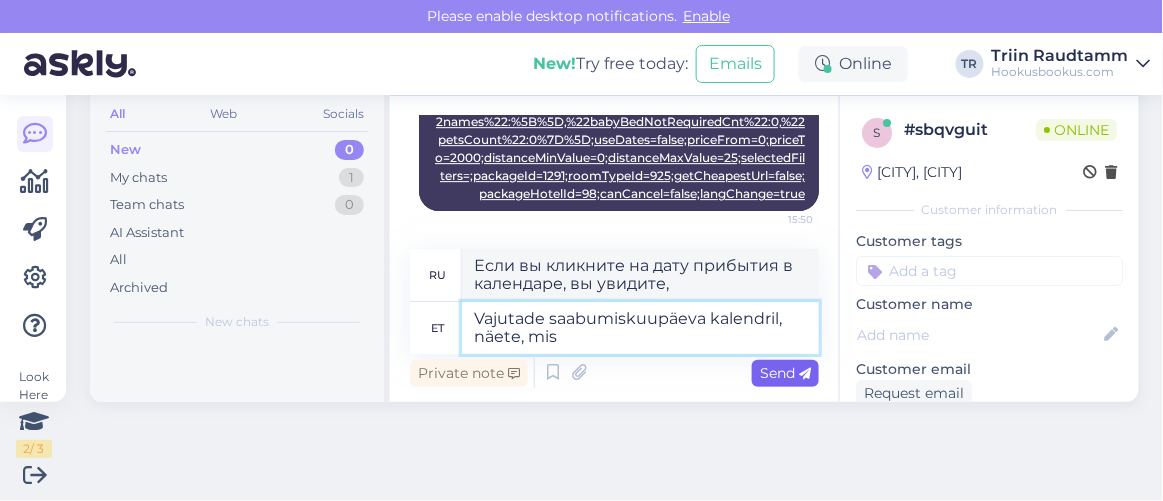 type on "Vajutade saabumiskuupäeva kalendril, näete, mis k" 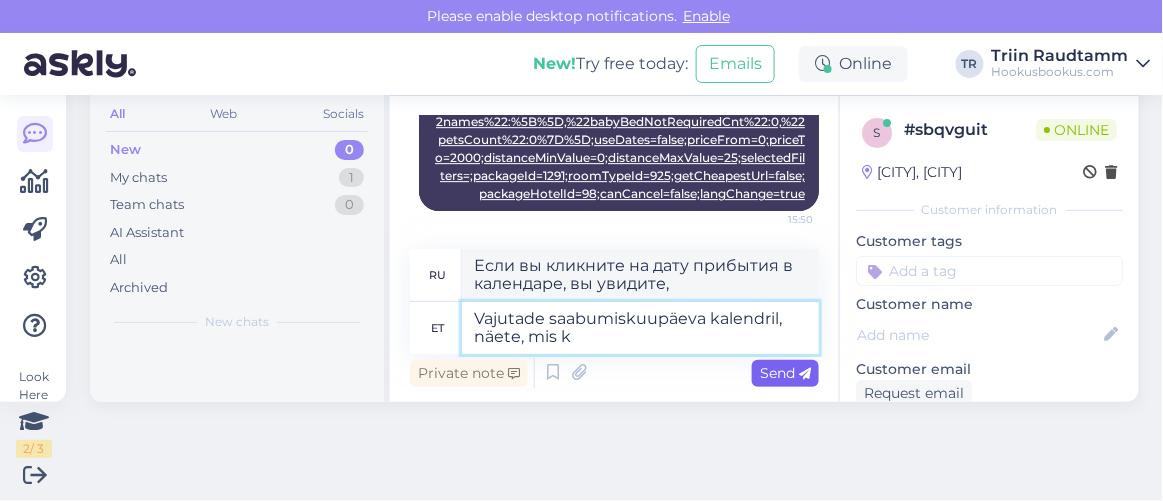 type on "Если вы нажмете на дату прибытия в календаре, вы увидите, что" 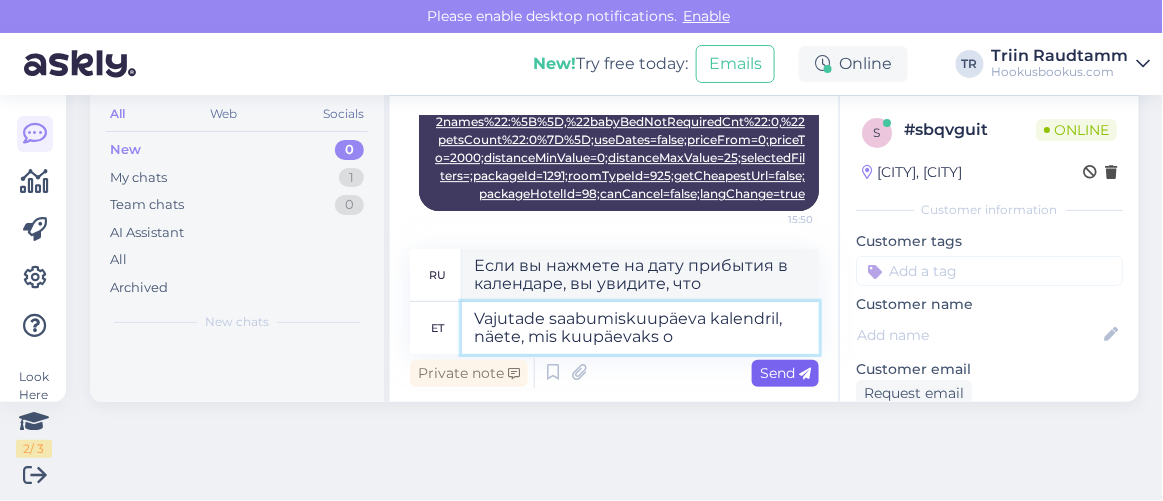 type on "Vajutade saabumiskuupäeva kalendril, näete, mis kuupäevaks on" 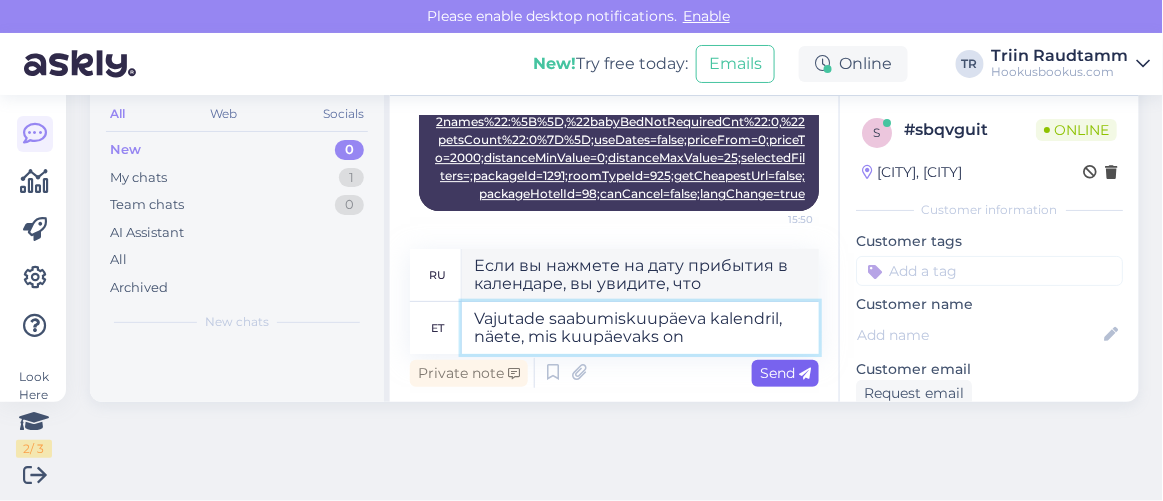 type on "Нажмите на дату прибытия в календаре, чтобы узнать, какая это дата." 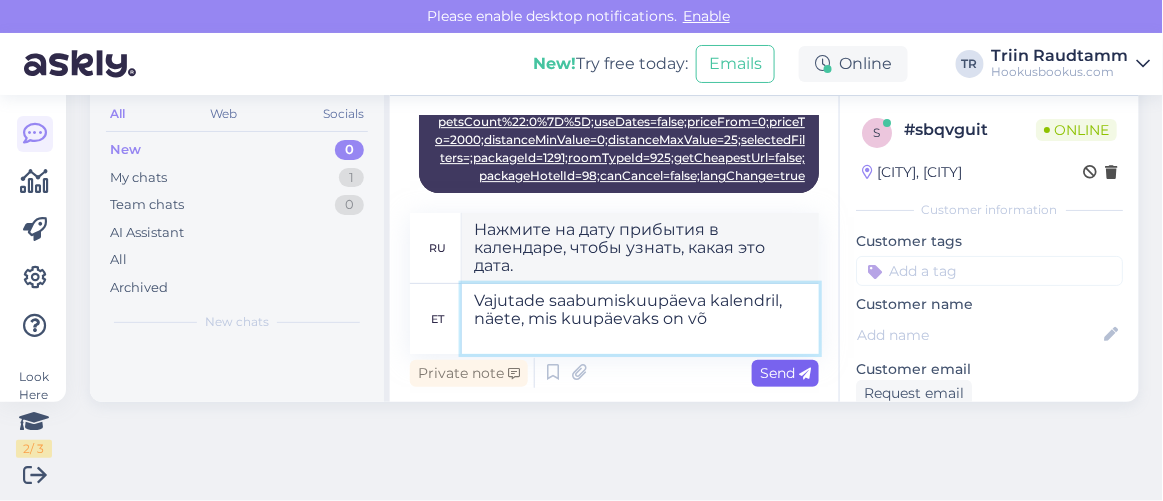 scroll, scrollTop: 1552, scrollLeft: 0, axis: vertical 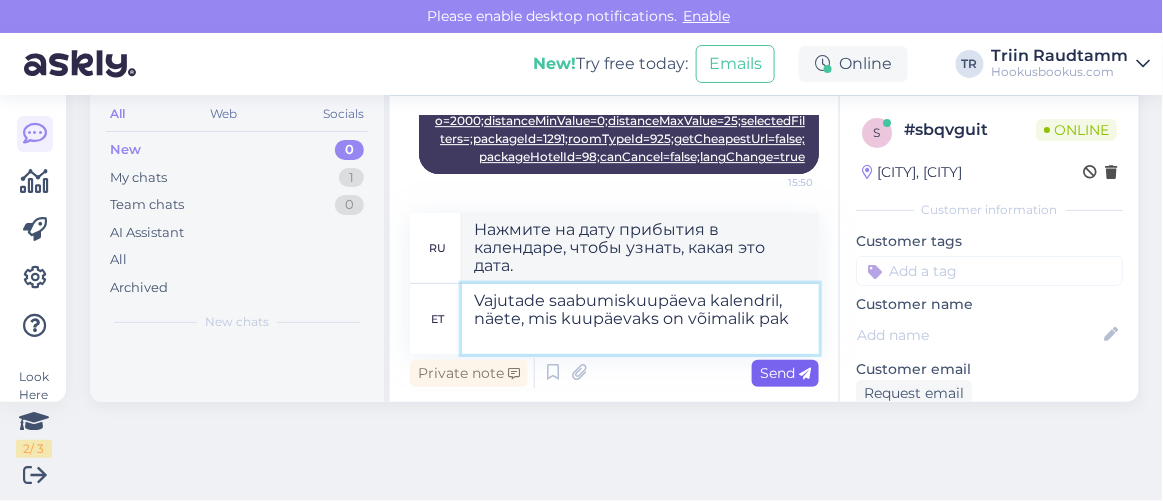 type on "Vajutade saabumiskuupäeva kalendril, näete, mis kuupäevaks on võimalik pake" 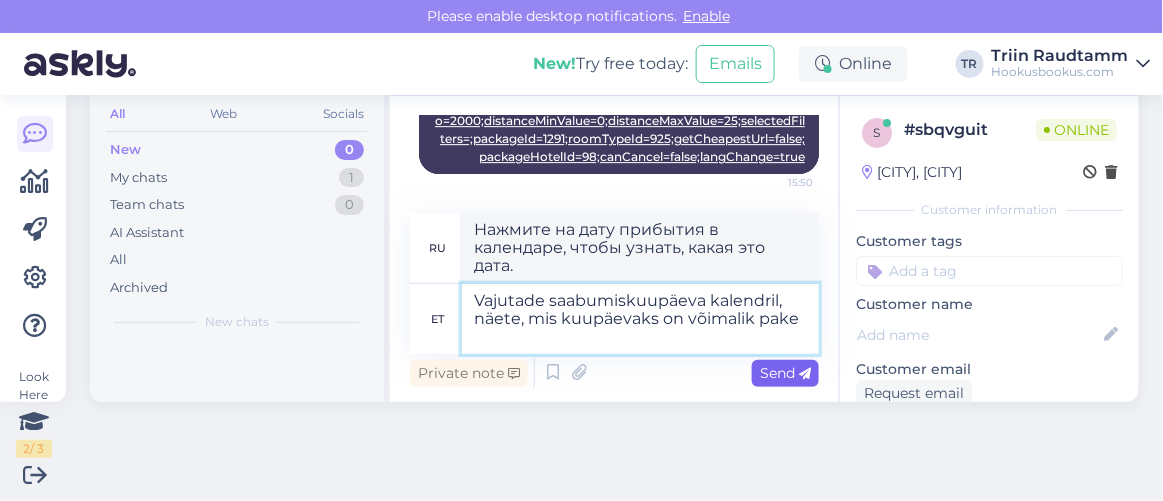 type on "Нажмите на дату прибытия в календаре, чтобы увидеть доступные даты." 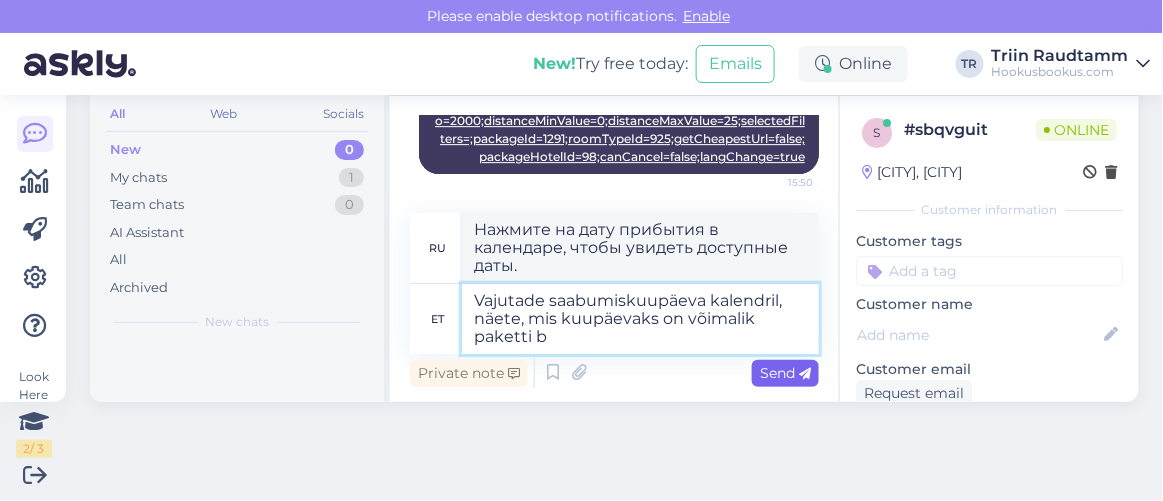 type on "Vajutade saabumiskuupäeva kalendril, näete, mis kuupäevaks on võimalik paketti br" 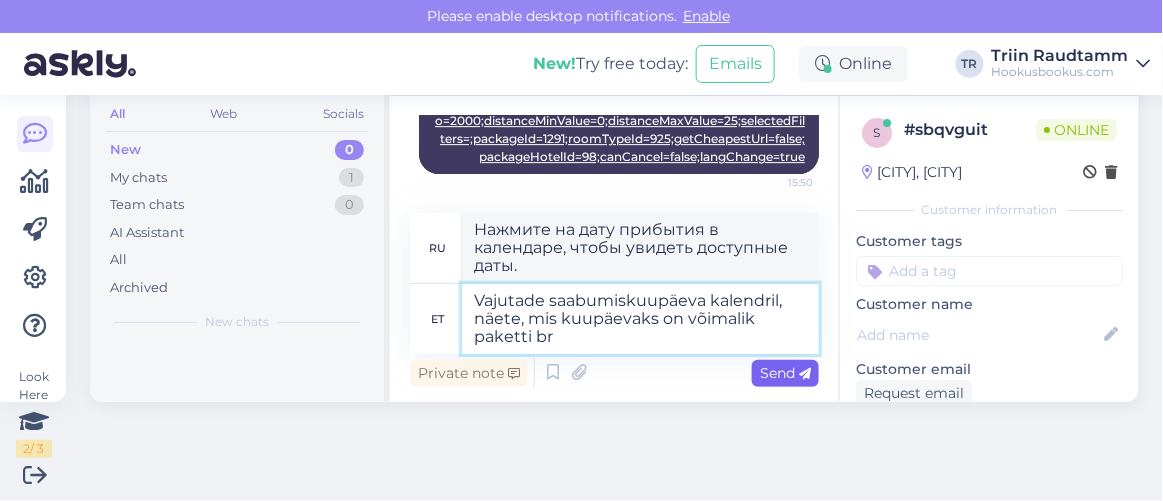 type on "Нажмите на дату прибытия в календаре, чтобы увидеть дату, когда посылка будет доступна для доставки." 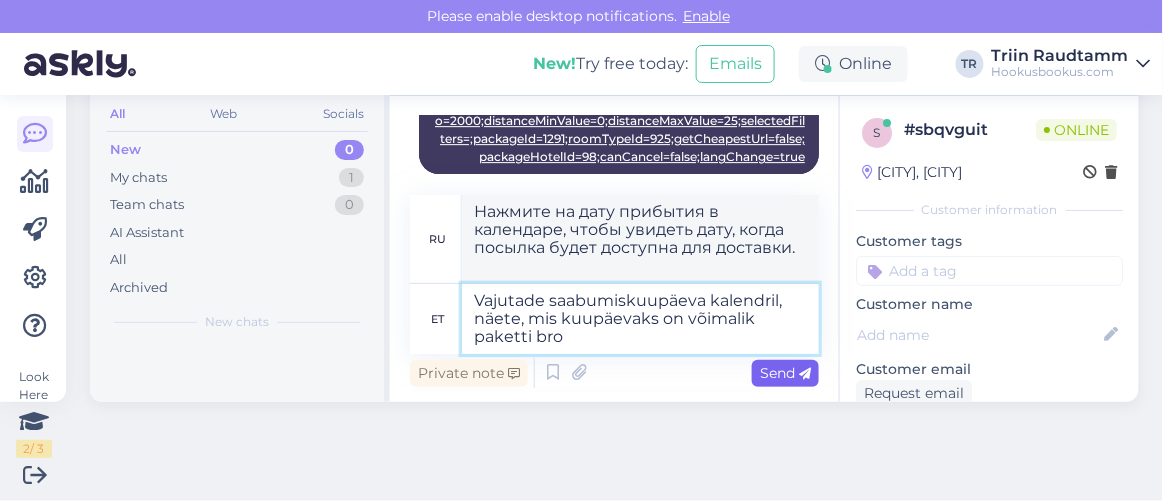 scroll, scrollTop: 1569, scrollLeft: 0, axis: vertical 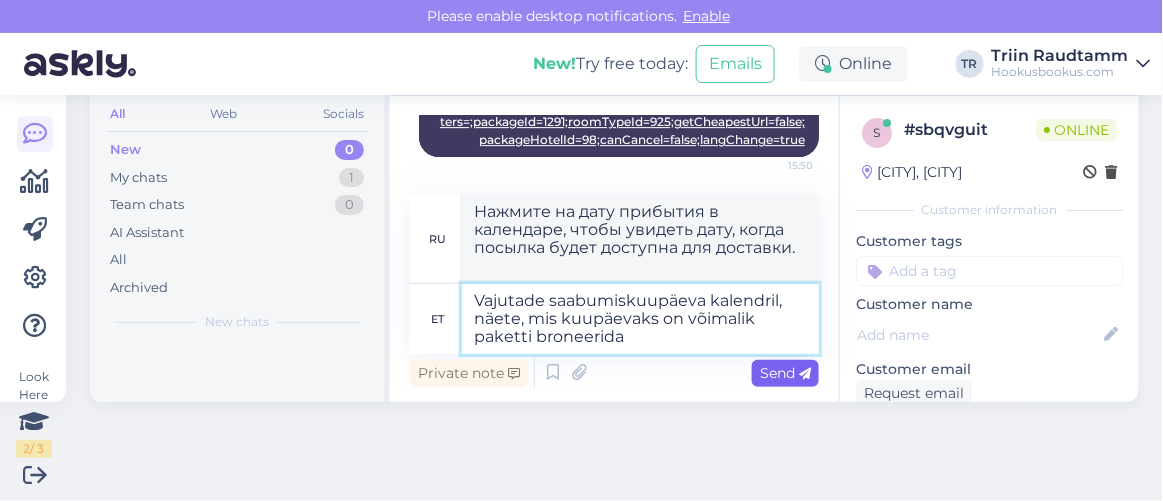 type on "Vajutade saabumiskuupäeva kalendril, näete, mis kuupäevaks on võimalik paketti broneerida j" 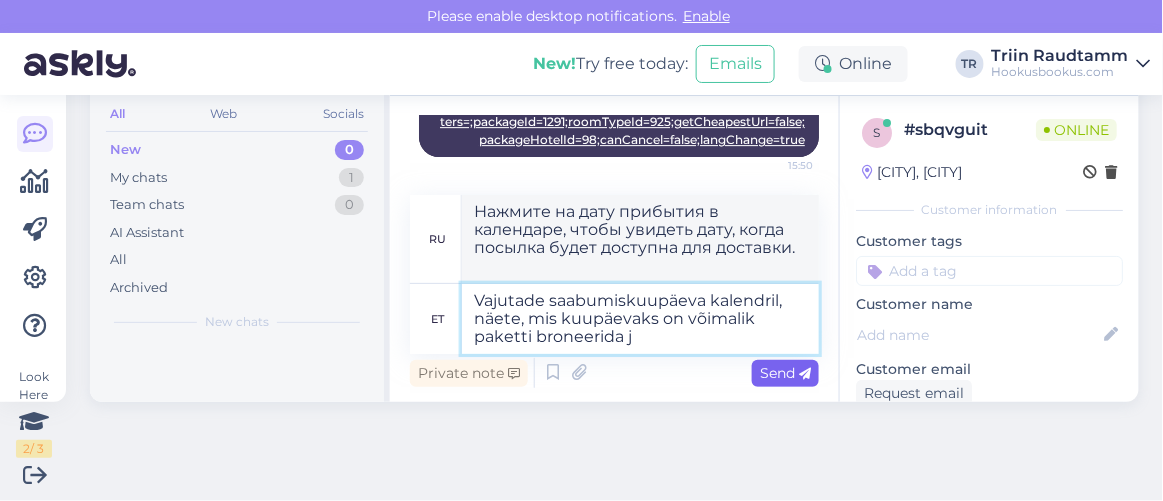 type on "Нажмите на дату прибытия в календаре, чтобы узнать, какие даты доступны для бронирования пакета." 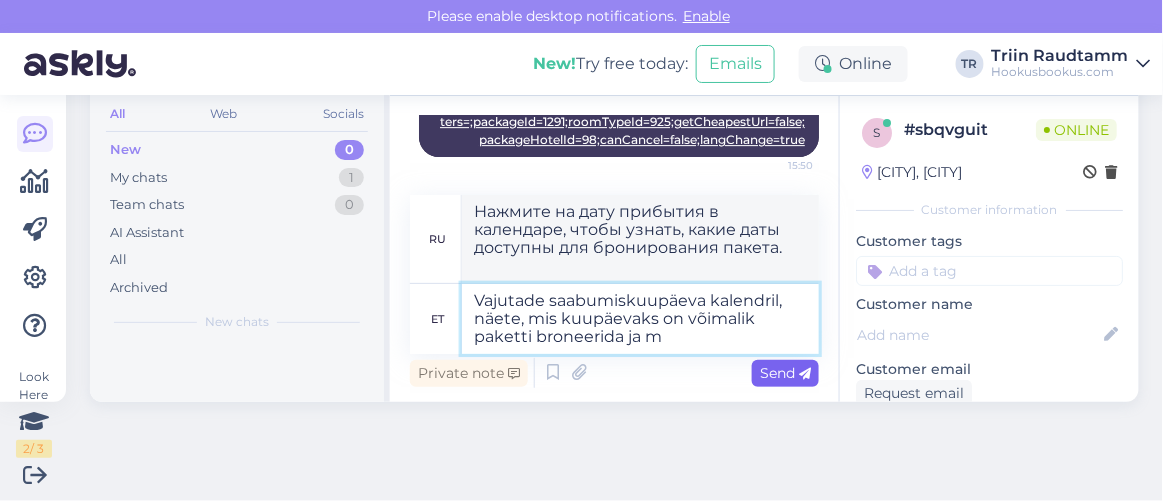 type on "Vajutade saabumiskuupäeva kalendril, näete, mis kuupäevaks on võimalik paketti broneerida ja mi" 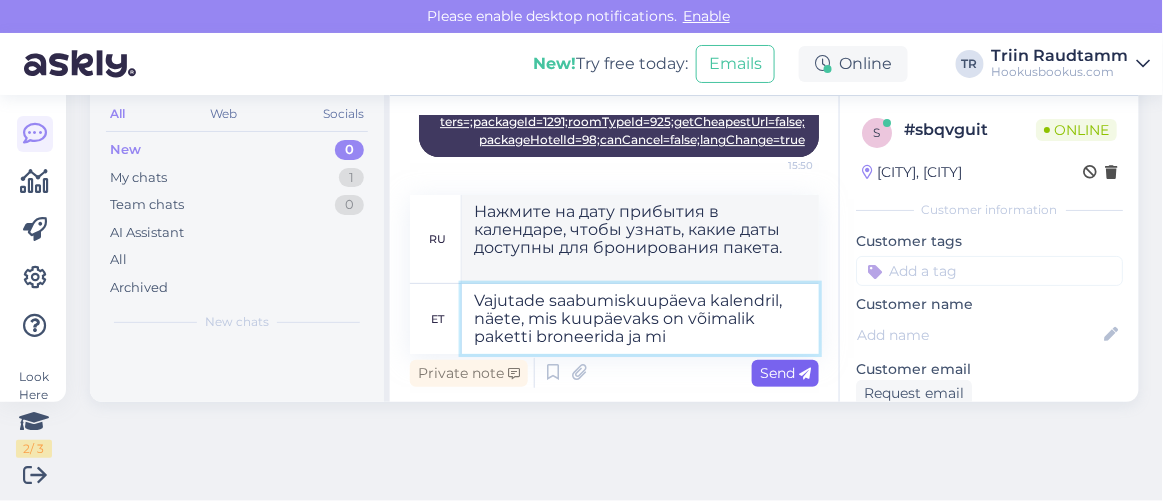 type on "Нажмите на дату прибытия в календаре, чтобы увидеть, на какую дату можно забронировать пакет и" 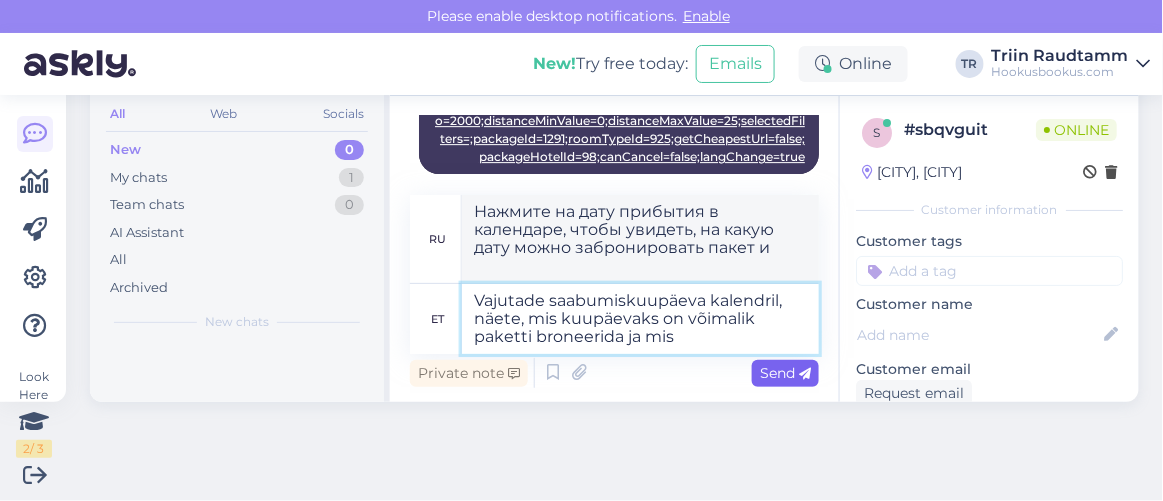 type on "Vajutade saabumiskuupäeva kalendril, näete, mis kuupäevaks on võimalik paketti broneerida ja mis h" 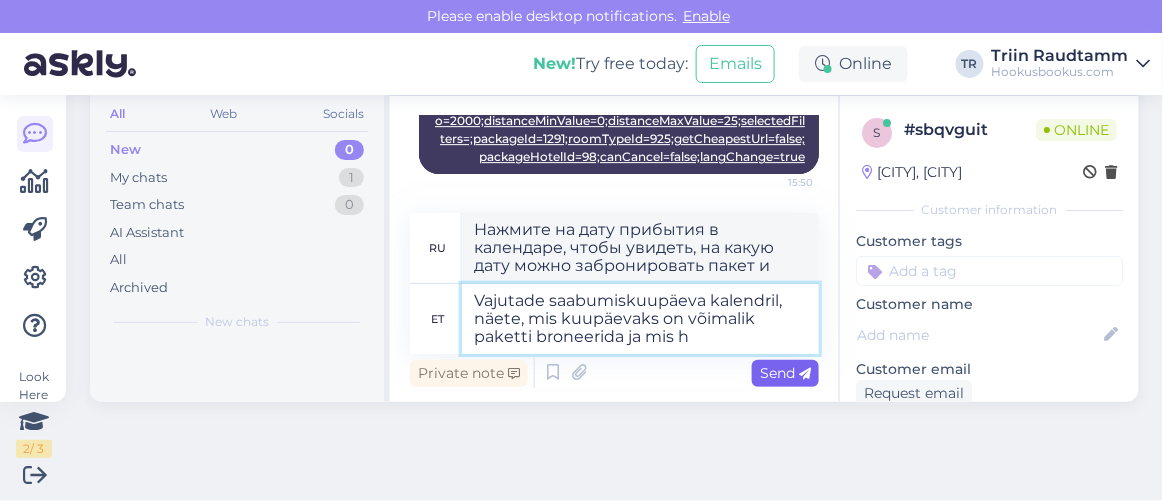 type on "Нажмите на дату прибытия в календаре, чтобы увидеть, на какие даты можно забронировать пакет и на какие" 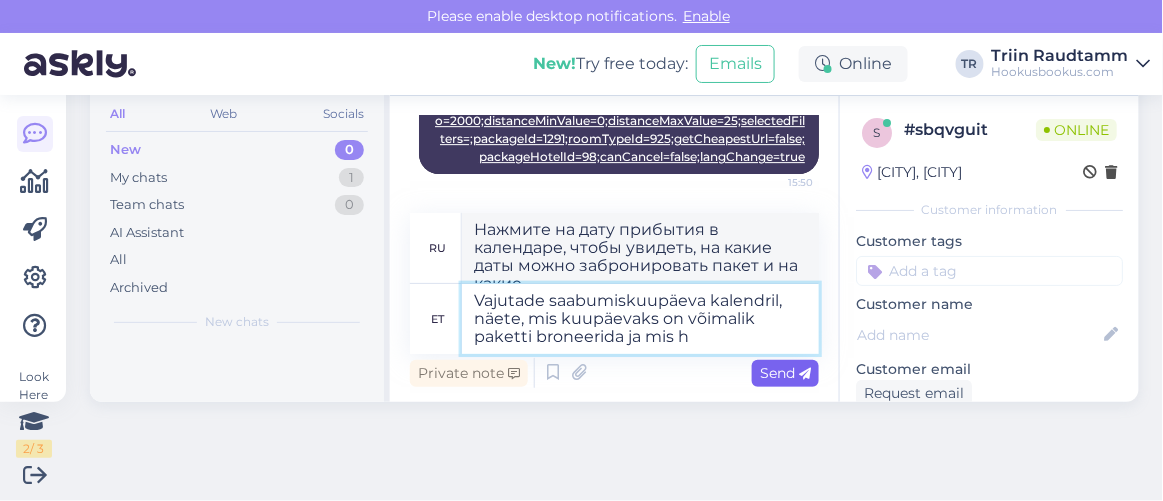 scroll, scrollTop: 1569, scrollLeft: 0, axis: vertical 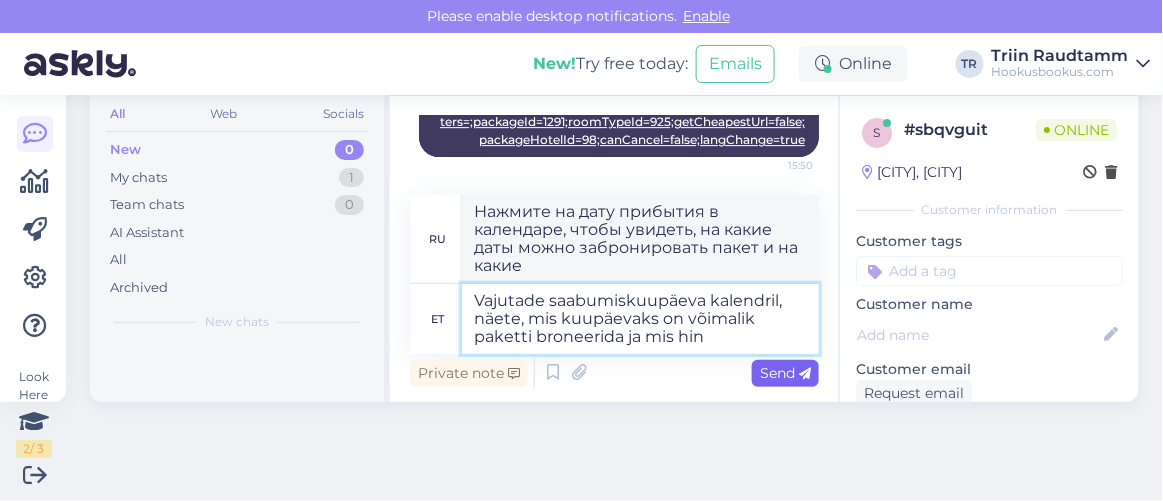 type on "Vajutade saabumiskuupäeva kalendril, näete, mis kuupäevaks on võimalik paketti broneerida ja mis hind" 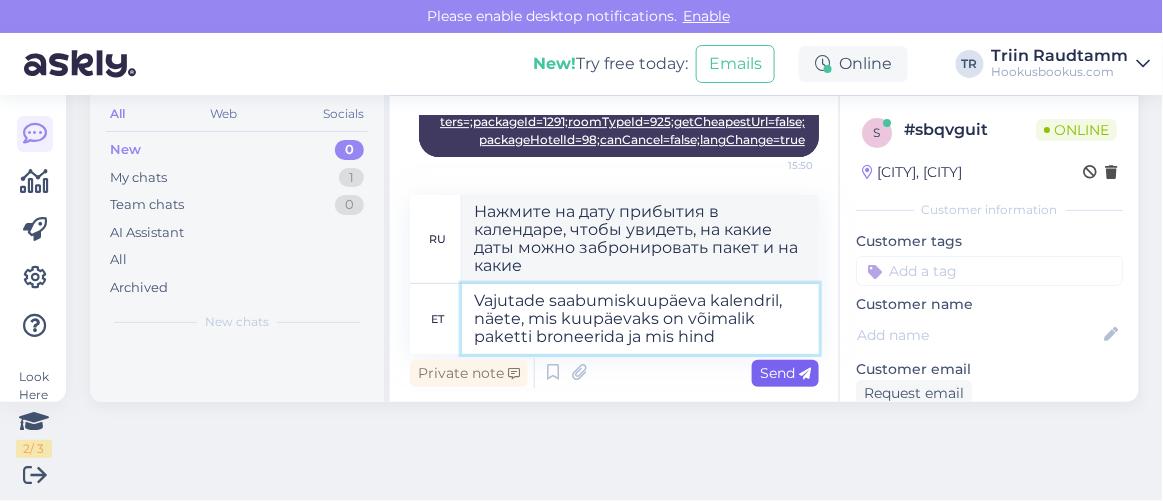 type on "Нажмите на дату прибытия в календаре, чтобы увидеть, на какую дату можно забронировать пакет и на какой час." 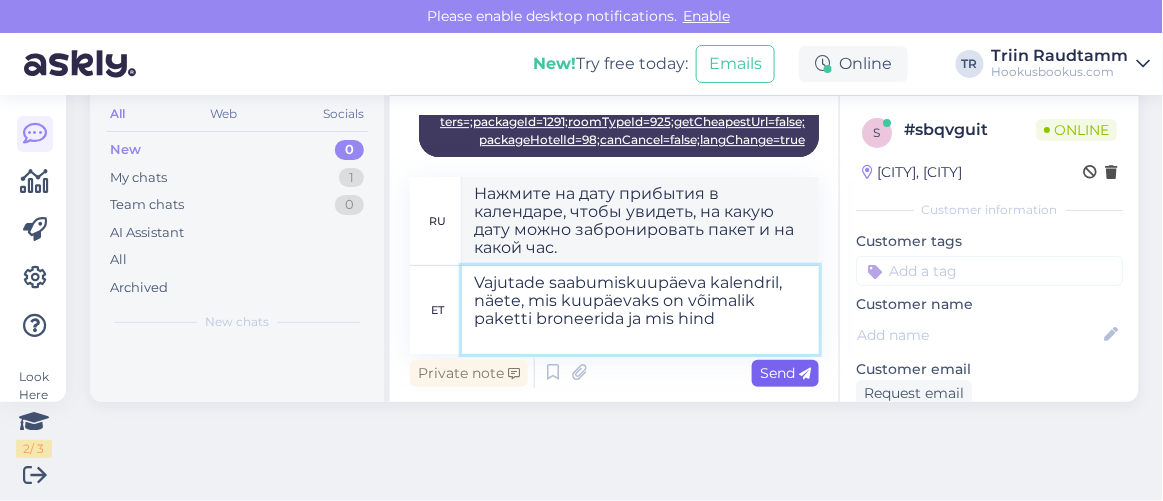 scroll, scrollTop: 1587, scrollLeft: 0, axis: vertical 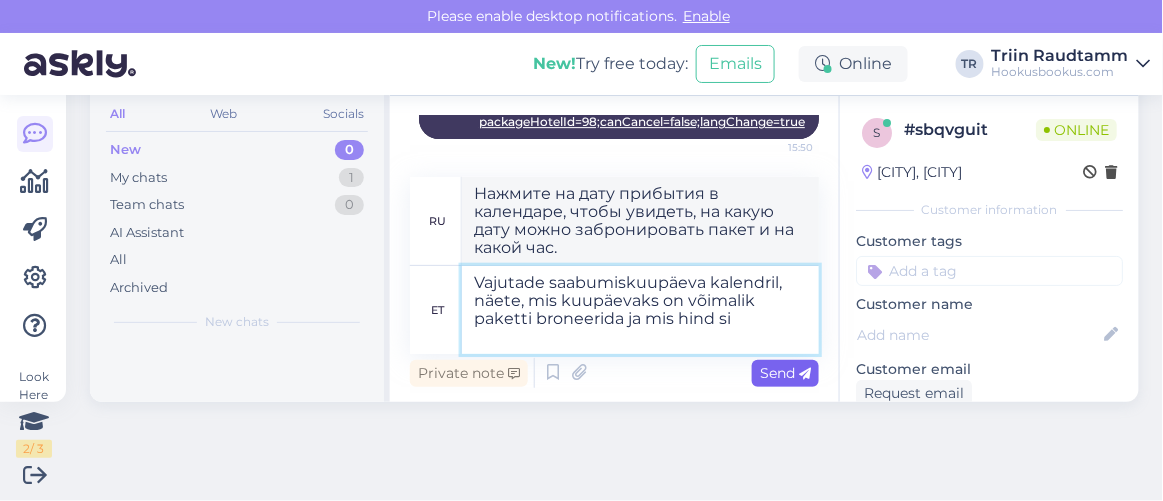 type on "Vajutade saabumiskuupäeva kalendril, näete, mis kuupäevaks on võimalik paketti broneerida ja mis hind sii" 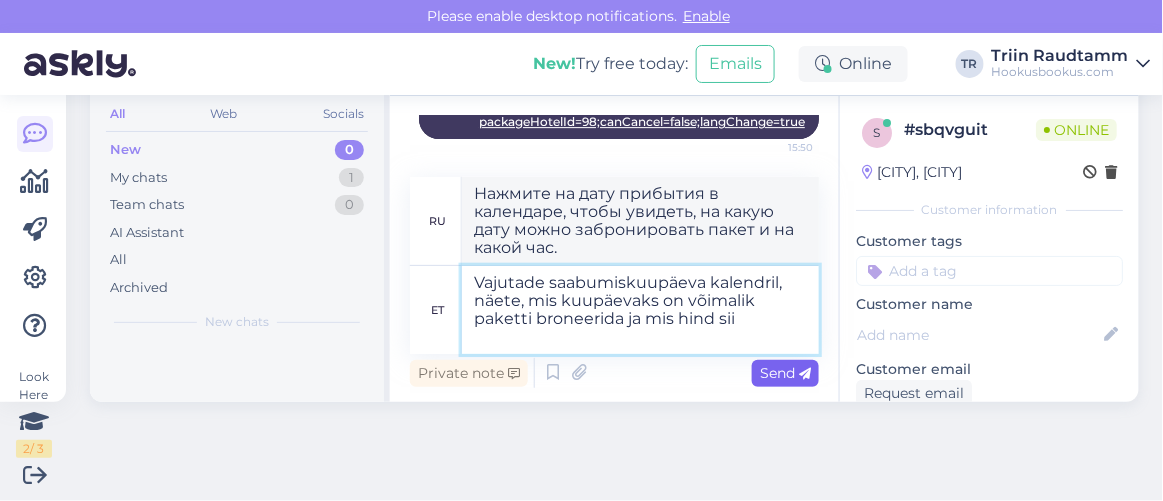 type on "Нажмите на дату прибытия в календаре, чтобы узнать, на какие даты можно забронировать пакет и какова его цена." 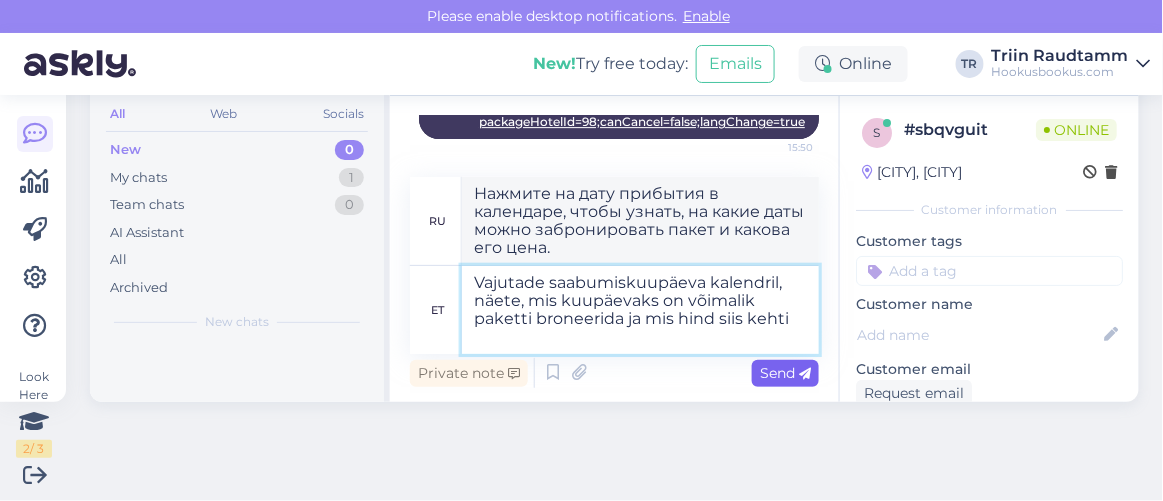 type on "Vajutade saabumiskuupäeva kalendril, näete, mis kuupäevaks on võimalik paketti broneerida ja mis hind siis kehtib" 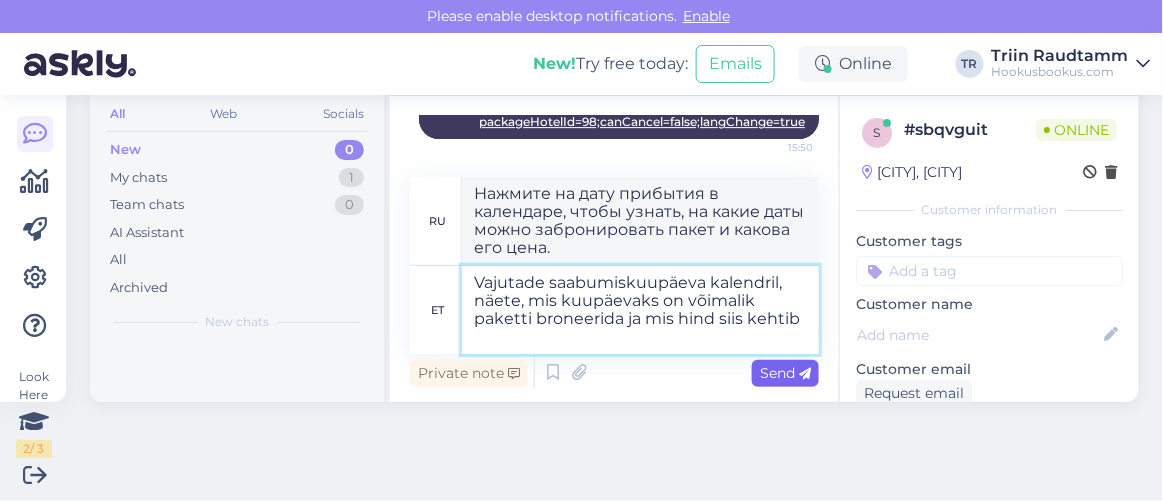 type on "Кликните на дату прибытия в календаре, чтобы узнать, на какую дату можно забронировать пакет и какая цена применяется." 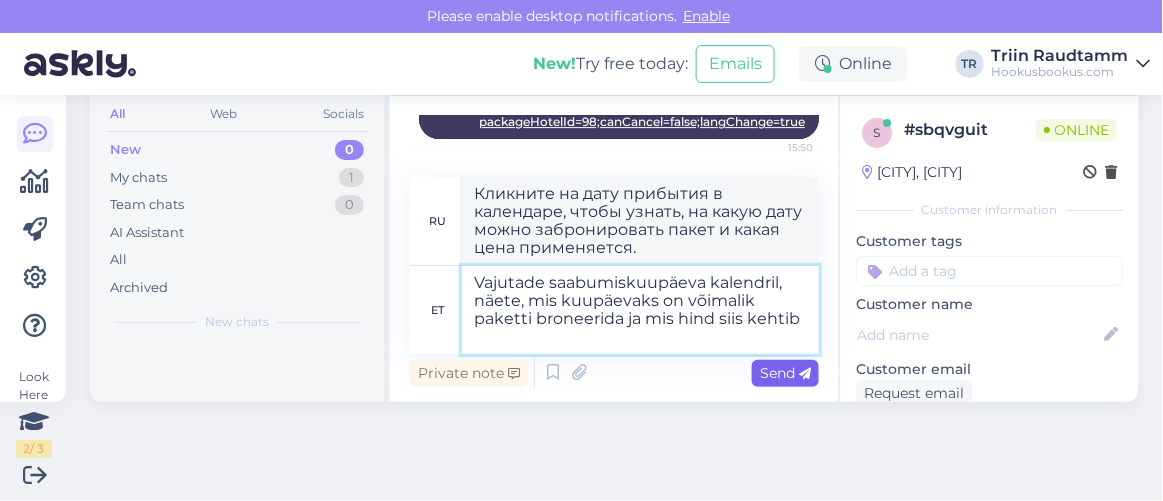 type 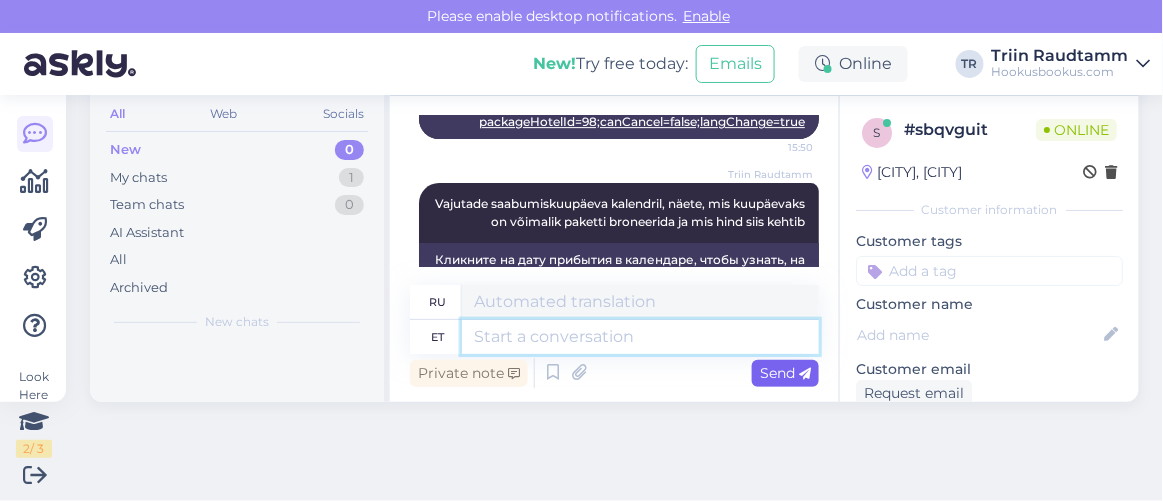 scroll, scrollTop: 1672, scrollLeft: 0, axis: vertical 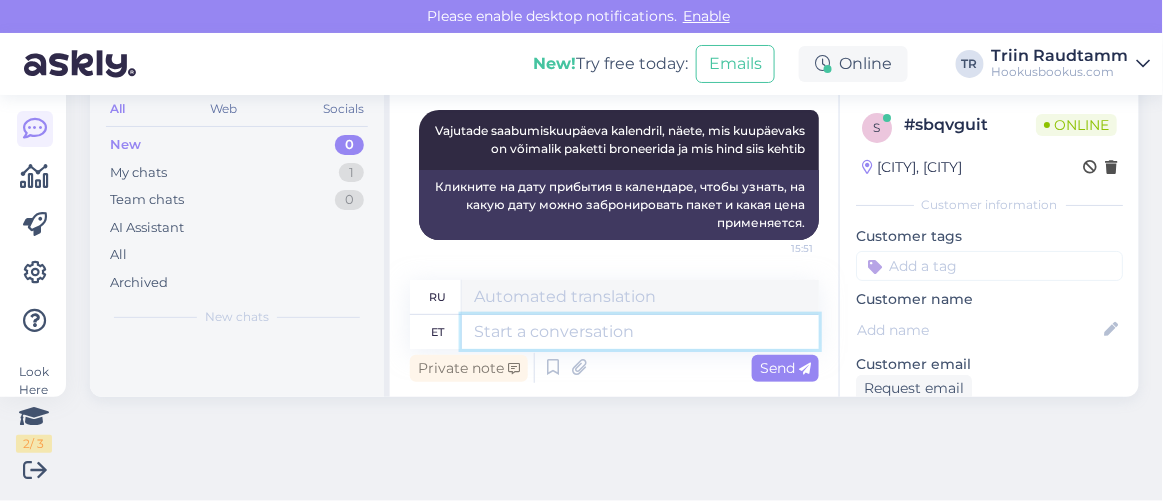 click at bounding box center [640, 332] 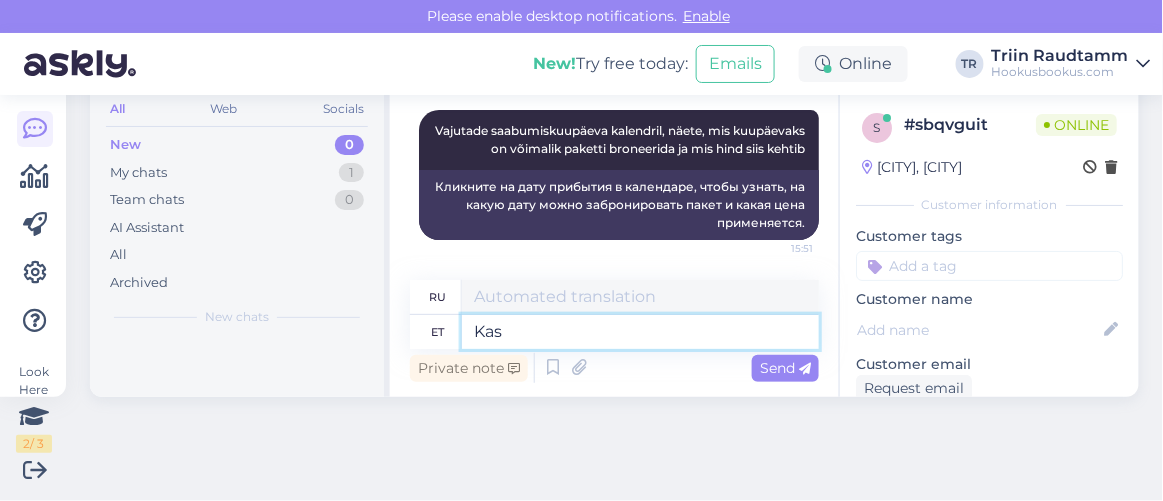 type on "Kas s" 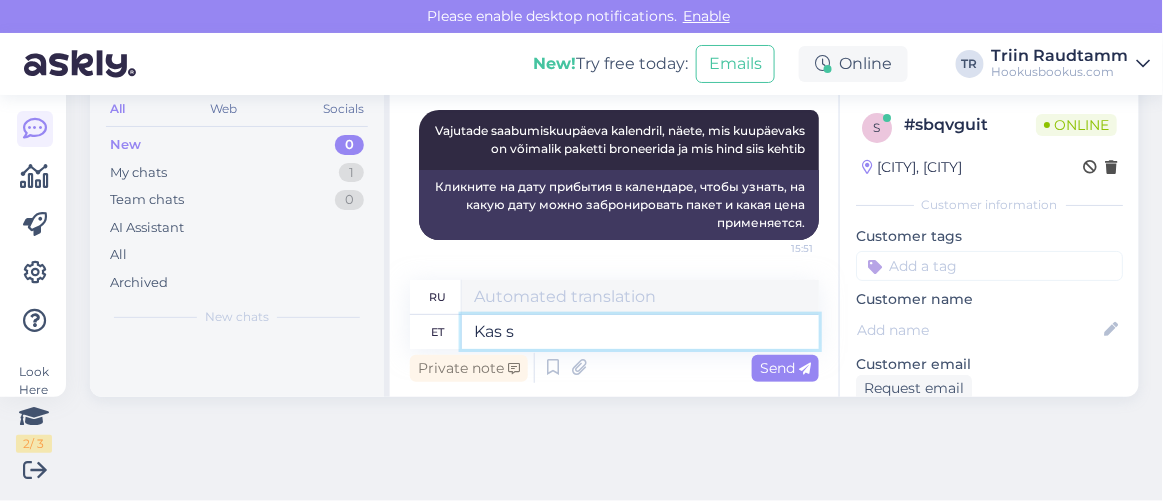type on "Является" 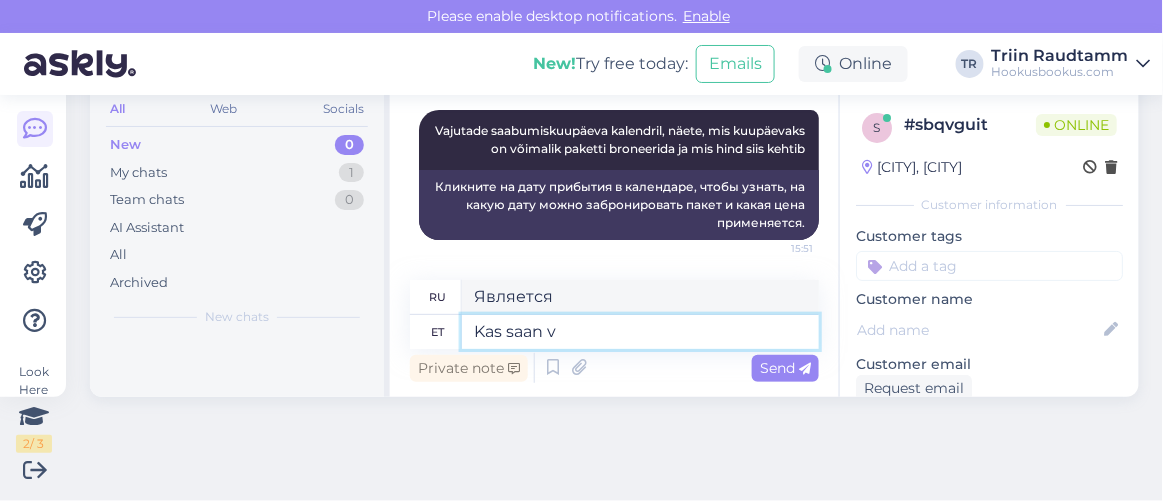 type on "Kas saan ve" 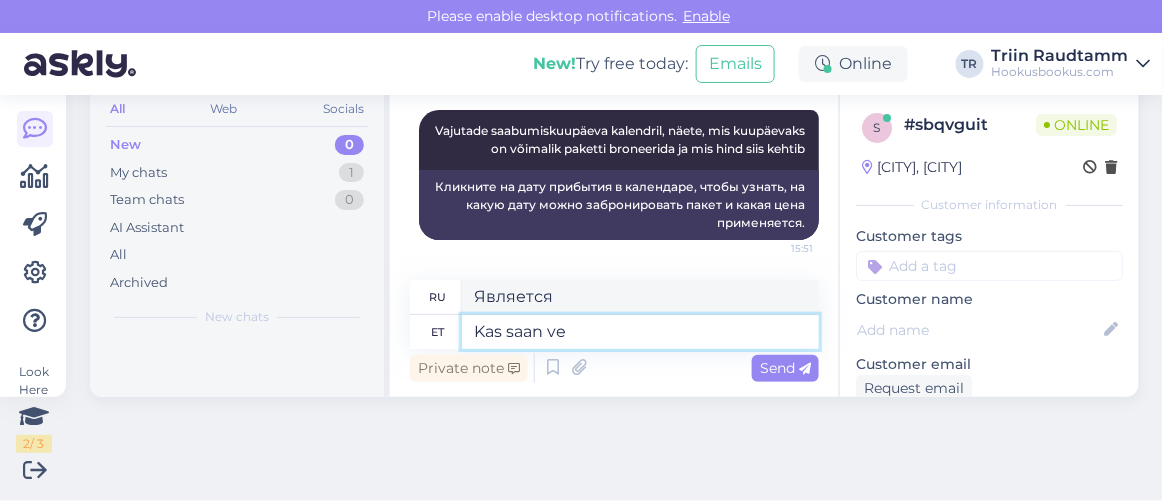 type on "Могу ли я" 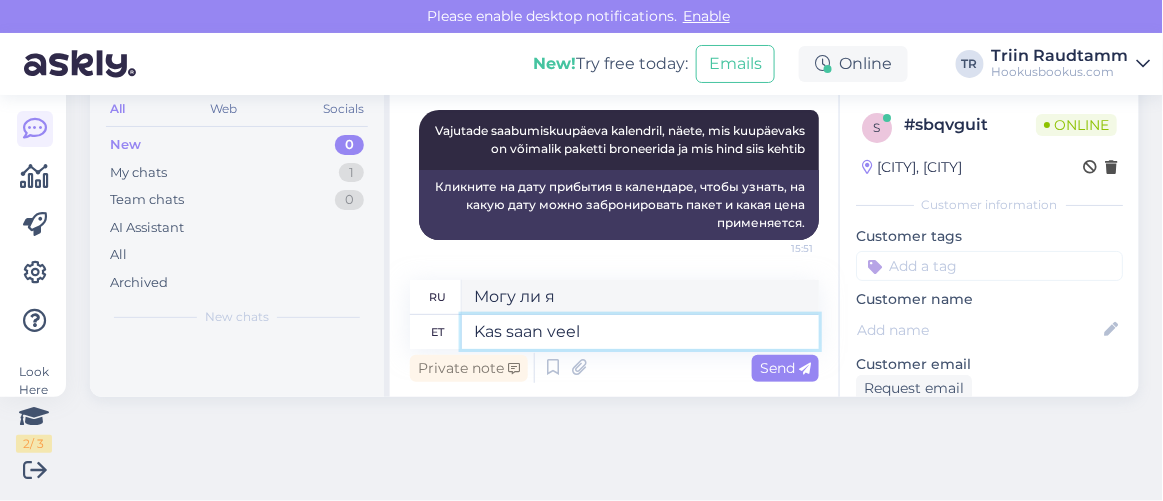 type on "Kas saan veel" 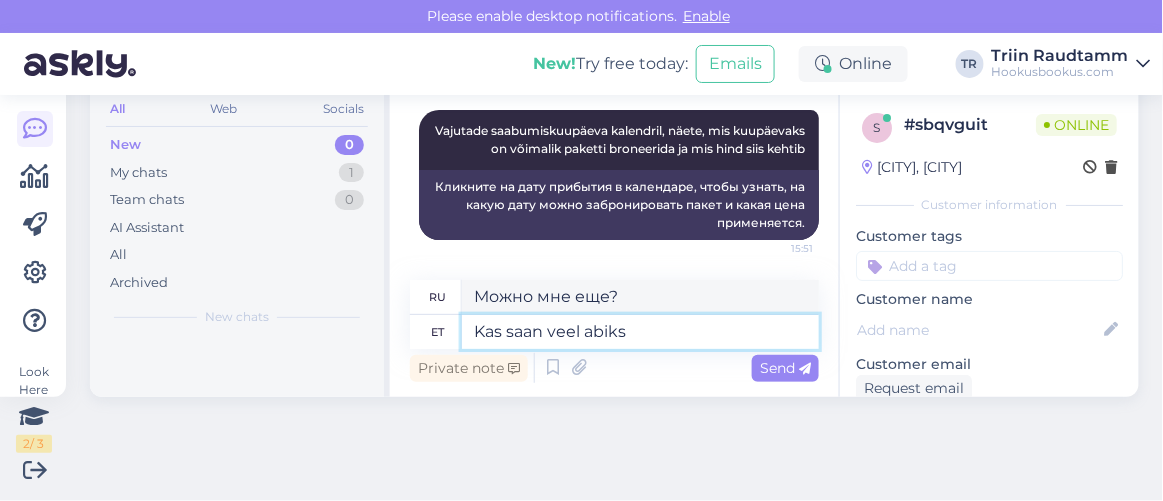 type on "Kas saan veel abiks" 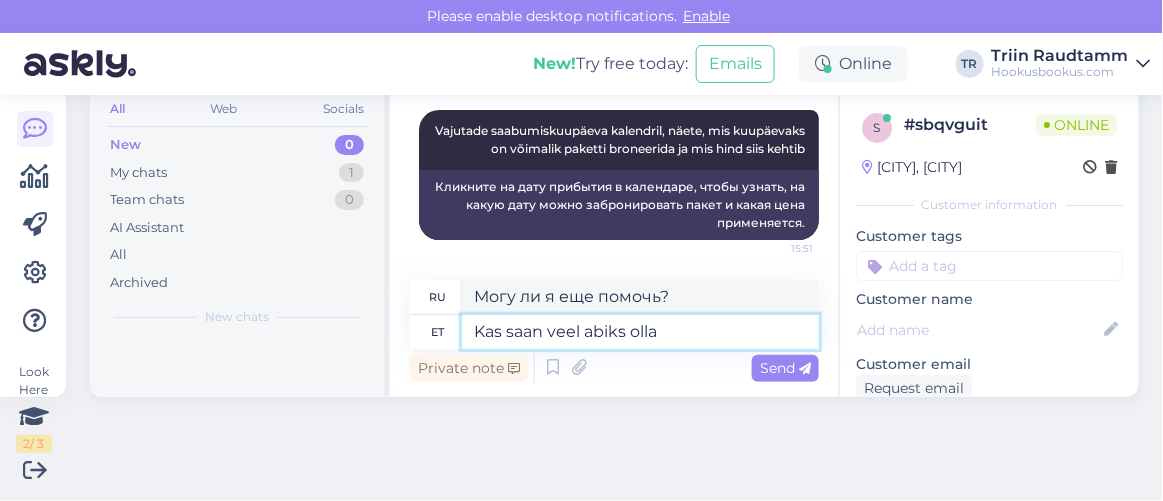 type on "Kas saan veel abiks olla?" 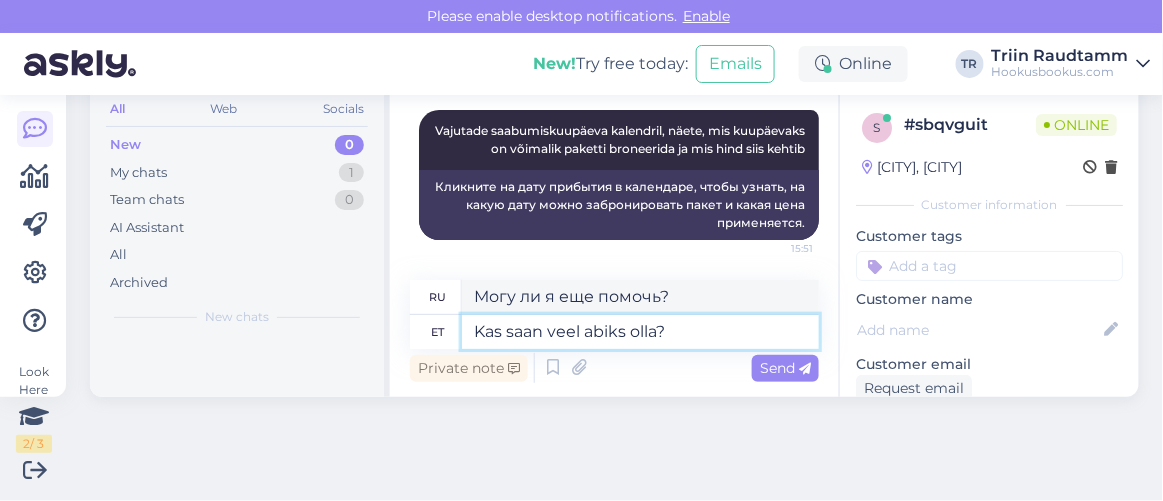 type 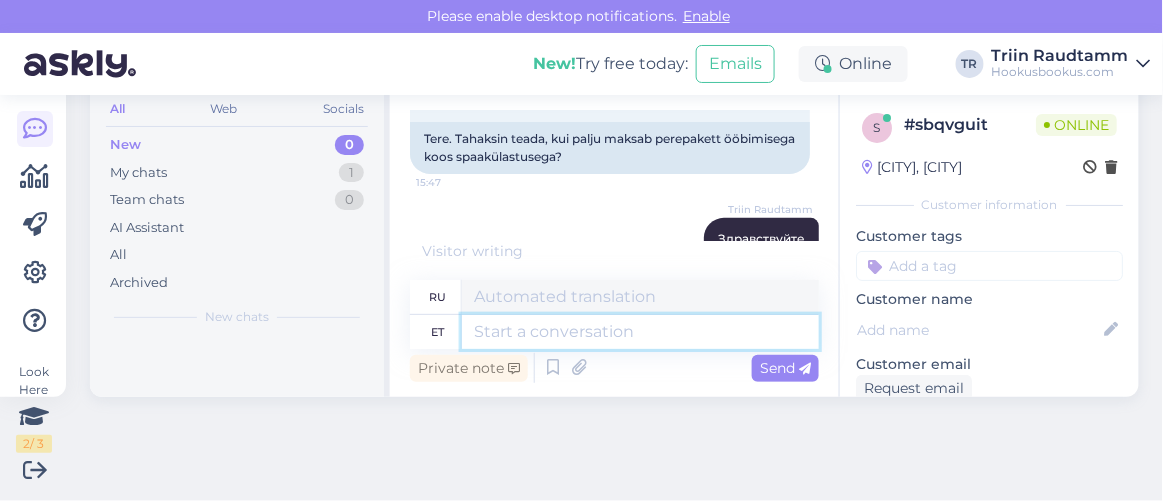 scroll, scrollTop: 1911, scrollLeft: 0, axis: vertical 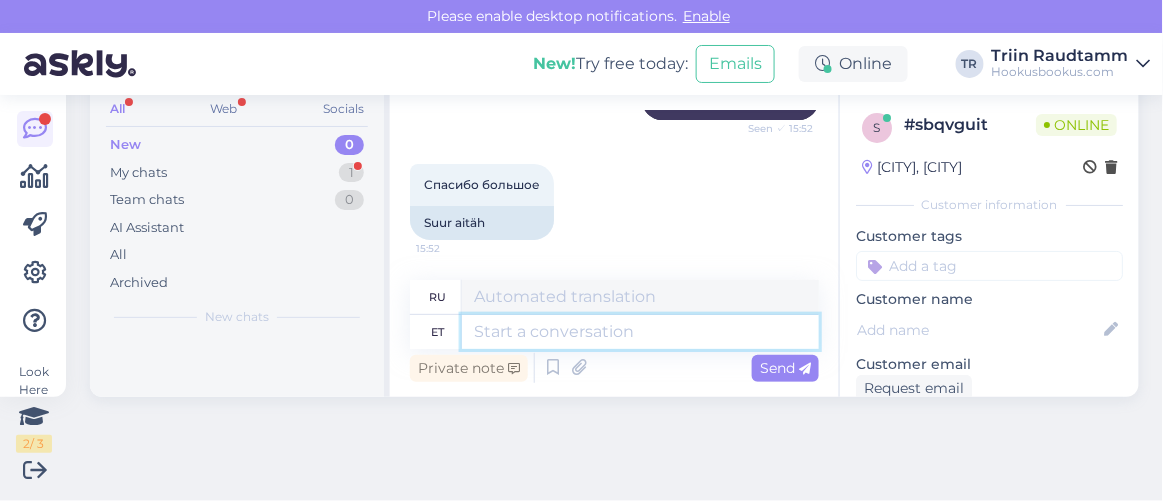click at bounding box center [640, 332] 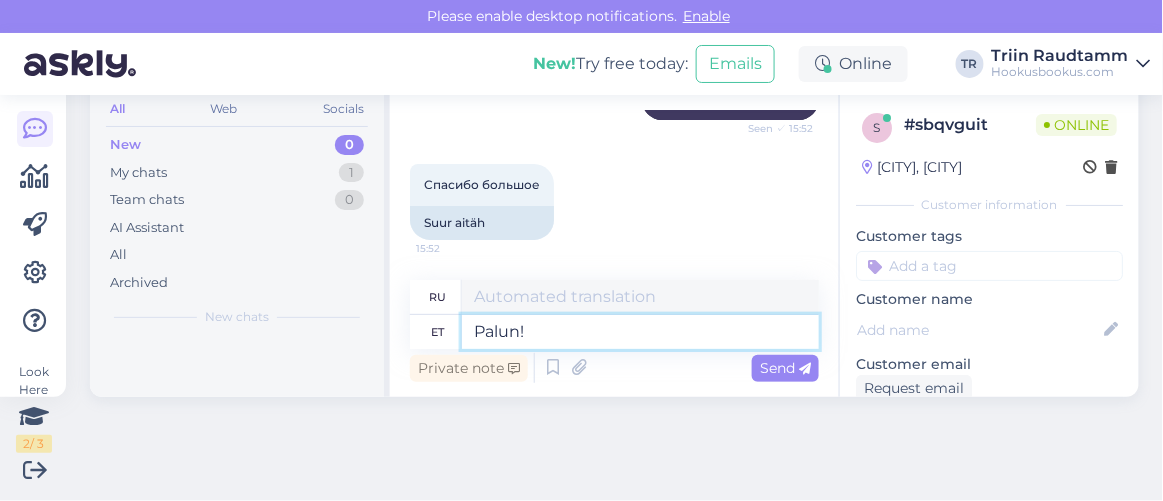 type on "Palun!" 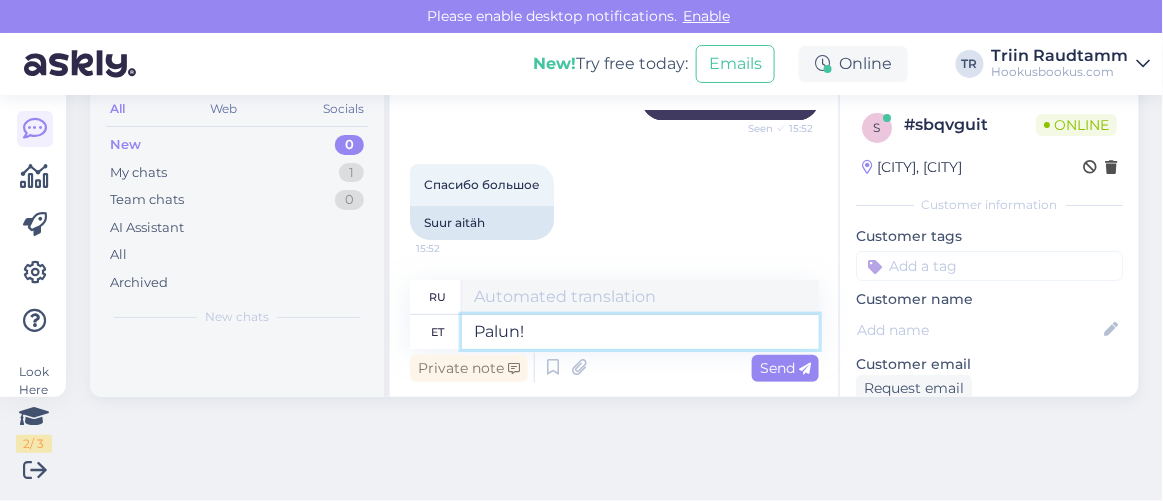 type on "Пожалуйста!" 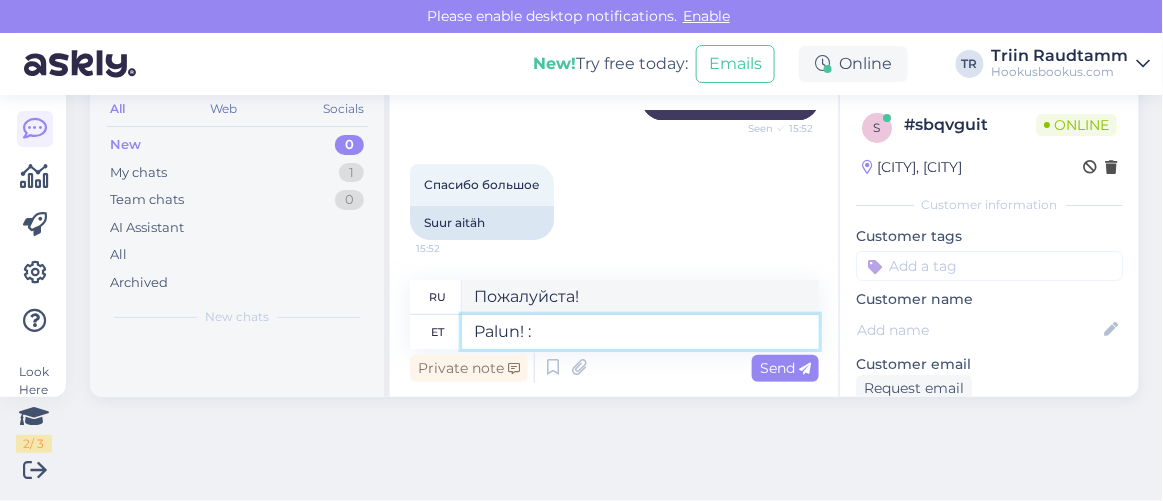 type on "Palun! :)" 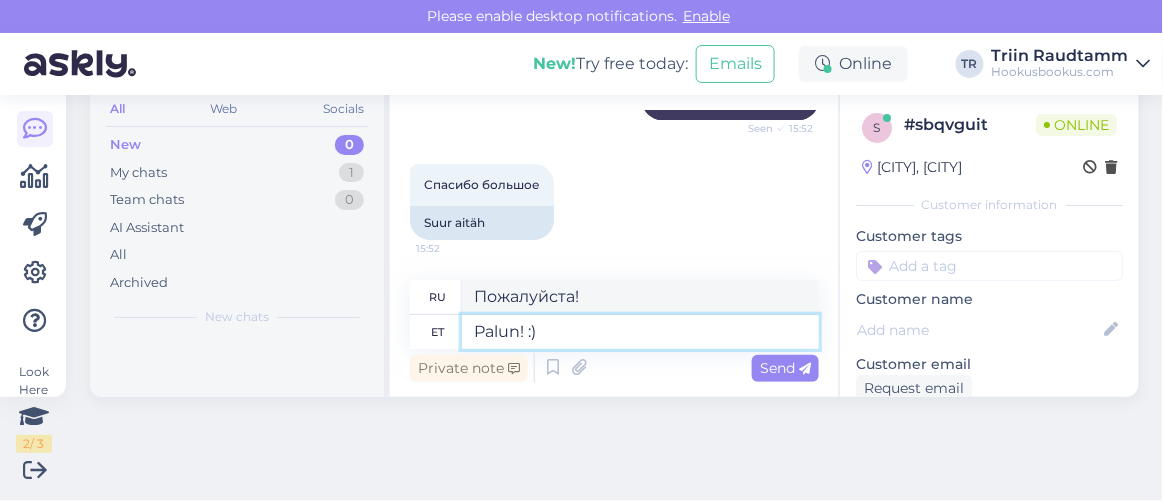 type on "Пожалуйста! :)" 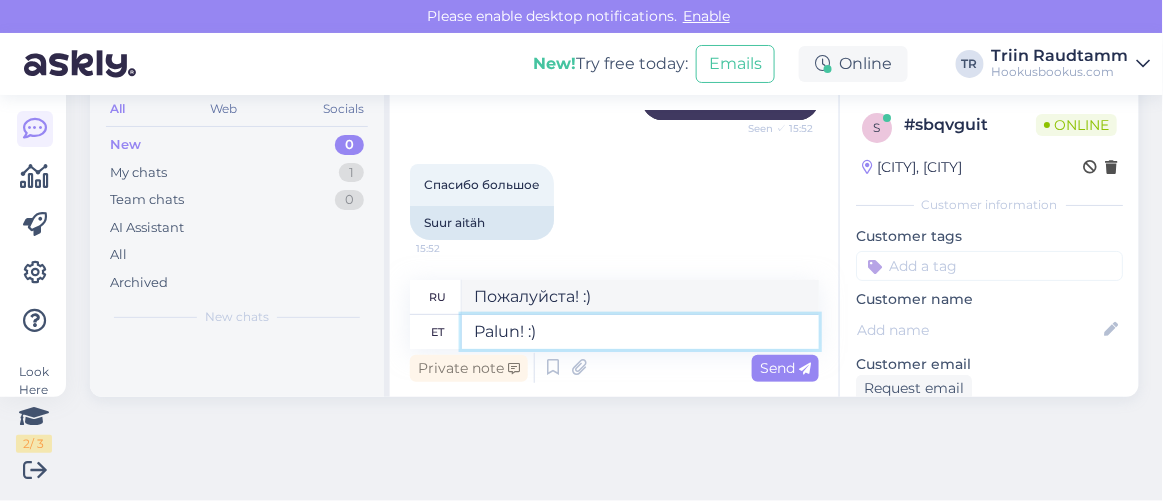 type 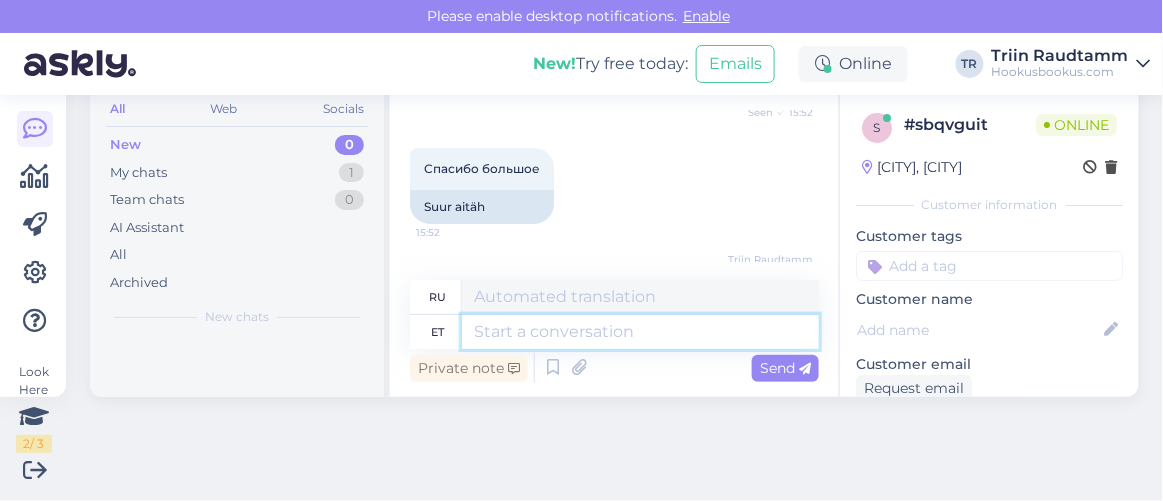 scroll, scrollTop: 2031, scrollLeft: 0, axis: vertical 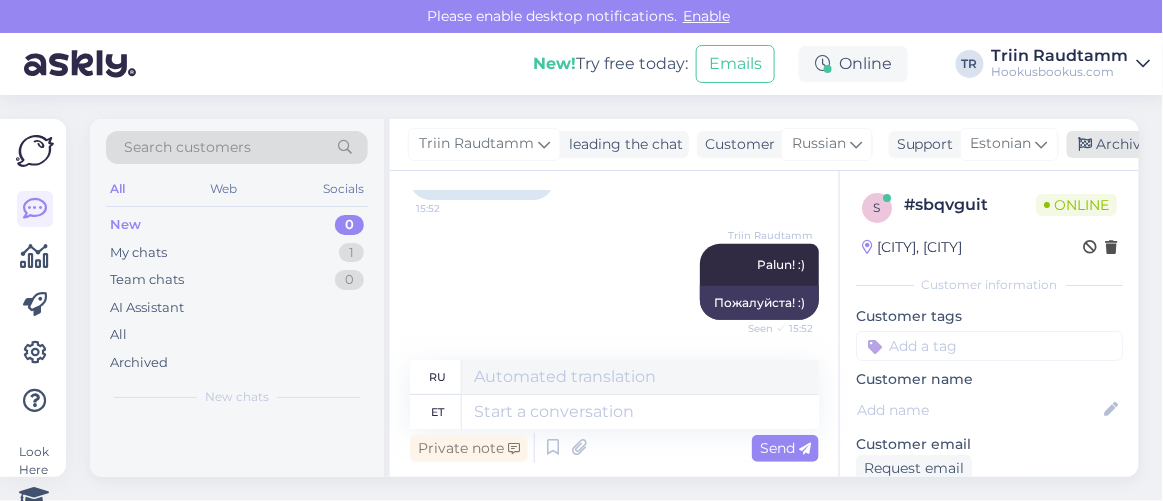 click on "Archive chat" at bounding box center (1130, 144) 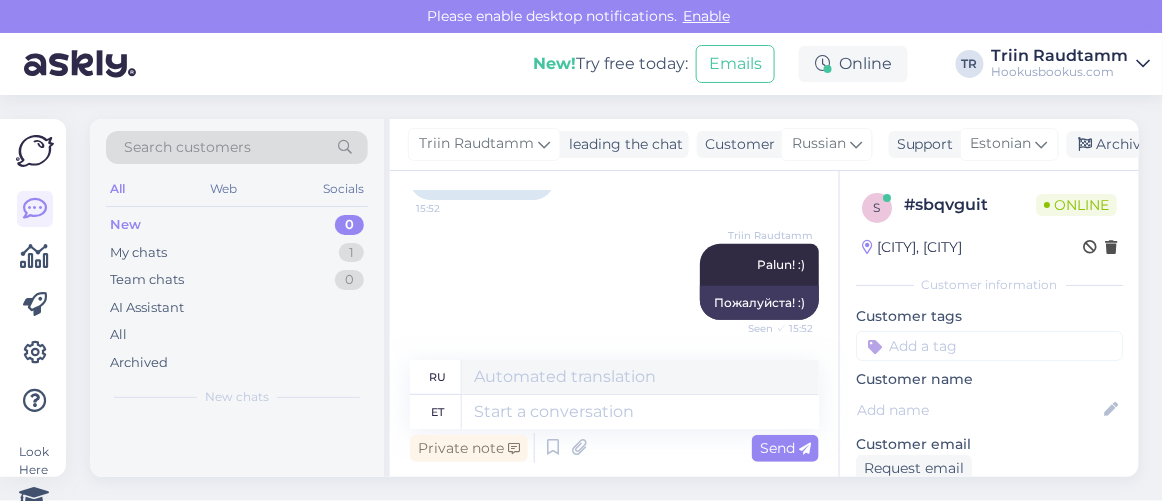scroll, scrollTop: 2011, scrollLeft: 0, axis: vertical 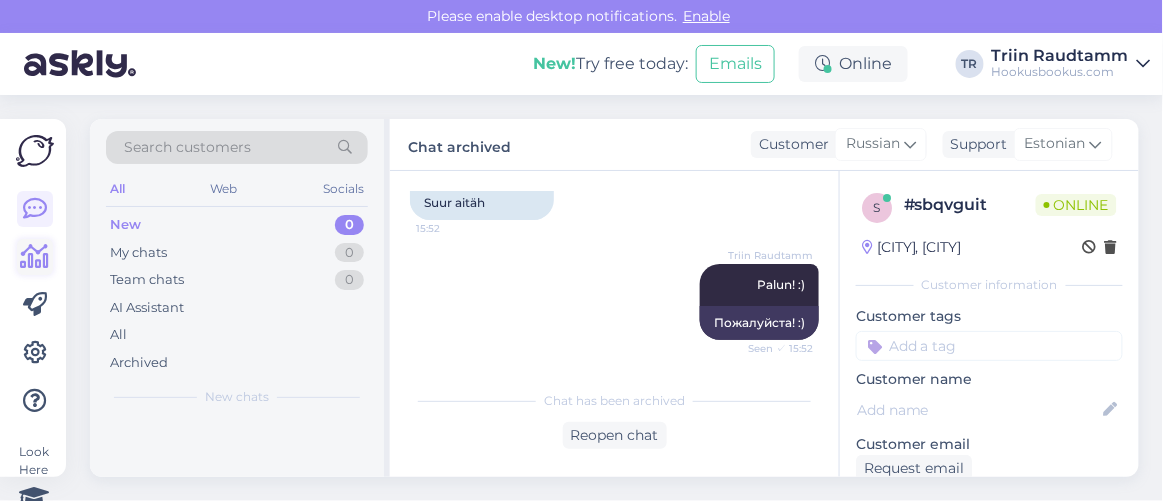 click at bounding box center [35, 257] 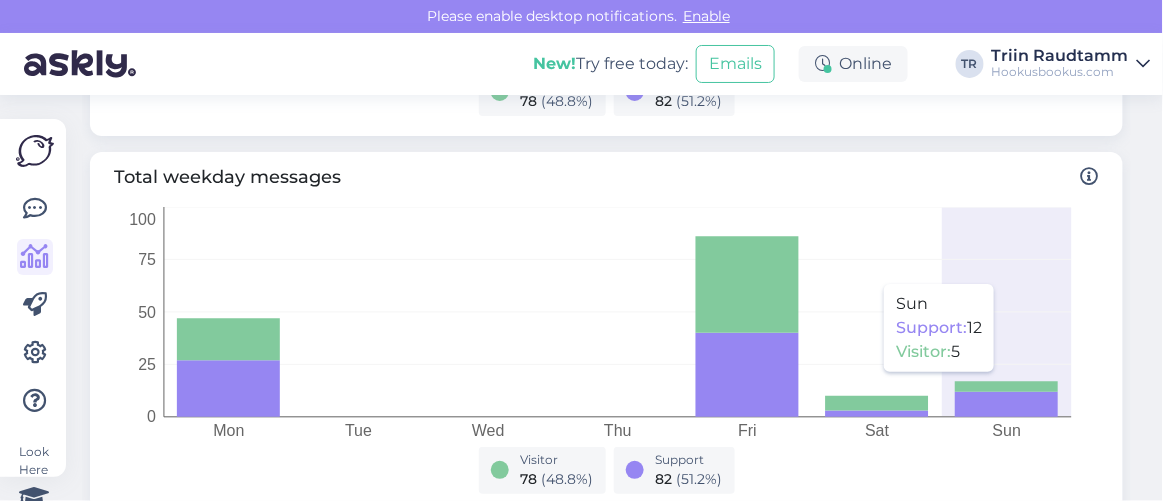 scroll, scrollTop: 909, scrollLeft: 0, axis: vertical 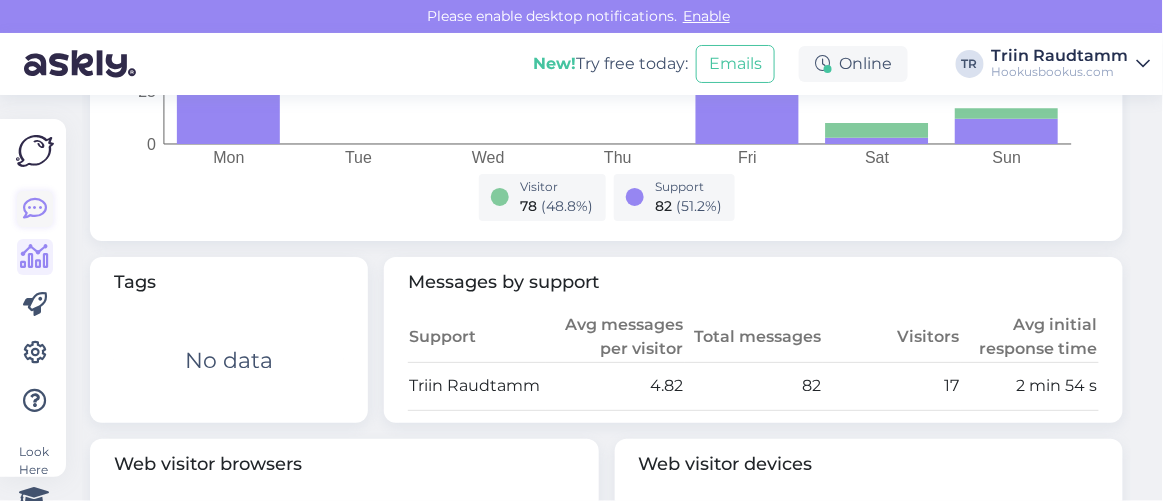 click at bounding box center (35, 209) 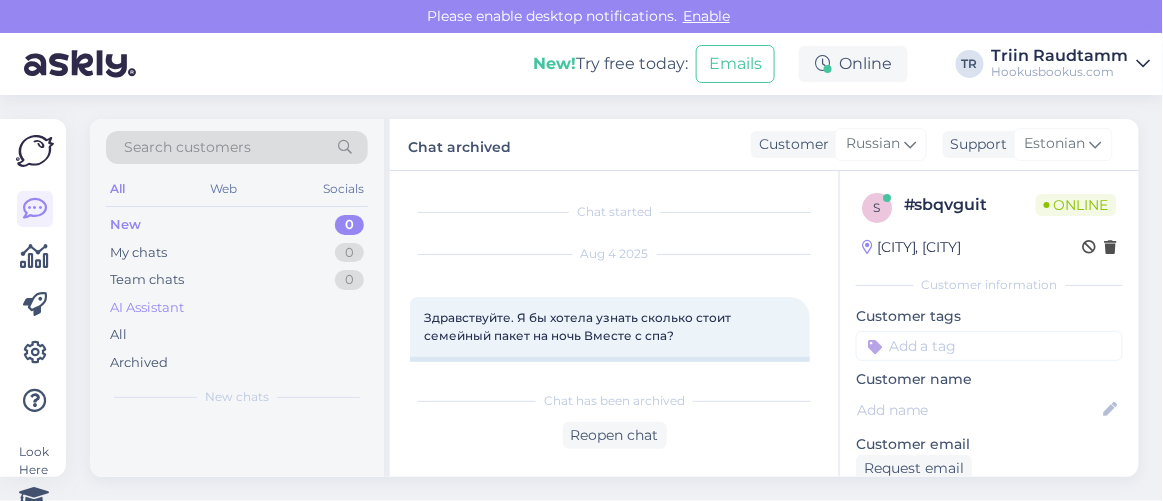 scroll, scrollTop: 80, scrollLeft: 0, axis: vertical 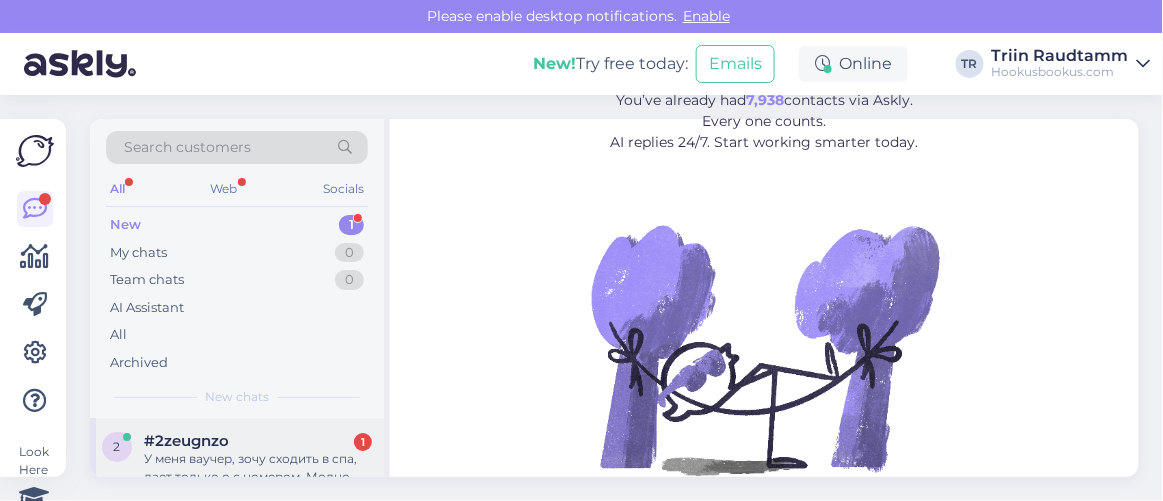 click on "У меня ваучер, зочу сходить в спа, дает только о с номером. Модно просто сходить в спа, без отеля?" at bounding box center (258, 468) 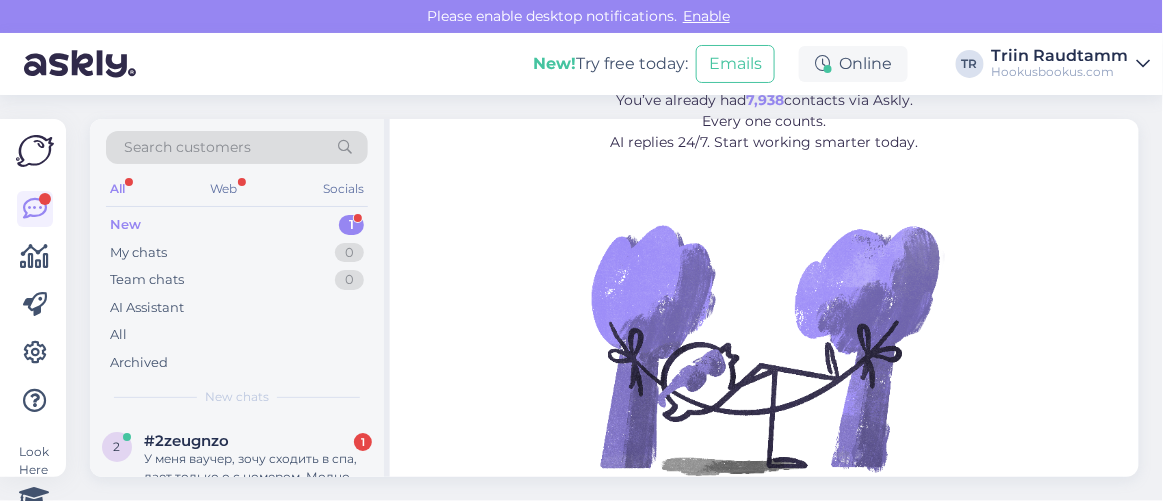 scroll, scrollTop: 80, scrollLeft: 0, axis: vertical 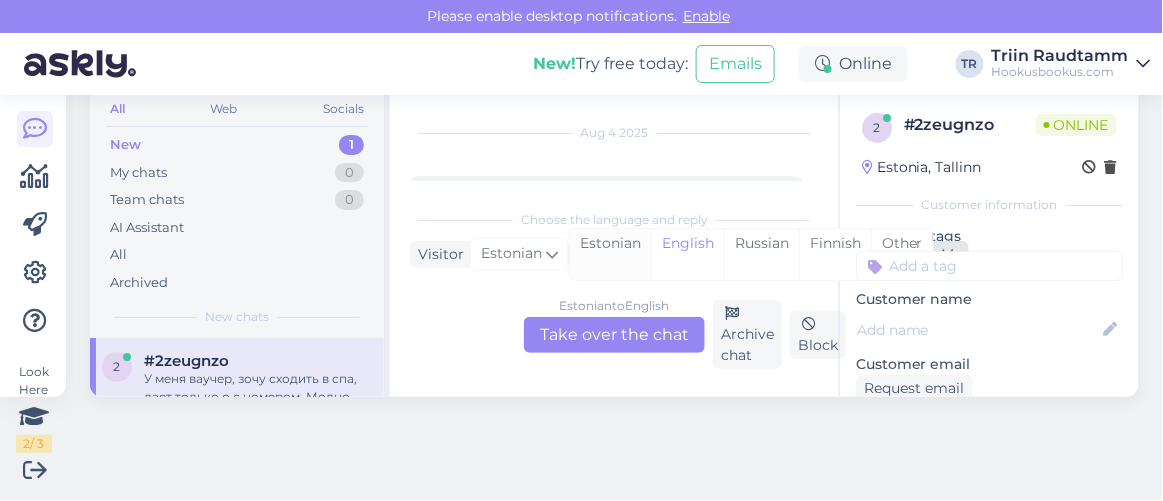 click on "Estonian" at bounding box center [610, 254] 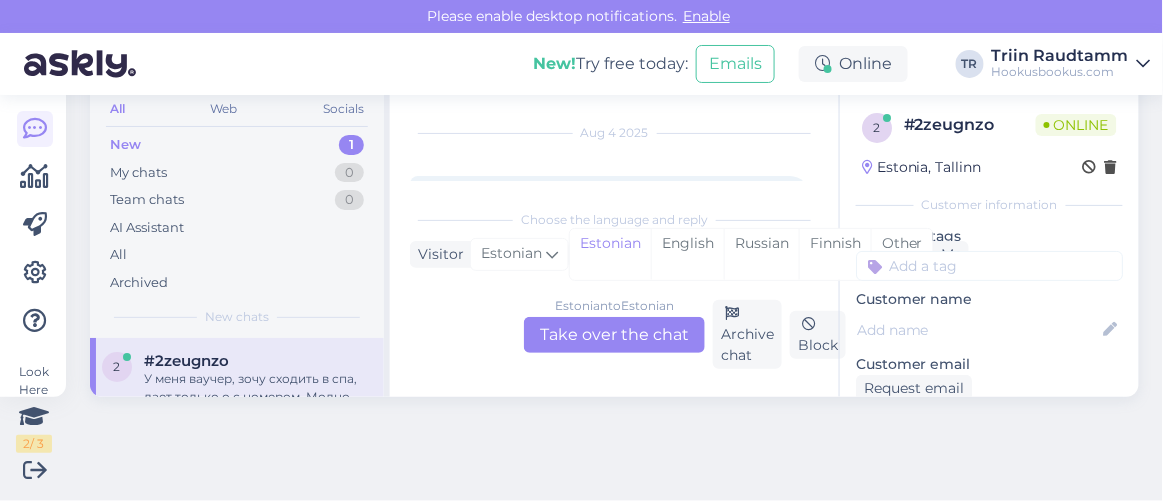 click on "Estonian  to  Estonian Take over the chat" at bounding box center (614, 335) 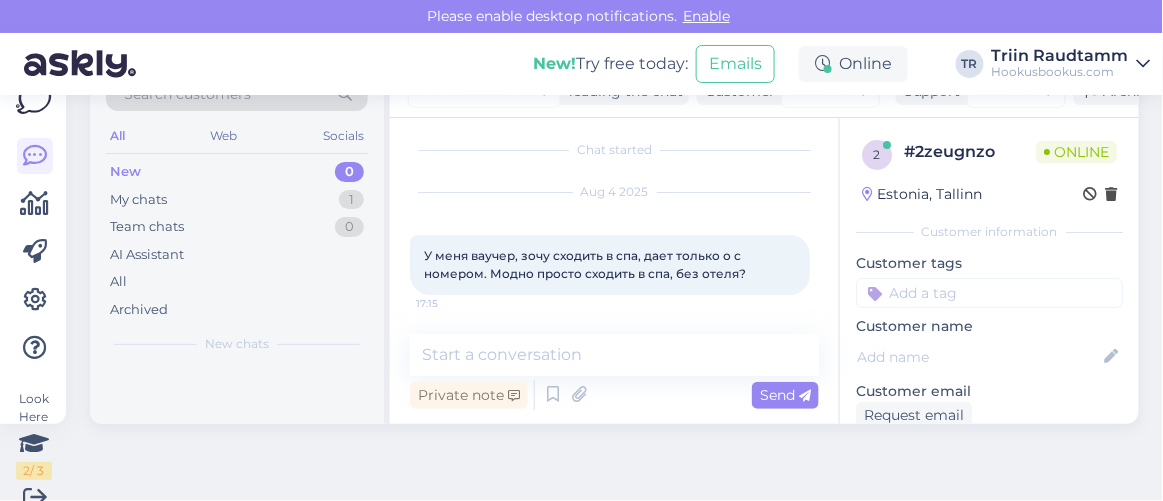 scroll, scrollTop: 79, scrollLeft: 0, axis: vertical 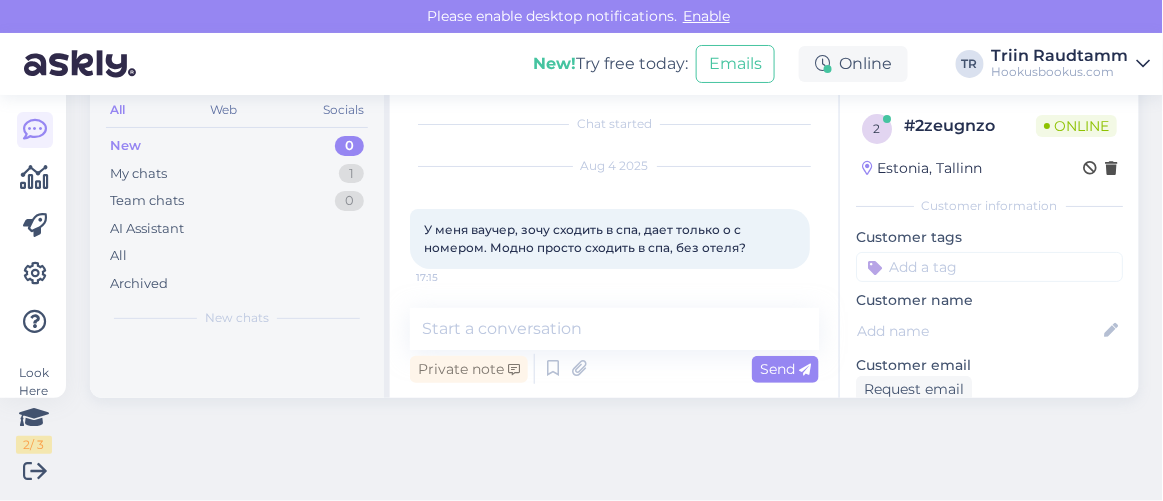 click on "У меня ваучер, зочу сходить в спа, дает только о с номером. Модно просто сходить в спа, без отеля? 17:15" at bounding box center [610, 239] 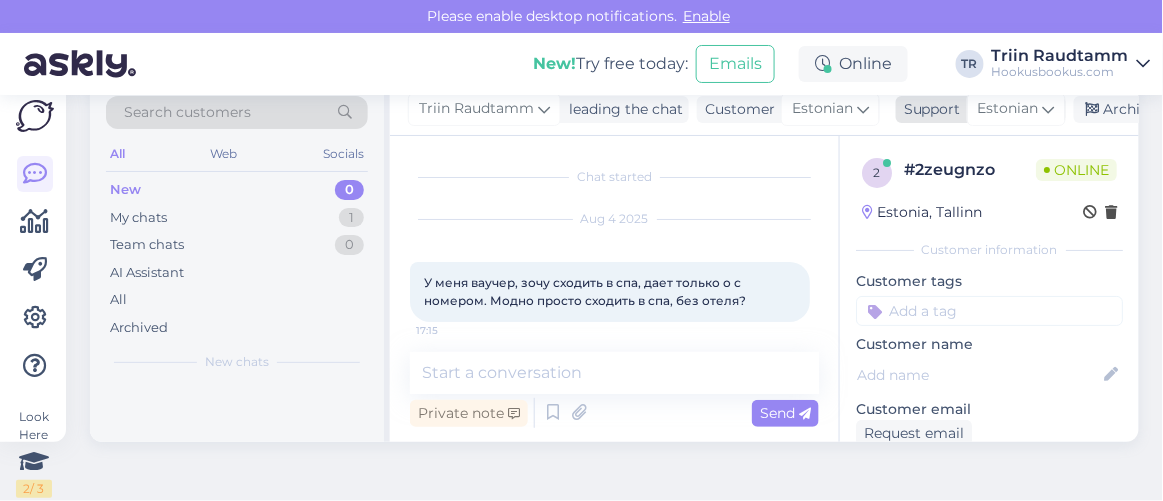 scroll, scrollTop: 0, scrollLeft: 0, axis: both 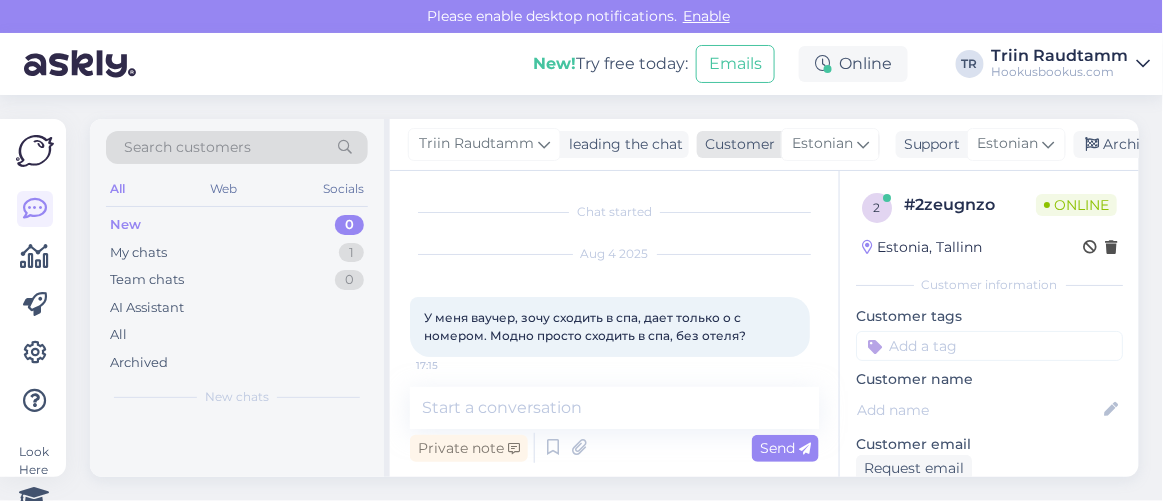 click on "Estonian" at bounding box center (822, 144) 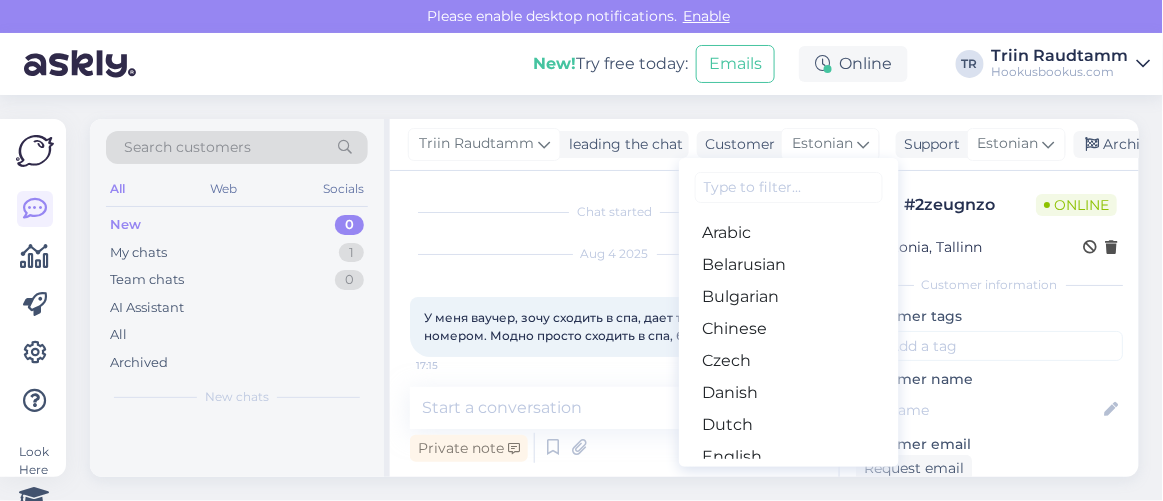 click at bounding box center [789, 187] 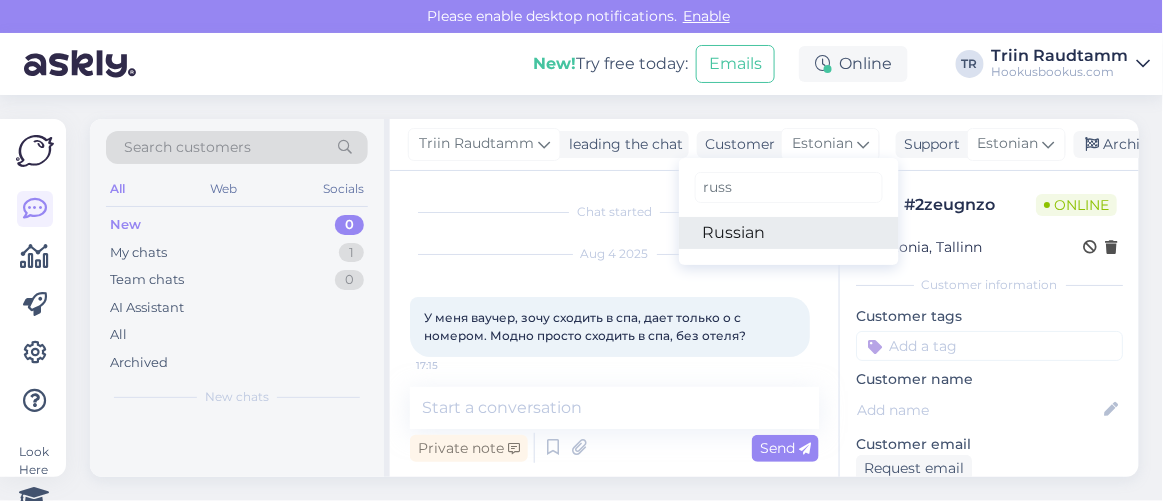type on "russ" 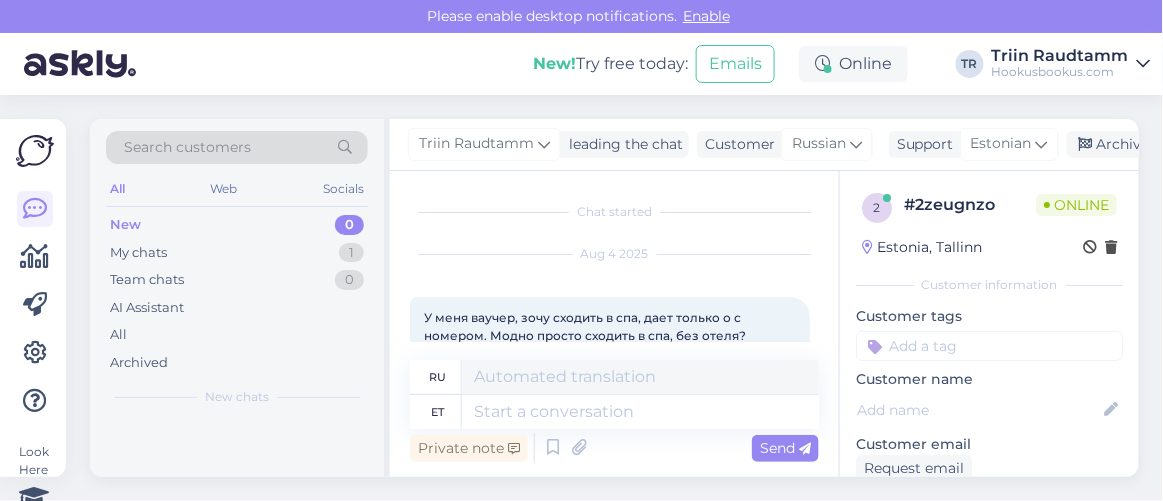 scroll, scrollTop: 88, scrollLeft: 0, axis: vertical 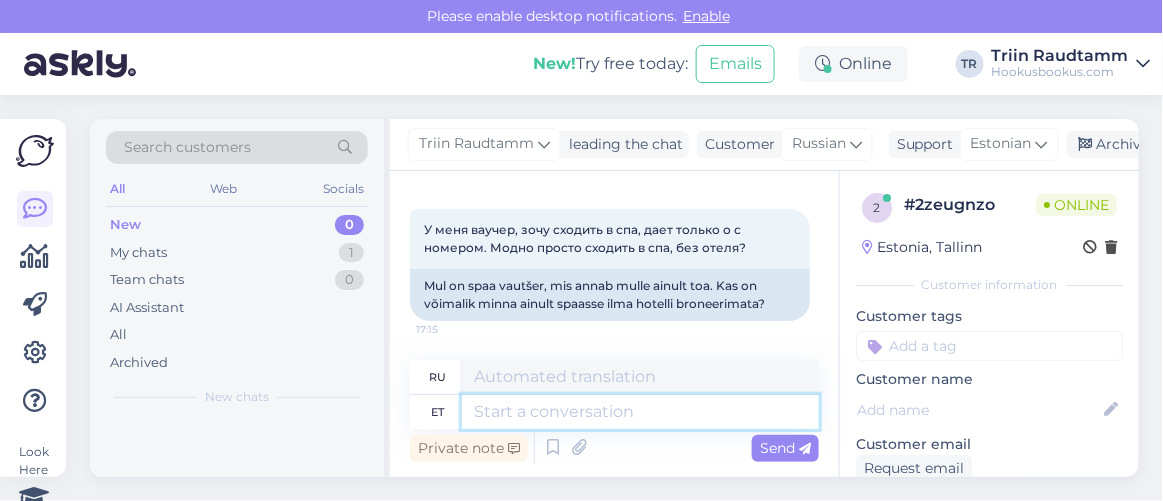 click at bounding box center [640, 412] 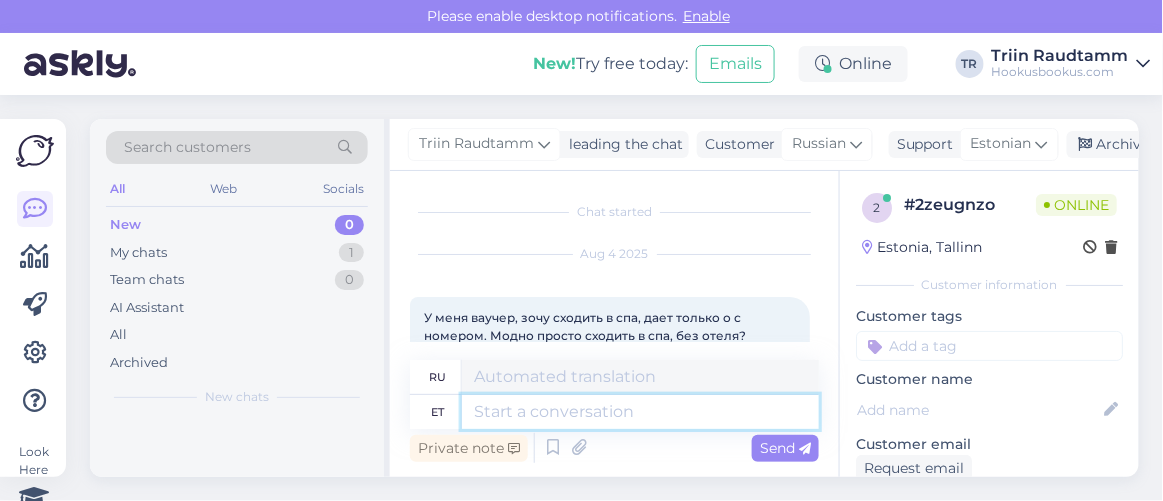 scroll, scrollTop: 88, scrollLeft: 0, axis: vertical 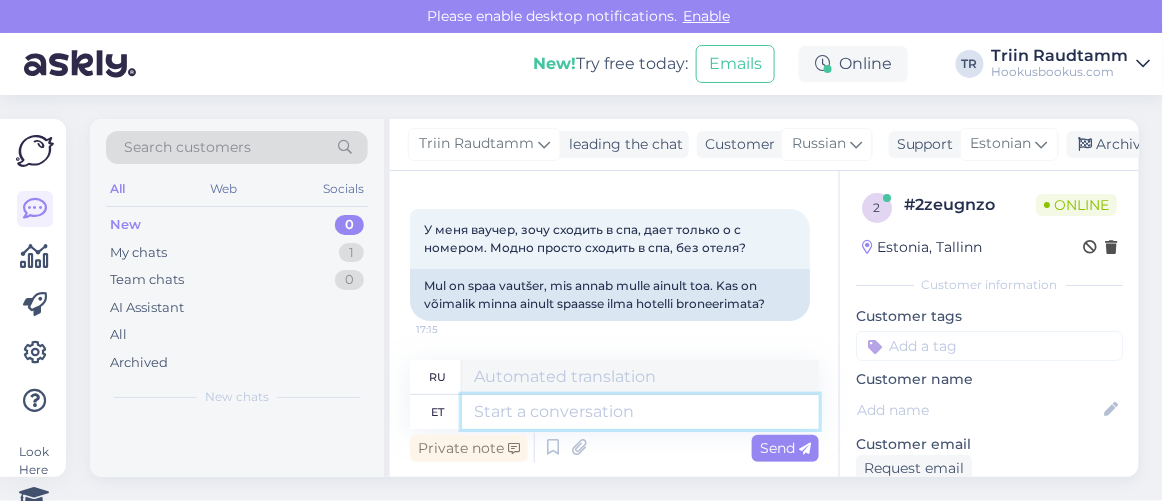 paste on "Здравствуйте" 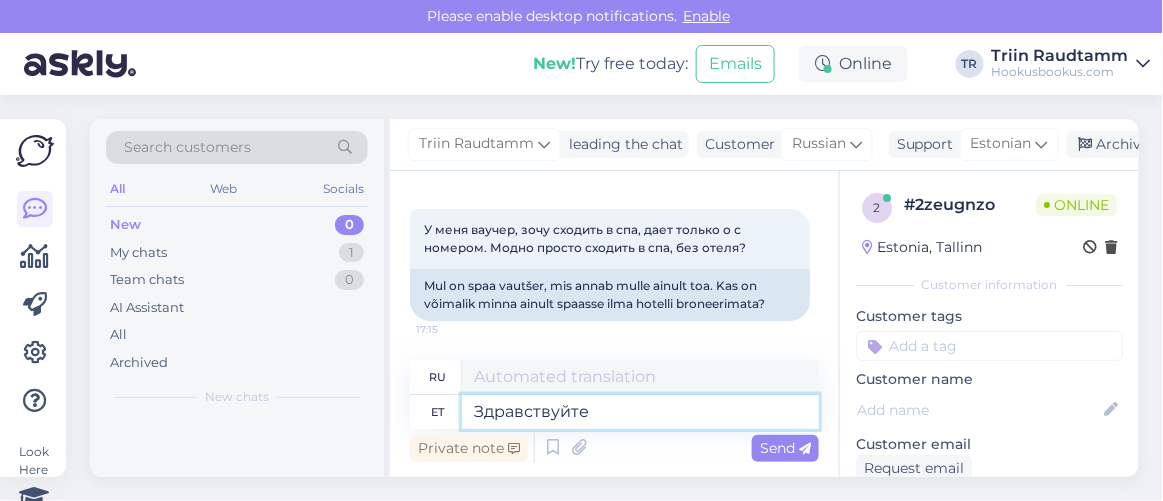 type on "Здравствуйте" 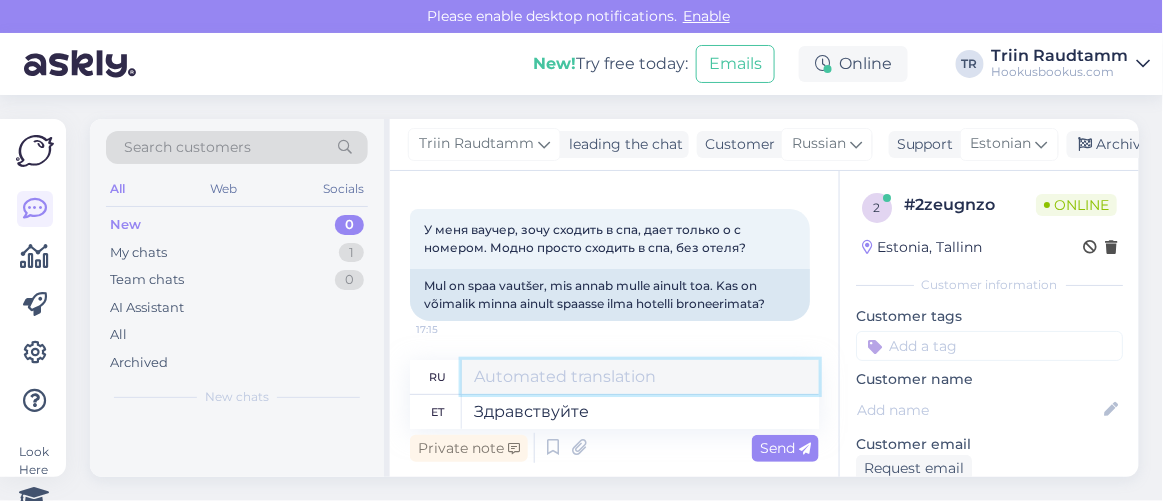 click at bounding box center (640, 377) 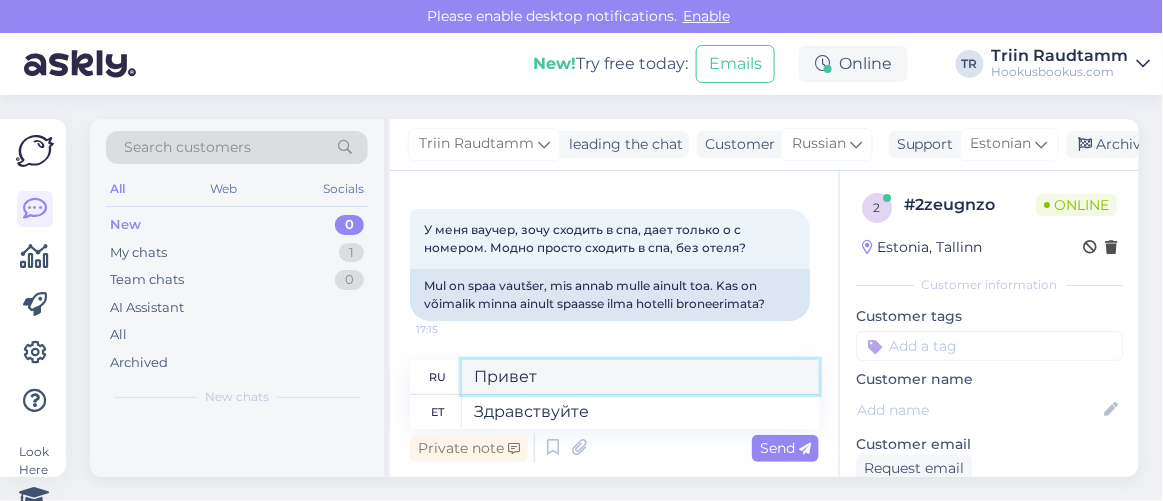 drag, startPoint x: 579, startPoint y: 375, endPoint x: 310, endPoint y: 383, distance: 269.11893 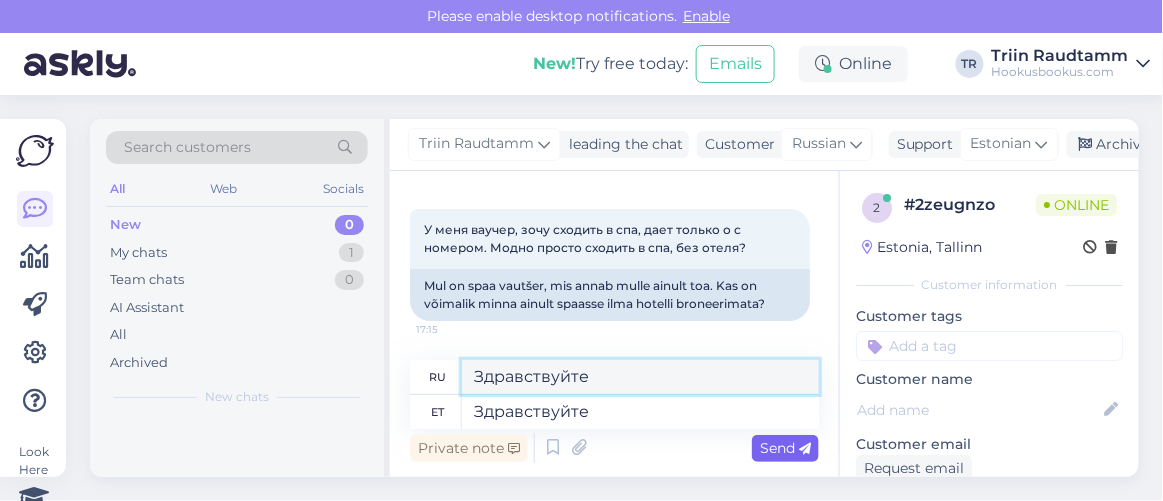 type on "Здравствуйте" 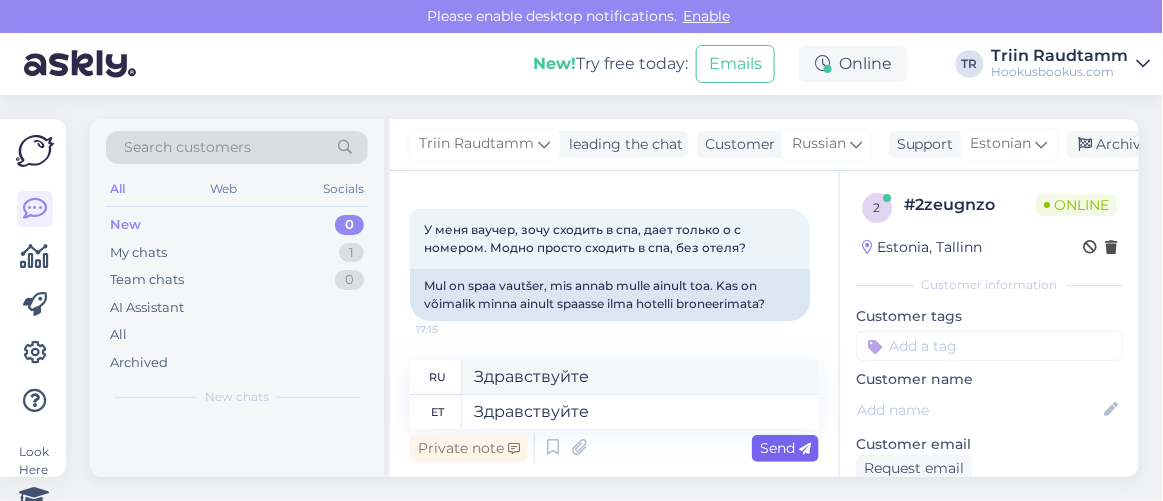 click on "Send" at bounding box center [785, 448] 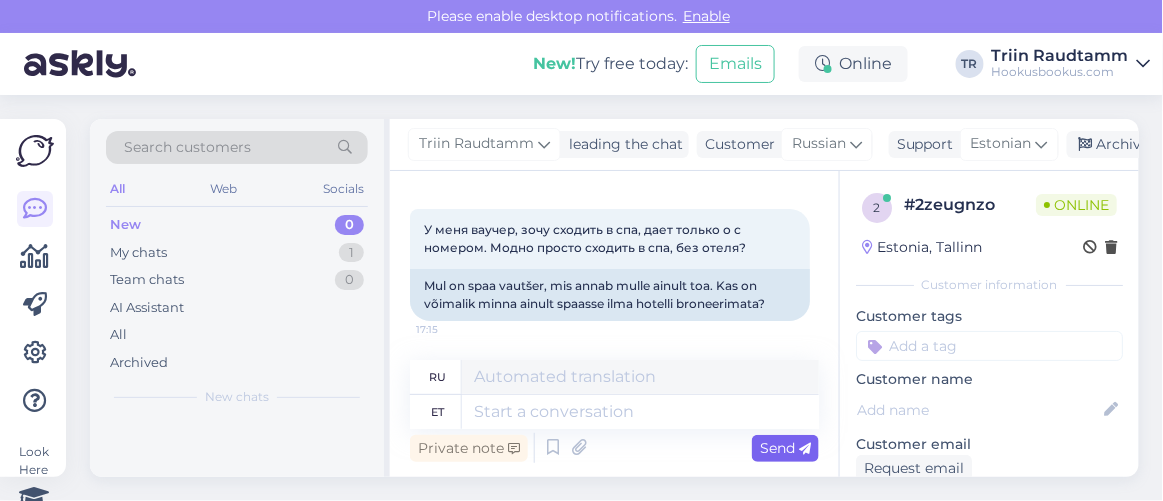 scroll, scrollTop: 208, scrollLeft: 0, axis: vertical 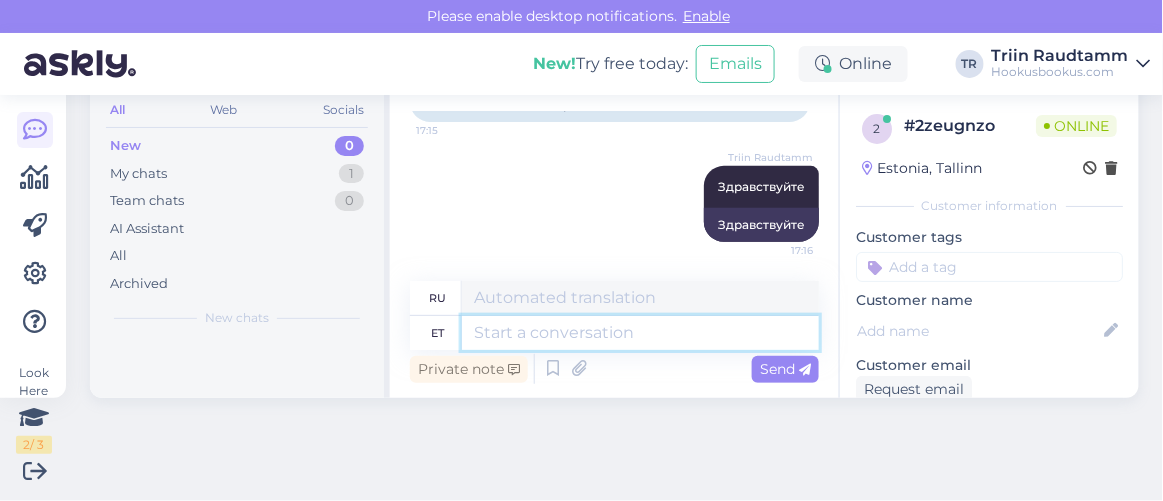click at bounding box center [640, 333] 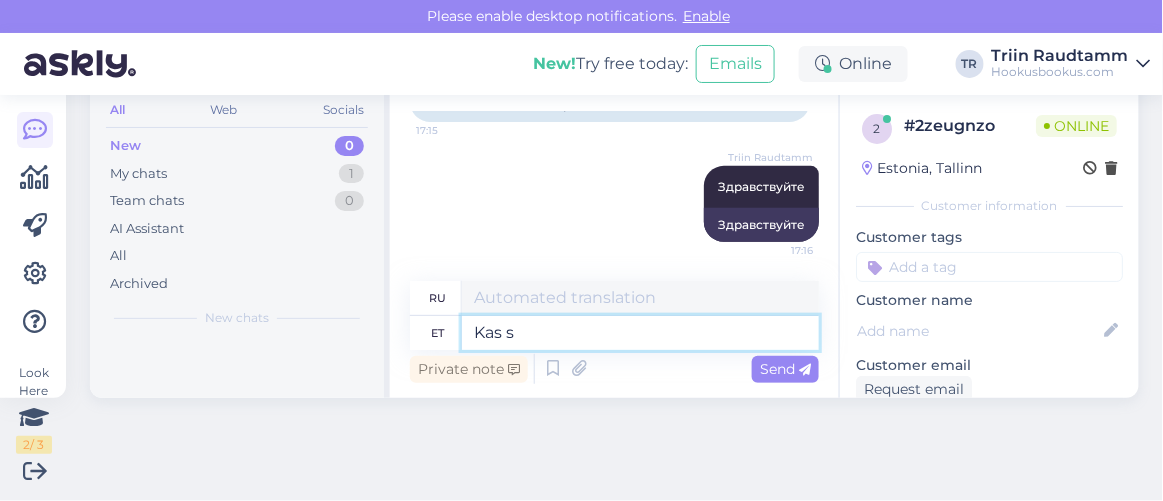 type on "Kas sa" 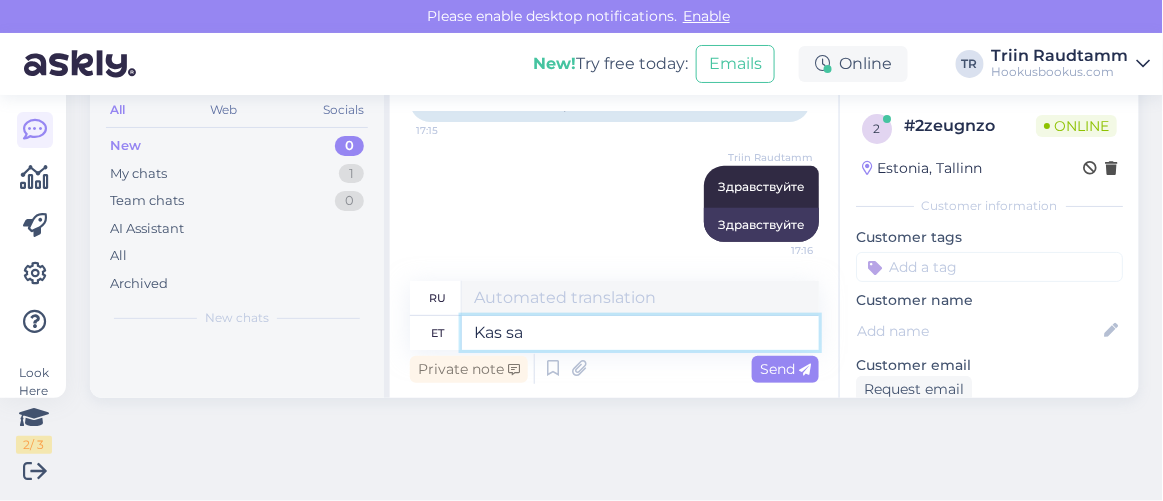 type on "Является" 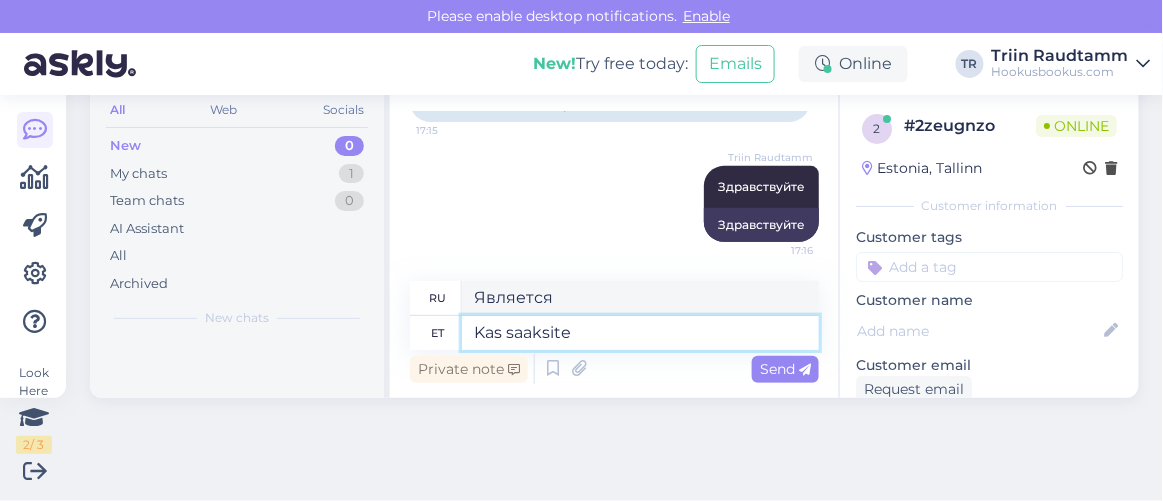 type on "Kas saaksite p" 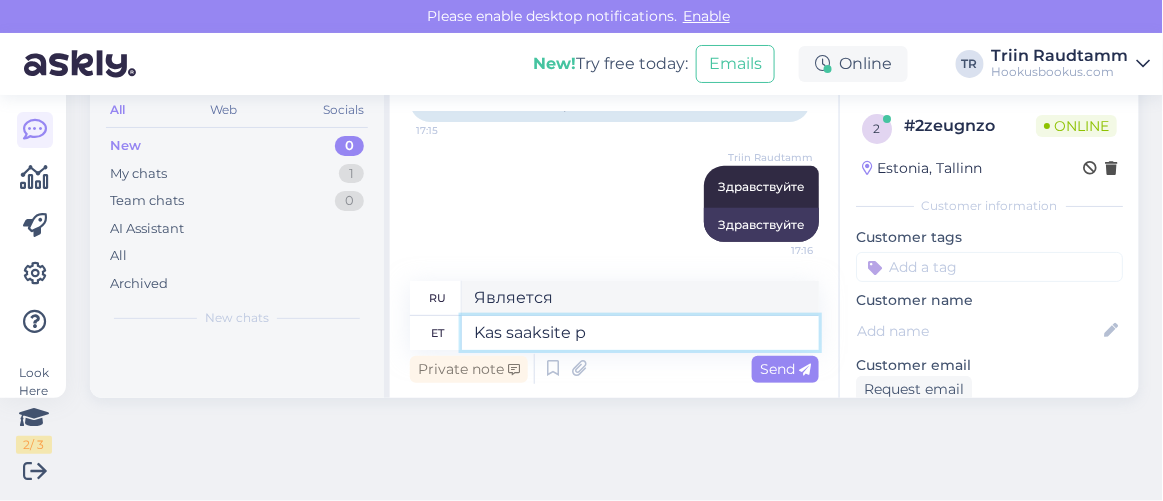 type on "Не могли бы вы" 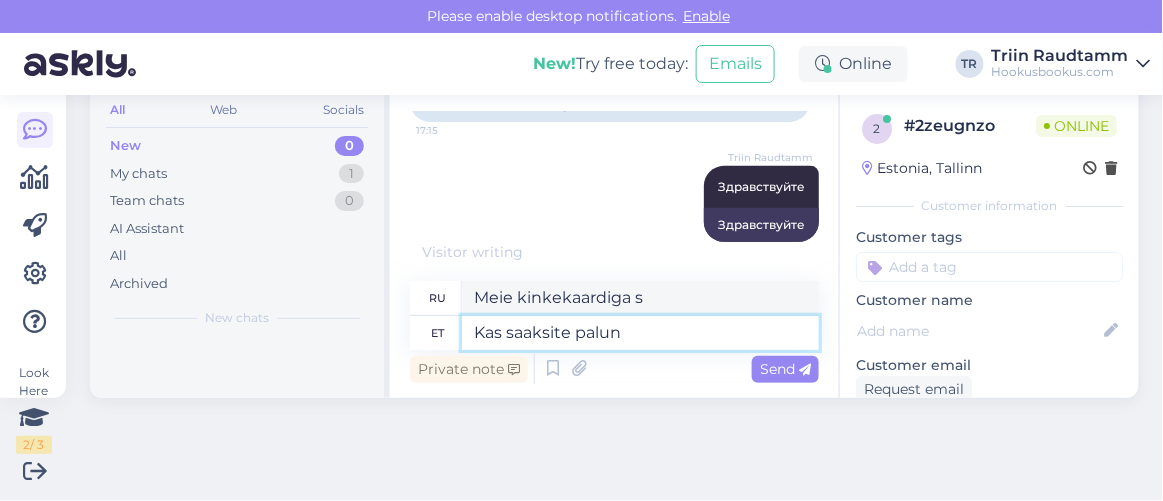 type on "Kas saaksite palun t" 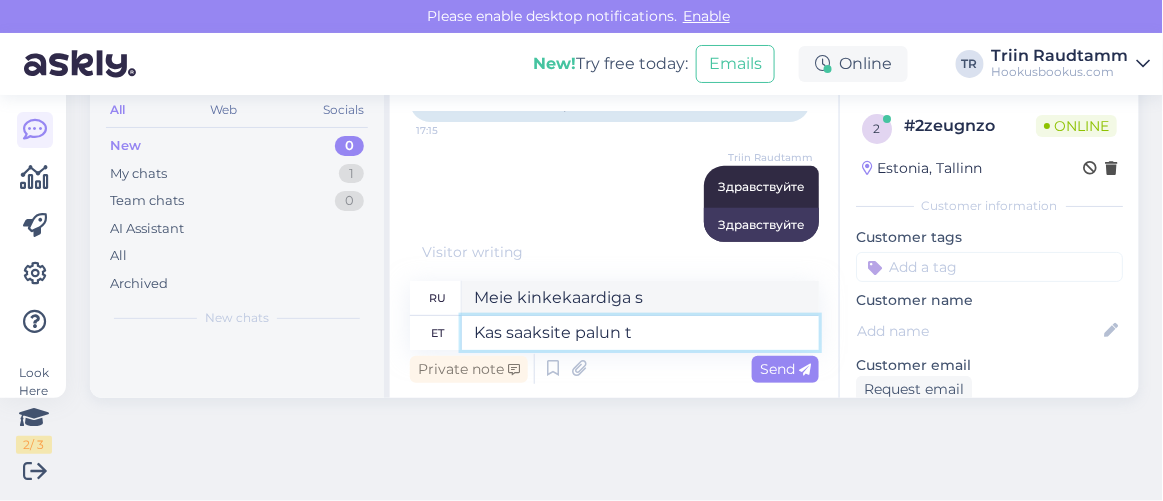 type on "Не могли бы Вы" 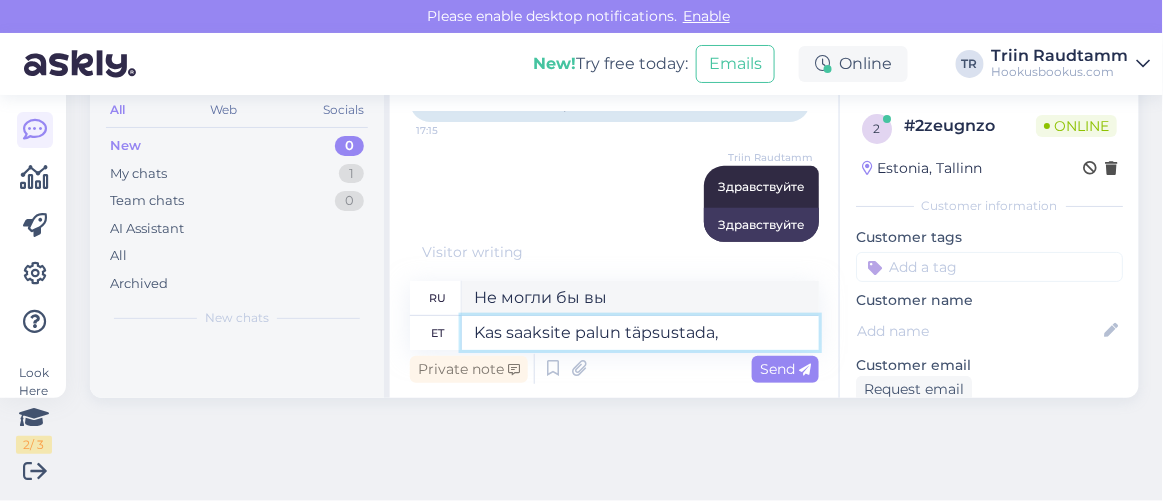type on "Kas saaksite palun täpsustada, m" 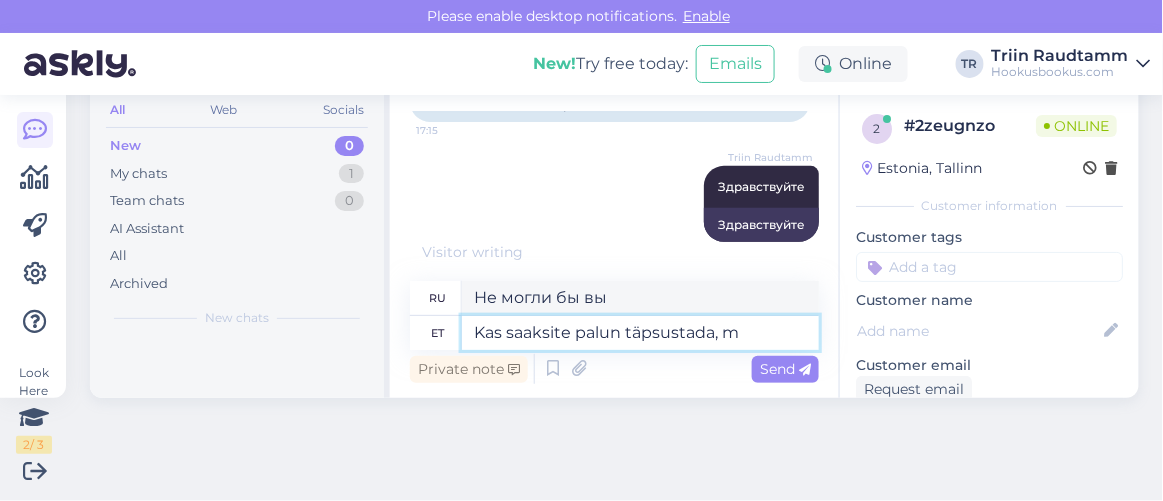 type on "Не могли бы вы пояснить," 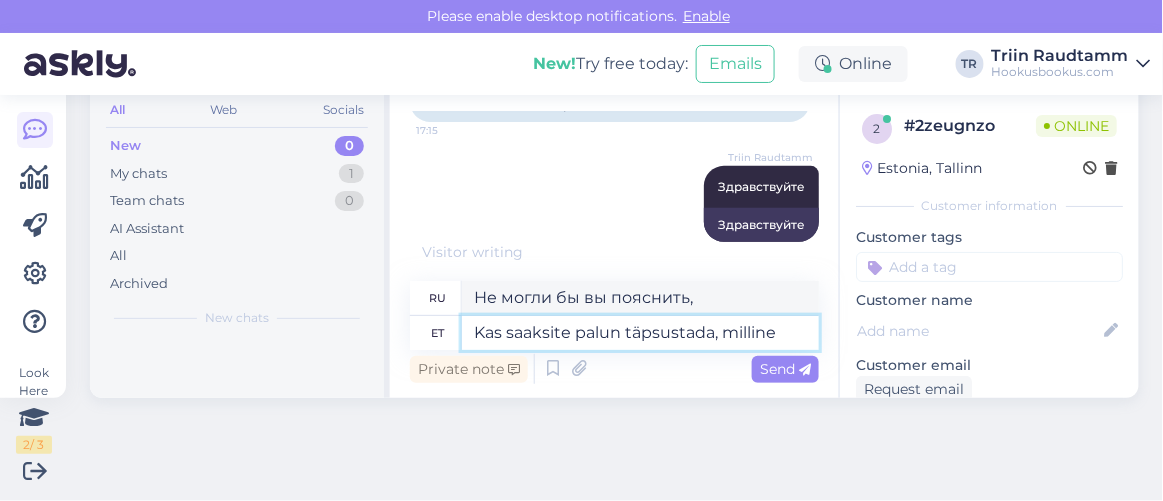 type on "Kas saaksite palun täpsustada, milline" 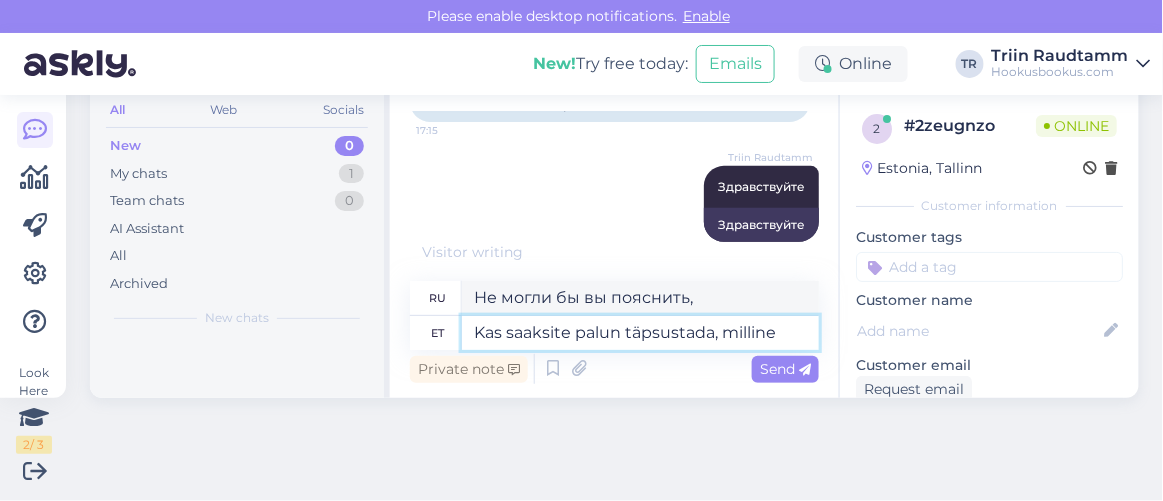 type on "Не могли бы вы уточнить, какой именно?" 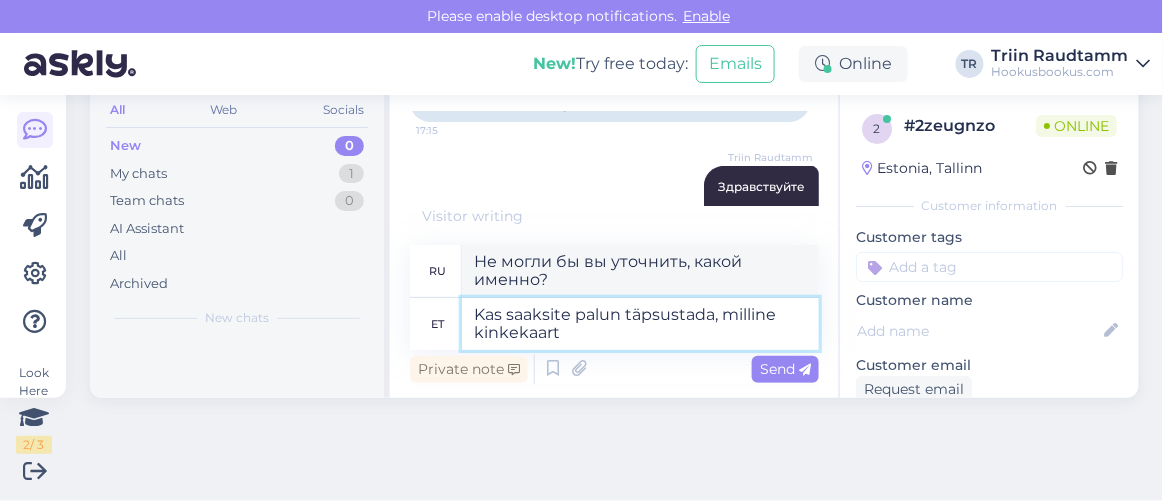 type on "Kas saaksite palun täpsustada, milline kinkekaart t" 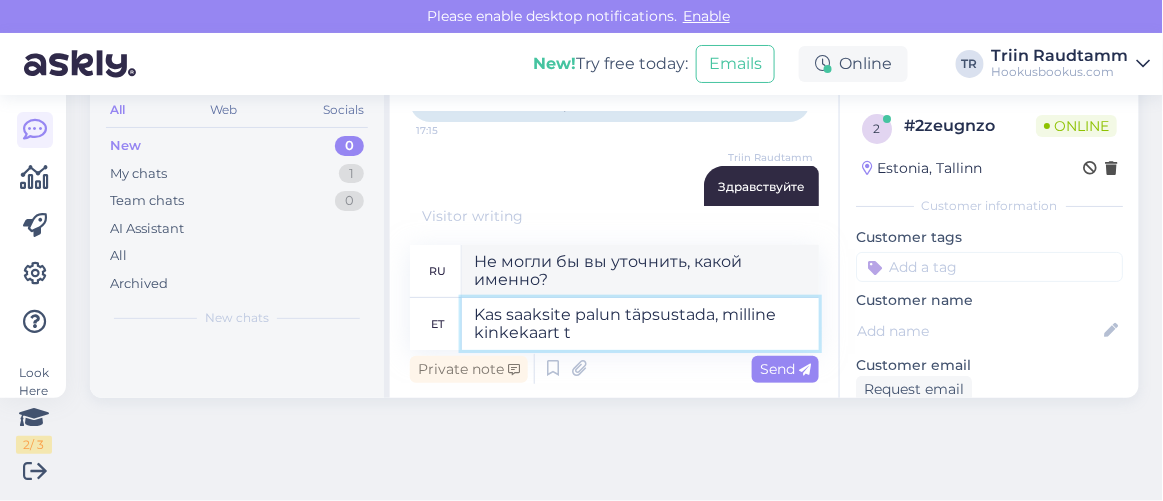type on "Не могли бы вы уточнить, какая именно подарочная карта?" 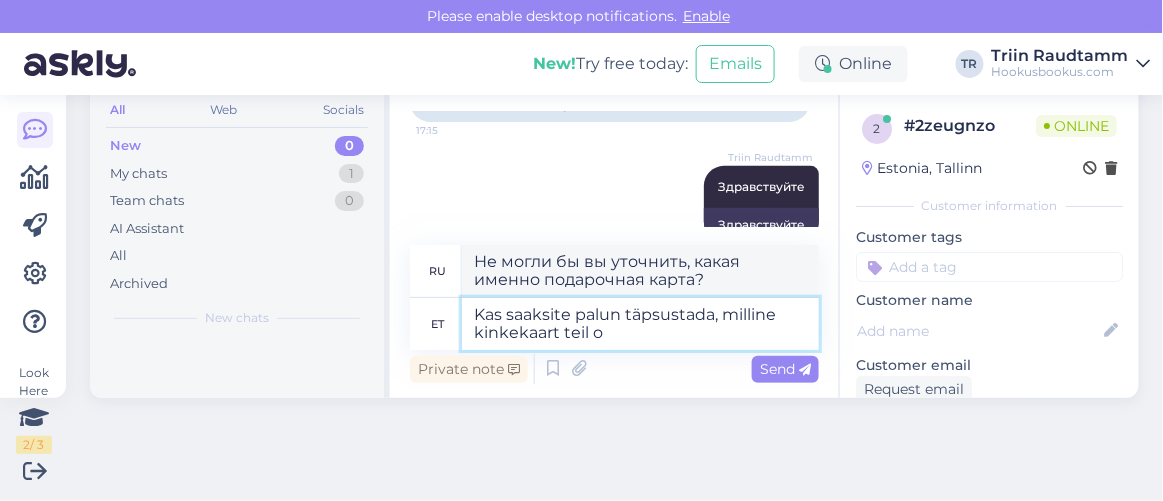 type on "Kas saaksite palun täpsustada, milline kinkekaart teil on" 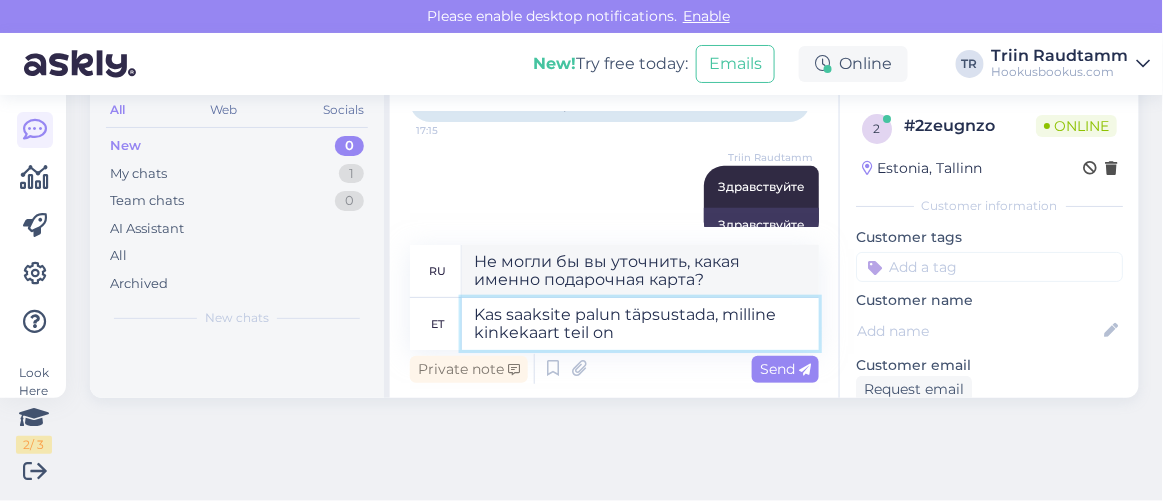 type on "Не могли бы вы уточнить, какая у вас подарочная карта?" 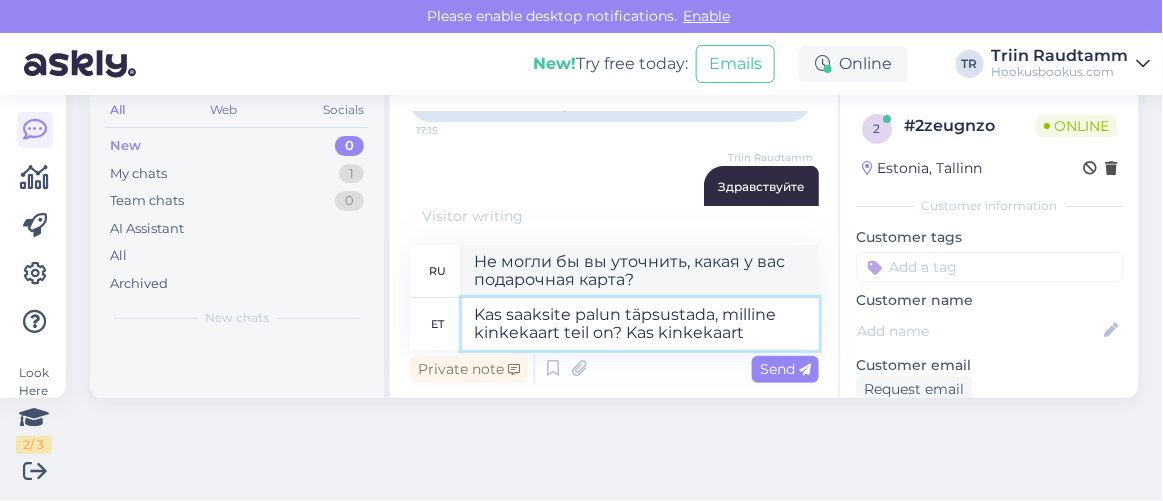 type on "Kas saaksite palun täpsustada, milline kinkekaart teil on? Kas kinkekaart o" 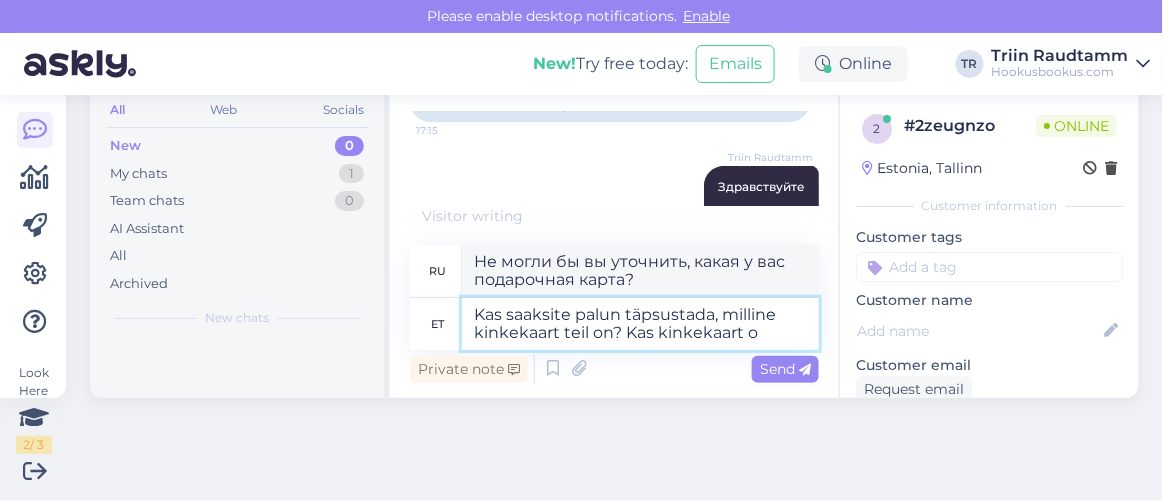 type on "Не могли бы вы уточнить, какая именно у вас подарочная карта? Это подарочная карта?" 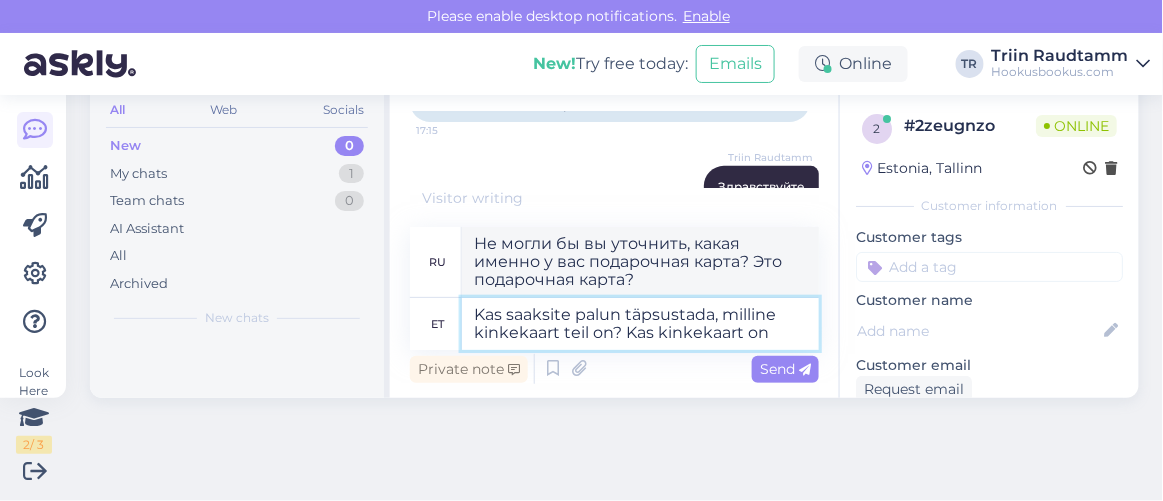 type on "Kas saaksite palun täpsustada, milline kinkekaart teil on? Kas kinkekaart on" 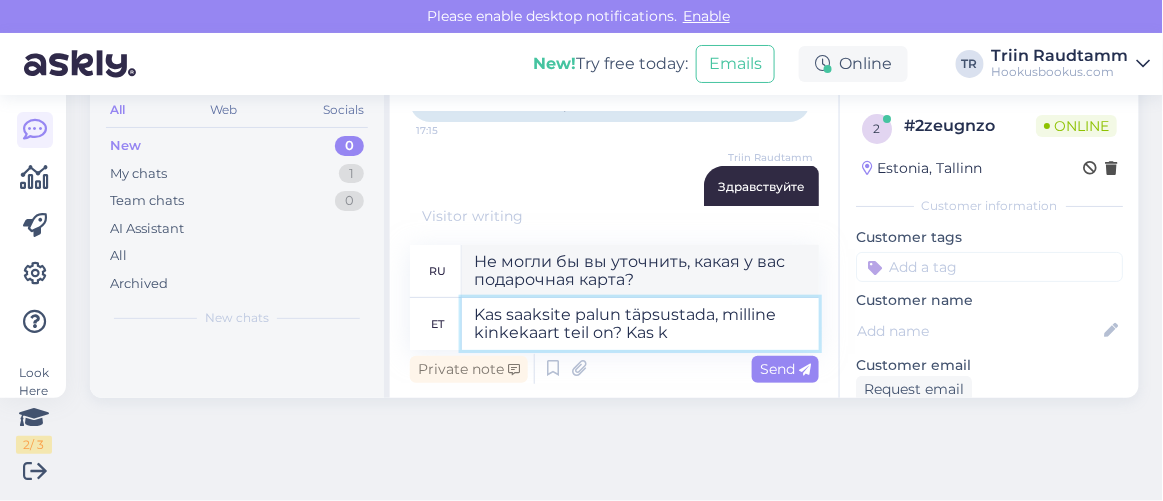 type on "Kas saaksite palun täpsustada, milline kinkekaart teil on? Kas" 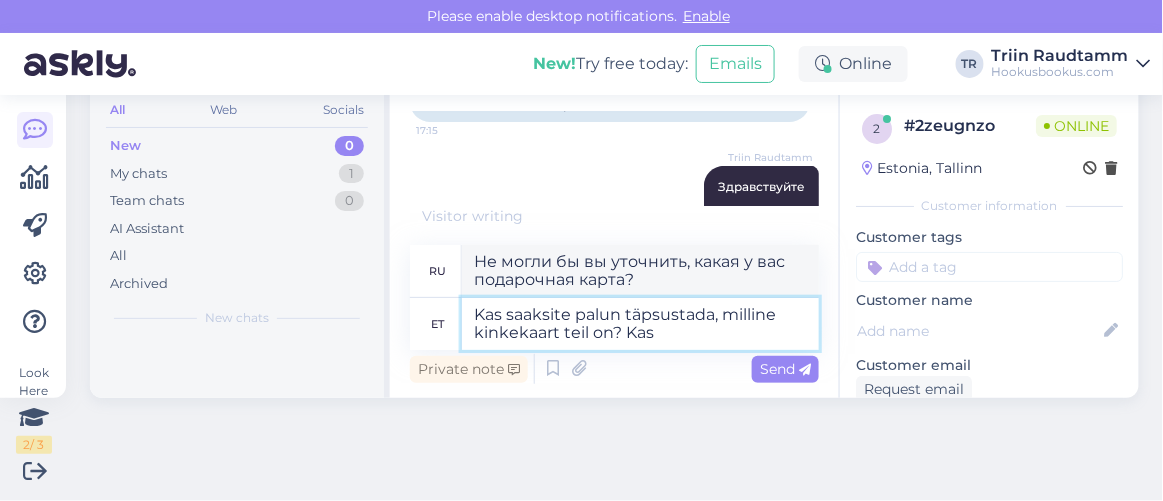 type on "Не могли бы вы уточнить, какая именно у вас подарочная карта? Это подарочная карта?" 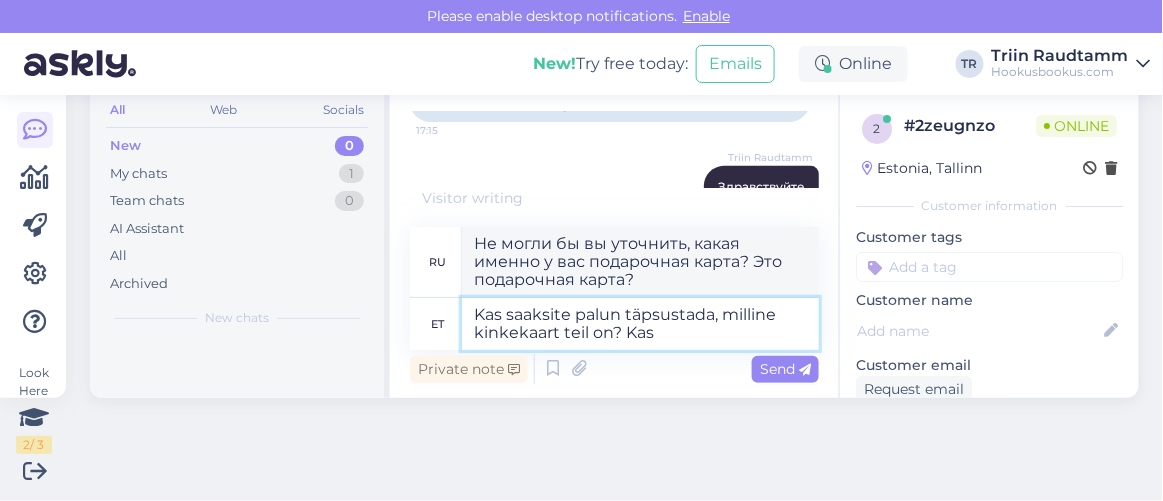 type on "Kas saaksite palun täpsustada, milline kinkekaart teil on? Ka" 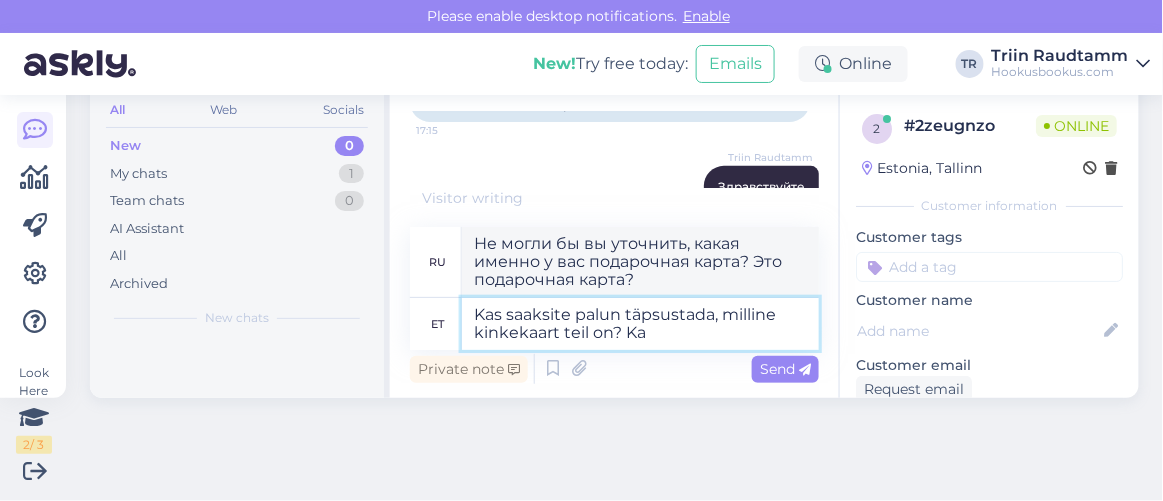 type on "Не могли бы вы уточнить, какая у вас подарочная карта?" 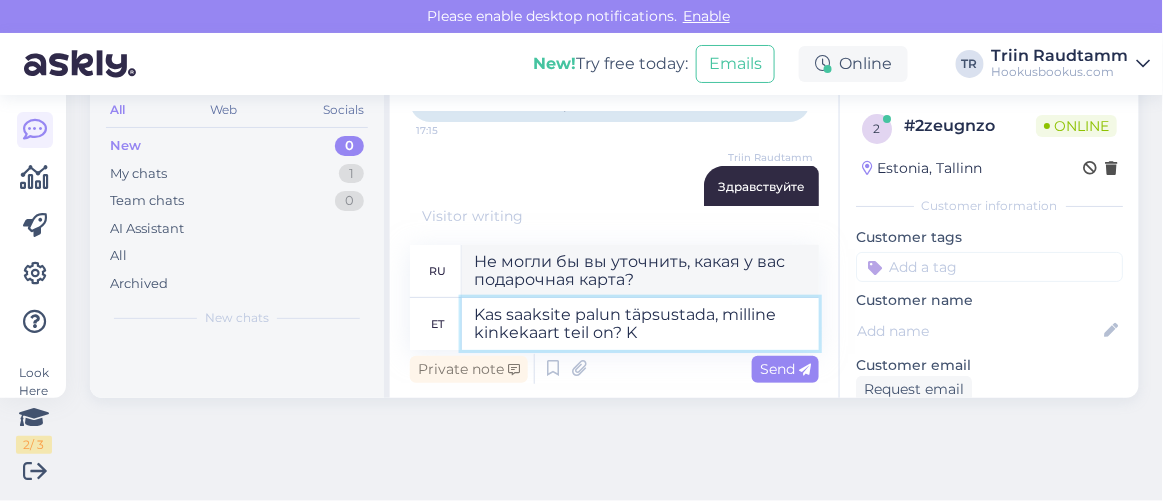 type on "Kas saaksite palun täpsustada, milline kinkekaart teil on?" 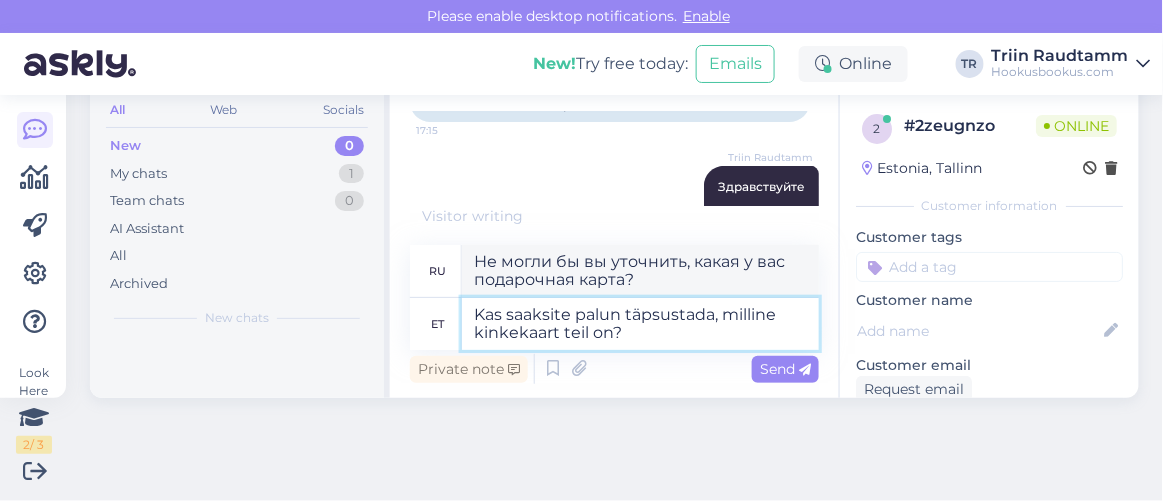 type 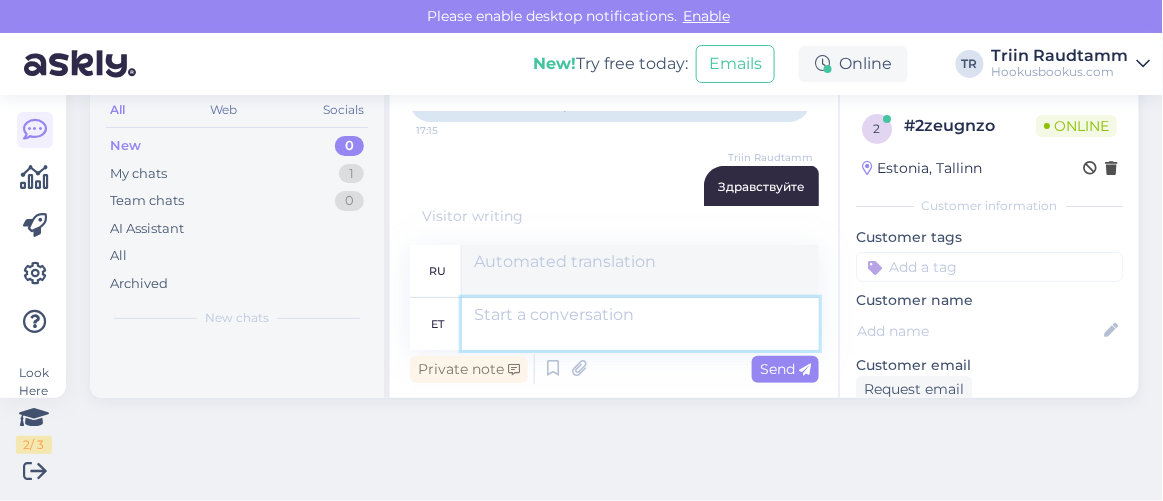 scroll, scrollTop: 346, scrollLeft: 0, axis: vertical 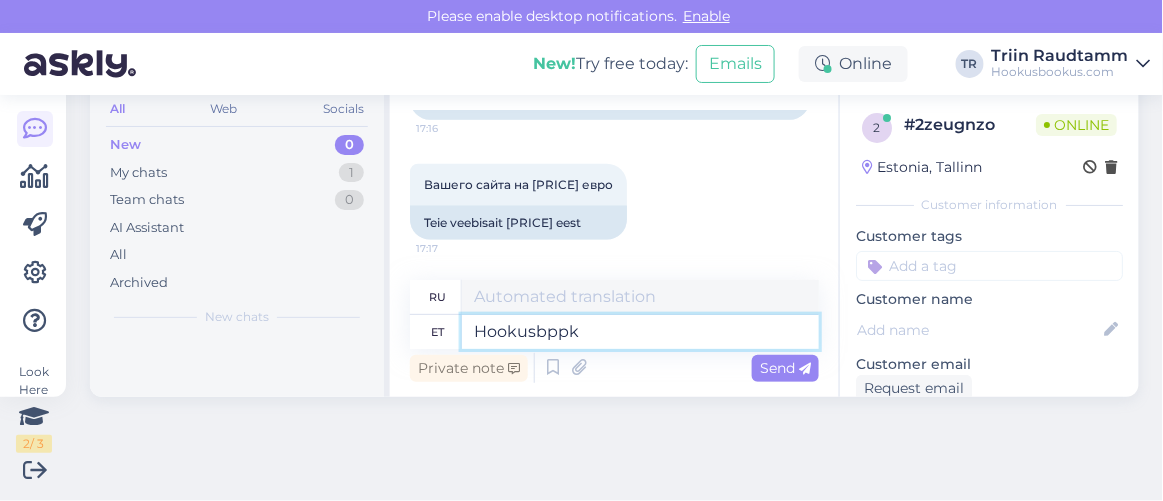 type on "Hookusbpp" 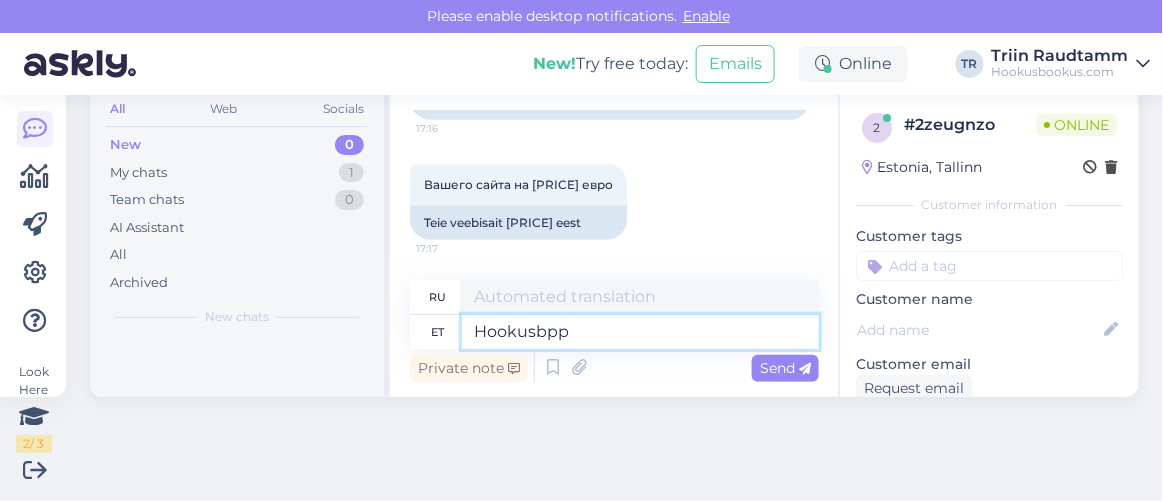 type on "Фокус-покус" 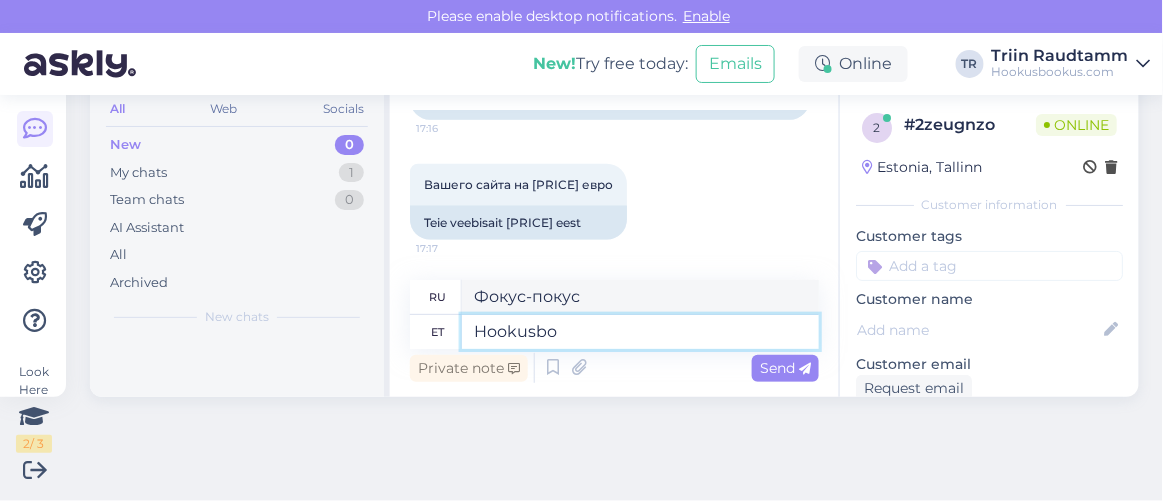type on "Hookusboo" 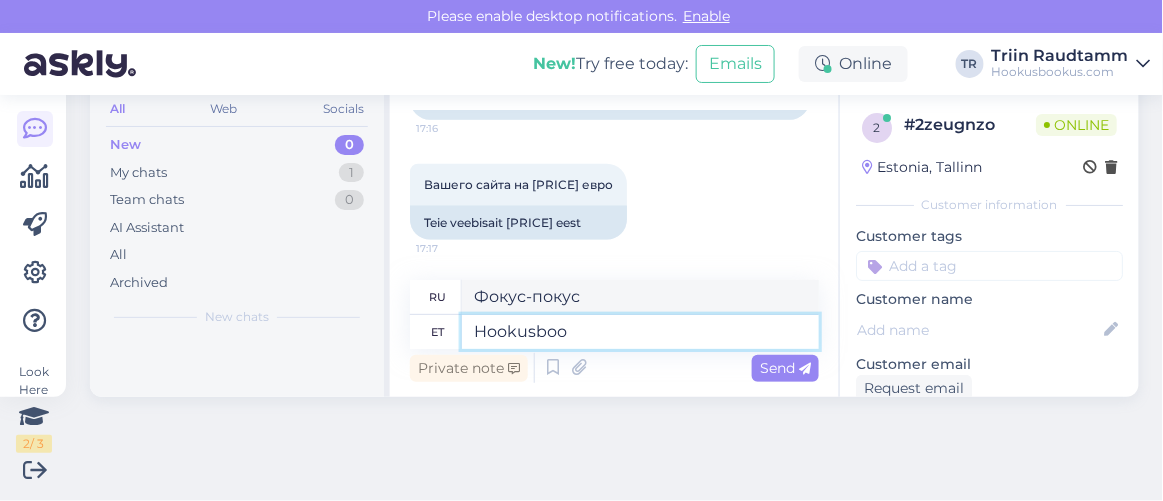 type on "Hookusb" 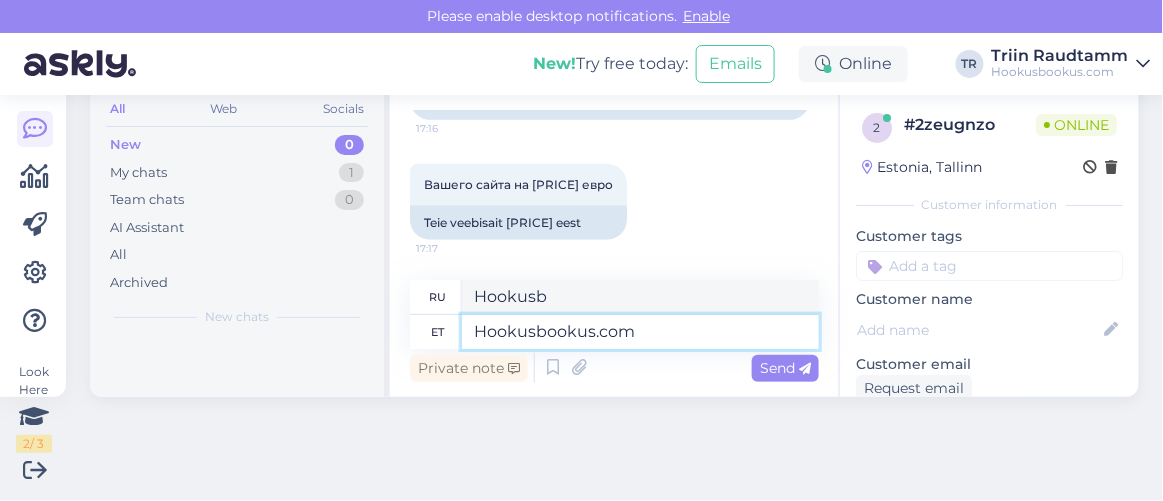 type on "Hookusbookus.com" 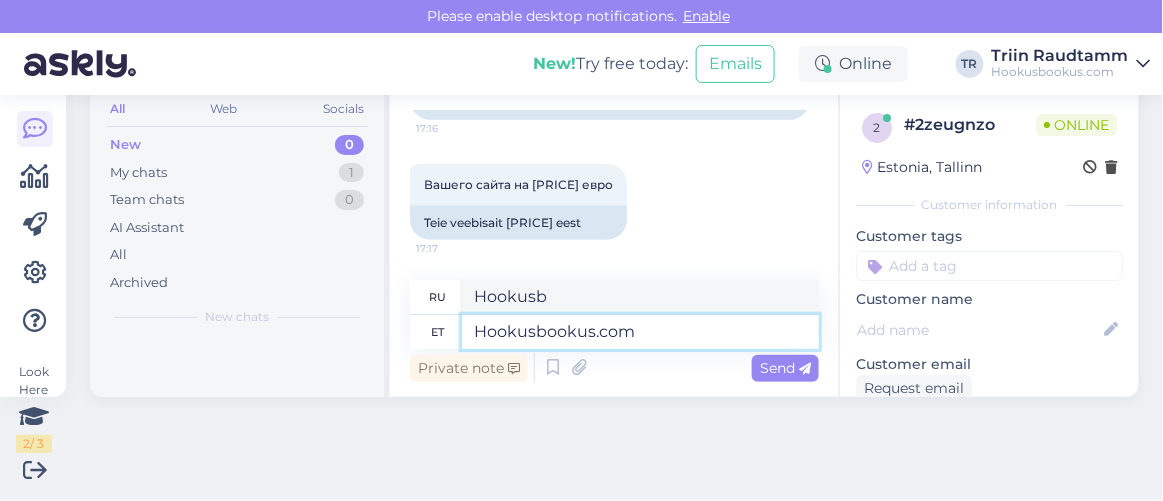 type on "Hookusbookus.com" 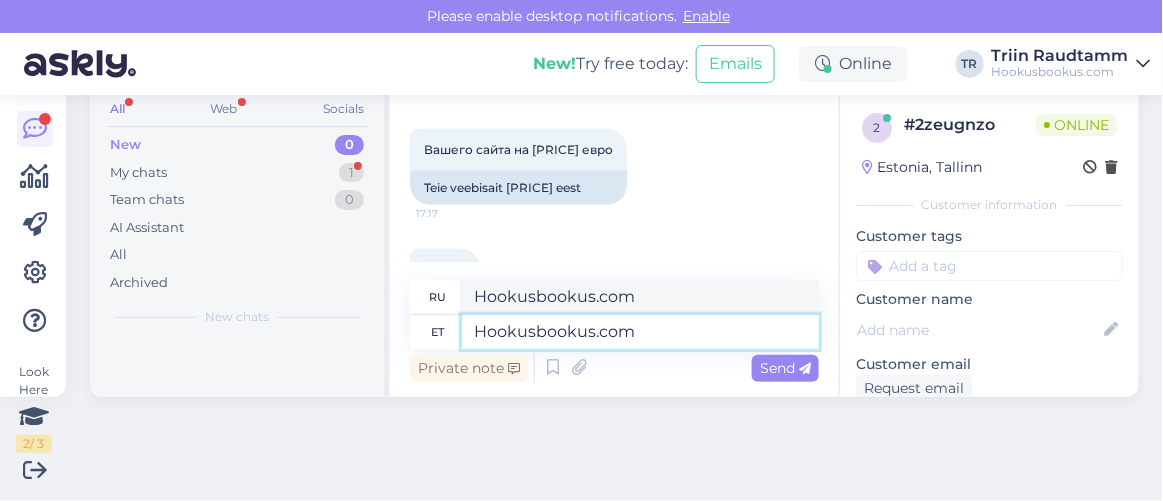 scroll, scrollTop: 778, scrollLeft: 0, axis: vertical 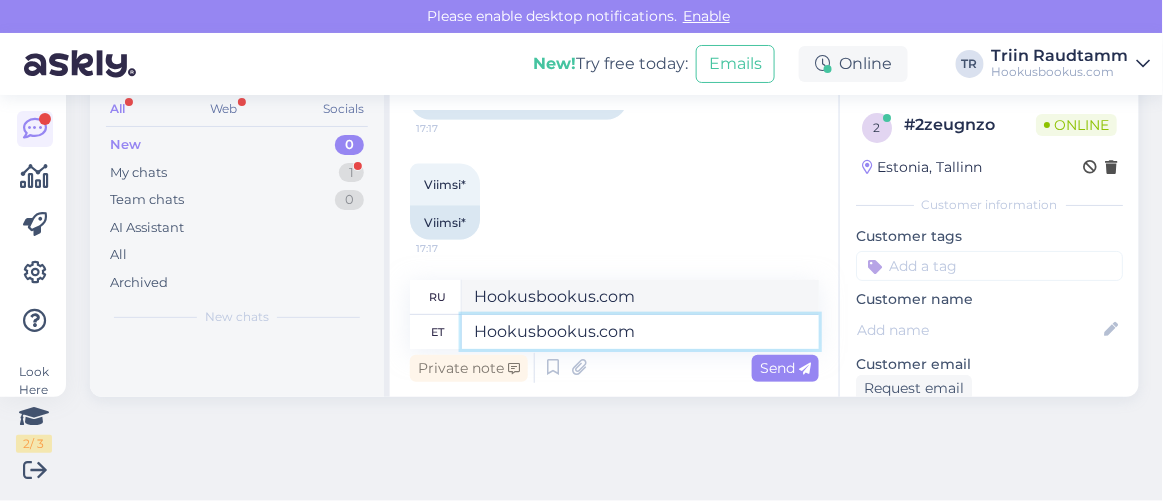 click on "Hookusbookus.com" at bounding box center [640, 332] 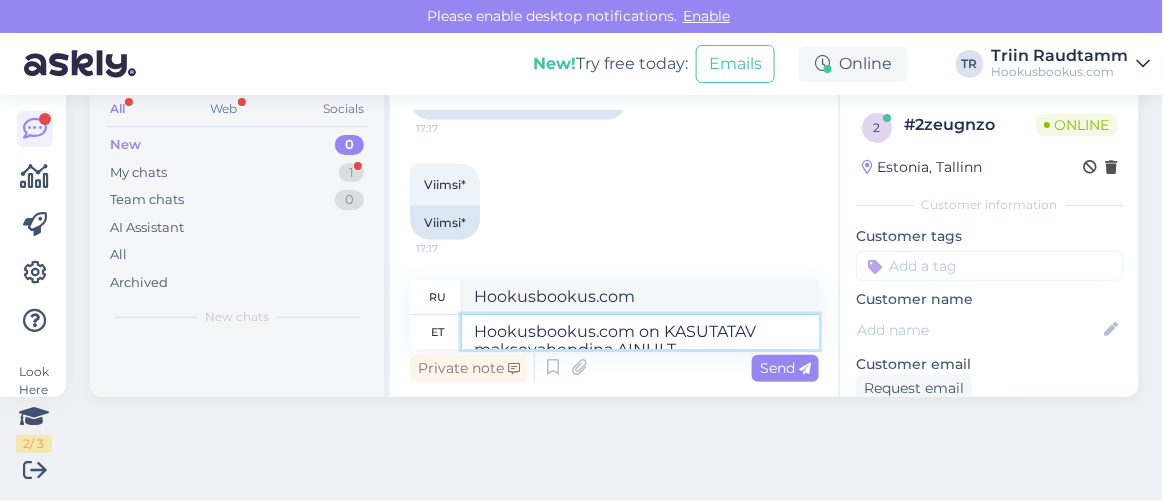 scroll, scrollTop: 798, scrollLeft: 0, axis: vertical 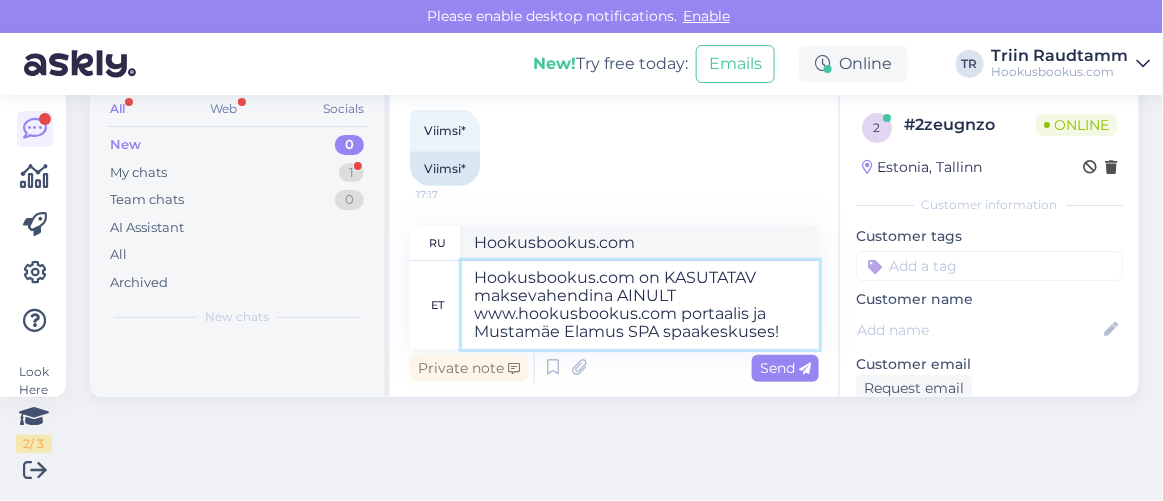type on "Hookusbookus.com можно использовать в качестве способа оплаты ТОЛЬКО на портале www.hookusbookus.com и в спа-центре Mustamäe Elamus SPA!" 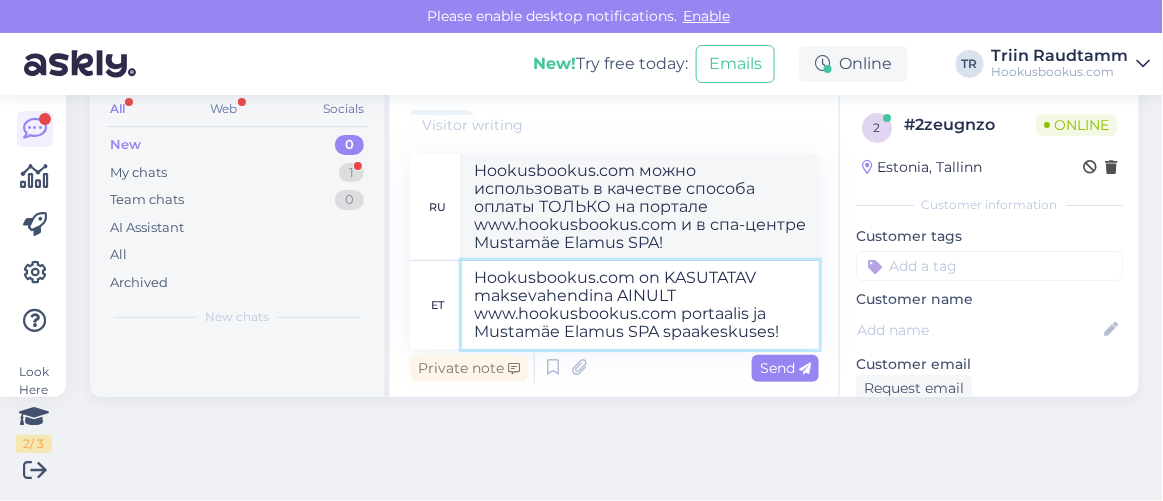 click on "Hookusbookus.com on KASUTATAV maksevahendina AINULT www.hookusbookus.com portaalis ja Mustamäe Elamus SPA spaakeskuses!" at bounding box center [640, 305] 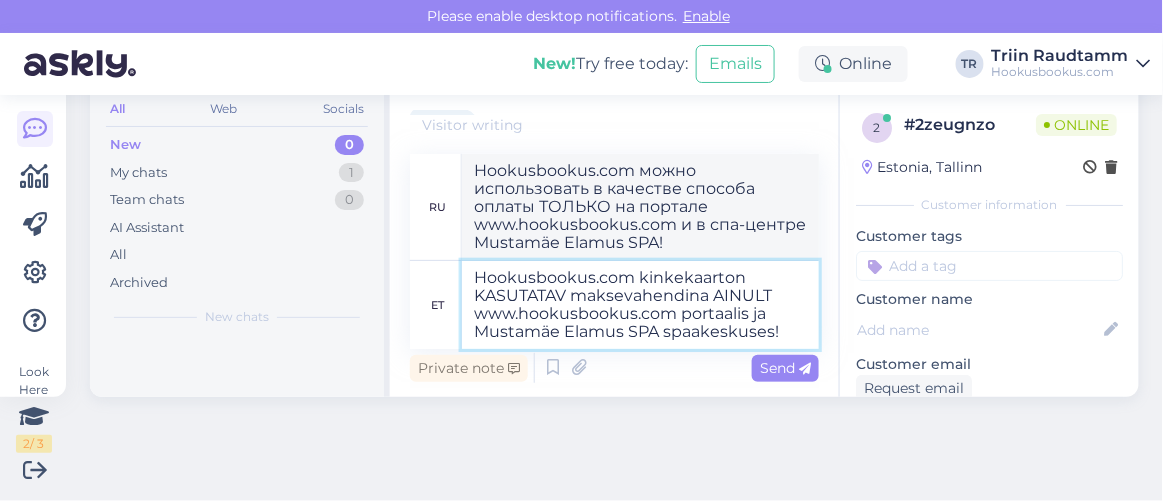 scroll, scrollTop: 1024, scrollLeft: 0, axis: vertical 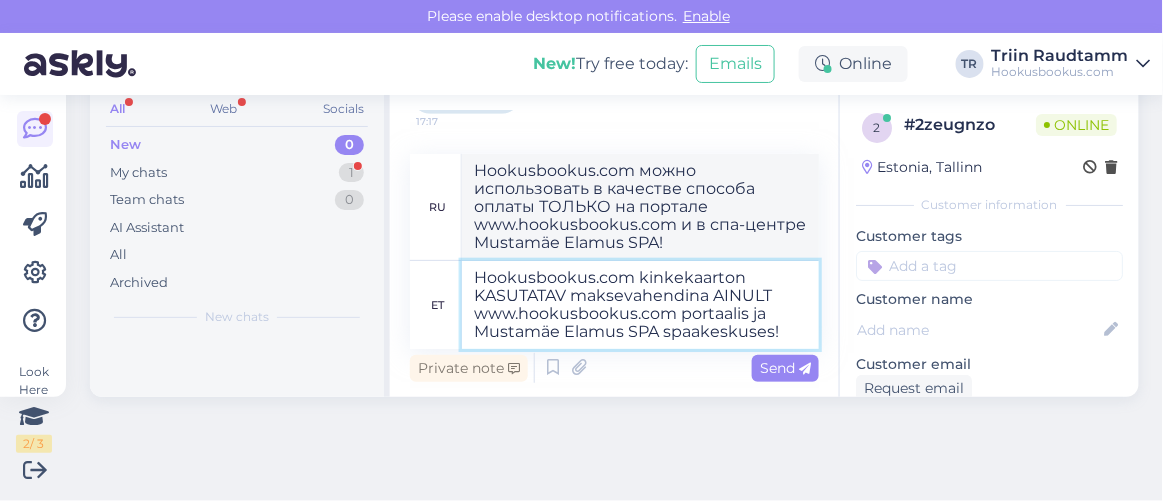 type on "Hookusbookus.com kinkekaart on KASUTATAV maksevahendina AINULT www.hookusbookus.com portaalis ja Mustamäe Elamus SPA spaakeskuses!" 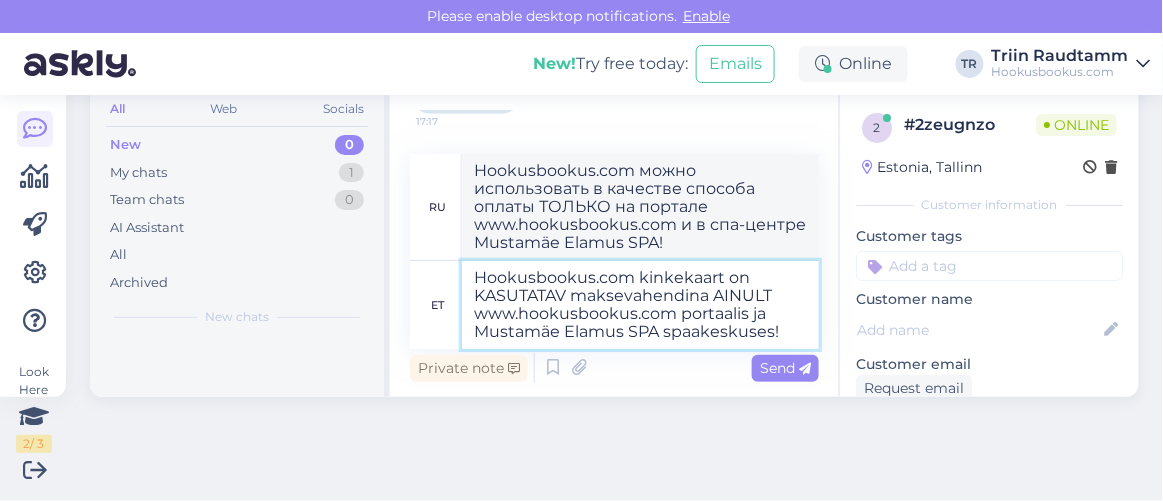 type on "Подарочную карту Hookusbookus.com можно использовать ТОЛЬКО в качестве способа оплаты на портале www.hookusbookus.com и в спа-центре Mustamäe Elamus SPA!" 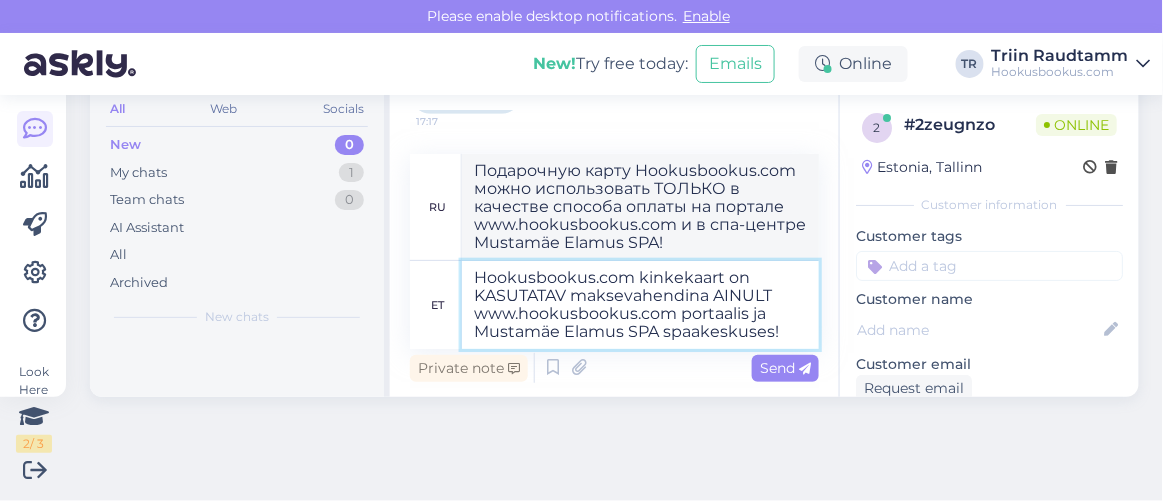 scroll, scrollTop: 1041, scrollLeft: 0, axis: vertical 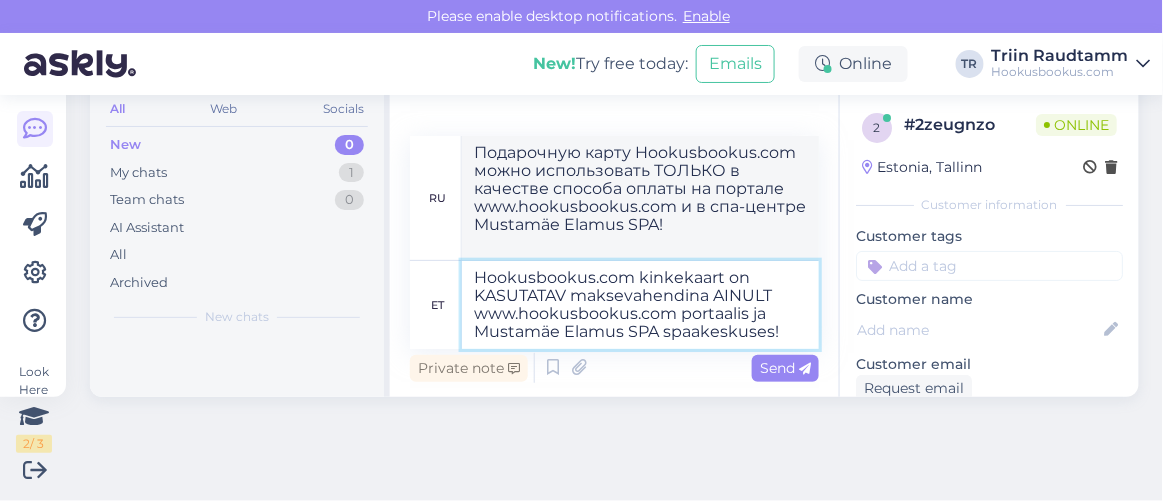 drag, startPoint x: 568, startPoint y: 289, endPoint x: 474, endPoint y: 300, distance: 94.641426 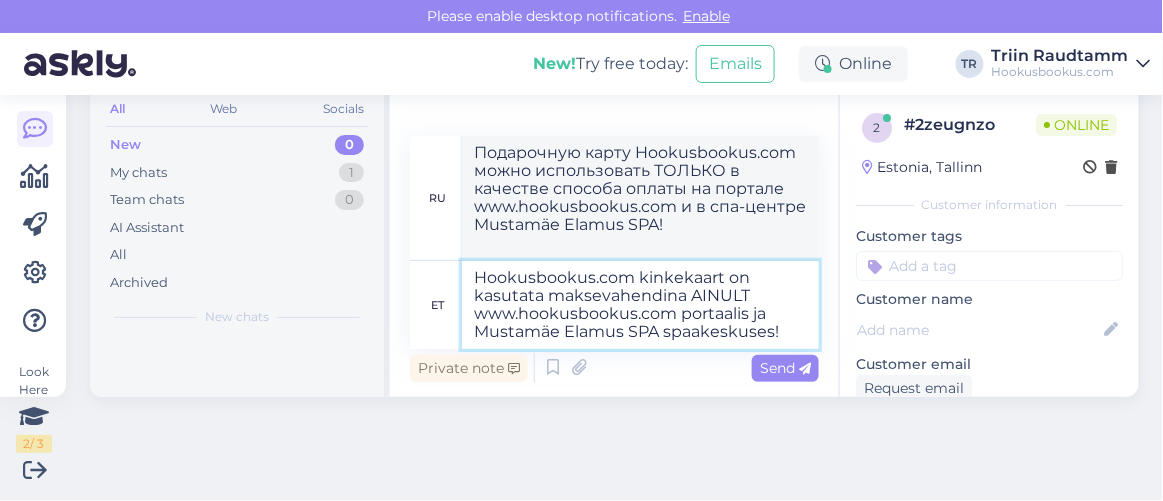 type on "Hookusbookus.com kinkekaart on kasutatav maksevahendina AINULT www.hookusbookus.com portaalis ja Mustamäe Elamus SPA spaakeskuses!" 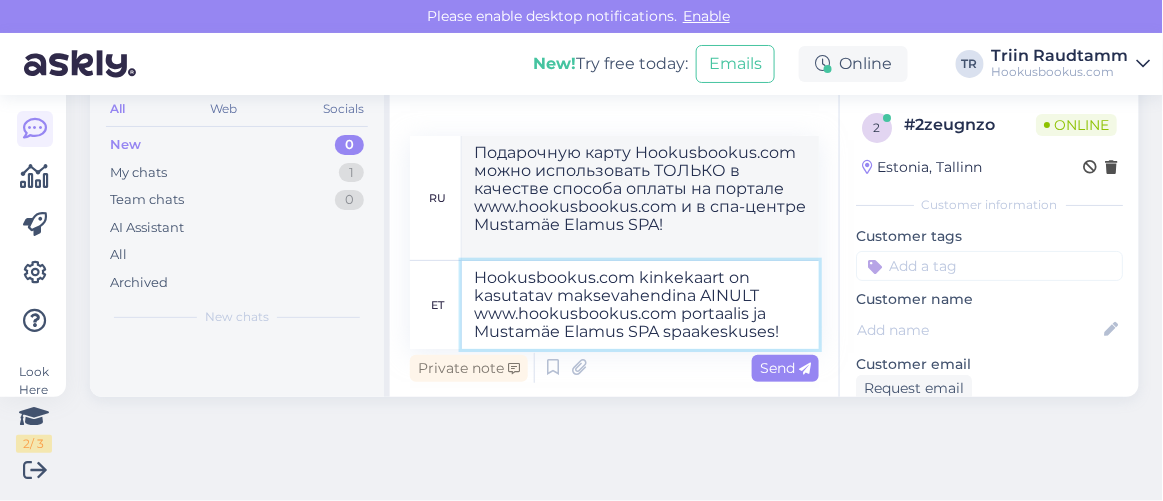 type on "Подарочную карту Hookusbookus.com можно использовать в качестве способа оплаты ТОЛЬКО на портале www.hookusbookus.com и в спа-центре Mustamäe Elamus SPA!" 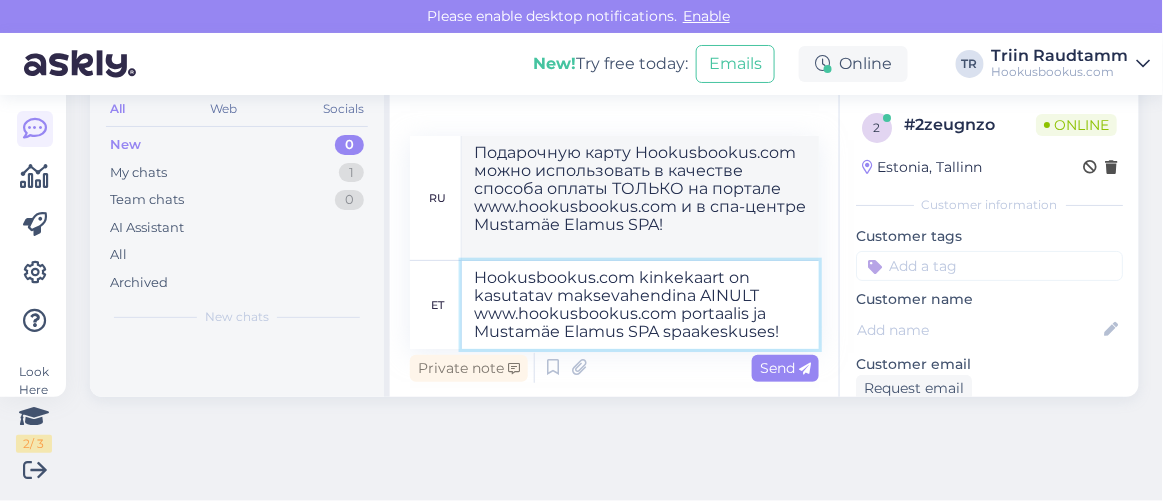 drag, startPoint x: 696, startPoint y: 294, endPoint x: 753, endPoint y: 299, distance: 57.21888 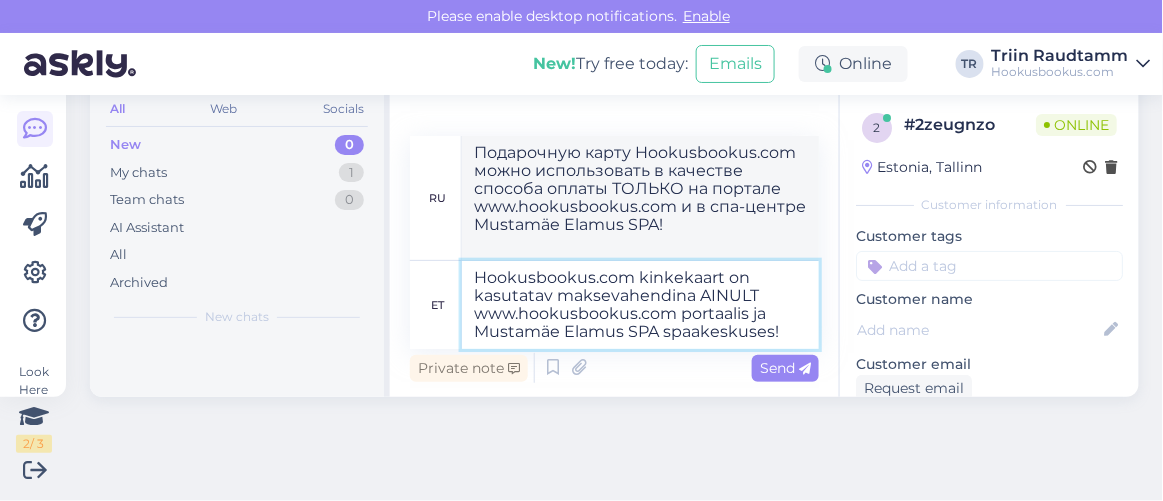 click on "Hookusbookus.com kinkekaart on kasutatav maksevahendina AINULT www.hookusbookus.com portaalis ja Mustamäe Elamus SPA spaakeskuses!" at bounding box center (640, 305) 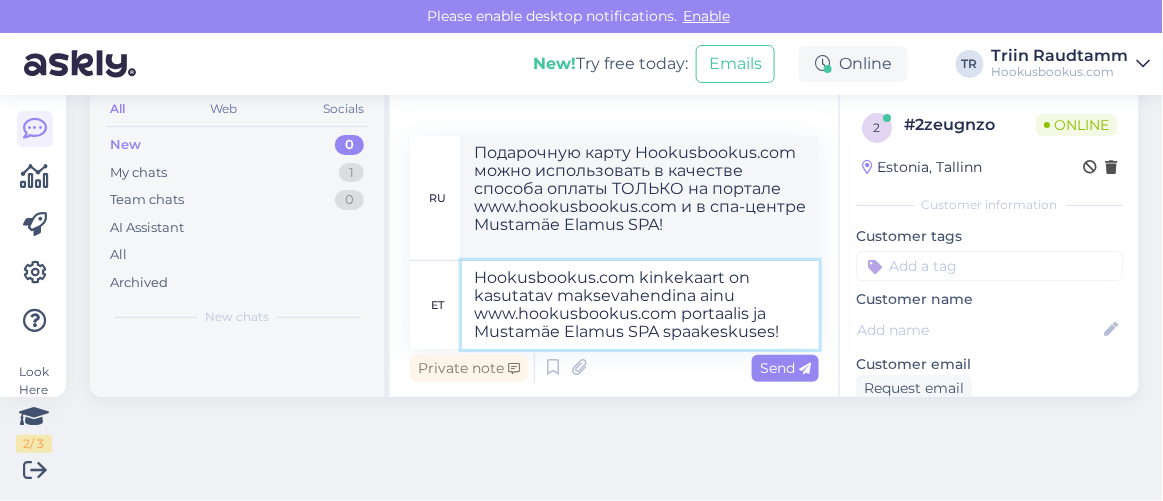 scroll, scrollTop: 1044, scrollLeft: 0, axis: vertical 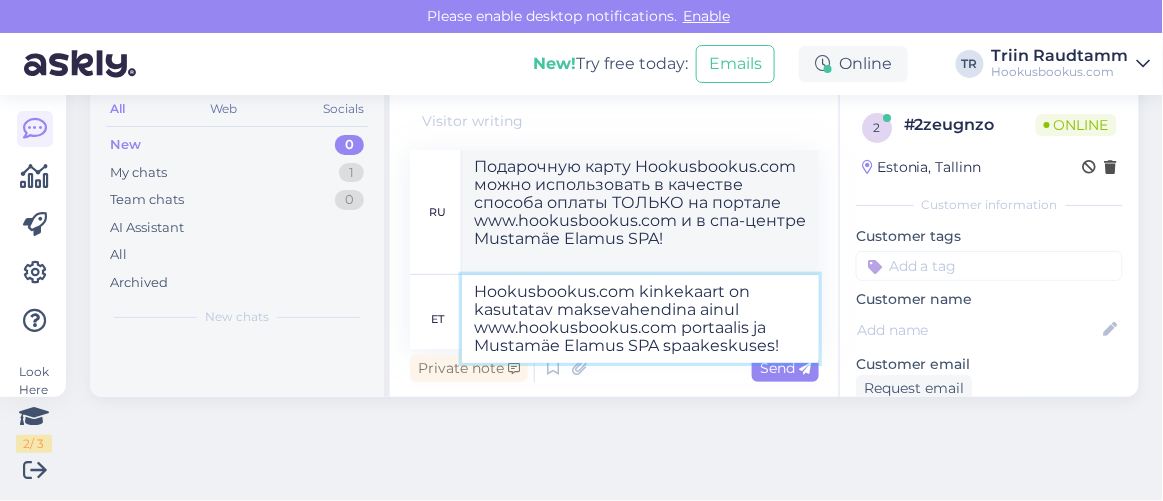 type on "Hookusbookus.com kinkekaart on kasutatav maksevahendina ainult www.hookusbookus.com portaalis ja Mustamäe Elamus SPA spaakeskuses!" 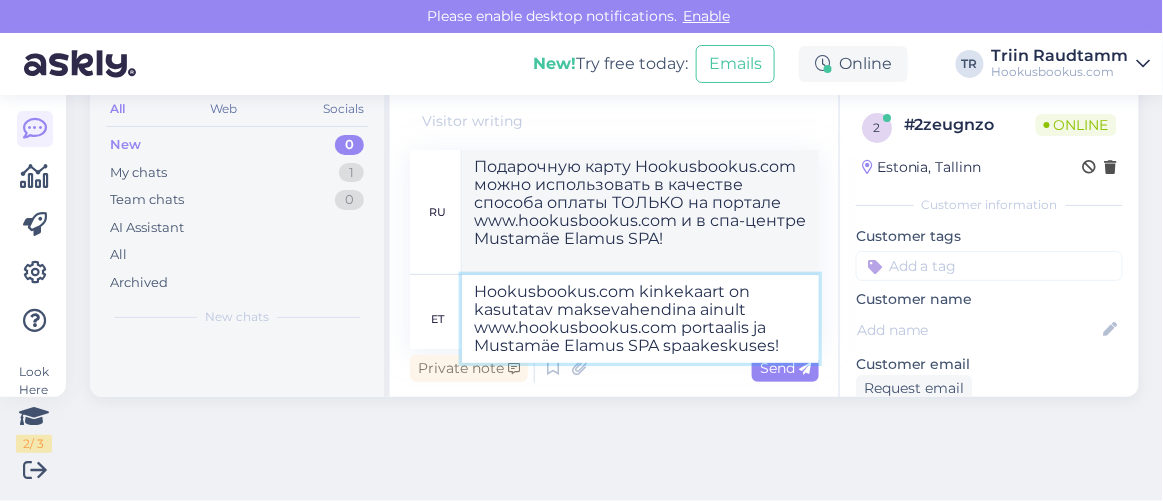 type on "Подарочную карту Hookusbookus.com можно использовать в качестве платежного средства только на портале www.hookusbookus.com и в спа-центре Mustamäe Elamus SPA!" 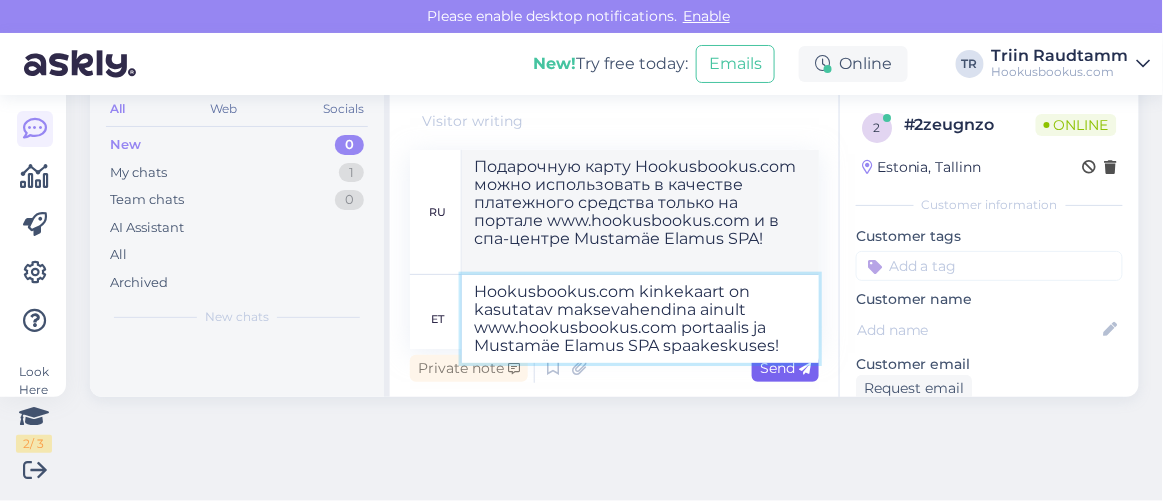 type on "Hookusbookus.com kinkekaart on kasutatav maksevahendina ainult www.hookusbookus.com portaalis ja Mustamäe Elamus SPA spaakeskuses!" 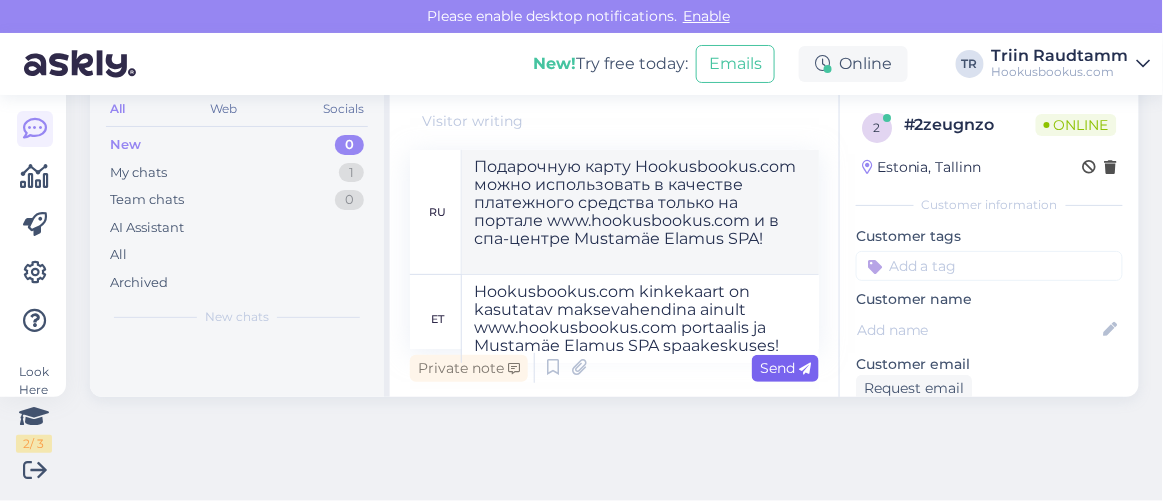click on "Send" at bounding box center [785, 368] 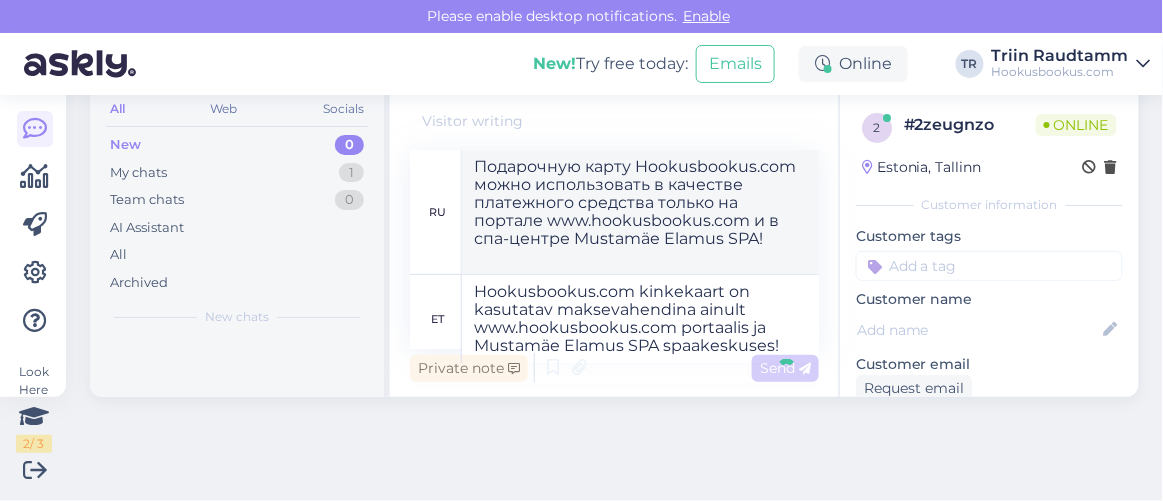 type 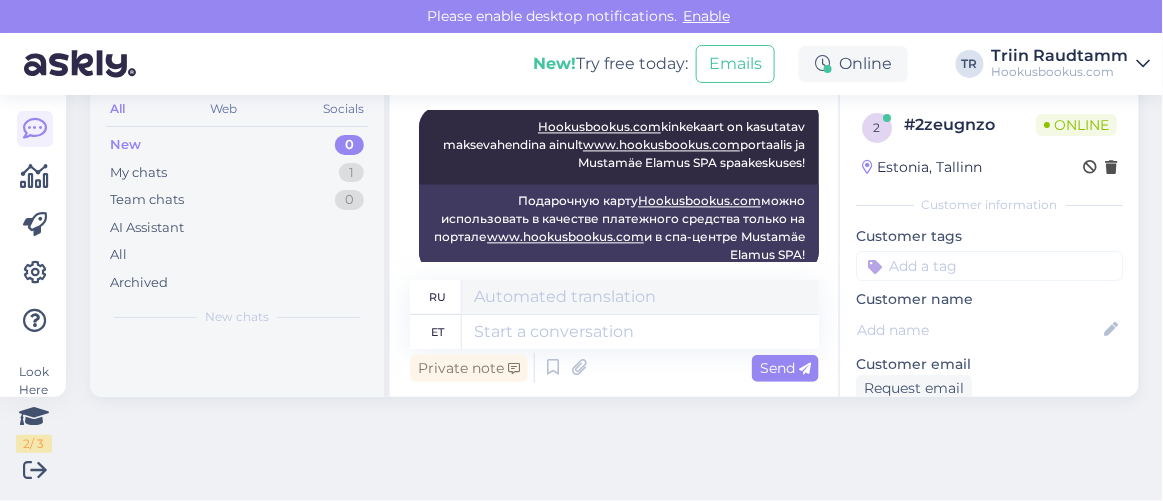 scroll, scrollTop: 1107, scrollLeft: 0, axis: vertical 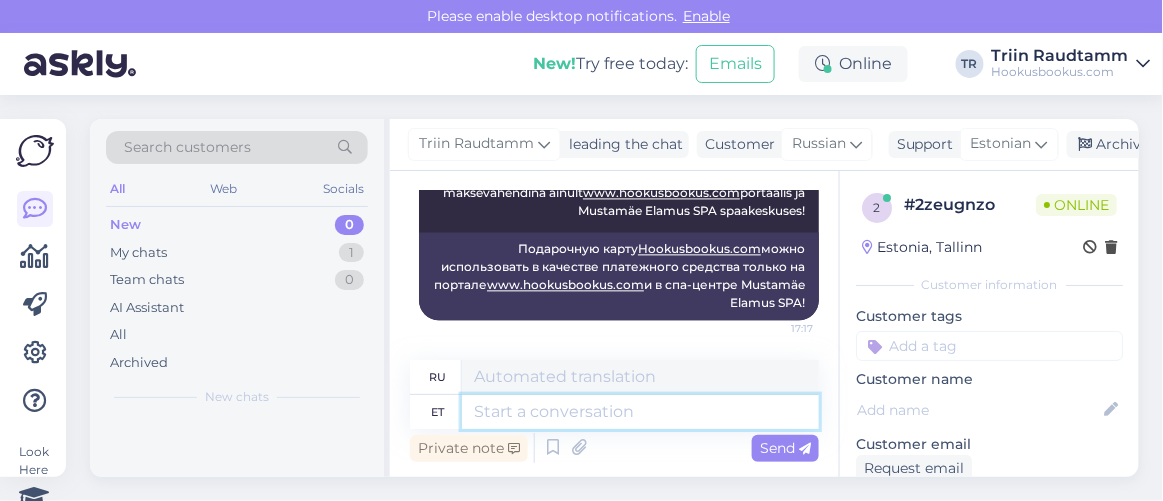 click at bounding box center [640, 412] 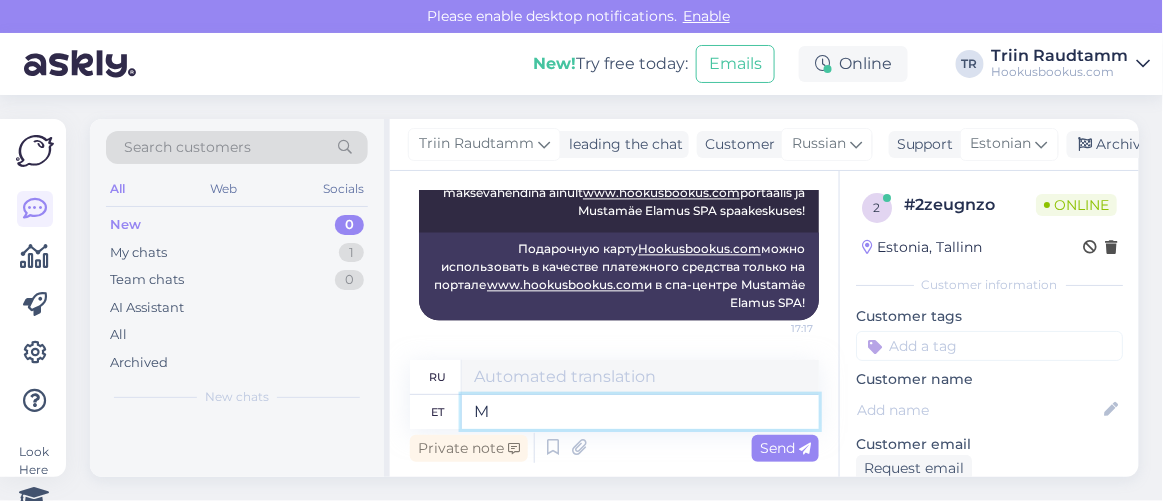 type on "М" 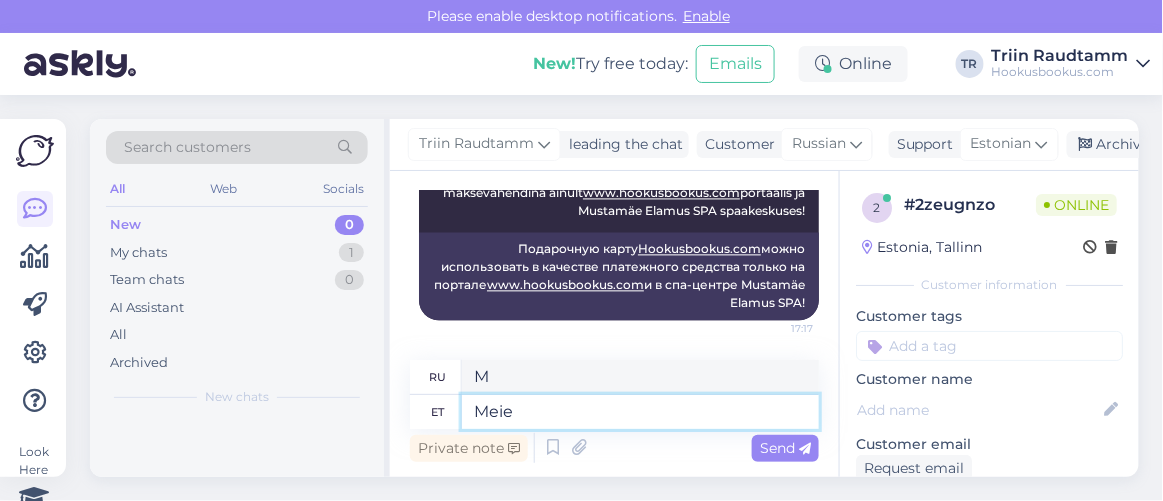 type on "Meie" 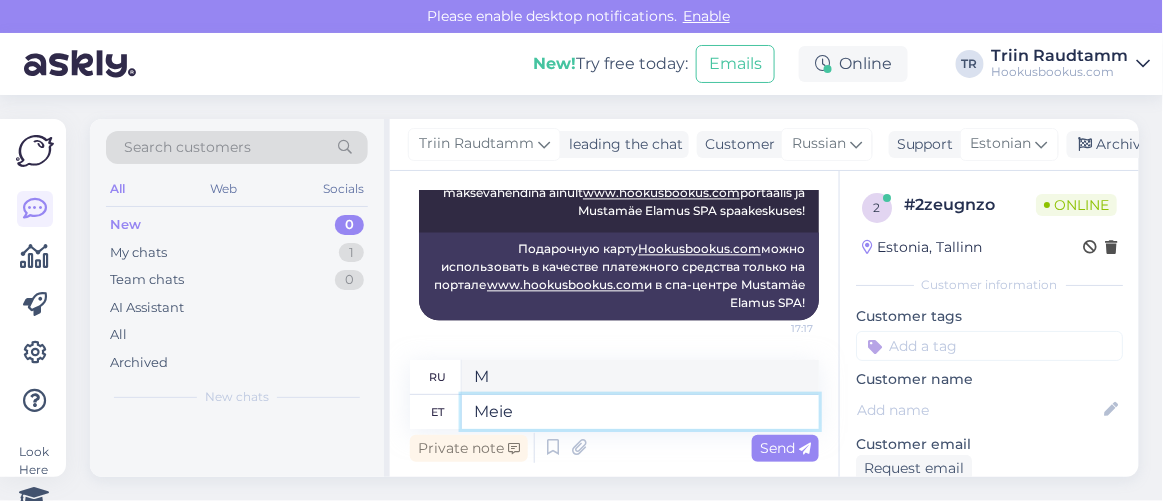 type on "Наш" 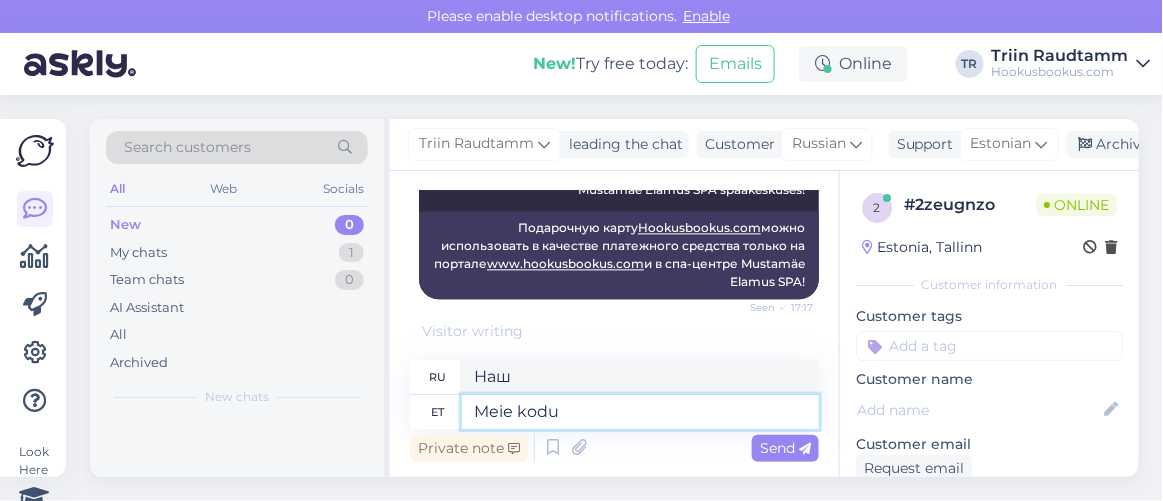scroll, scrollTop: 1128, scrollLeft: 0, axis: vertical 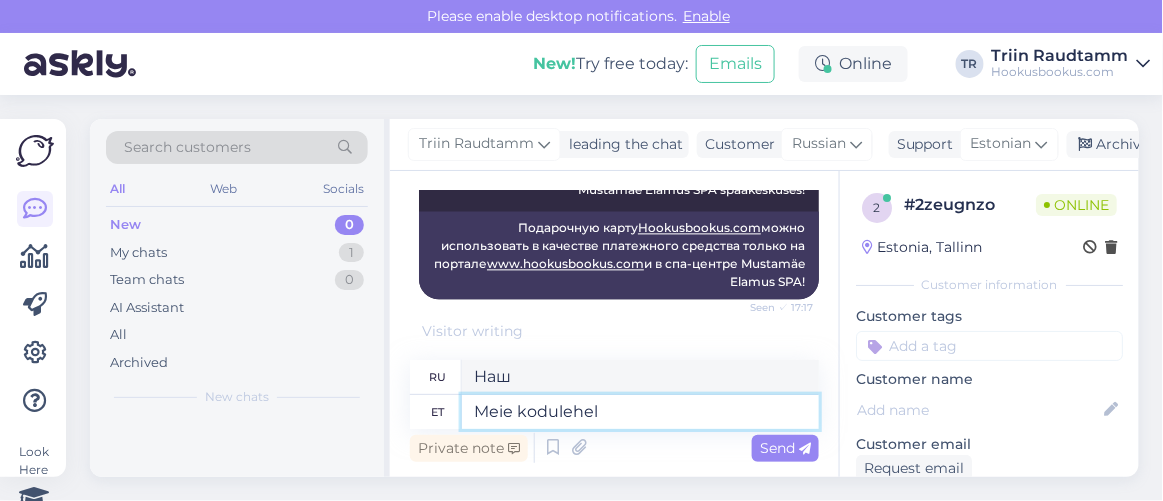type on "Meie kodulehel o" 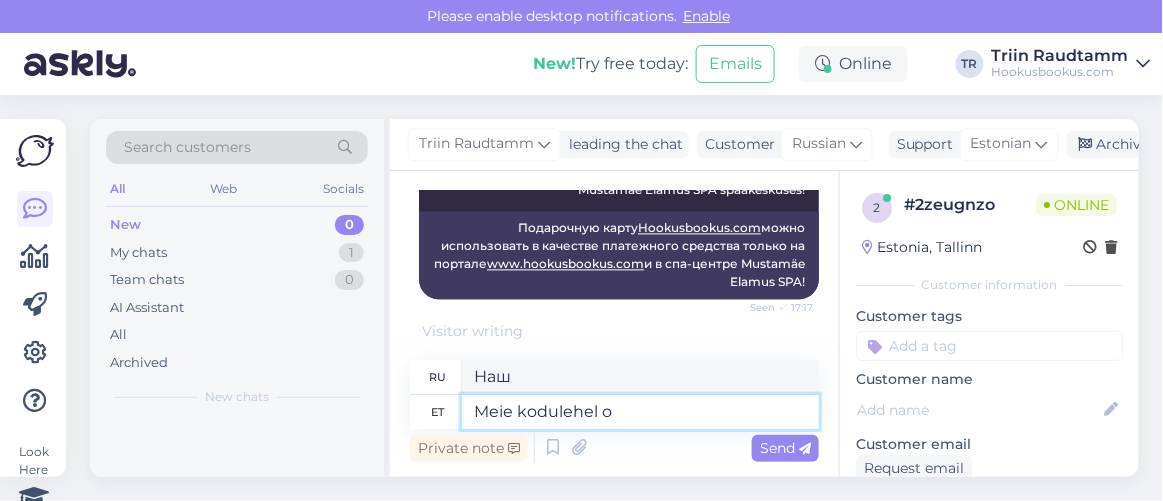 type on "На нашем сайте" 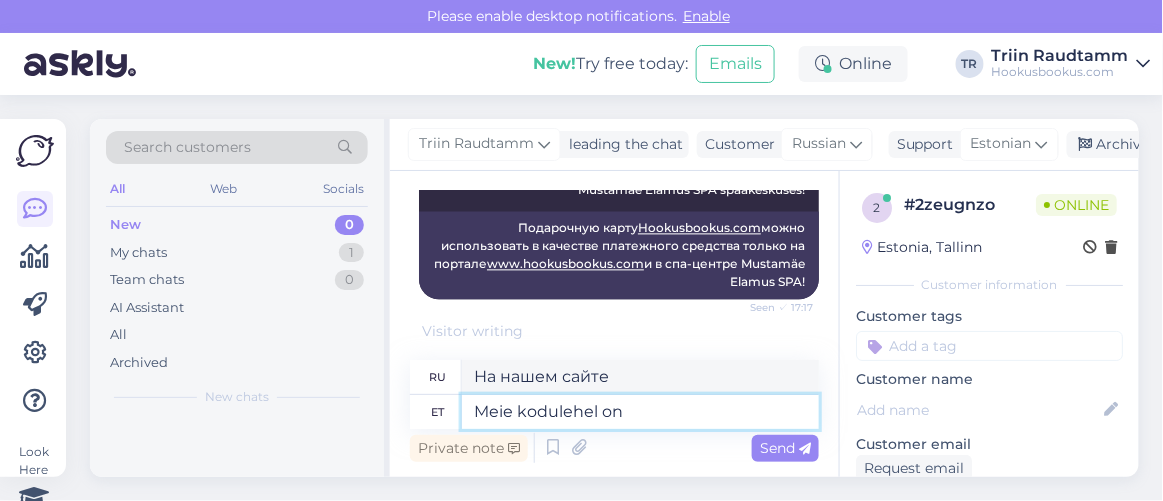type on "Meie kodulehel on" 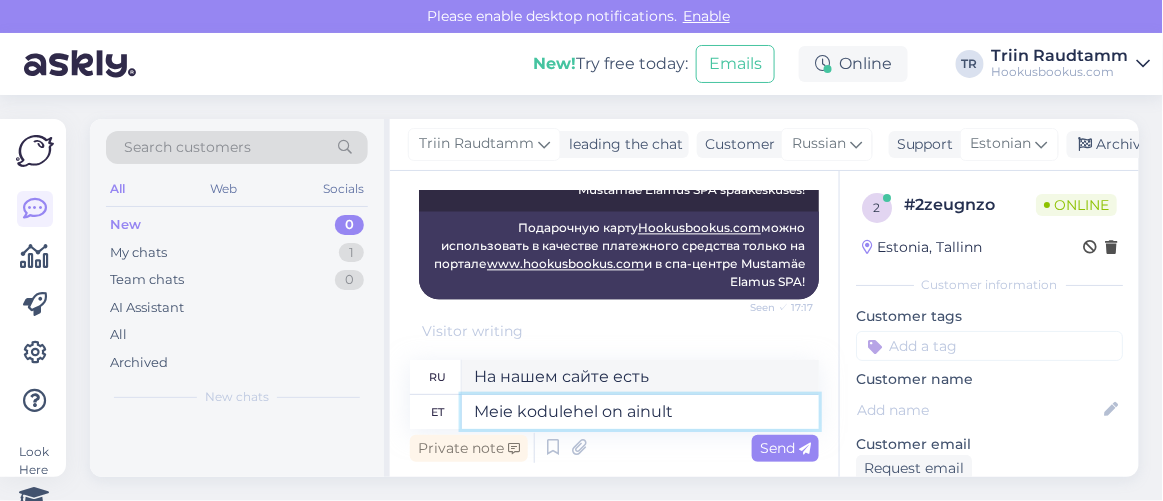 type on "Meie kodulehel on ainult m" 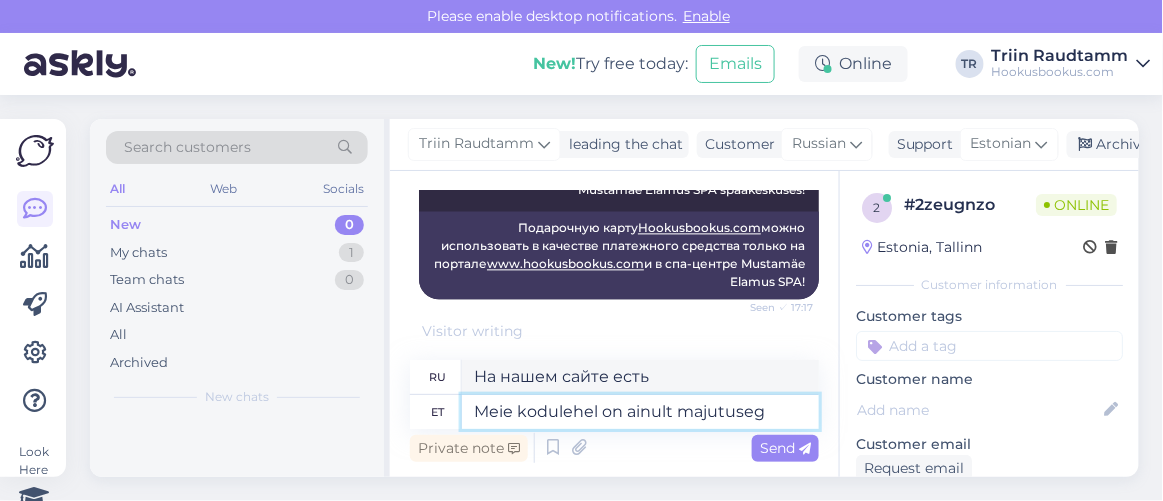 type on "На нашем сайте есть только" 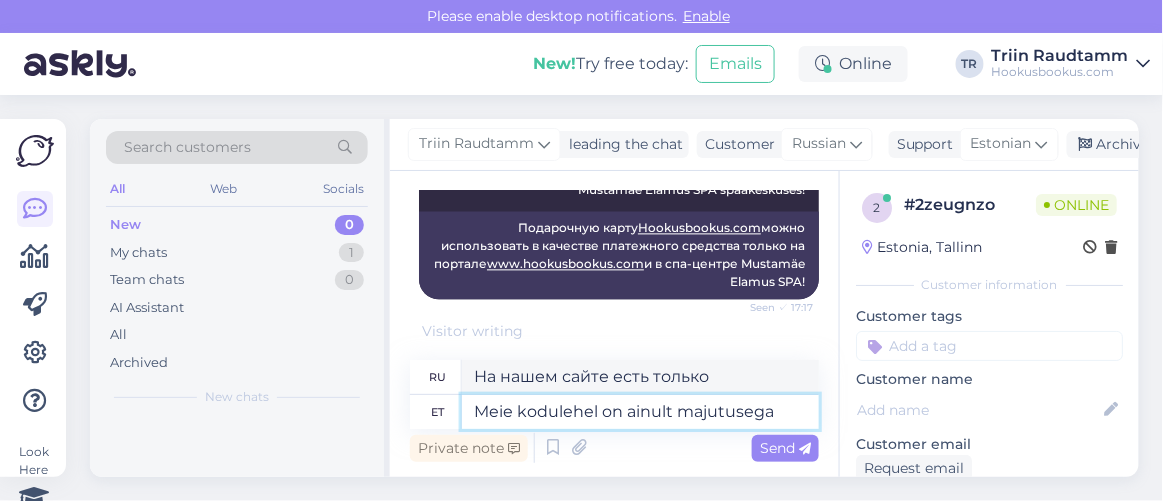 type on "Meie kodulehel on ainult majutusega p" 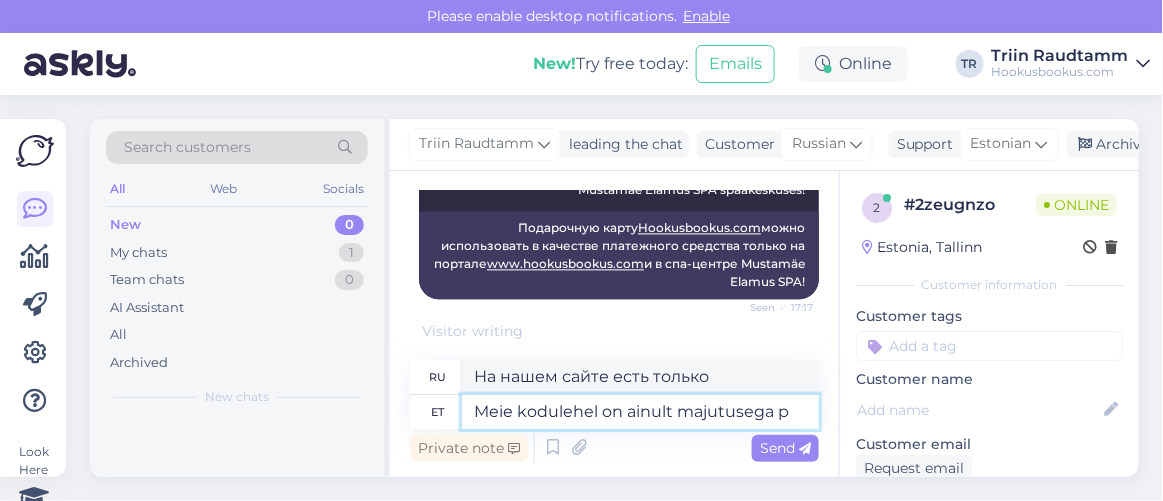 type on "На нашем сайте есть только размещение" 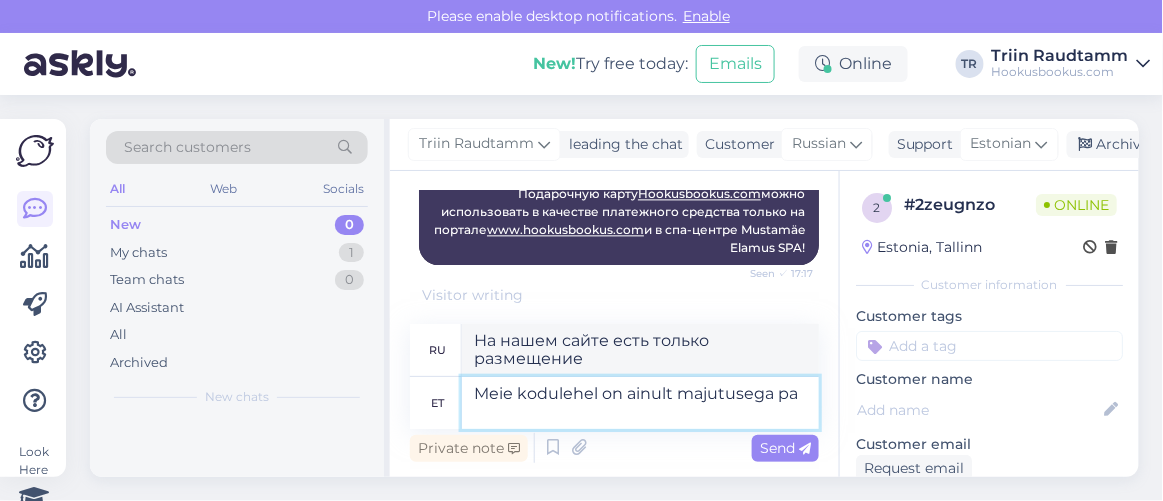 scroll, scrollTop: 1164, scrollLeft: 0, axis: vertical 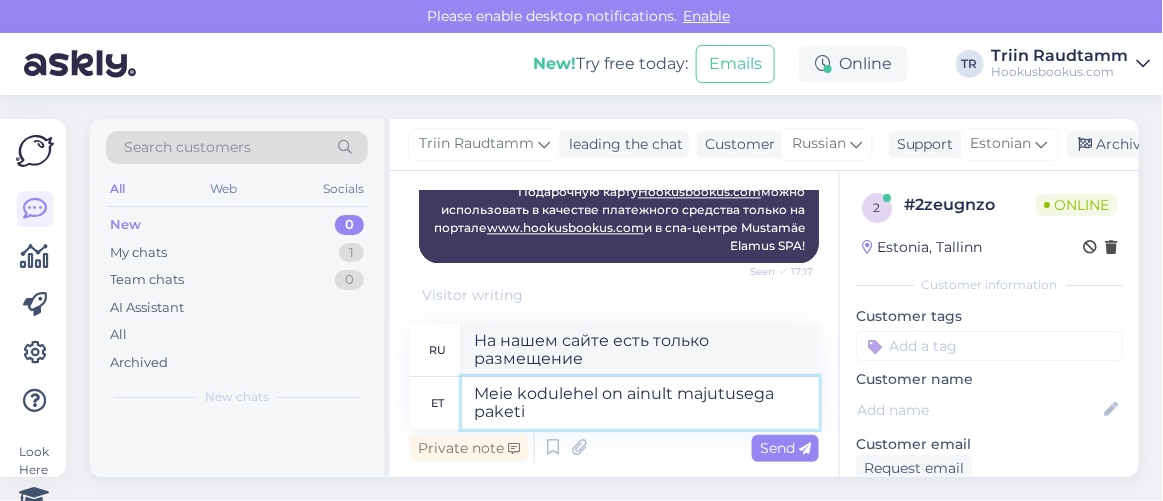 type on "Meie kodulehel on ainult majutusega paketid" 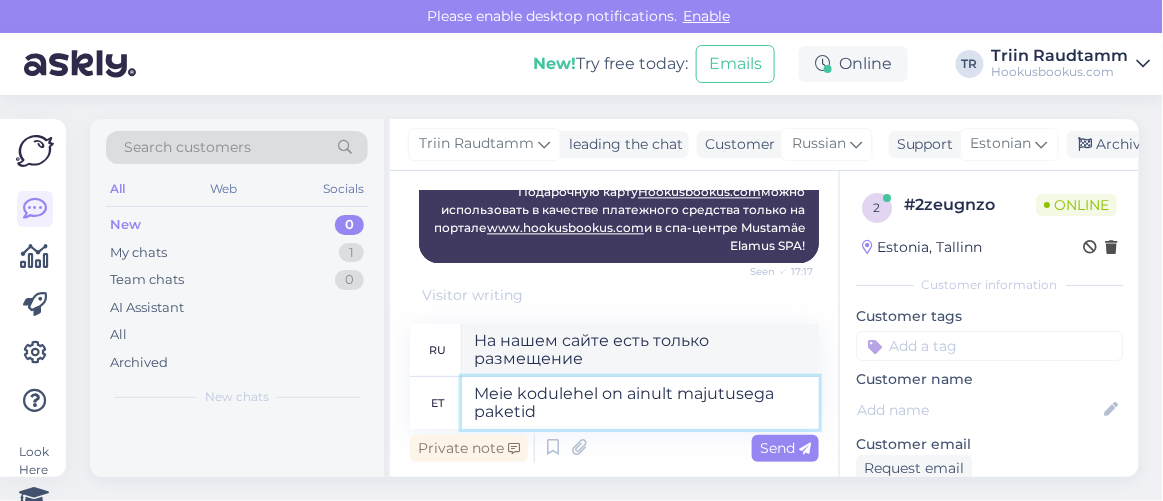 type on "На нашем сайте представлены только пакеты с проживанием." 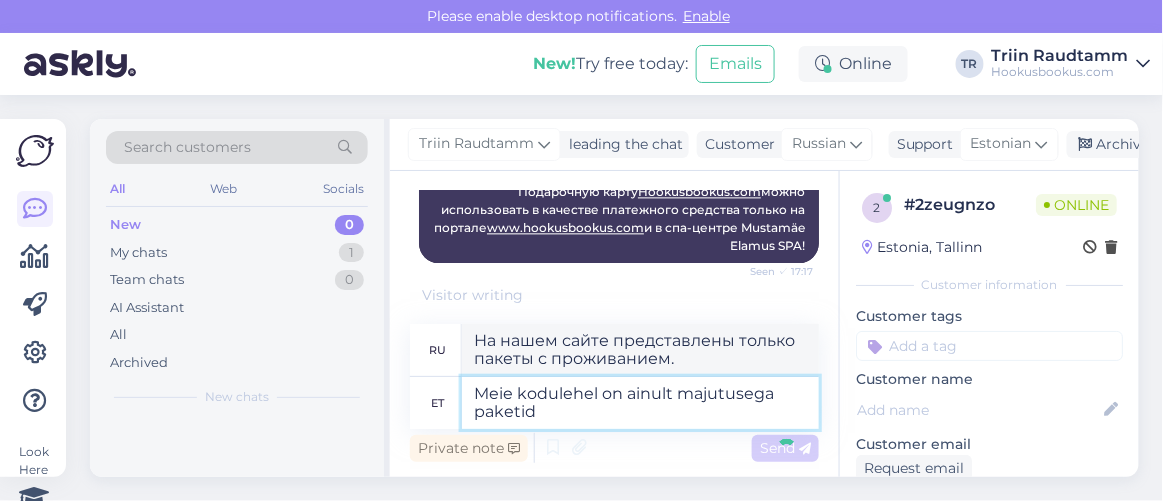 type 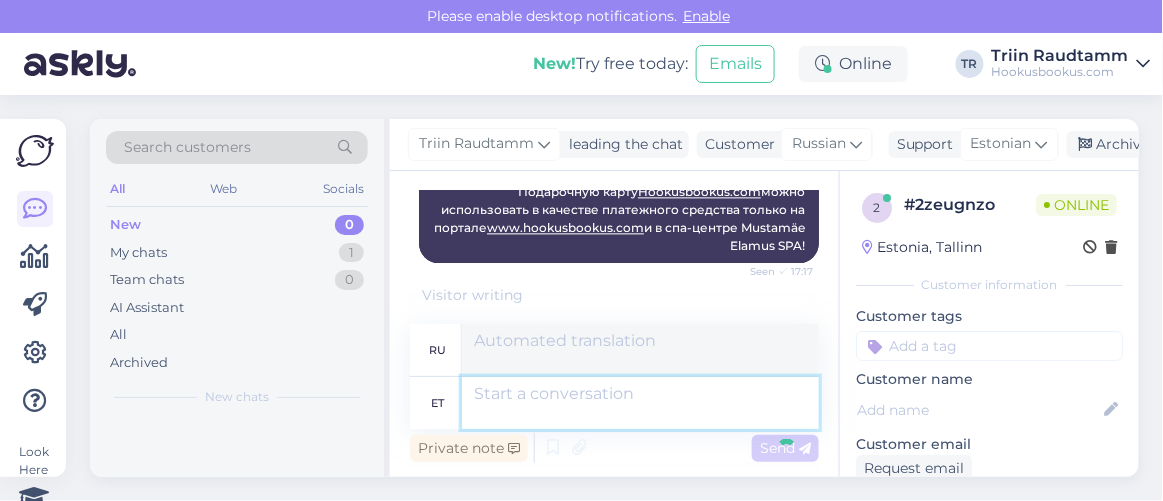 scroll, scrollTop: 1246, scrollLeft: 0, axis: vertical 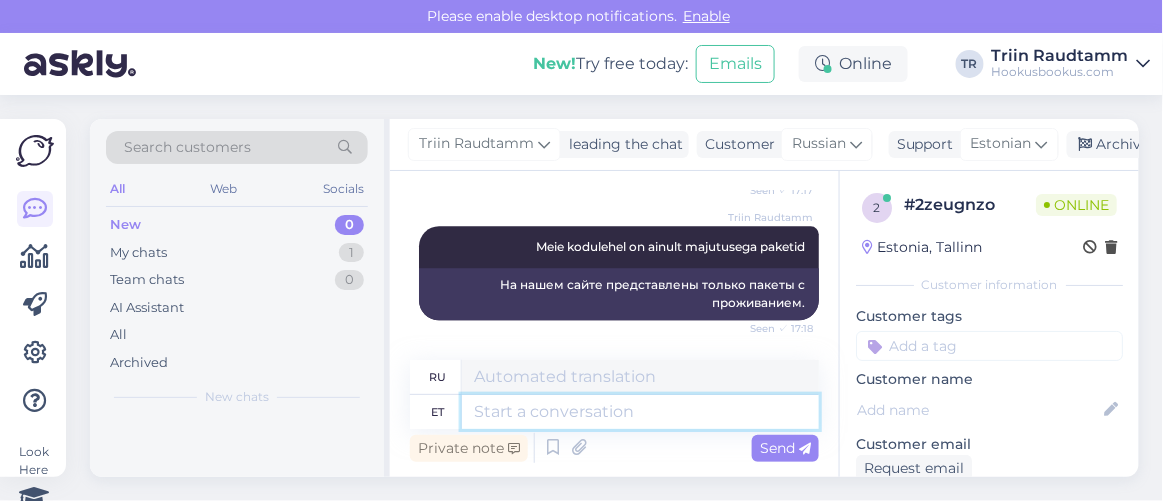 click at bounding box center (640, 412) 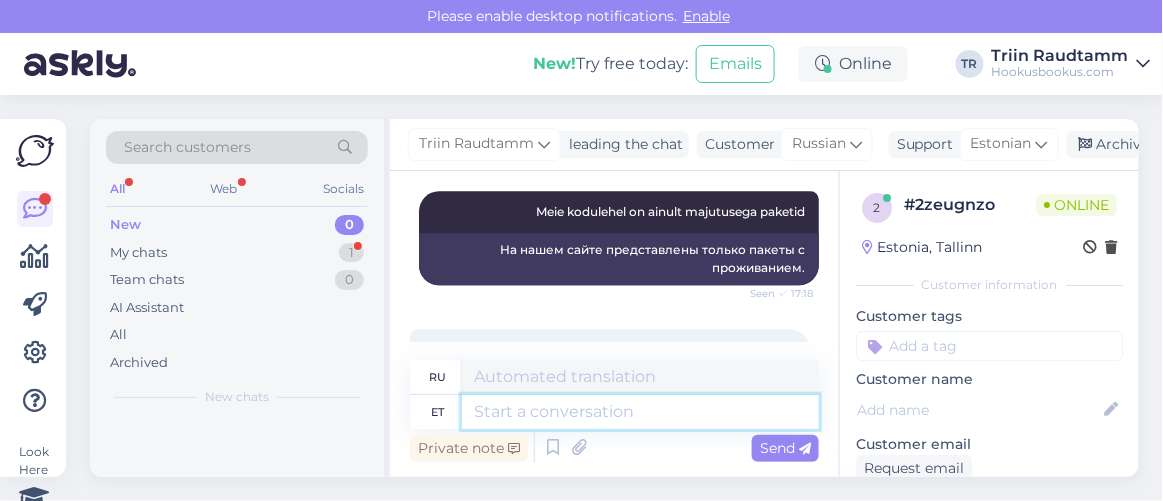 scroll, scrollTop: 1401, scrollLeft: 0, axis: vertical 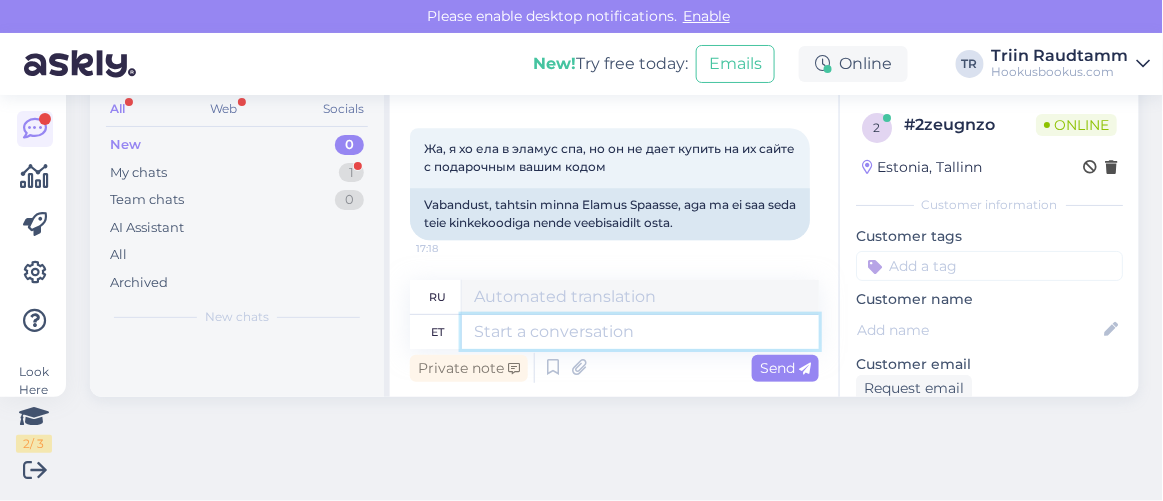 click at bounding box center [640, 332] 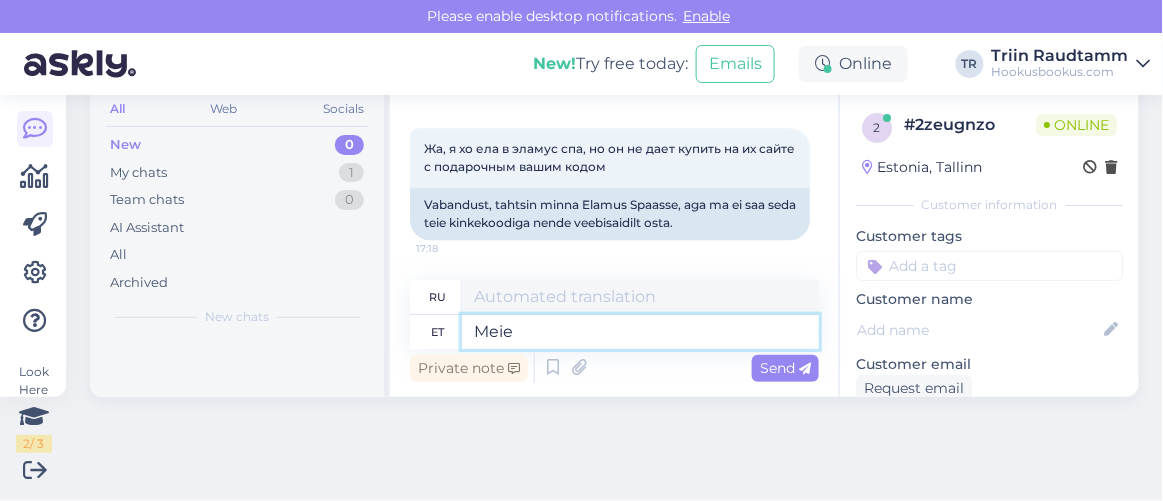 type on "Meie k" 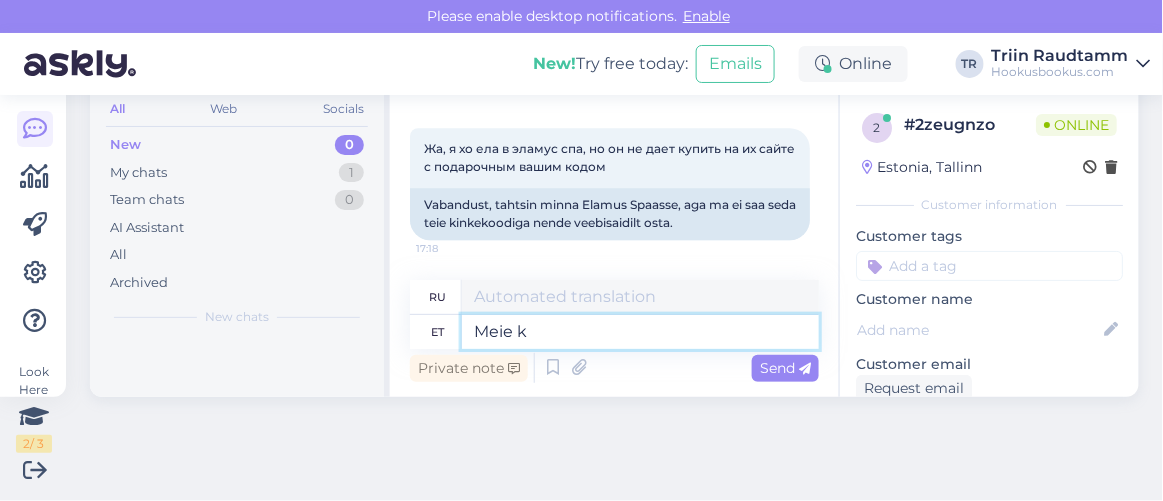 type on "Наш" 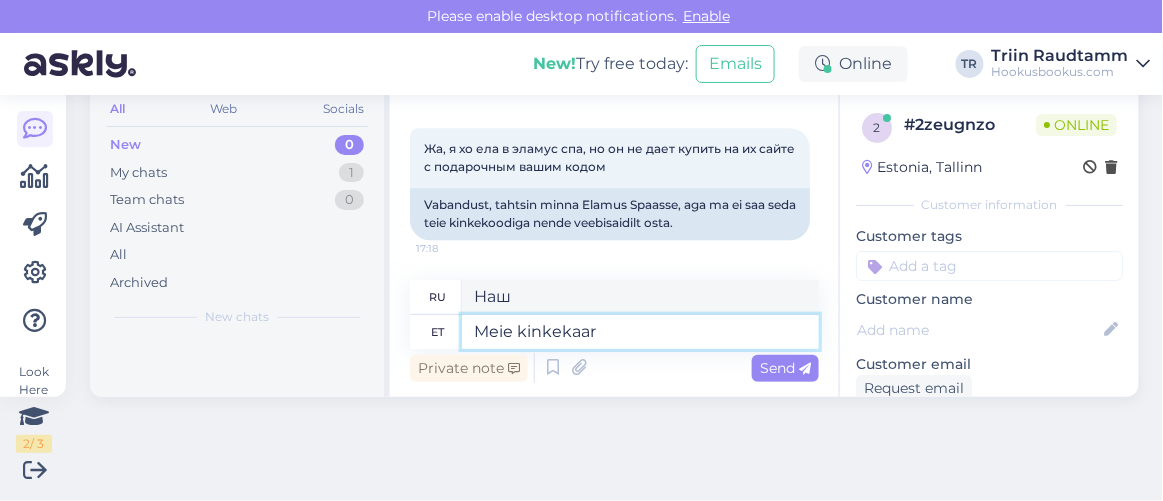 scroll, scrollTop: 1521, scrollLeft: 0, axis: vertical 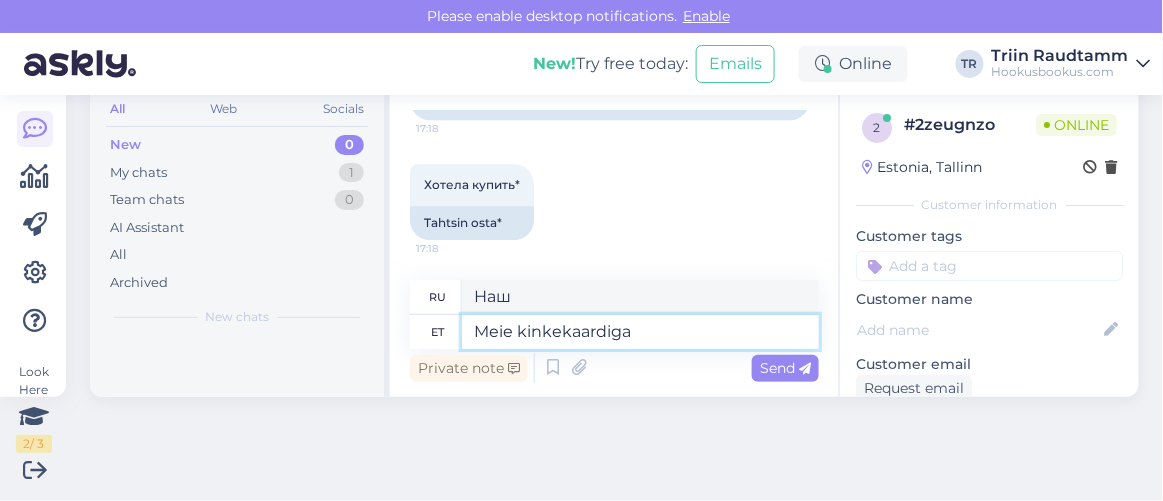 type on "Meie kinkekaardiga s" 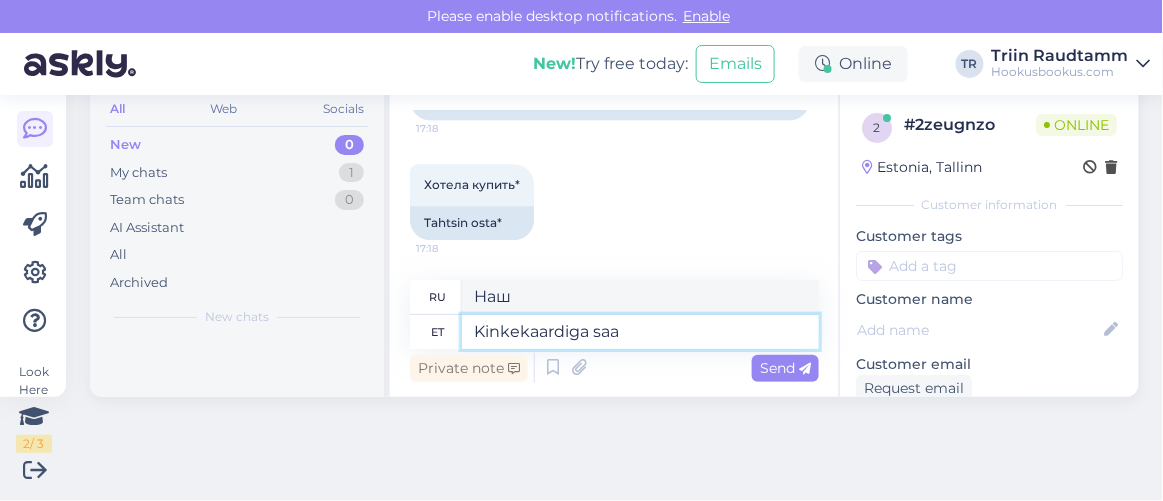 type on "С нашей подарочной картой" 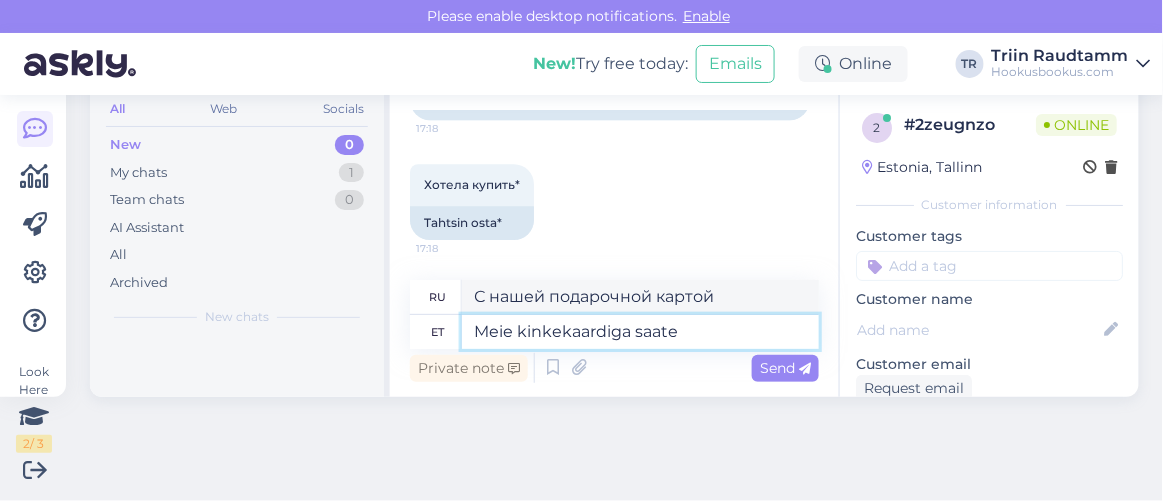 type on "Meie kinkekaardiga saate" 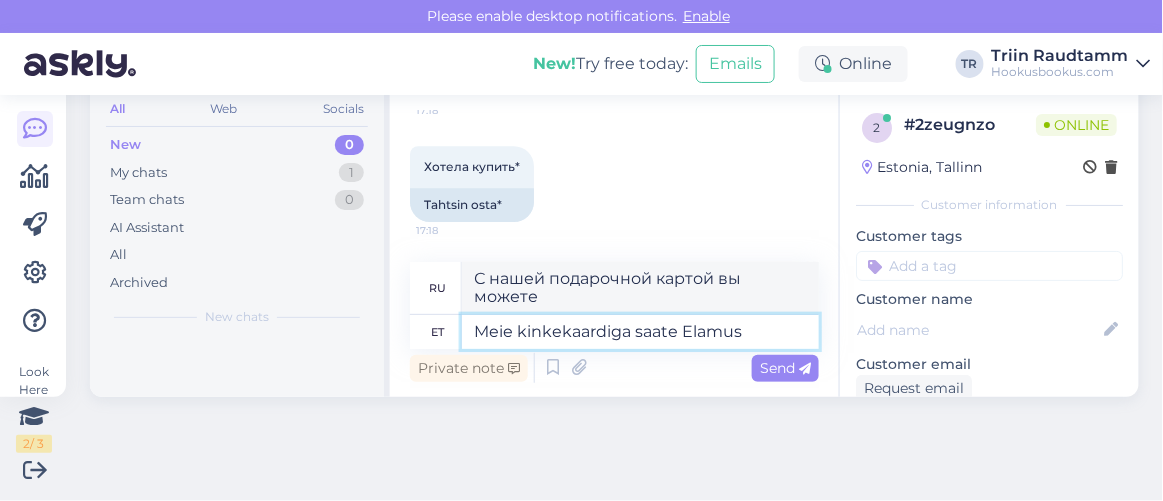 type on "Meie kinkekaardiga saate Elamus S" 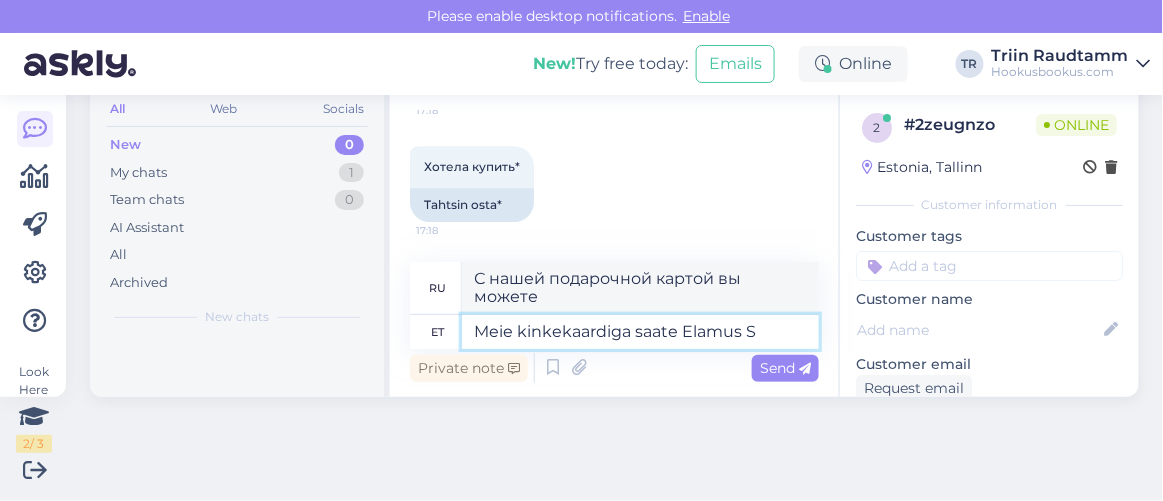 type on "С нашей подарочной картой вы можете получить" 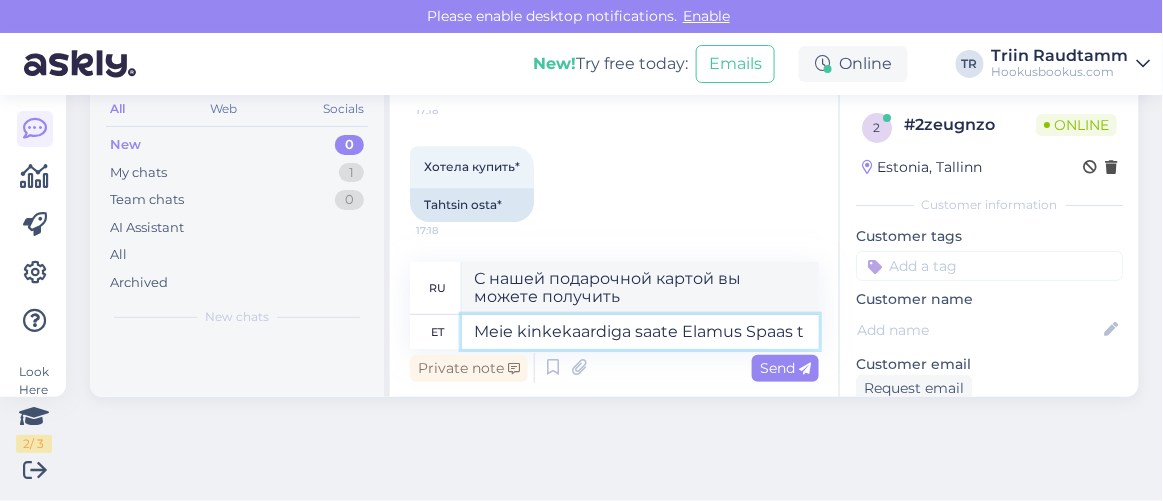type on "Meie kinkekaardiga saate Elamus Spaas ta" 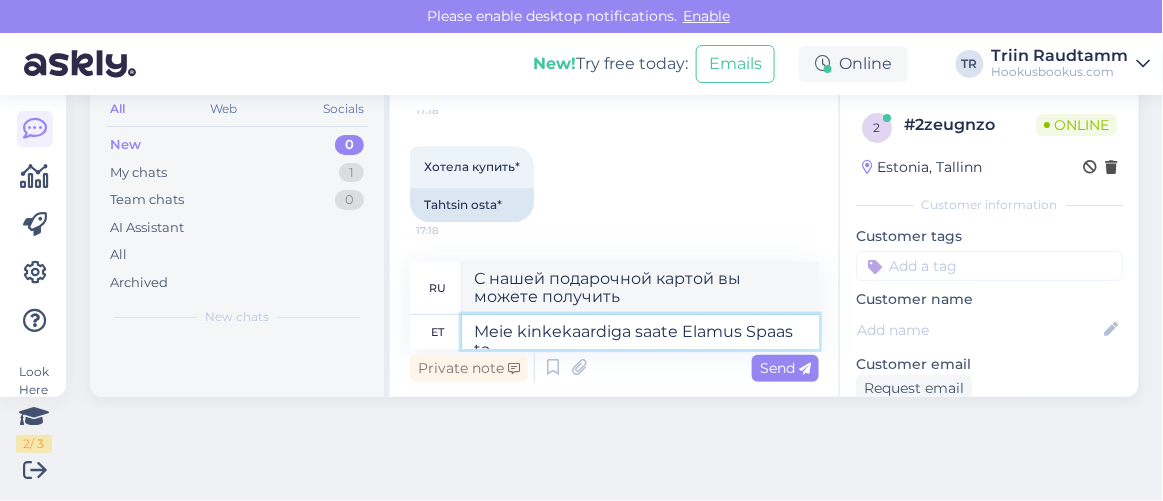 type on "С нашей подарочной картой вы можете посетить спа-салон" 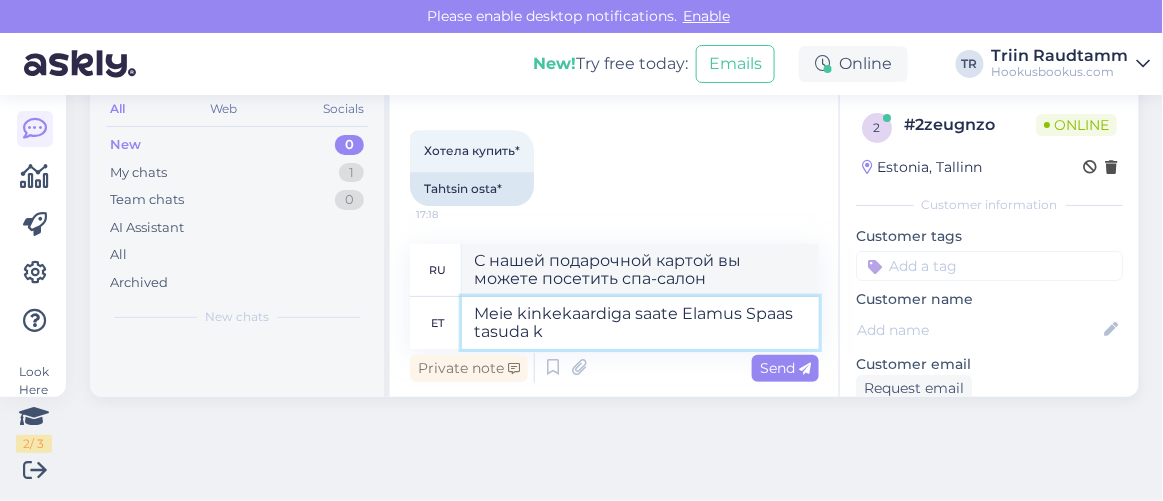 type on "Meie kinkekaardiga saate Elamus Spaas tasuda ko" 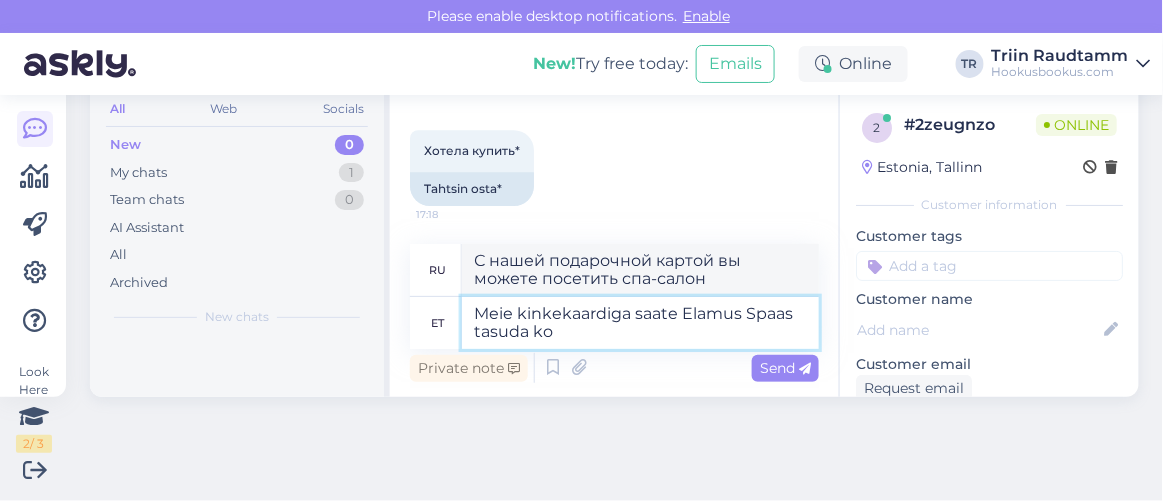 type on "Вы можете оплатить услуги Elamus Spa нашей подарочной картой." 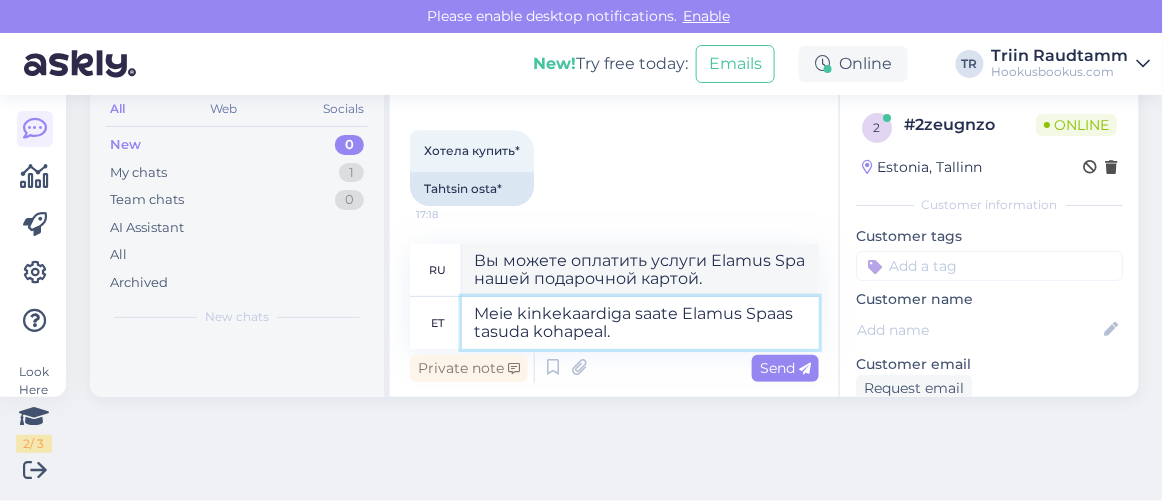 type on "Meie kinkekaardiga saate Elamus Spaas tasuda kohapeal" 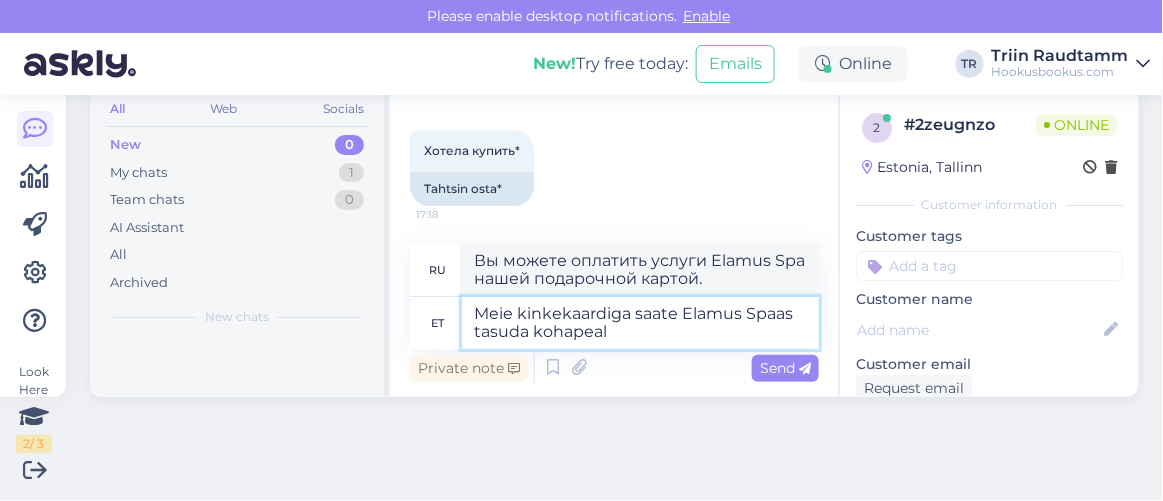 type on "Вы можете оплатить заказ на месте в Elamus Spa с помощью нашей подарочной карты." 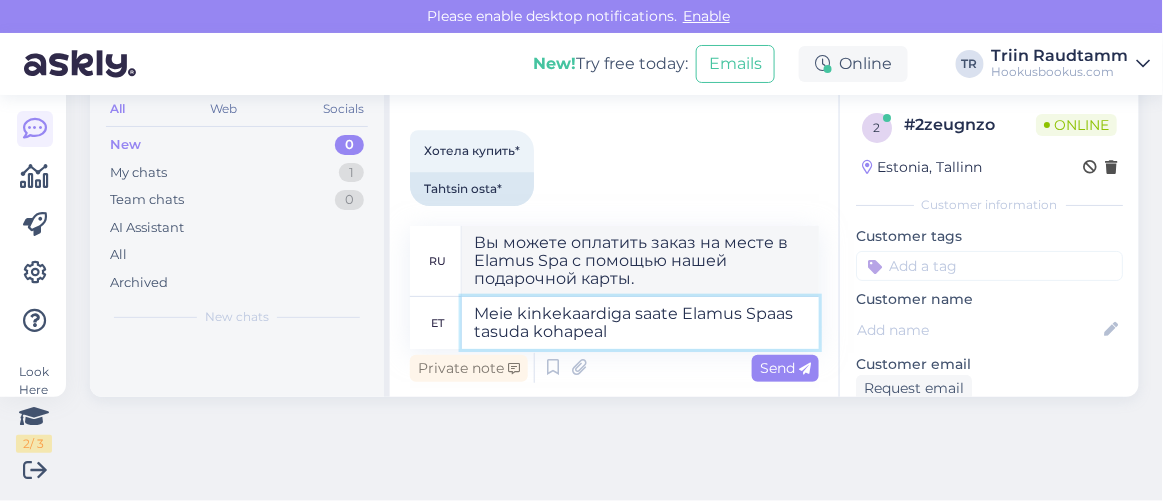 type 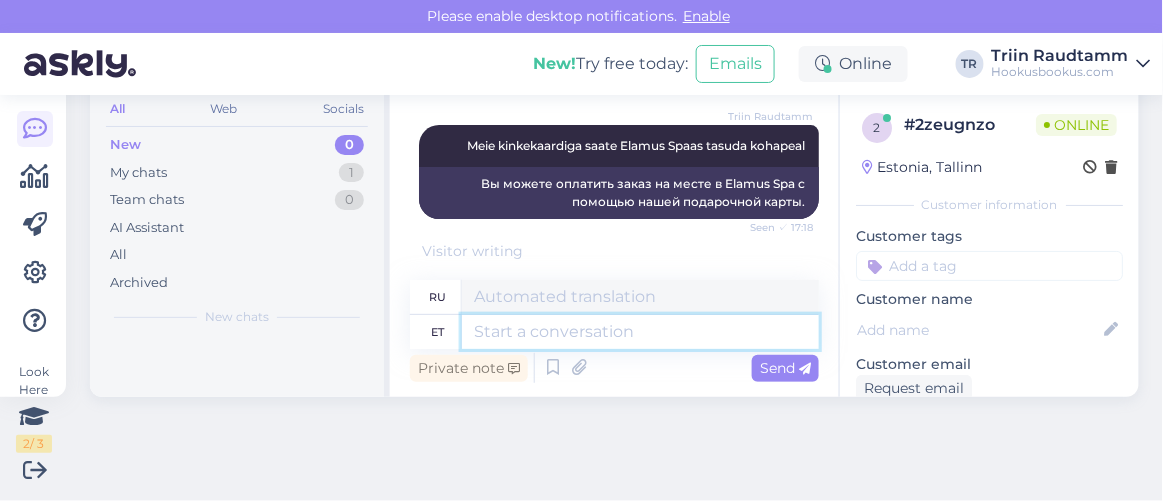 scroll, scrollTop: 1779, scrollLeft: 0, axis: vertical 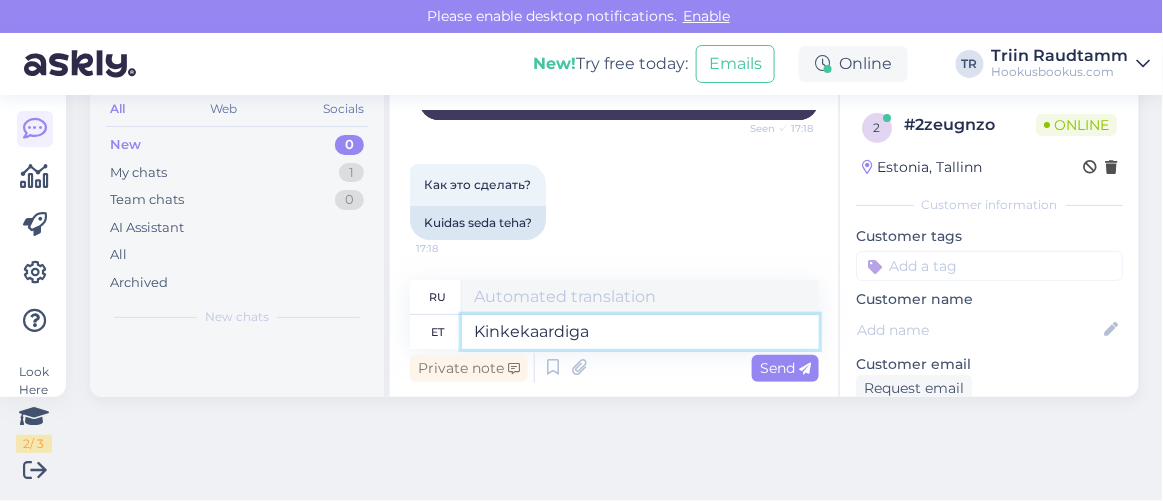 type on "Kinkekaardiga s" 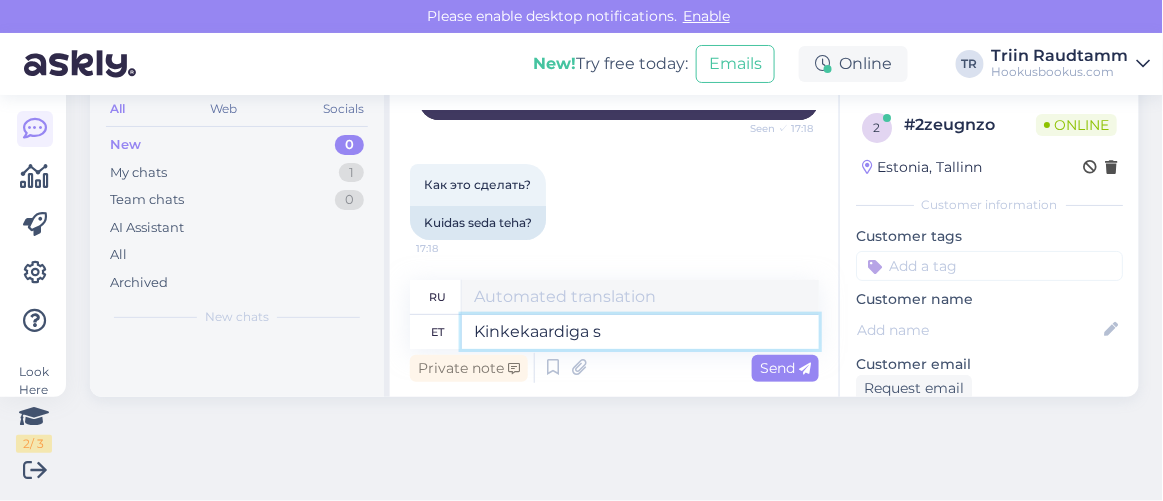 type on "С подарочной картой" 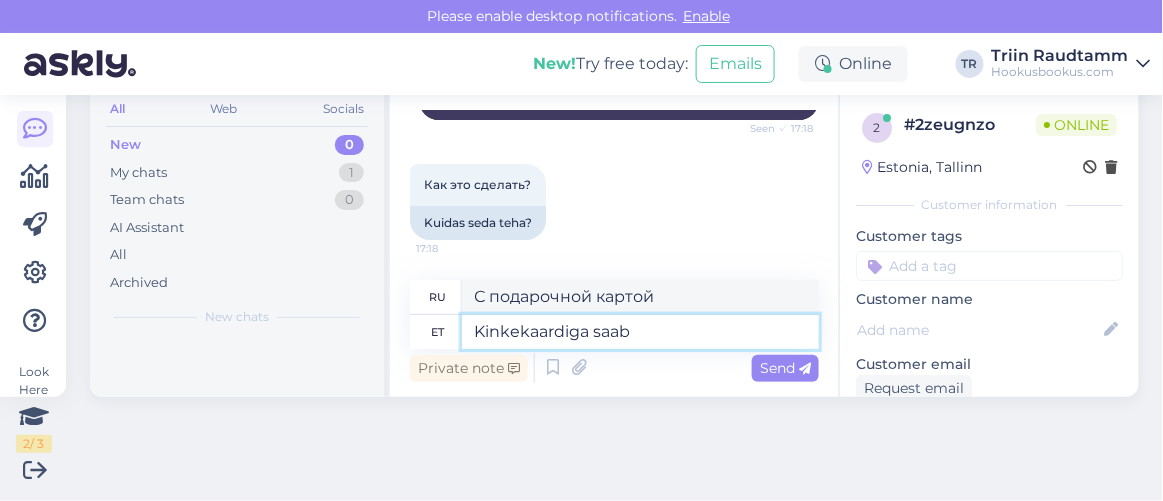 scroll, scrollTop: 1800, scrollLeft: 0, axis: vertical 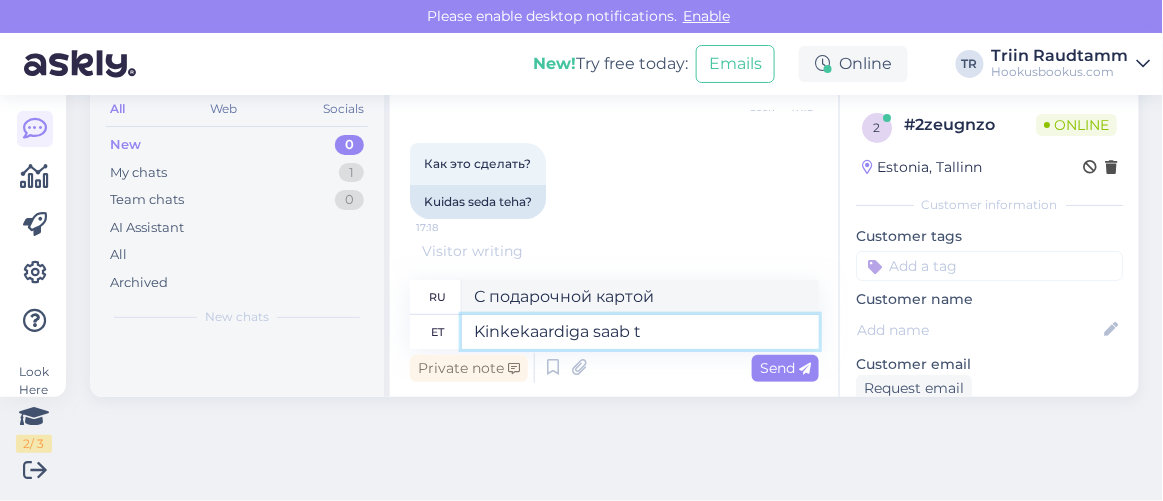 type on "Kinkekaardiga saab ta" 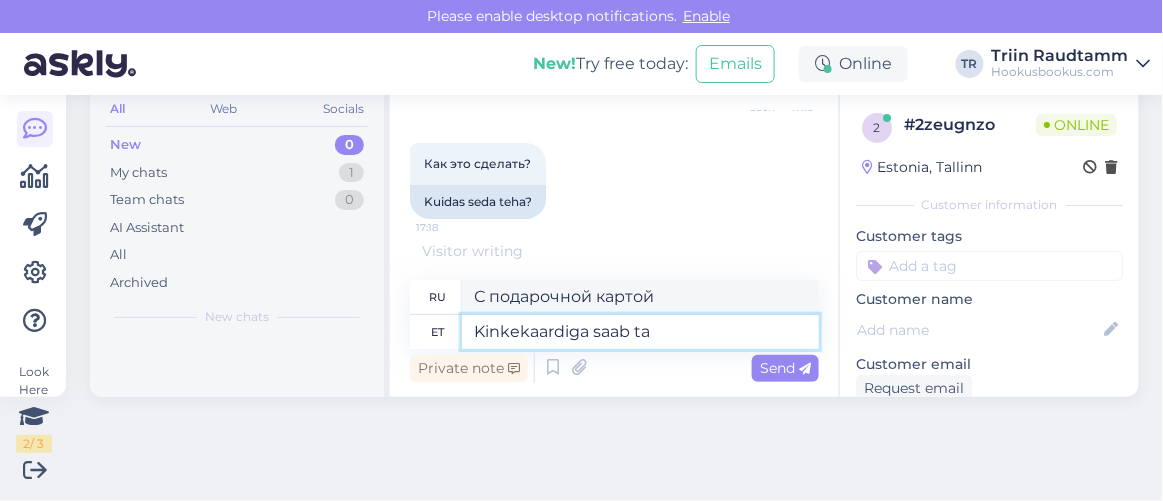 type on "С подарочной картой вы можете" 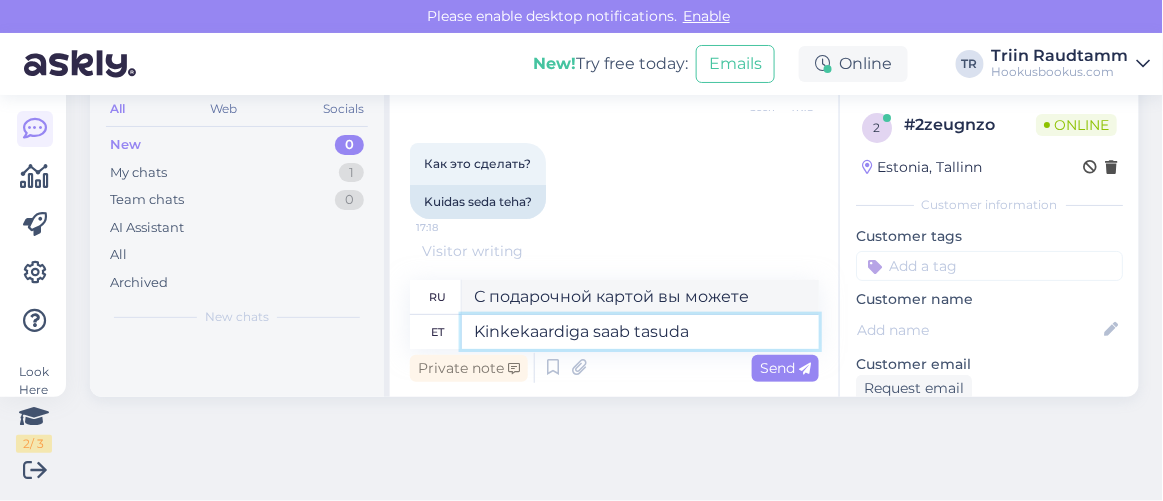 type on "Kinkekaardiga saab tasuda" 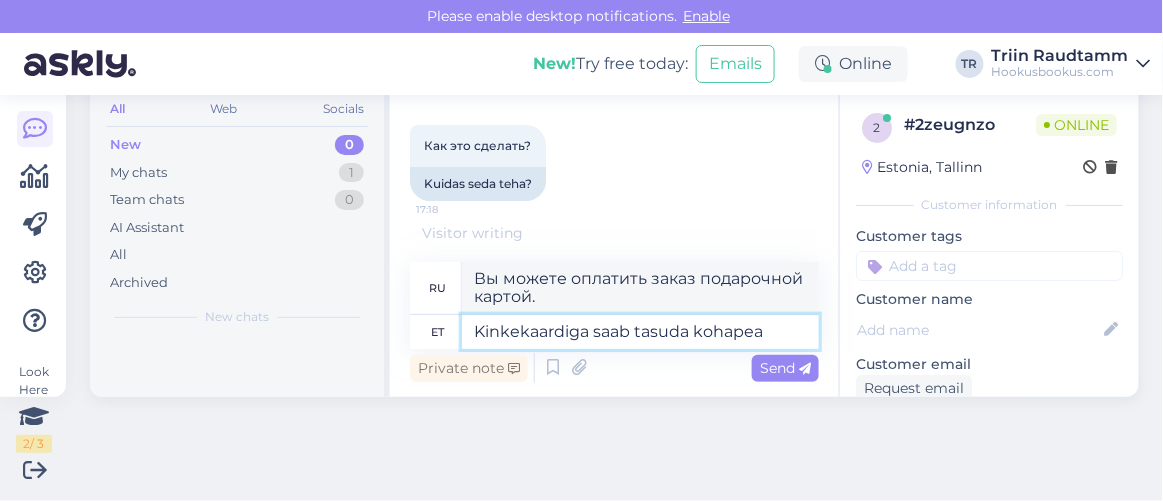 type on "Kinkekaardiga saab tasuda kohapeal" 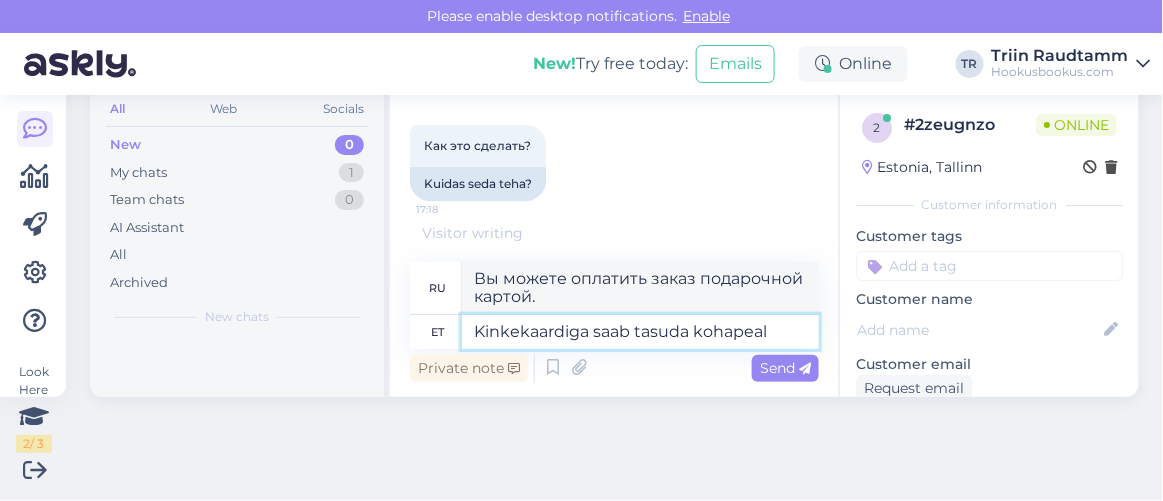type on "Оплату можно произвести на месте подарочной картой." 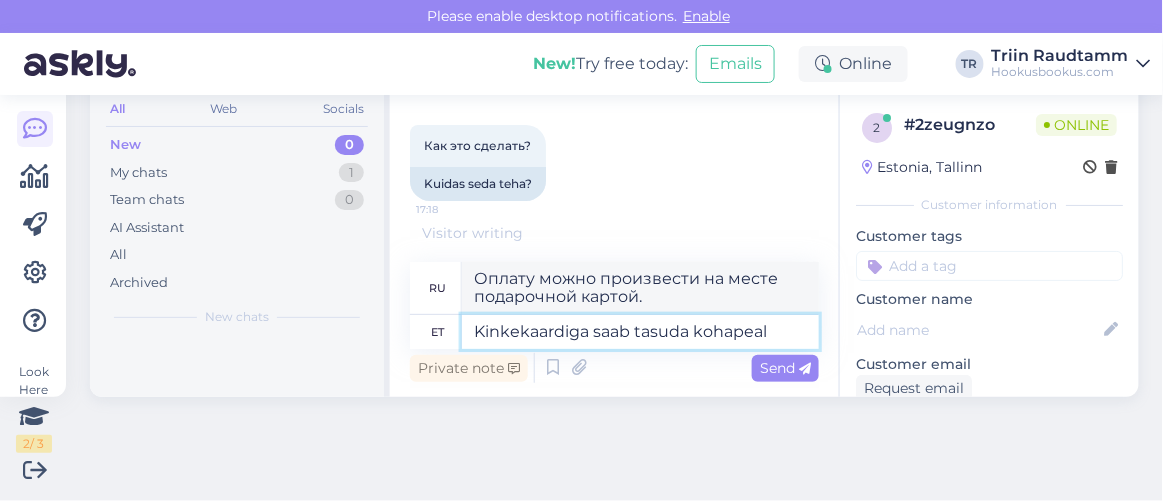 type 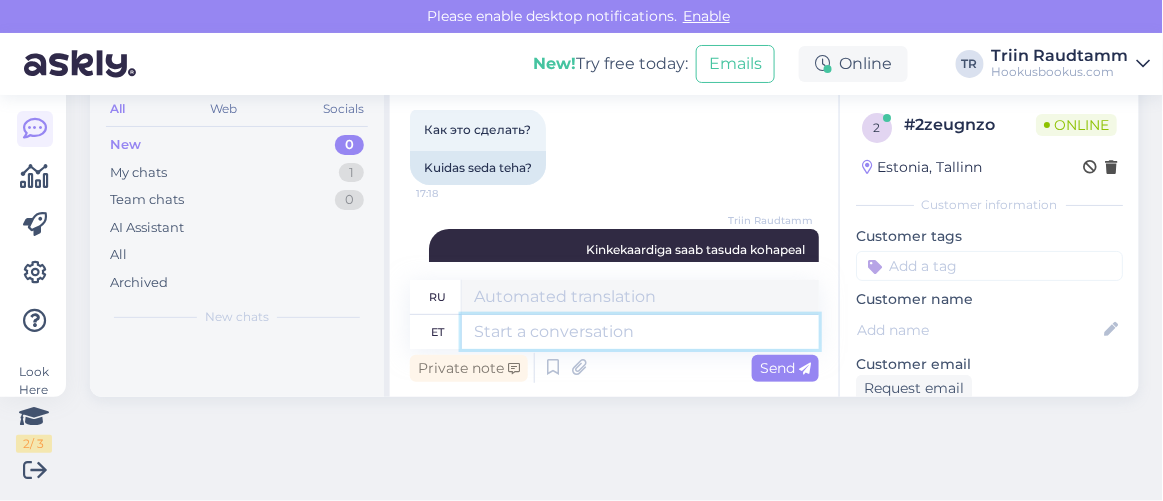 scroll, scrollTop: 1917, scrollLeft: 0, axis: vertical 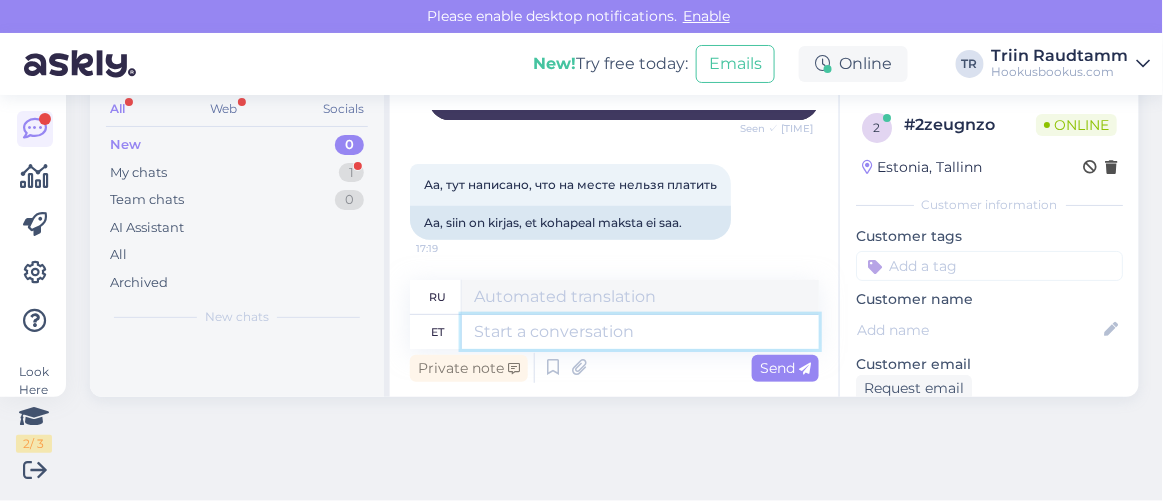 click at bounding box center [640, 332] 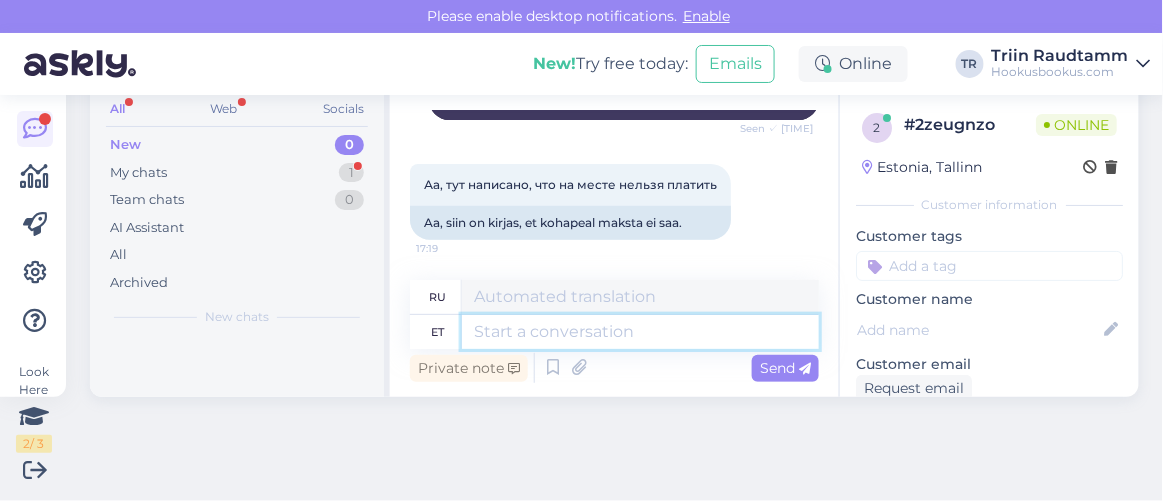 click at bounding box center [640, 332] 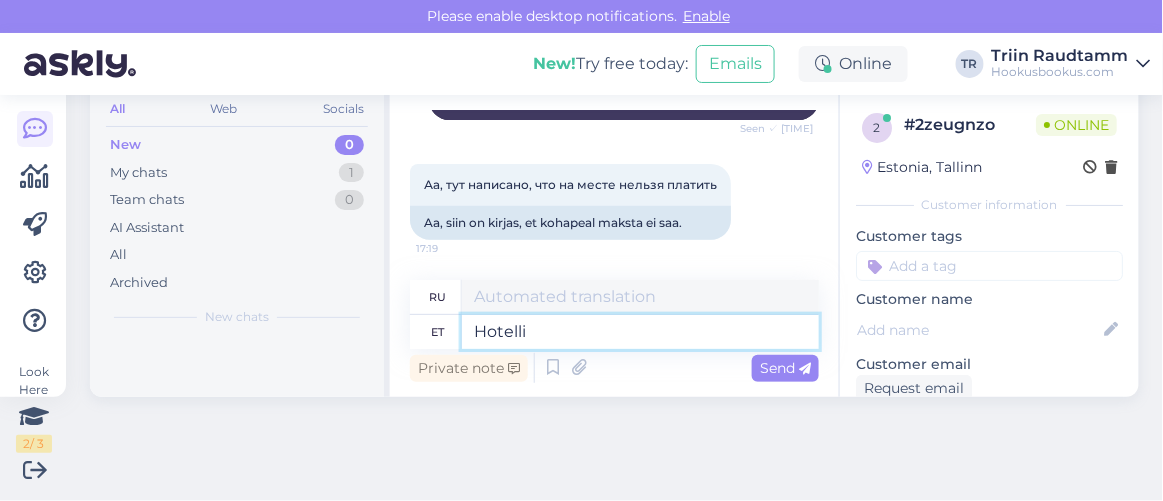 type on "Hotelli" 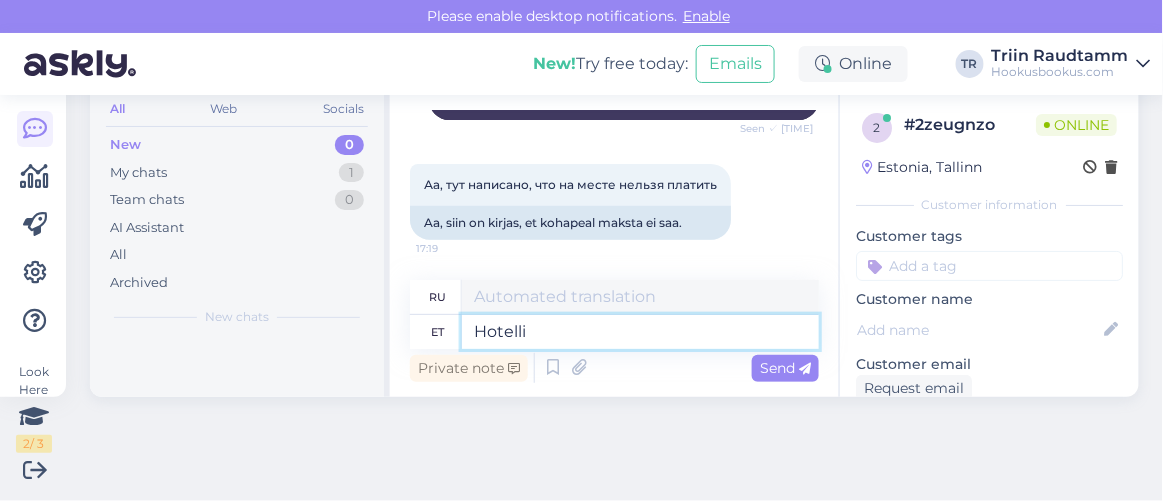 type on "Отель" 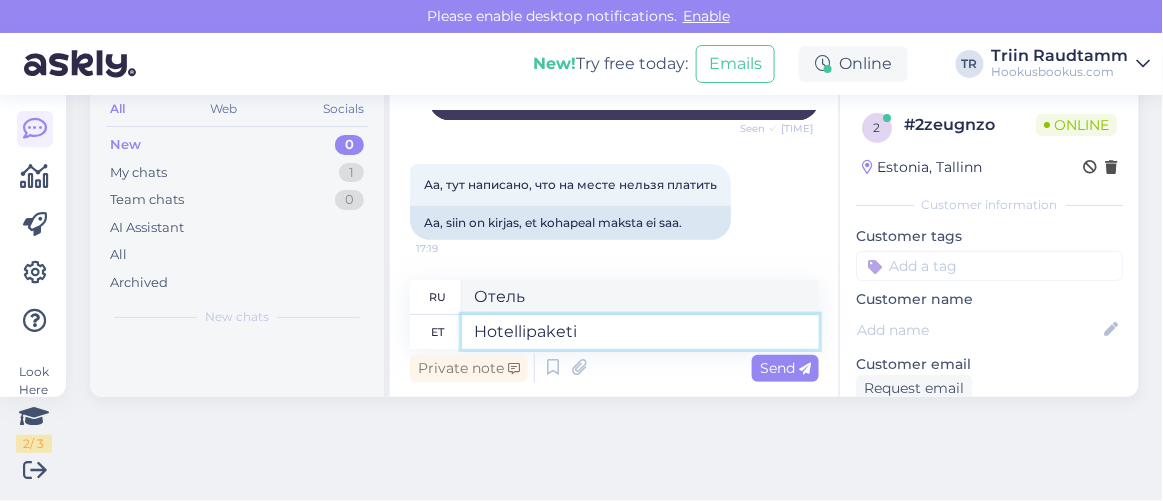 type on "Hotellipaketi e" 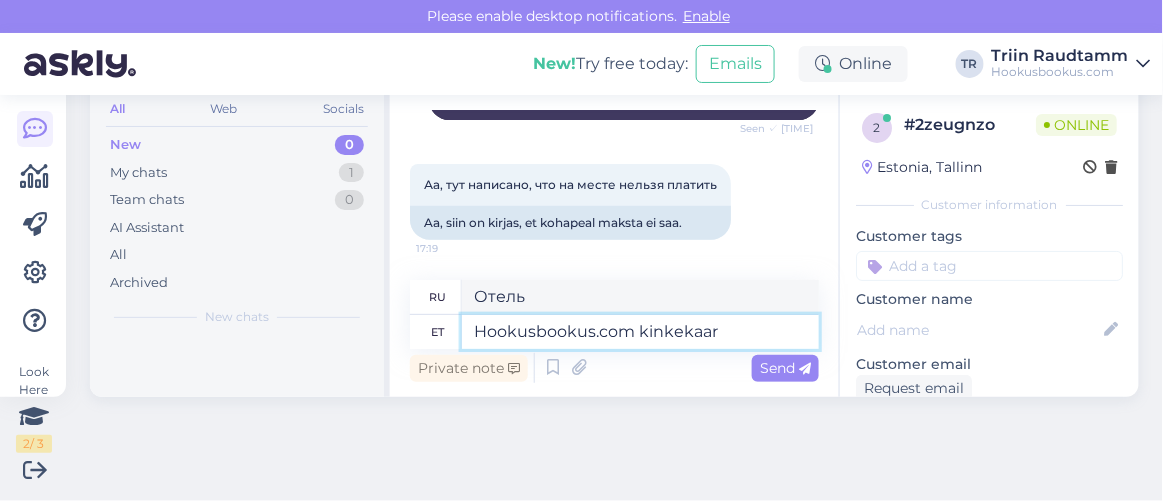 type on "Гостиничный пакет" 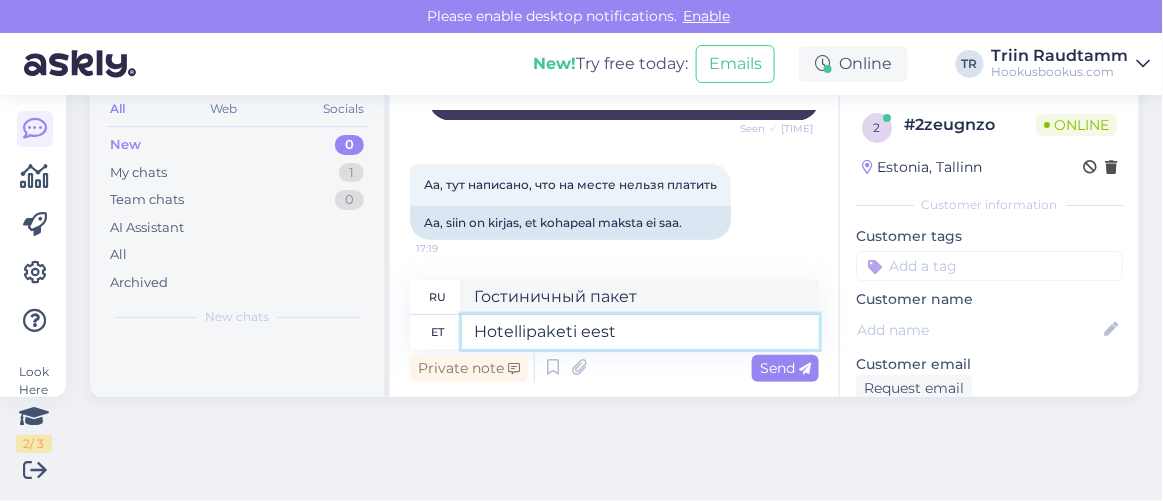 type on "Hotellipaketi eest k" 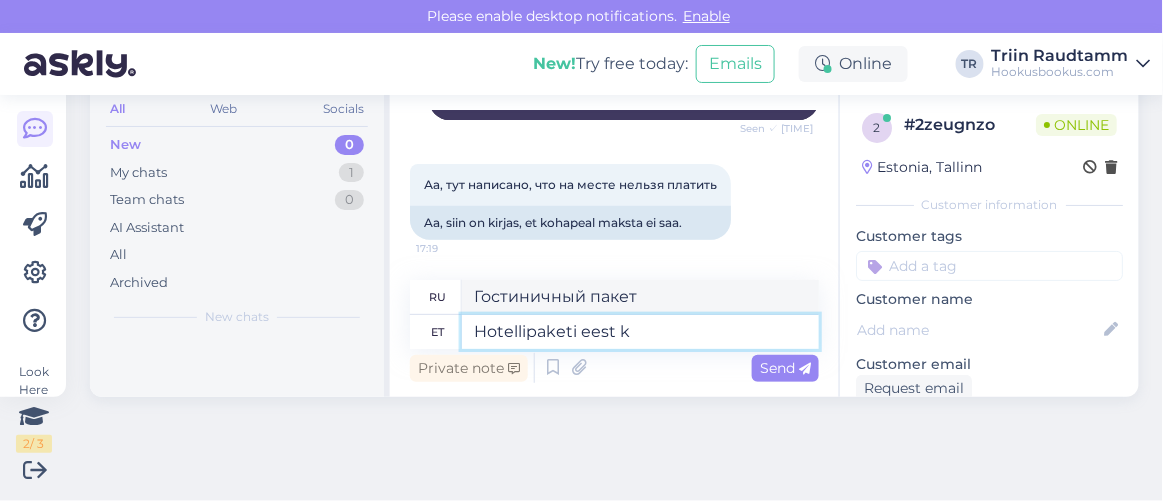 type on "Для гостиничного пакета" 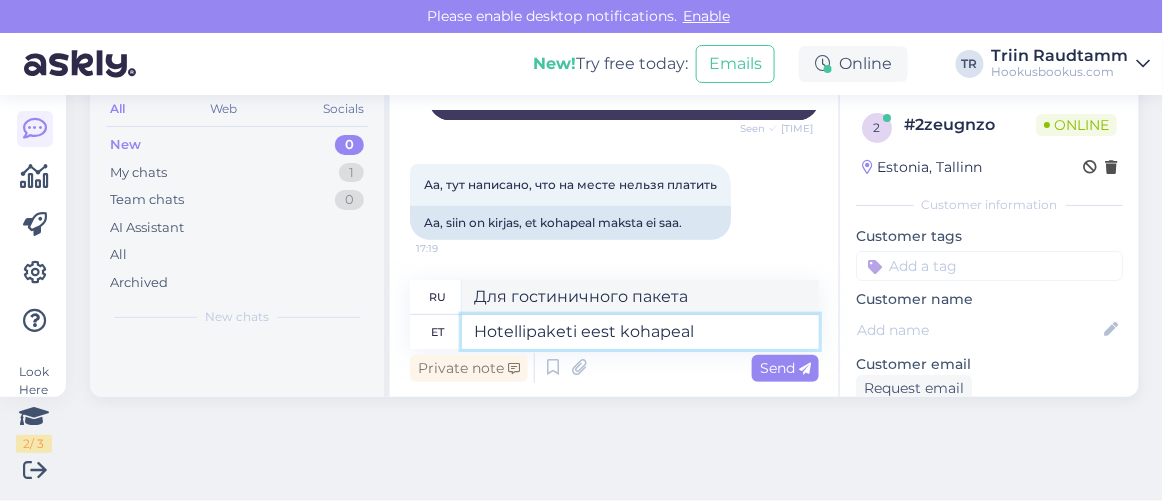 type on "Hotellipaketi eest kohapeal" 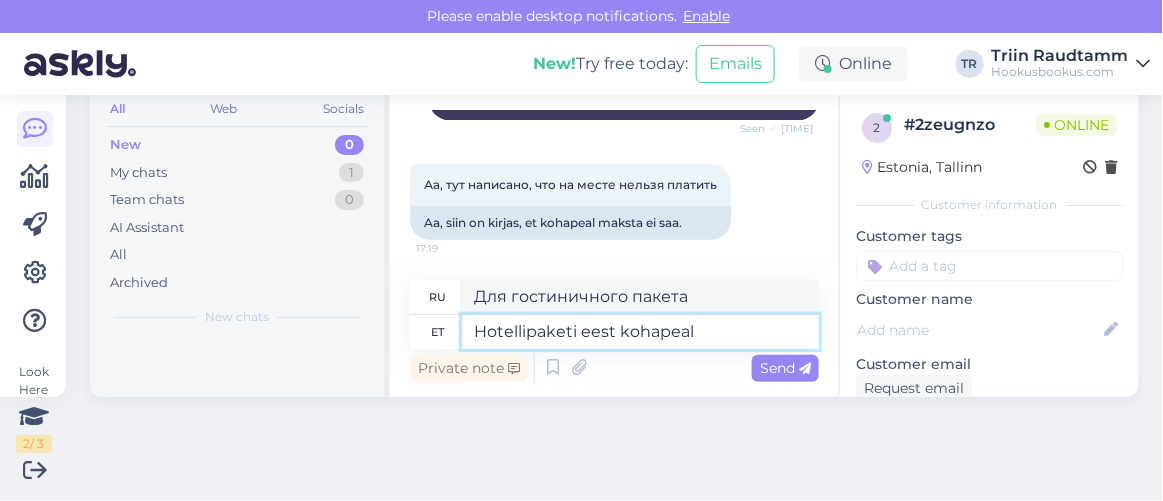 type on "Для гостиничного пакета на месте" 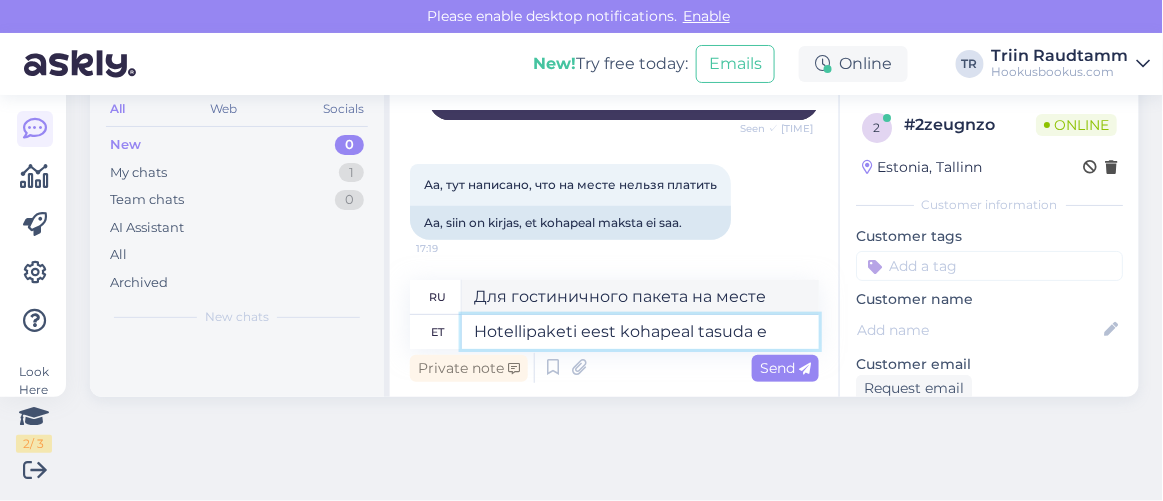 type on "Hotellipaketi eest kohapeal tasuda ei" 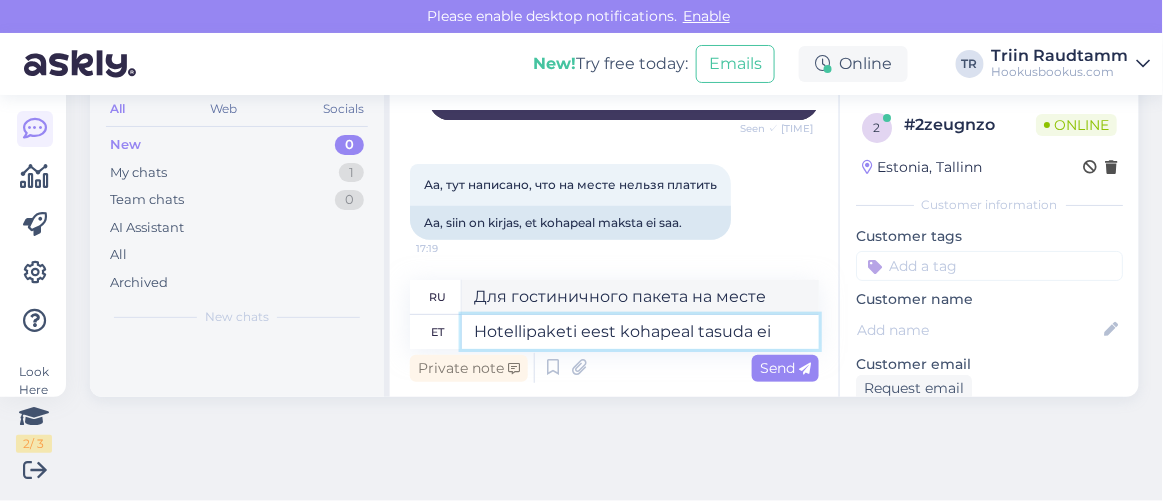 type on "Оплатите гостиничный пакет на месте" 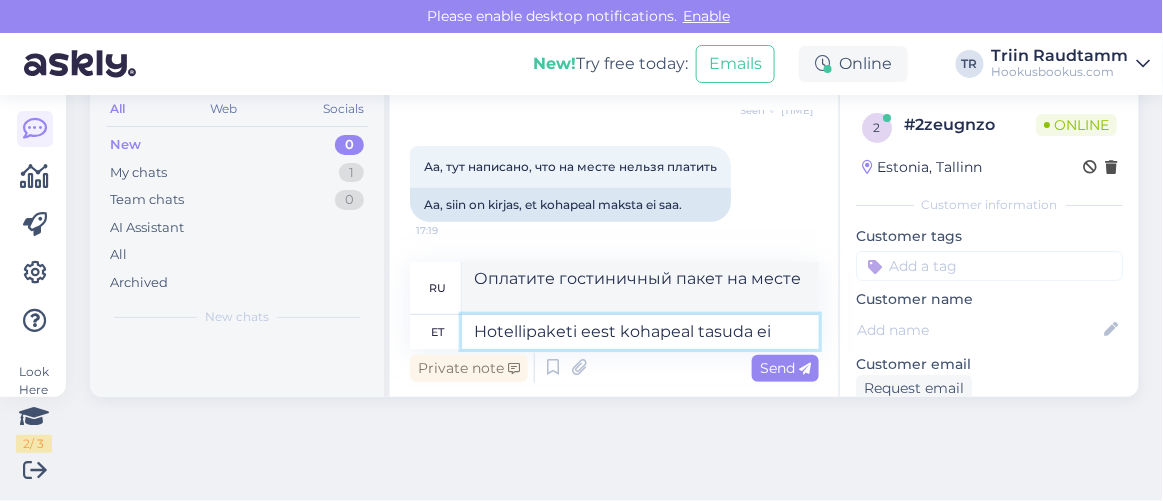 type on "Hotellipaketi eest kohapeal tasuda ei s" 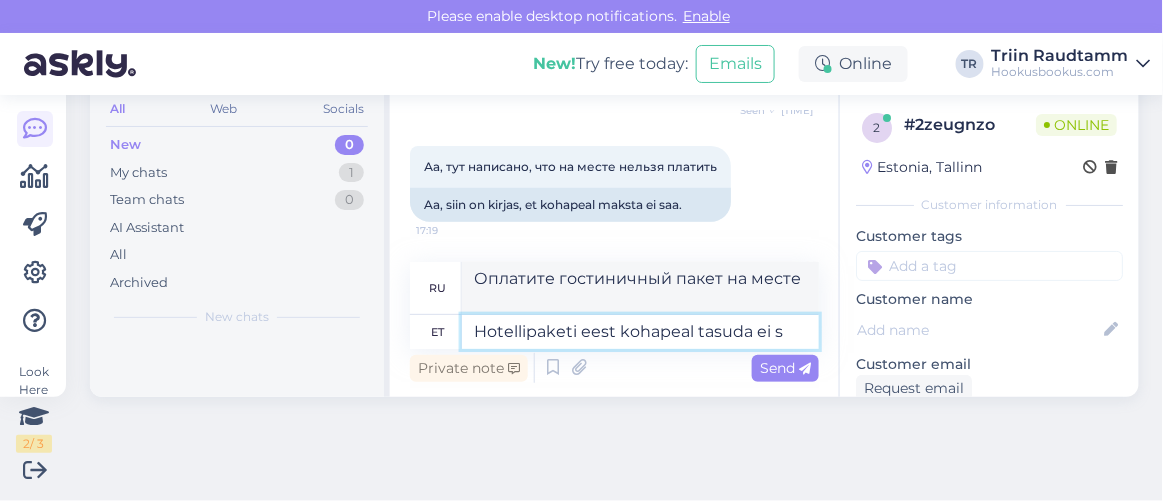 type on "Оплата за гостиничный пакет на месте не производится." 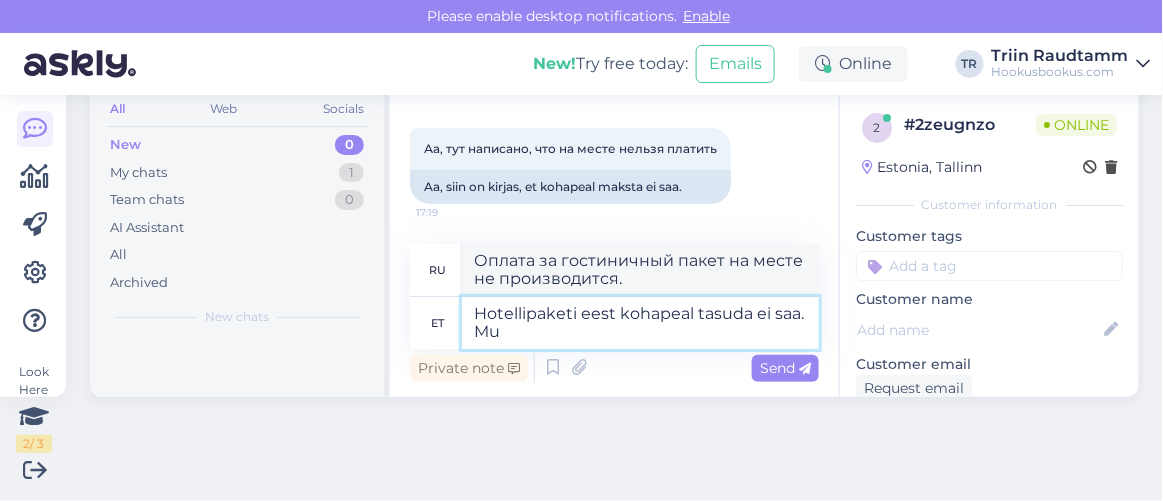 type on "Hotellipaketi eest kohapeal tasuda ei saa. Mus" 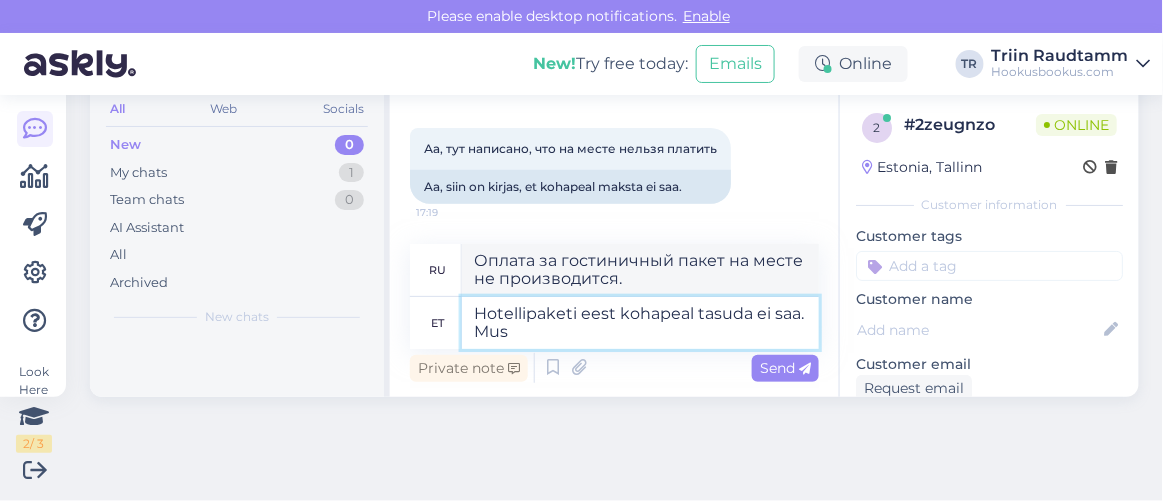 type on "Оплатить гостиничный пакет на месте невозможно." 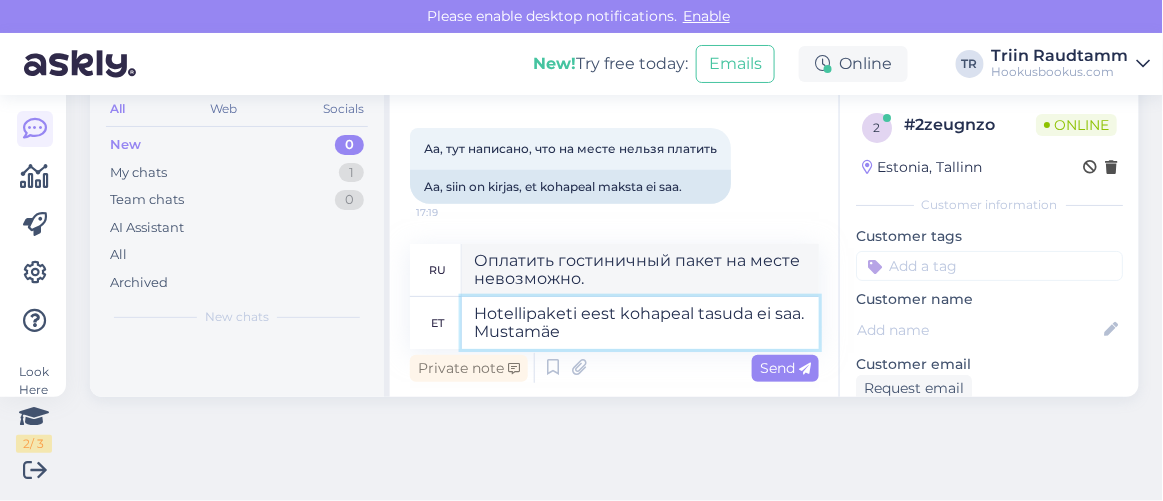 type on "Hotellipaketi eest kohapeal tasuda ei saa. Mustamäe" 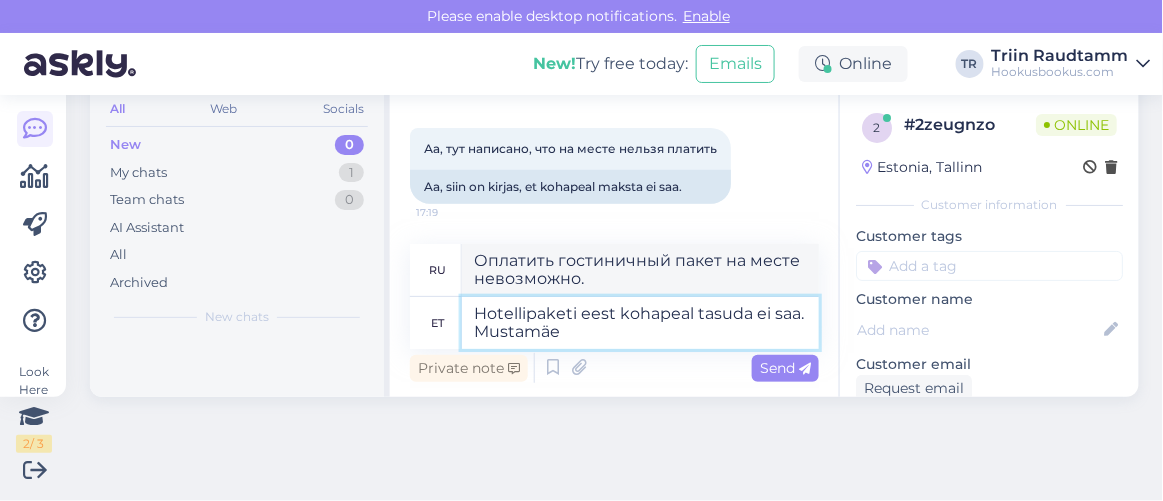 type on "Оплатить пакет проживания на месте невозможно. Мустамяэ" 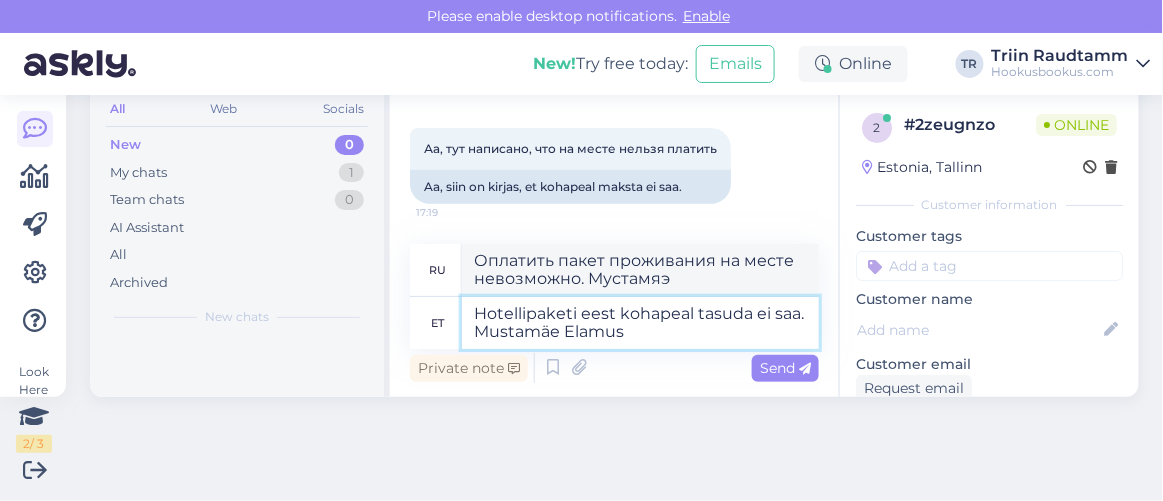 type on "Hotellipaketi eest kohapeal tasuda ei saa. Mustamäe Elamus" 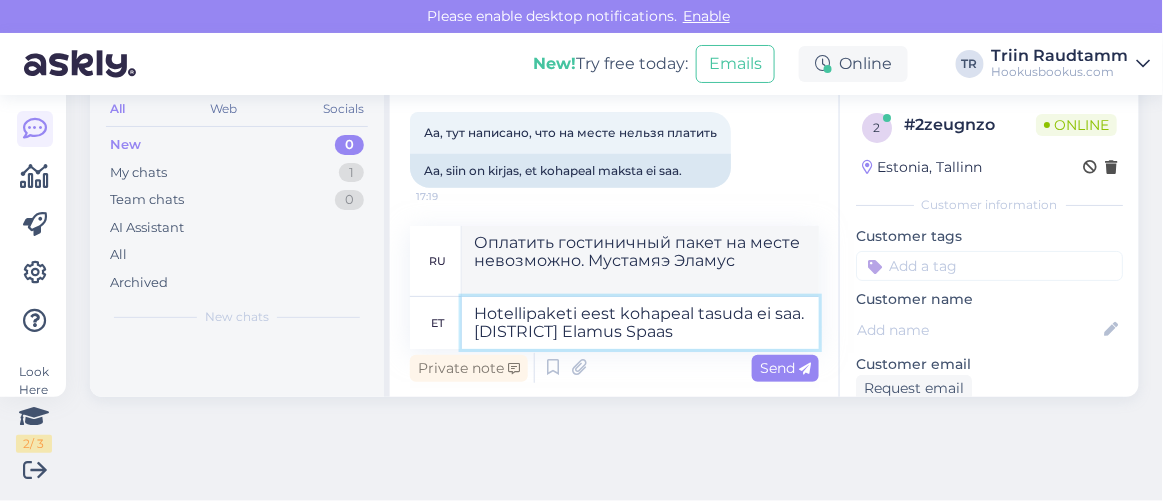 type on "Hotellipaketi eest kohapeal tasuda ei saa. Mustamäe Elamus Spaas s" 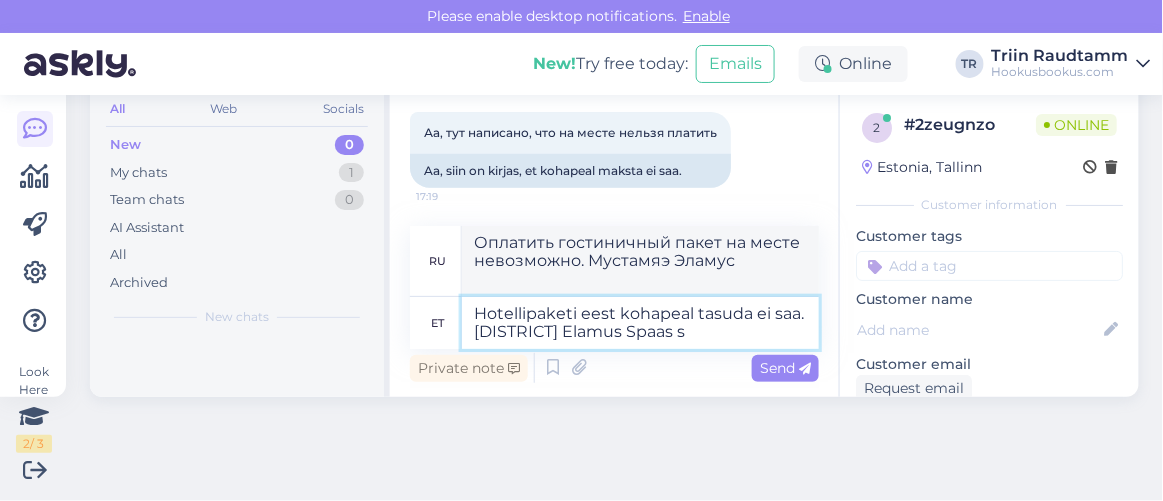 type on "Вы не можете оплатить гостиничный пакет на месте. Мустамяэ Эламус Спаас" 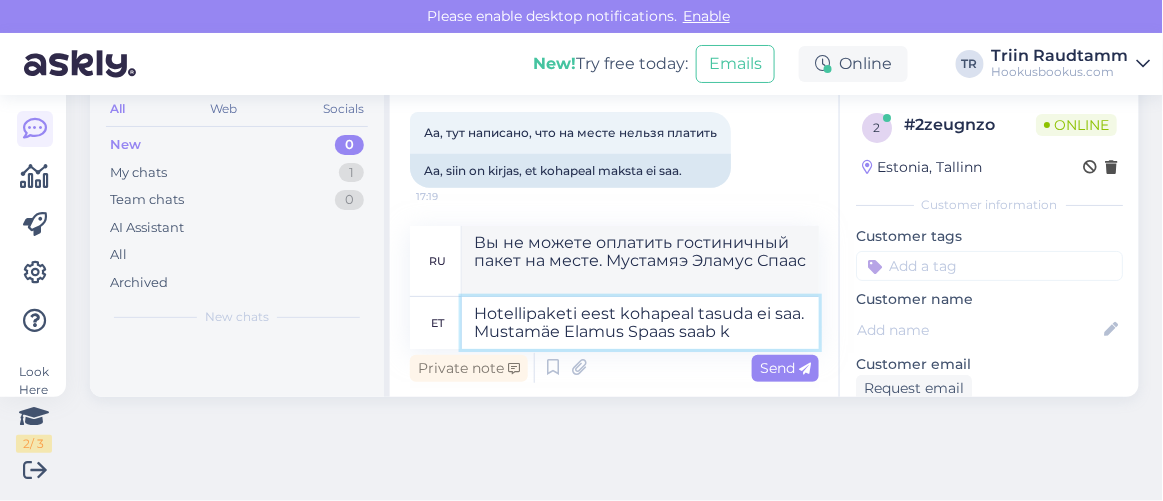 type on "Hotellipaketi eest kohapeal tasuda ei saa. Mustamäe Elamus Spaas saab ki" 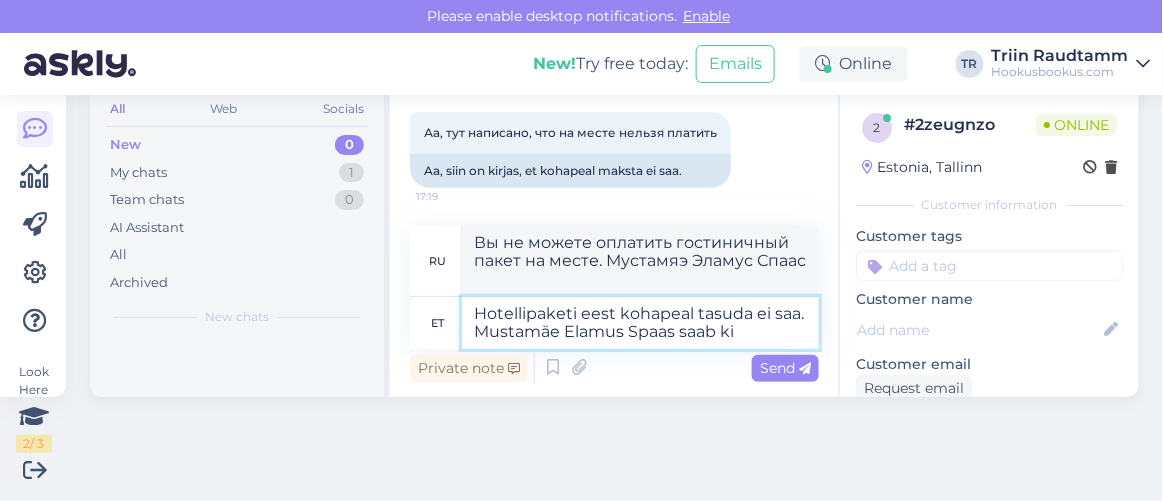 type on "Вы не можете оплатить пакет на месте. В Mustamäe Elamus Spa вы можете" 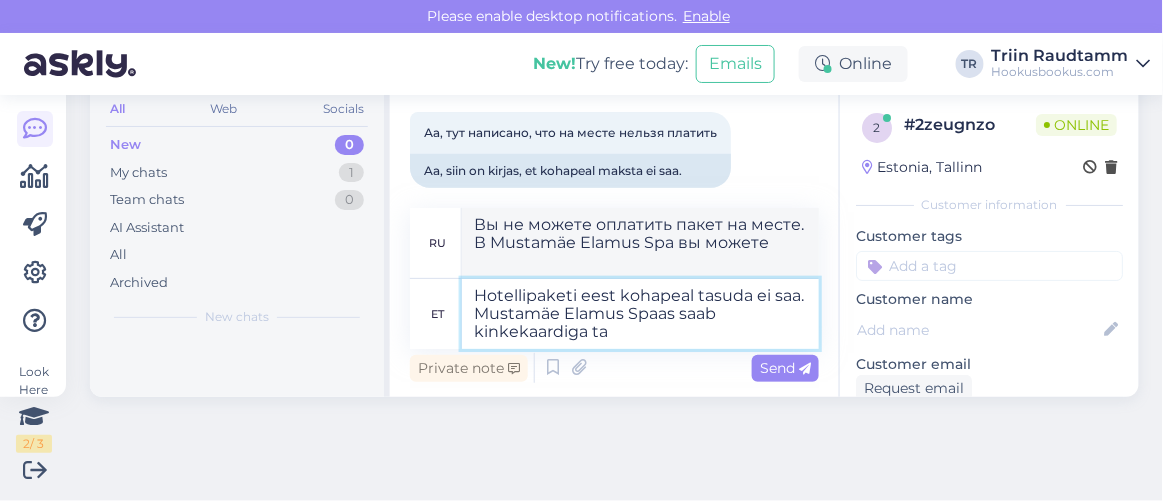 type on "Hotellipaketi eest kohapeal tasuda ei saa. Mustamäe Elamus Spaas saab kinkekaardiga tas" 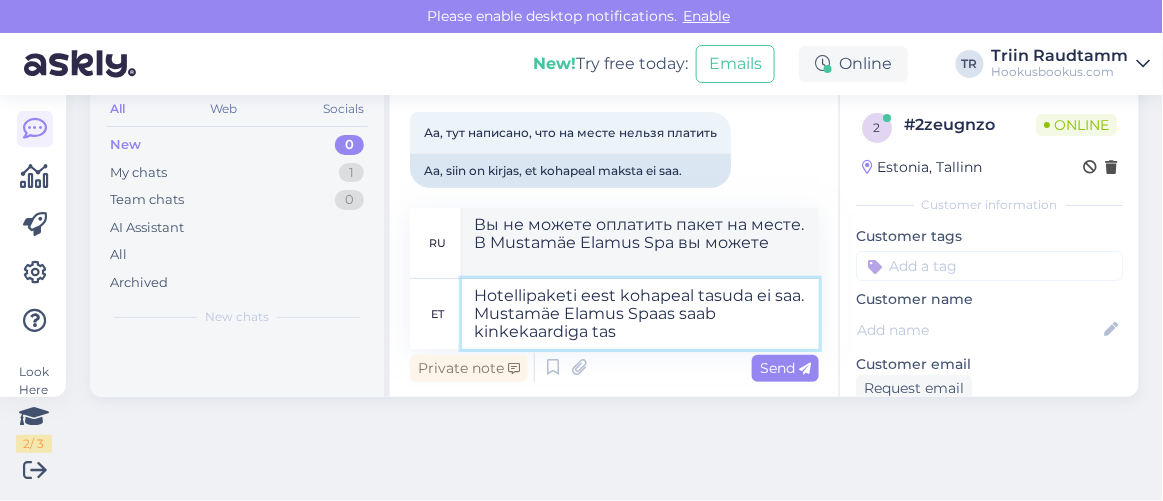 type on "Оплатить пакет проживания на месте невозможно. Вы можете оплатить его подарочной картой в Mustamäe Elamus Spa." 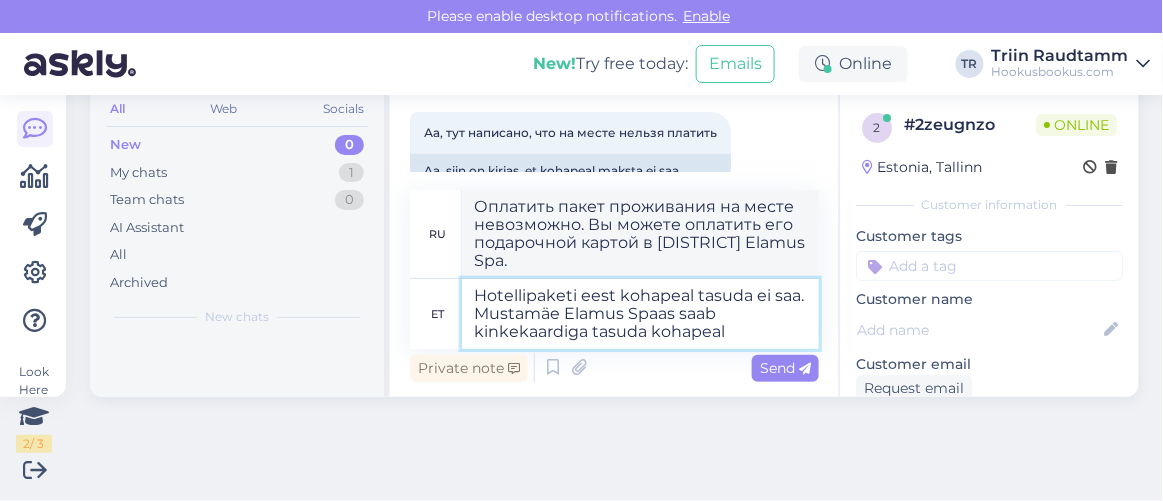 type on "Hotellipaketi eest kohapeal tasuda ei saa. Mustamäe Elamus Spaas saab kinkekaardiga tasuda kohapeal." 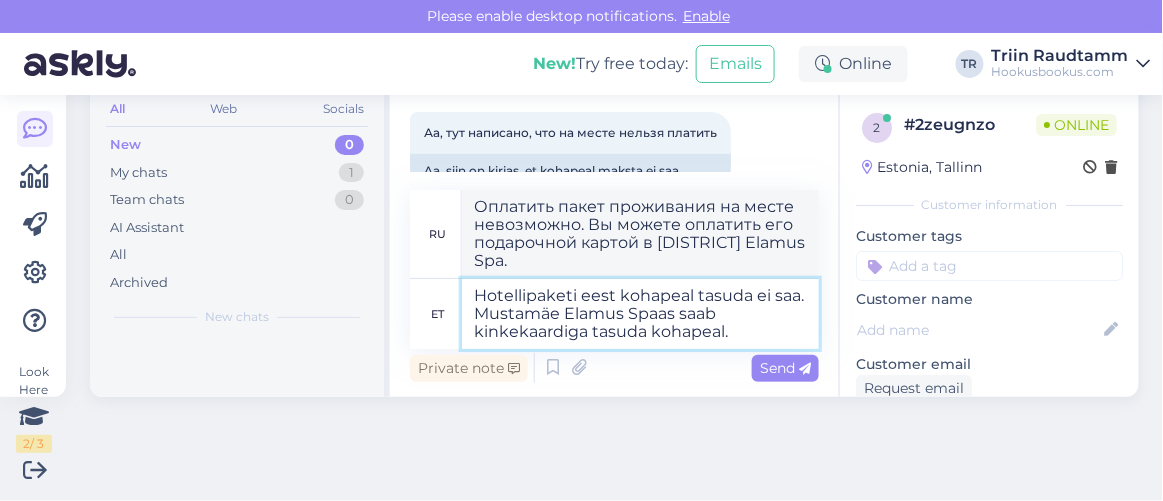 type on "Оплатить пакет проживания на месте невозможно. Вы можете оплатить проживание подарочной картой в Mustamäe Elamus Spa на месте." 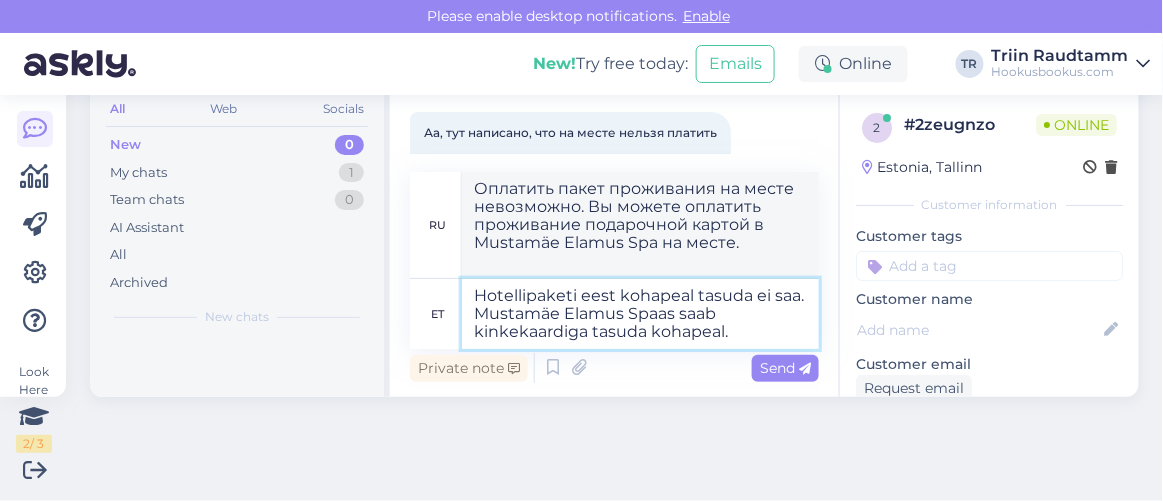 type 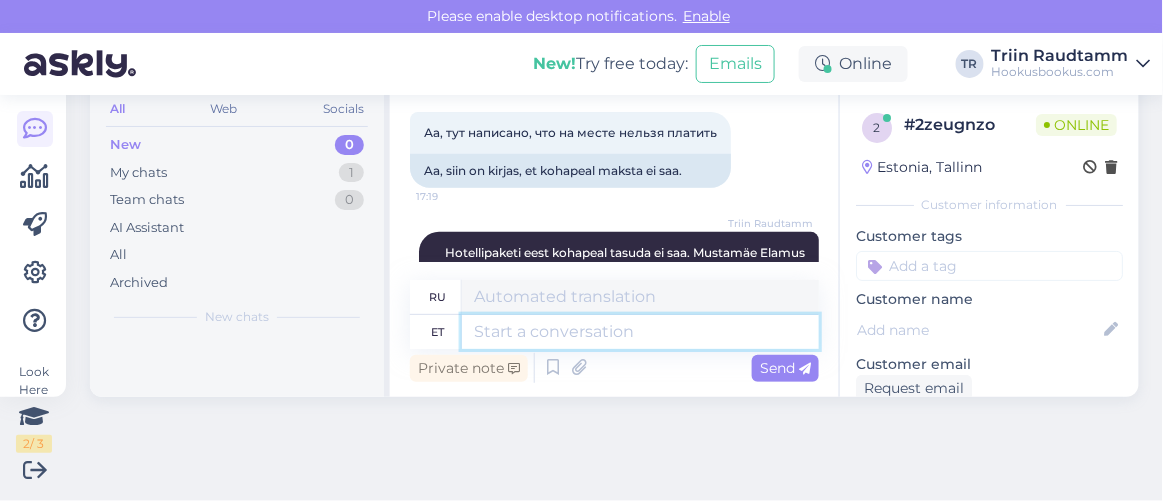 scroll, scrollTop: 2211, scrollLeft: 0, axis: vertical 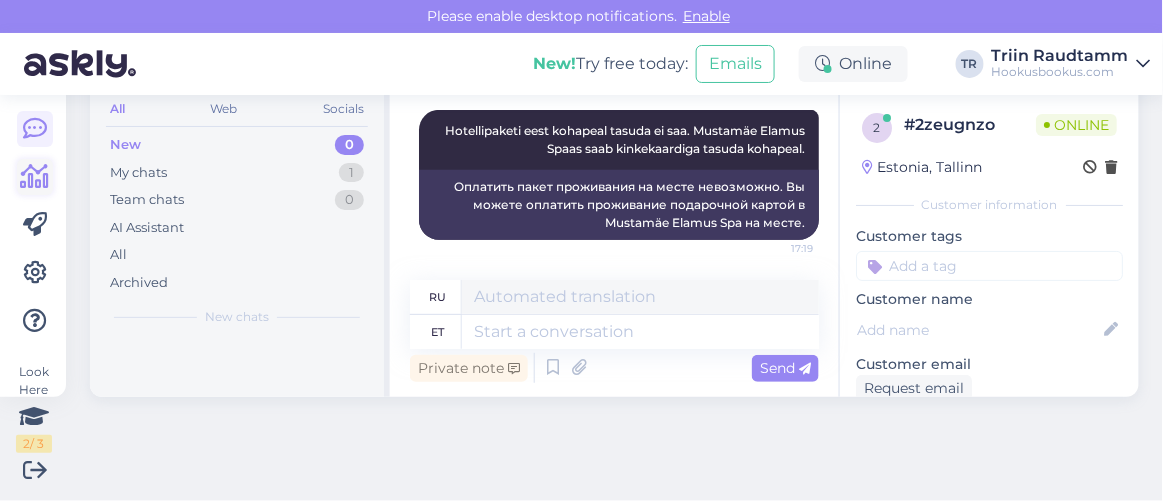 click at bounding box center [35, 177] 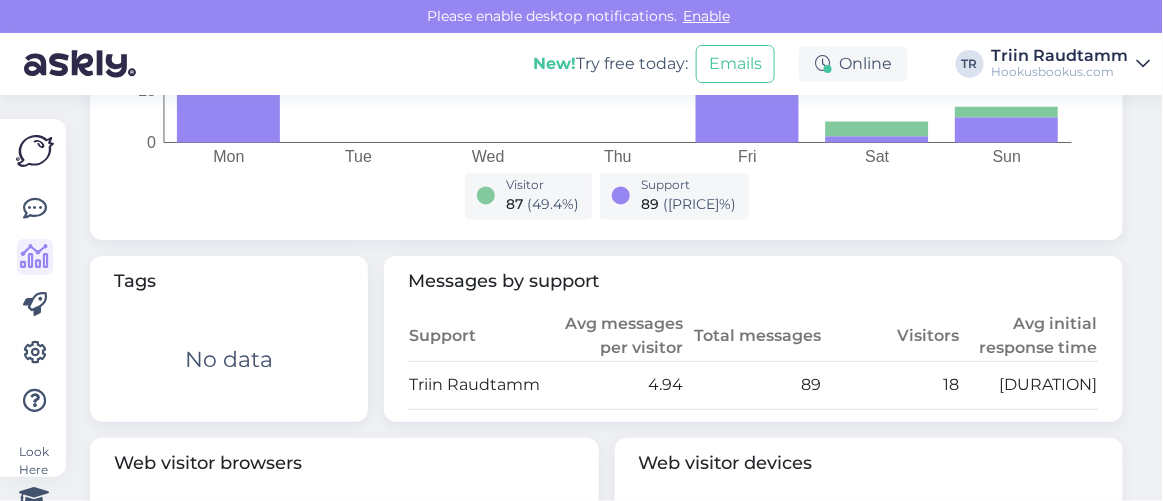 scroll, scrollTop: 999, scrollLeft: 0, axis: vertical 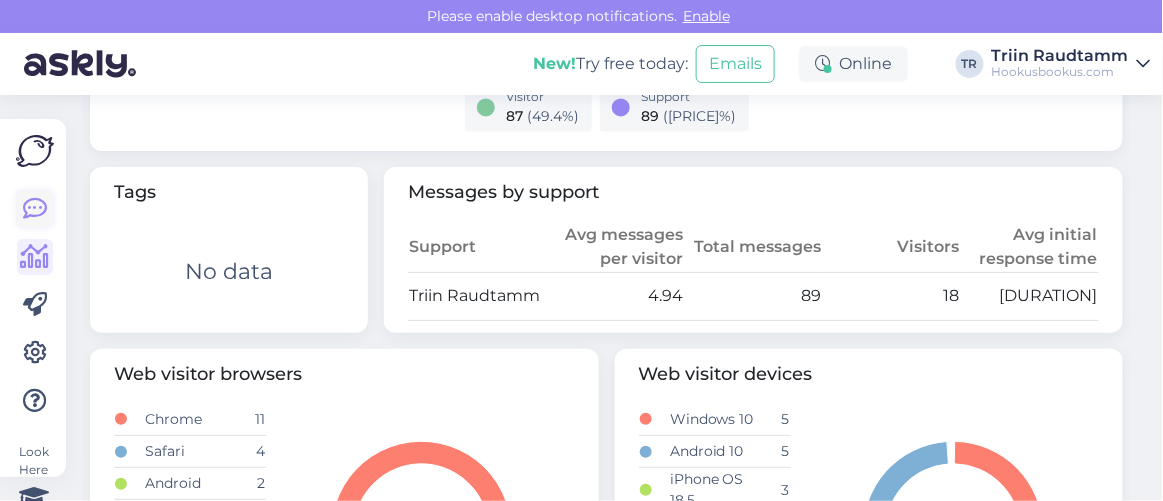 click at bounding box center [35, 209] 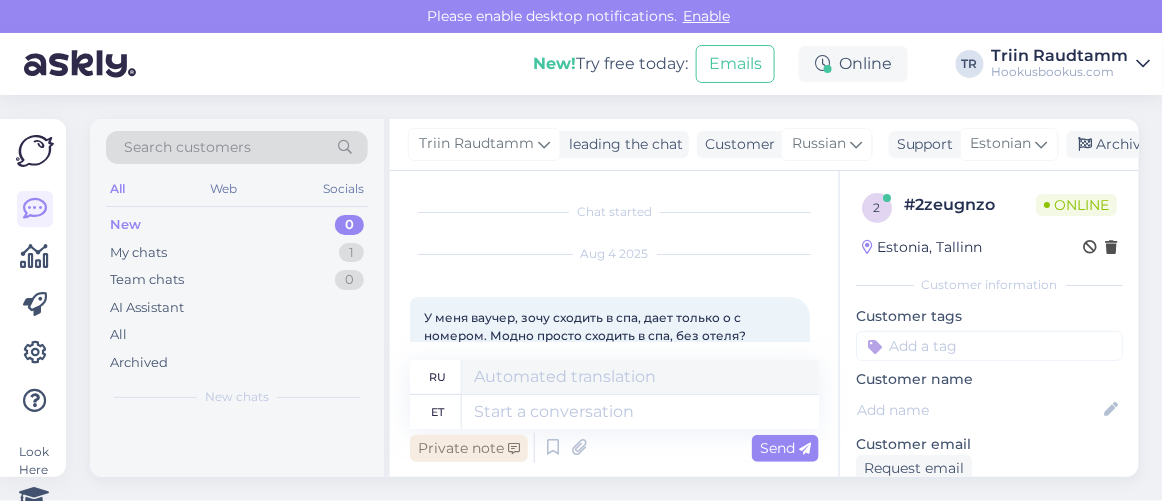 scroll, scrollTop: 80, scrollLeft: 0, axis: vertical 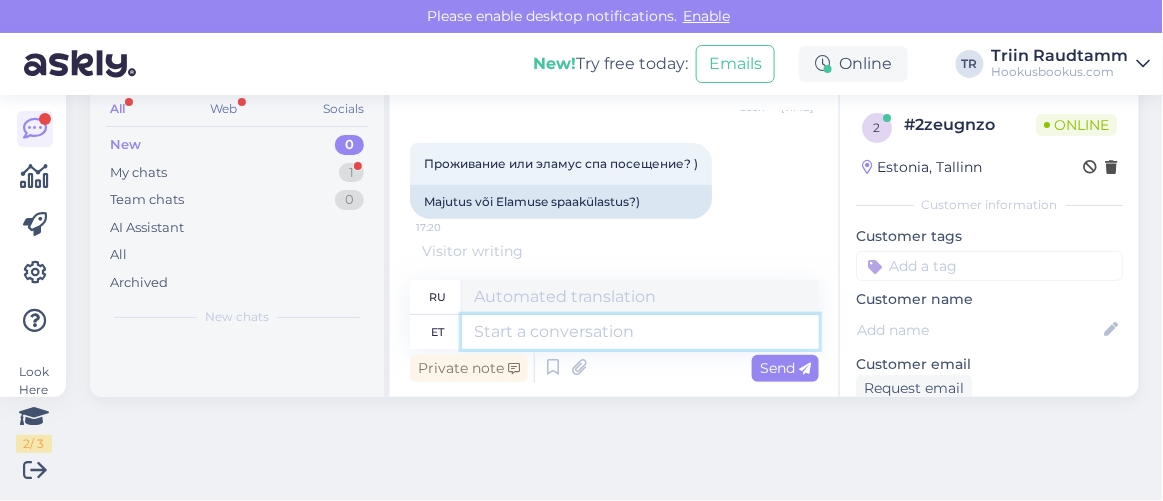 click at bounding box center (640, 332) 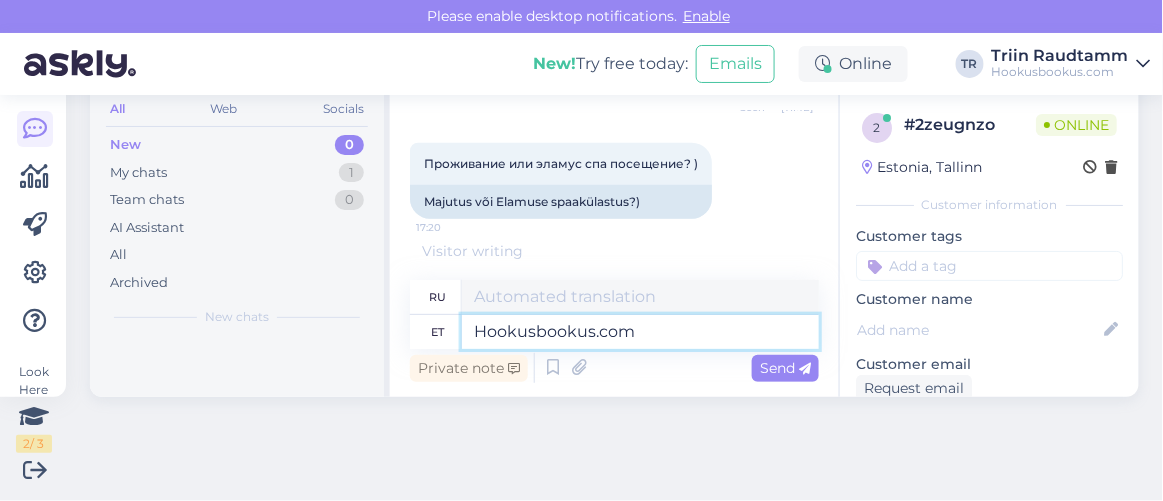 type on "Hookusbookus.com k" 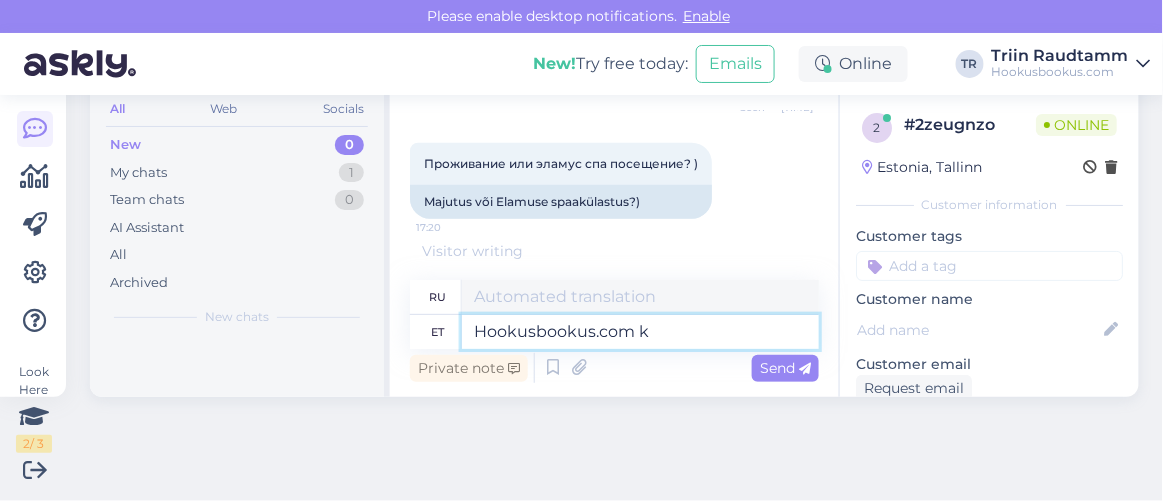 type on "Hookusbookus.com" 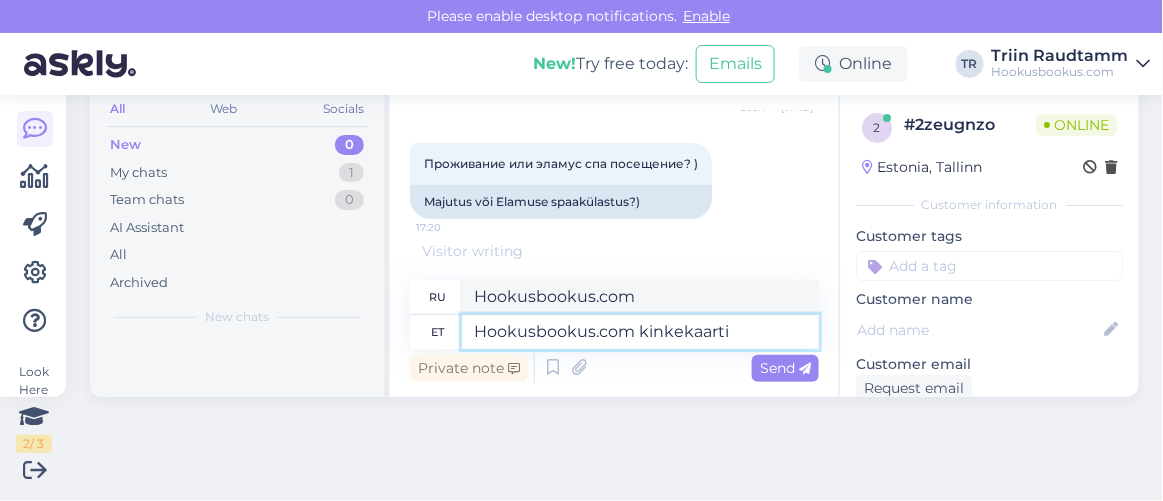 type on "Hookusbookus.com kinkekaarti s" 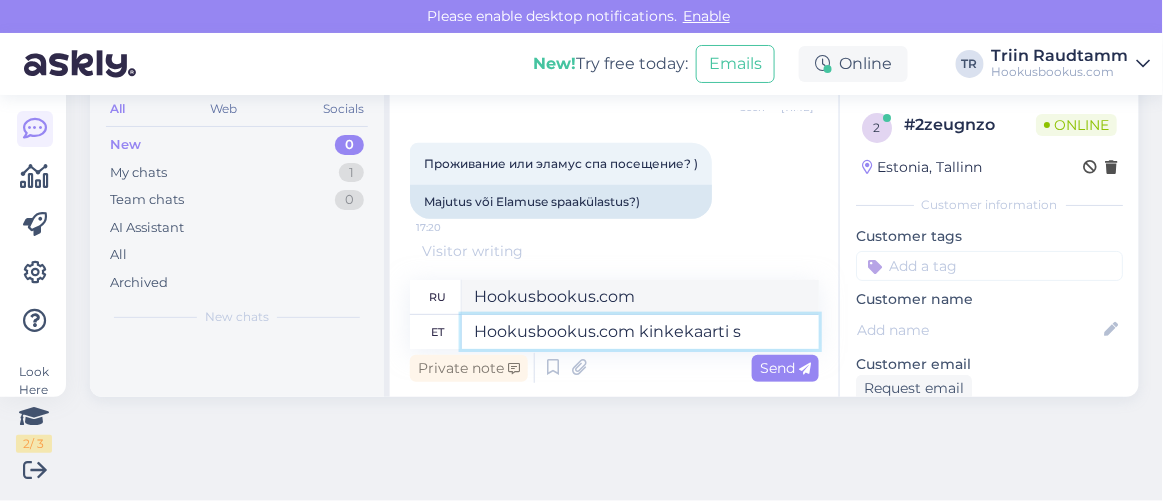 type on "Подарочная карта Hookusbookus.com" 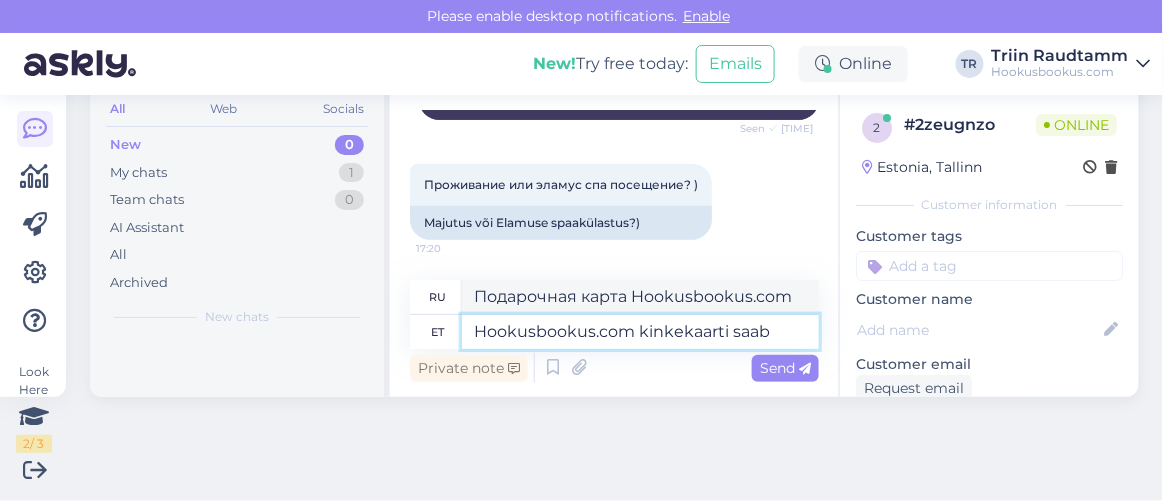 type on "Hookusbookus.com kinkekaarti saab k" 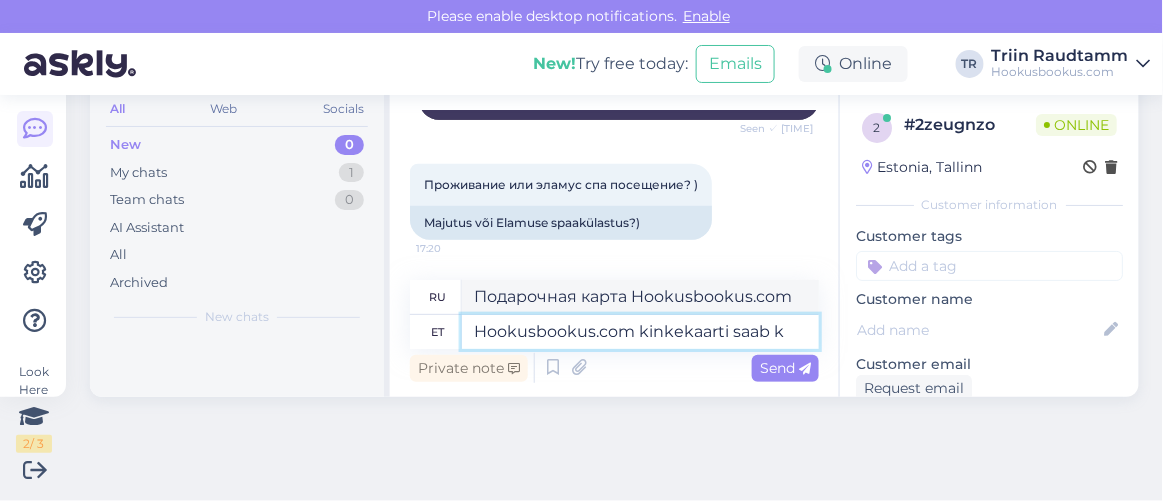 type on "Вы можете получить подарочную карту Hookusbookus.com" 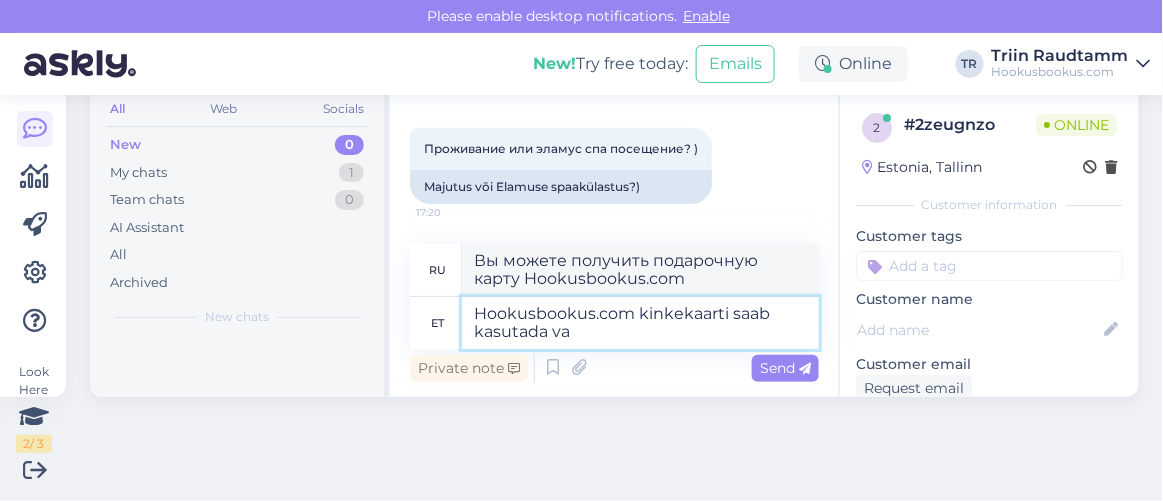 type on "Hookusbookus.com kinkekaarti saab kasutada vai" 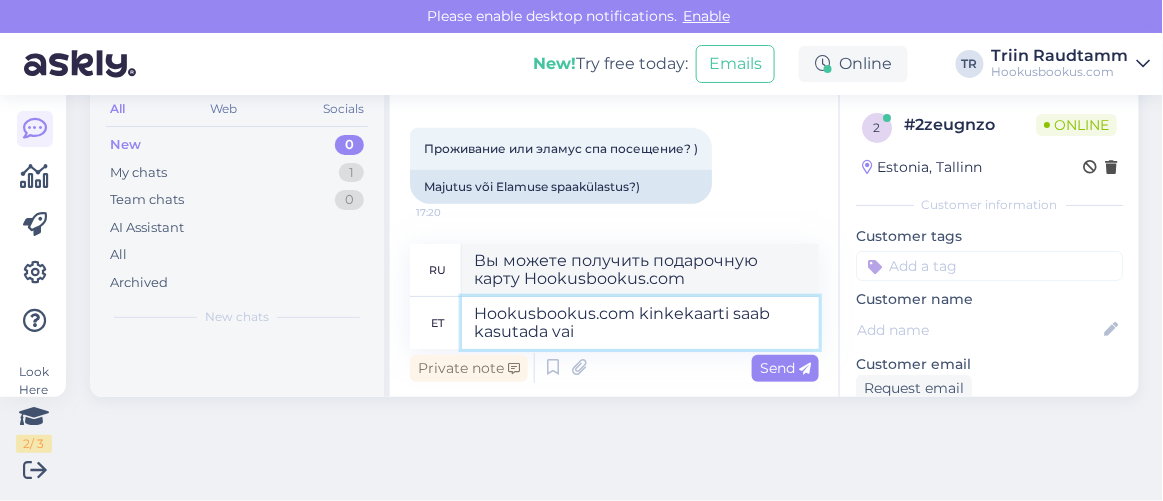 type on "Подарочную карту Hookusbookus.com можно использовать" 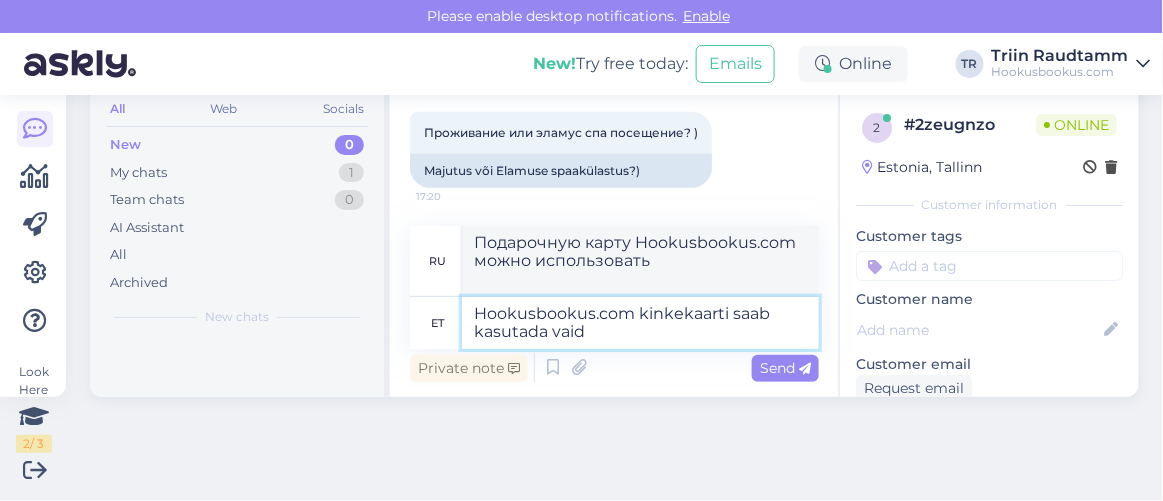 type on "Hookusbookus.com kinkekaarti saab kasutada vaid m" 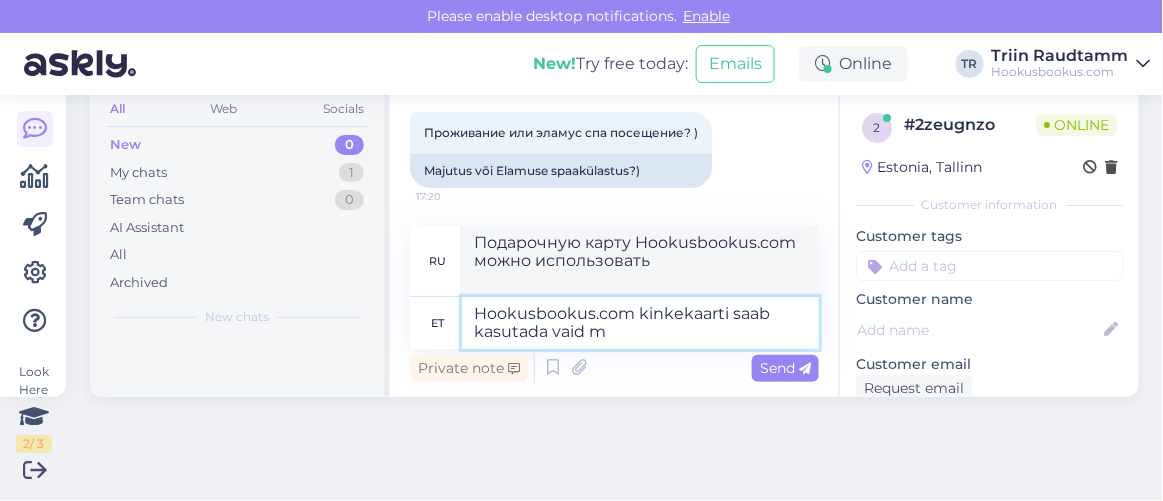 type on "Подарочную карту Hookusbookus.com можно использовать только" 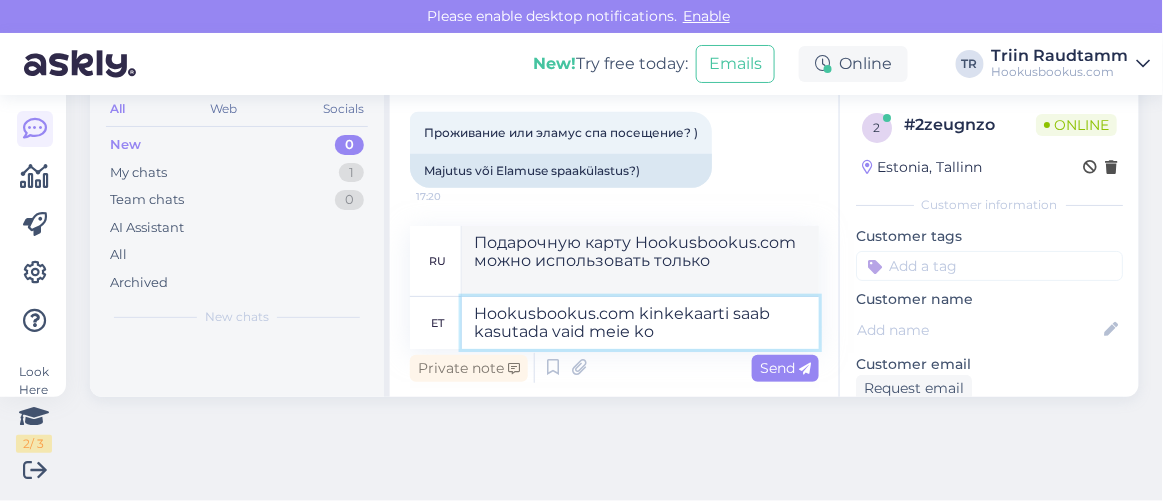 type on "Hookusbookus.com kinkekaarti saab kasutada vaid meie kod" 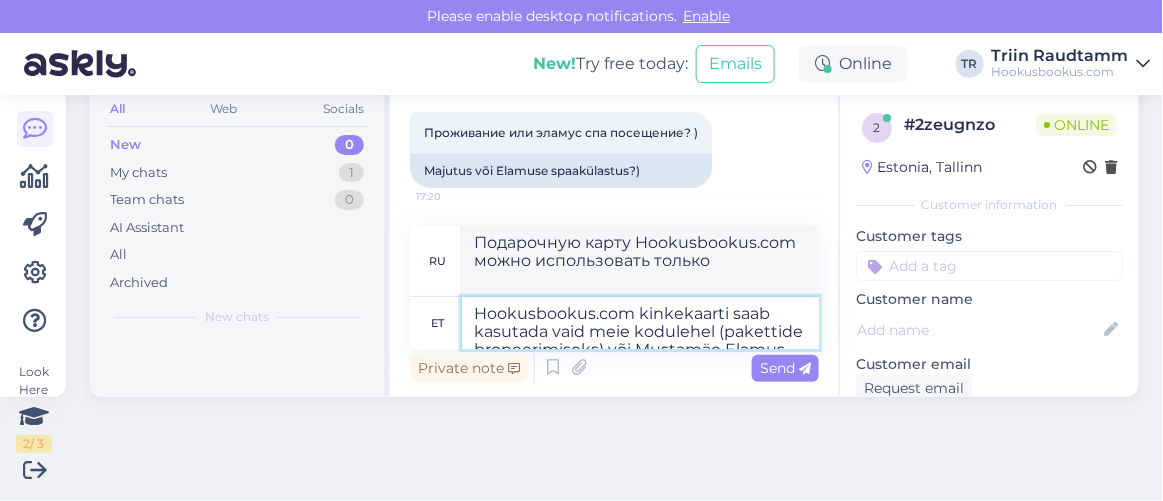 type on "Подарочную карту Hookusbookus.com можем использовать только мы." 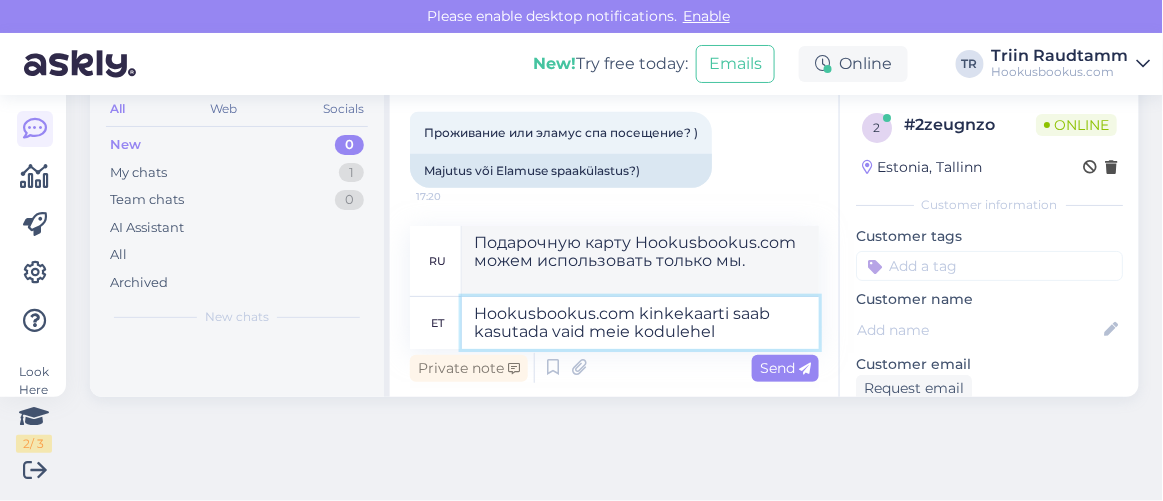 type on "Hookusbookus.com kinkekaarti saab kasutada vaid meie kodulehel" 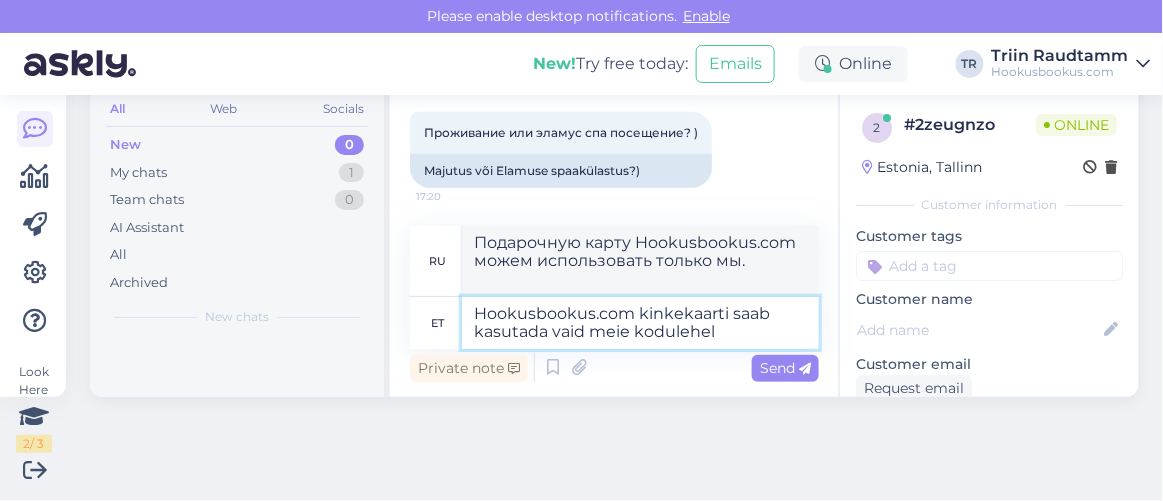 type on "Подарочную карту Hookusbookus.com можно использовать только на нашем сайте." 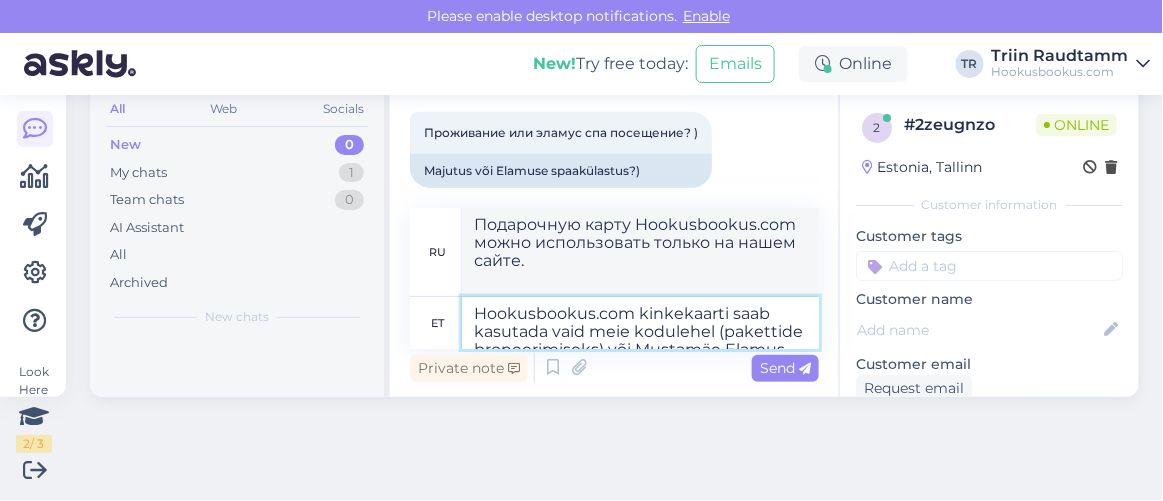 type on "Hookusbookus.com kinkekaarti saab kasutada vaid meie kodulehel (paket" 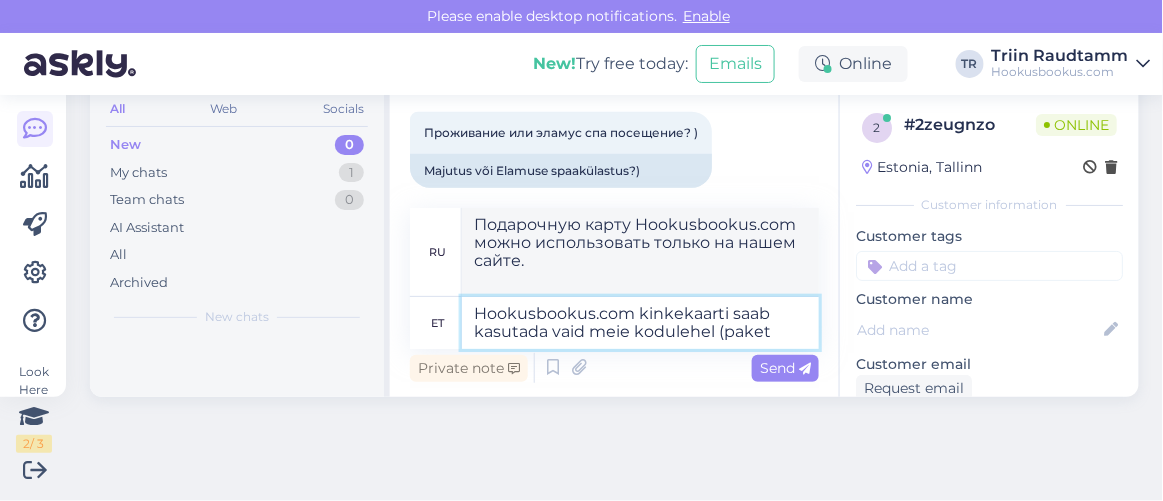 type on "Подарочную карту Hookusbookus.com можно использовать только на нашем сайте (пакет" 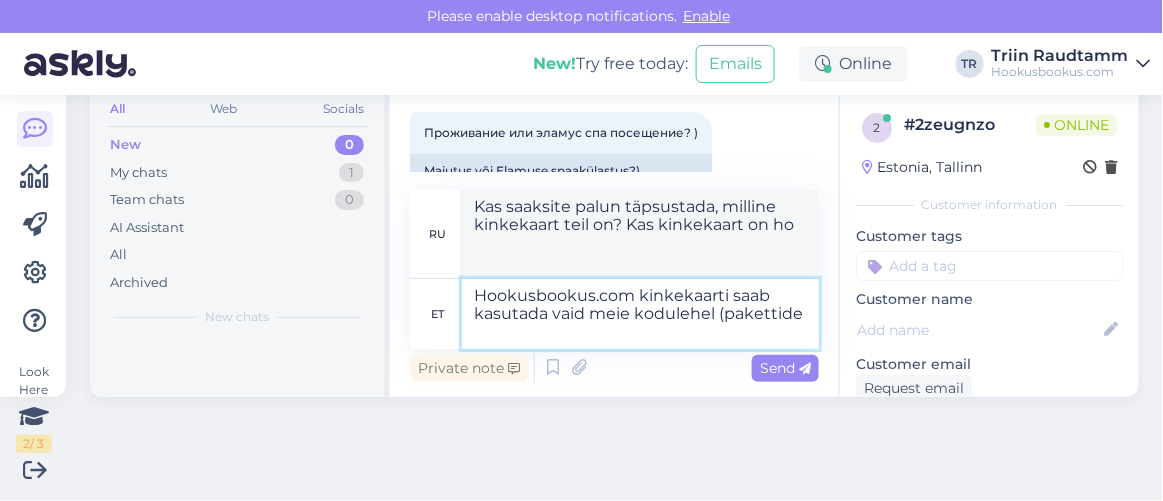 type on "Hookusbookus.com kinkekaarti saab kasutada vaid meie kodulehel (pakettide" 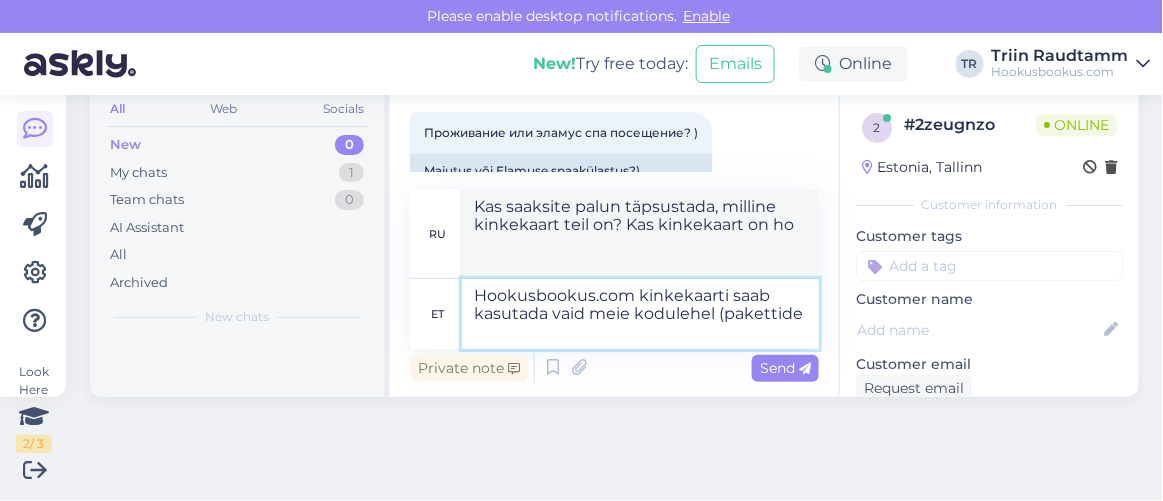 type on "Подарочную карту Hookusbookus.com можно использовать только на нашем сайте (пакеты)" 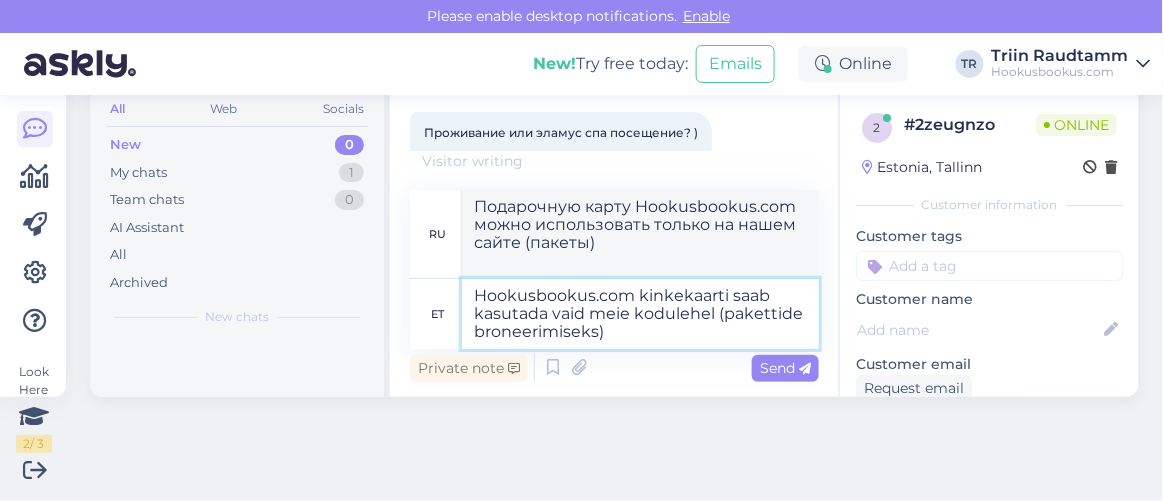type on "Hookusbookus.com kinkekaarti saab kasutada vaid meie kodulehel (pakettide broneerimiseks v" 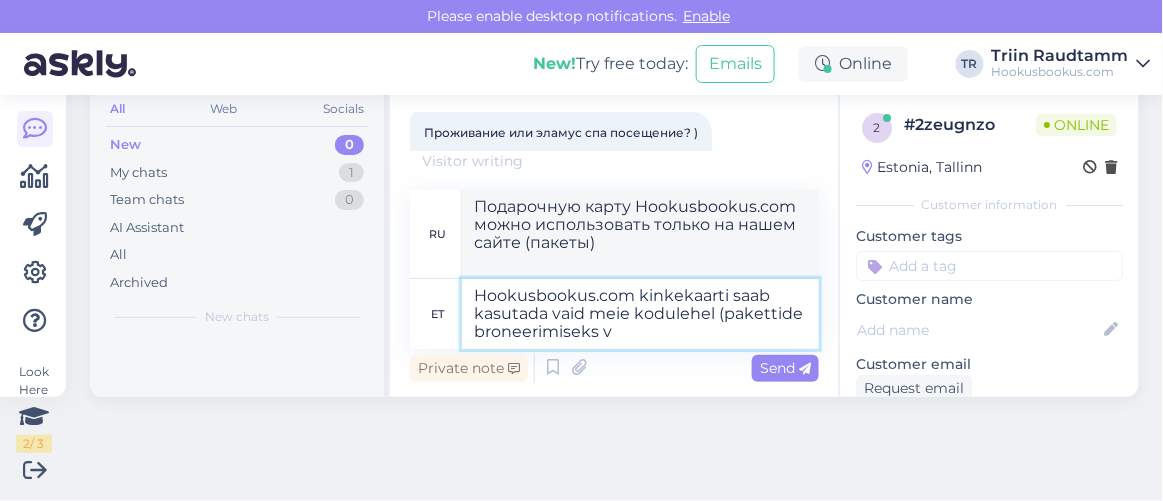 type on "Подарочную карту Hookusbookus.com можно использовать только на нашем сайте (для бронирования пакетов)" 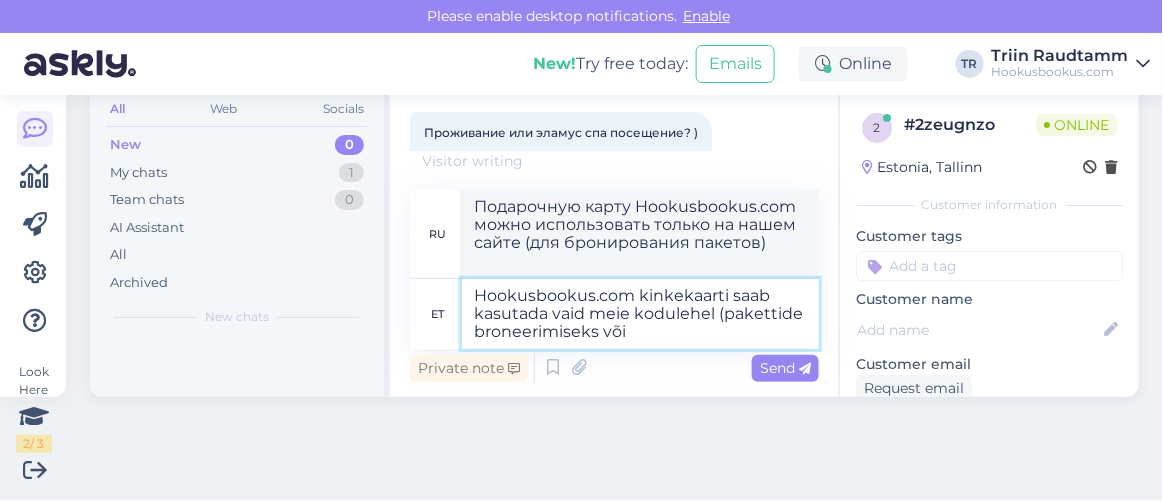 type on "Hookusbookus.com kinkekaarti saab kasutada vaid meie kodulehel (pakettide broneerimiseks või" 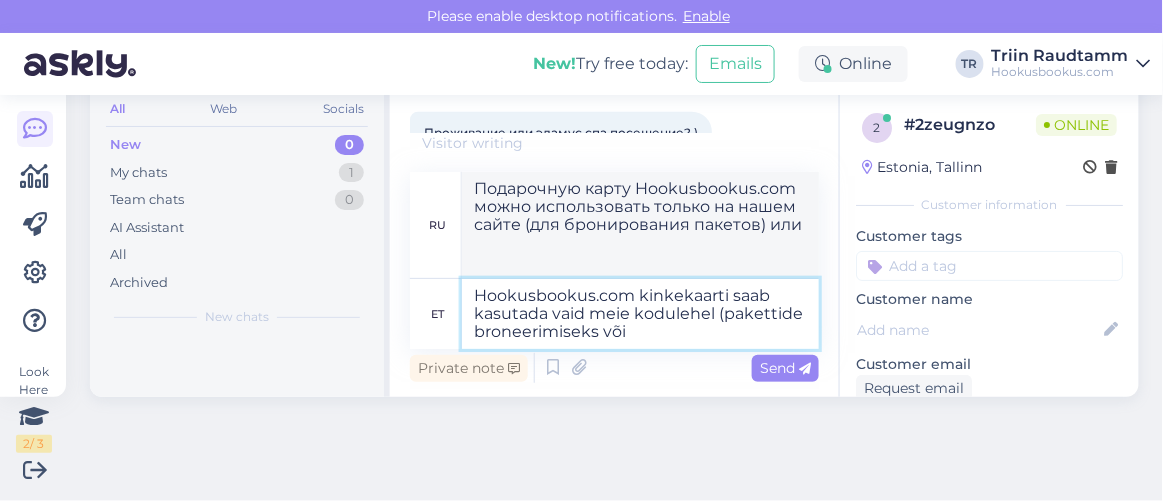 type on "Hookusbookus.com kinkekaarti saab kasutada vaid meie kodulehel (pakettide broneerimiseks või M" 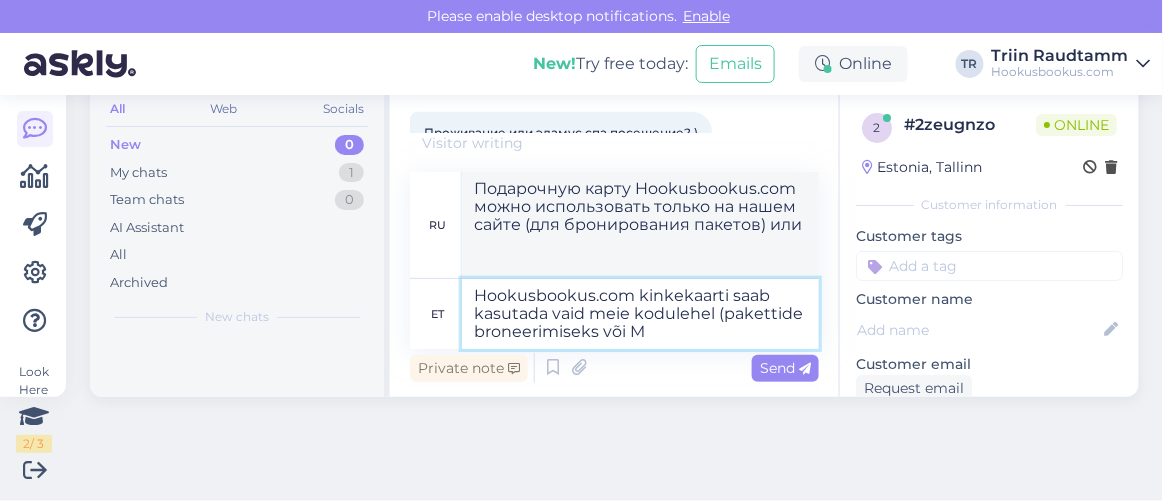 type on "Подарочную карту Hookusbookus.com можно использовать только на нашем сайте (для бронирования пакетов или M" 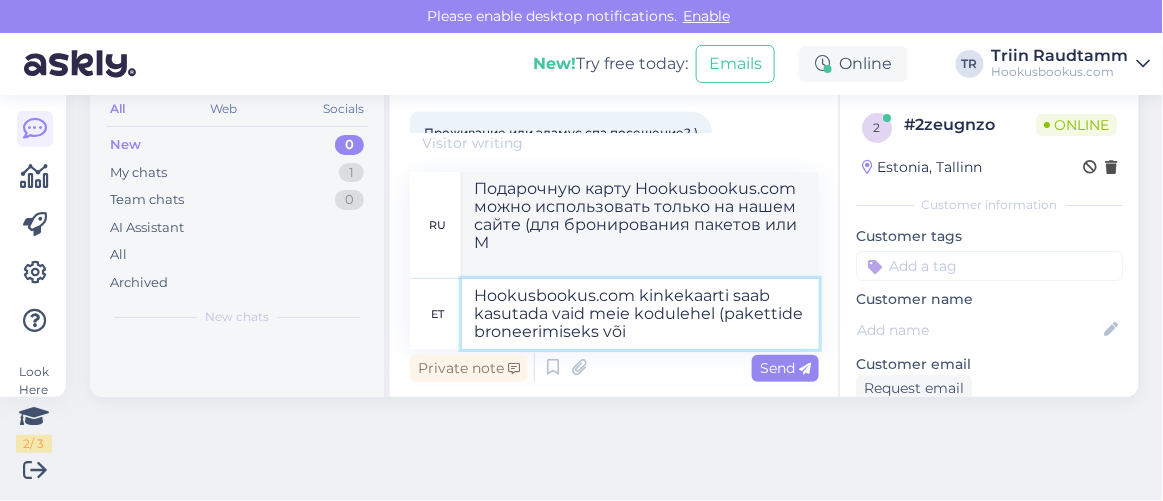 type on "Hookusbookus.com kinkekaarti saab kasutada vaid meie kodulehel (pakettide broneerimiseks võ" 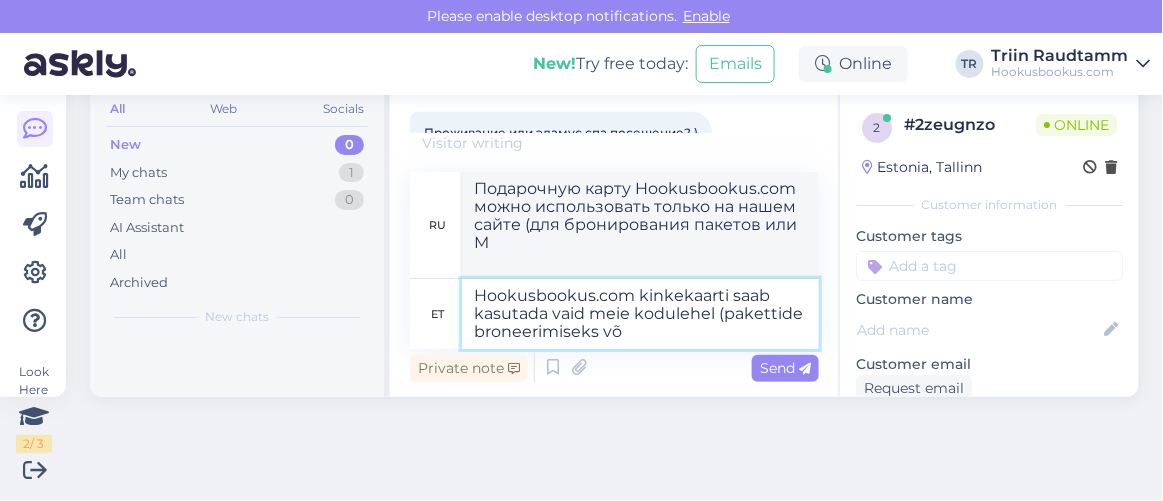 type on "Подарочную карту Hookusbookus.com можно использовать только на нашем сайте (для бронирования пакетов или" 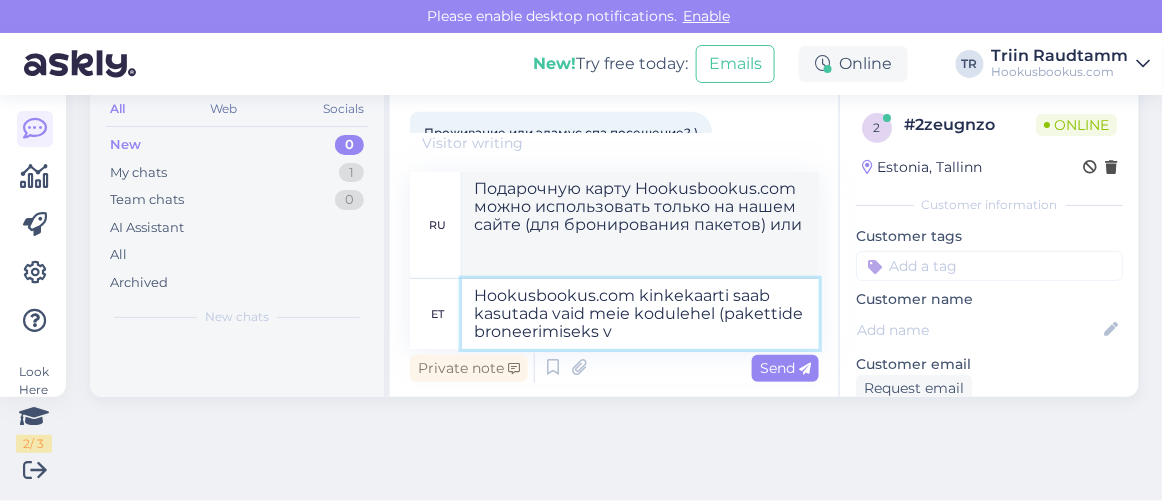 type on "Hookusbookus.com kinkekaarti saab kasutada vaid meie kodulehel (pakettide broneerimiseks" 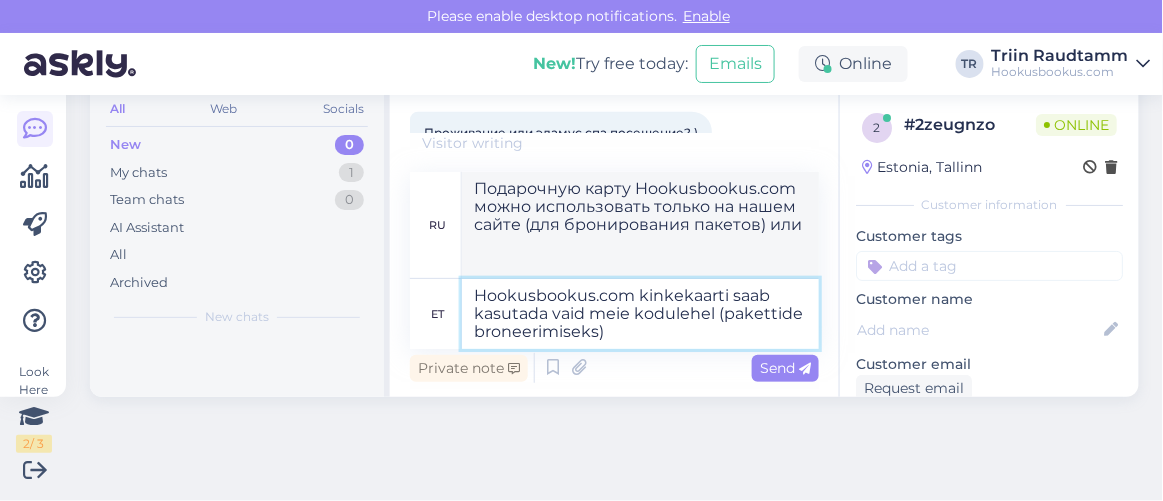 type on "Подарочную карту Hookusbookus.com можно использовать только на нашем сайте (для бронирования пакетов)" 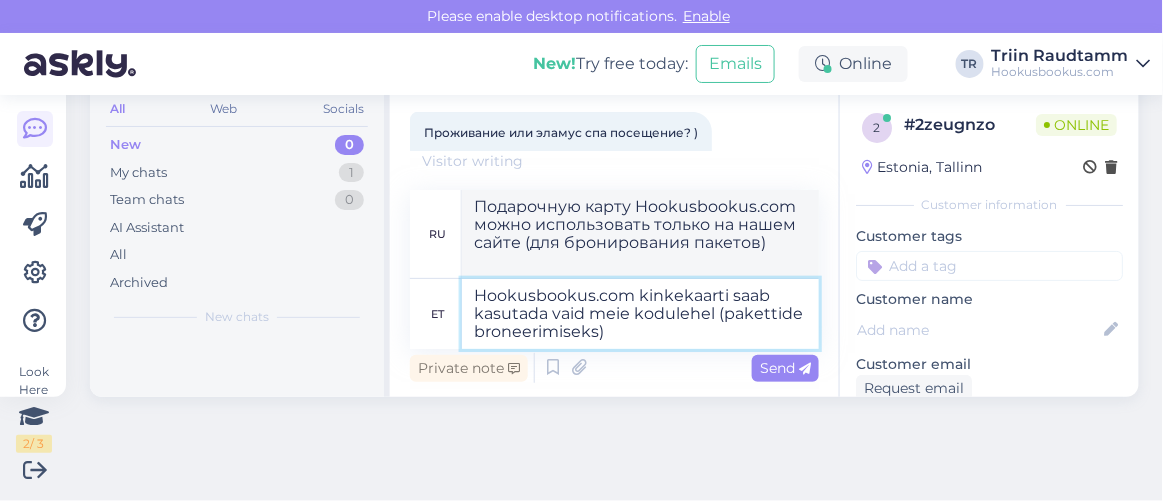 type on "Hookusbookus.com kinkekaarti saab kasutada vaid meie kodulehel (pakettide broneerimiseks)" 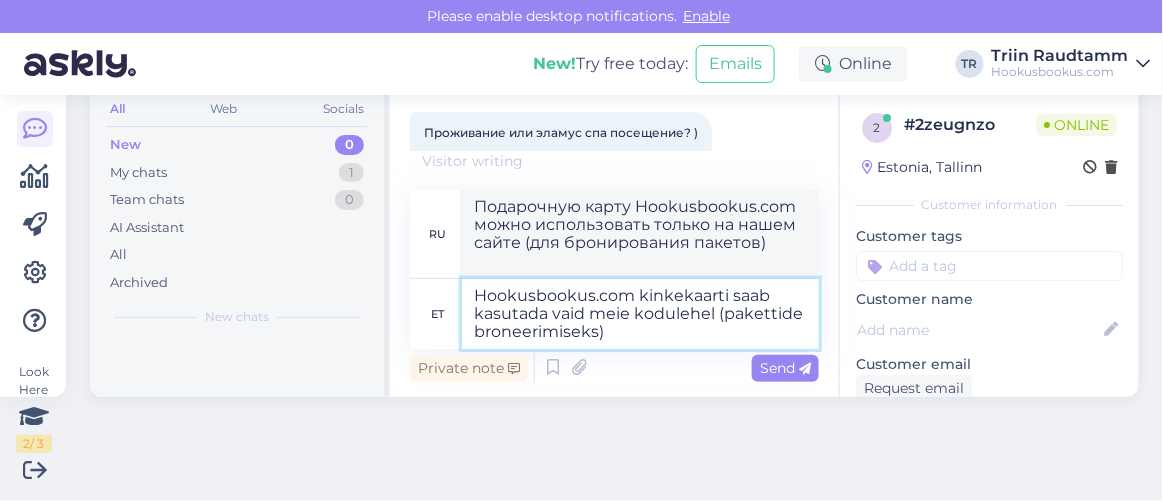 type on "Подарочную карту Hookusbookus.com можно использовать только на нашем сайте (для бронирования пакетов)." 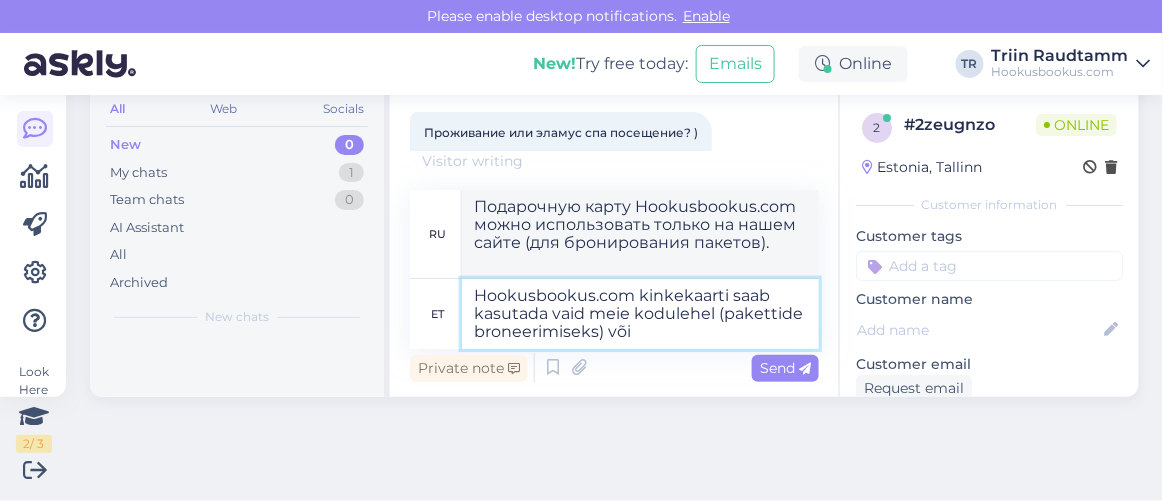 type on "Hookusbookus.com kinkekaarti saab kasutada vaid meie kodulehel (pakettide broneerimiseks) või m" 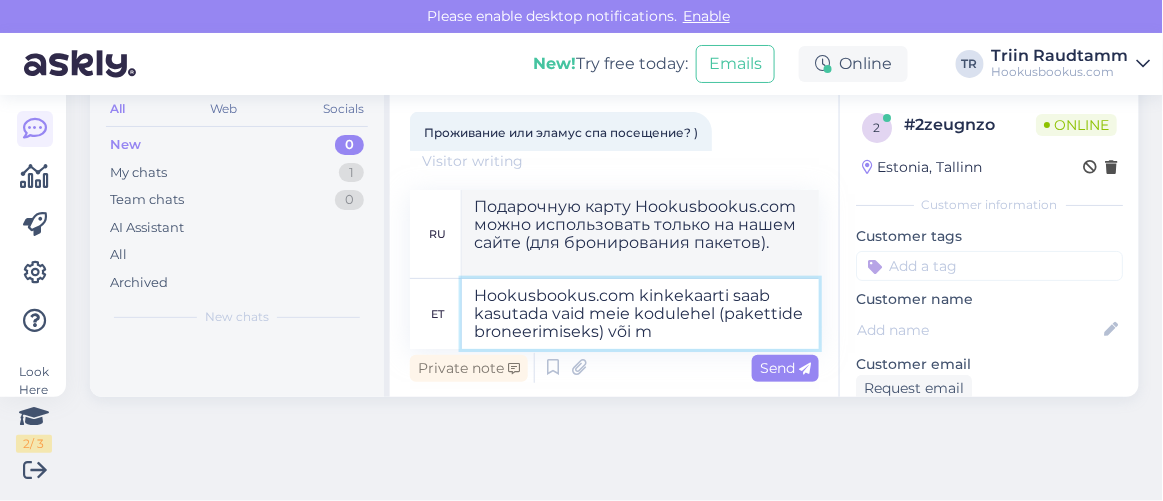 type on "Подарочную карту Hookusbookus.com можно использовать только на нашем сайте (для бронирования пакетов) или" 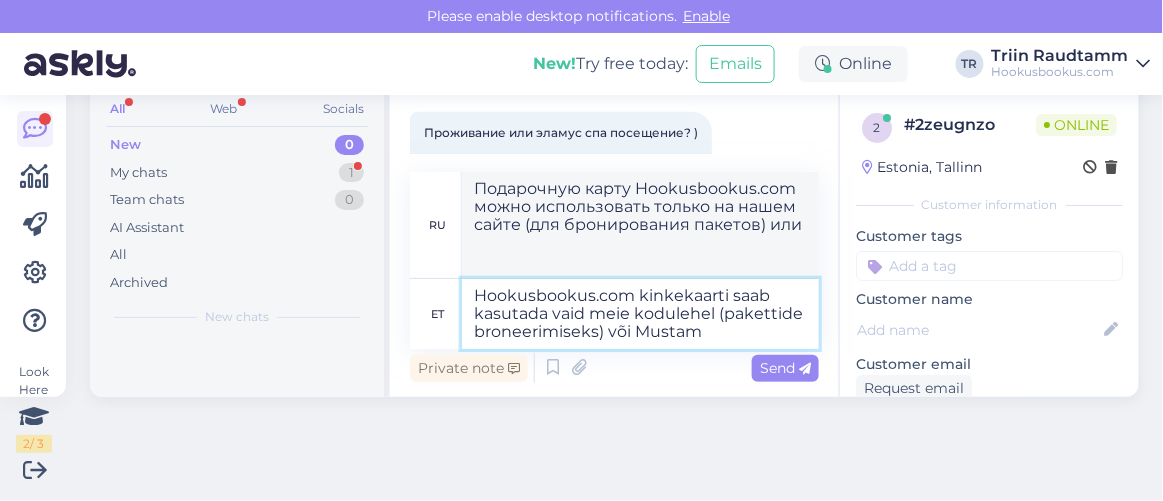 scroll, scrollTop: 2577, scrollLeft: 0, axis: vertical 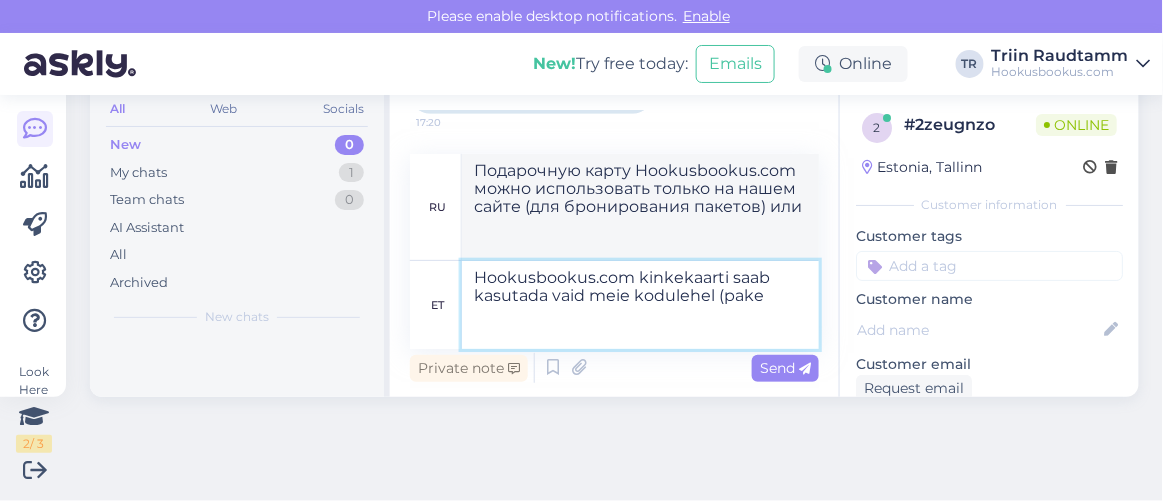 type on "Hookusbookus.com kinkekaarti saab kasutada vaid meie kodulehel (pakettide broneerimiseks) või Mustamäe e" 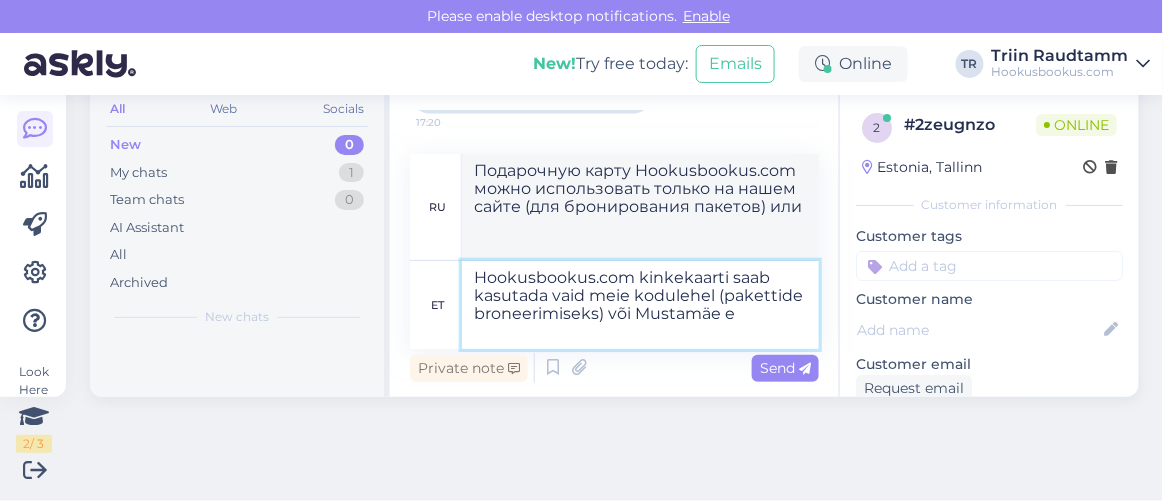 type on "Подарочную карту Hookusbookus.com можно использовать только на нашем сайте (для бронирования пакетов) или в Мустамяэ." 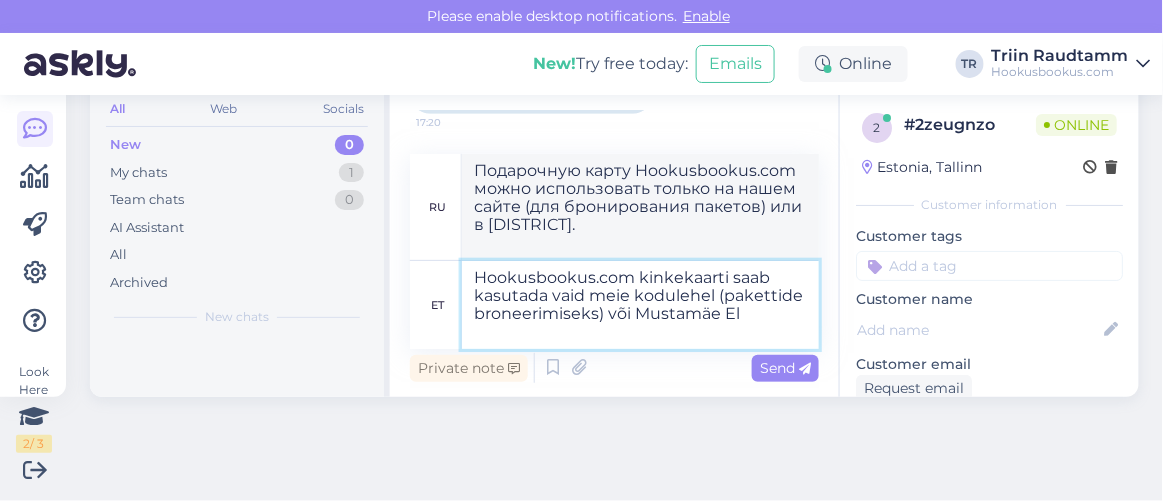 type on "Hookusbookus.com kinkekaarti saab kasutada vaid meie kodulehel (pakettide broneerimiseks) või Mustamäe Ela" 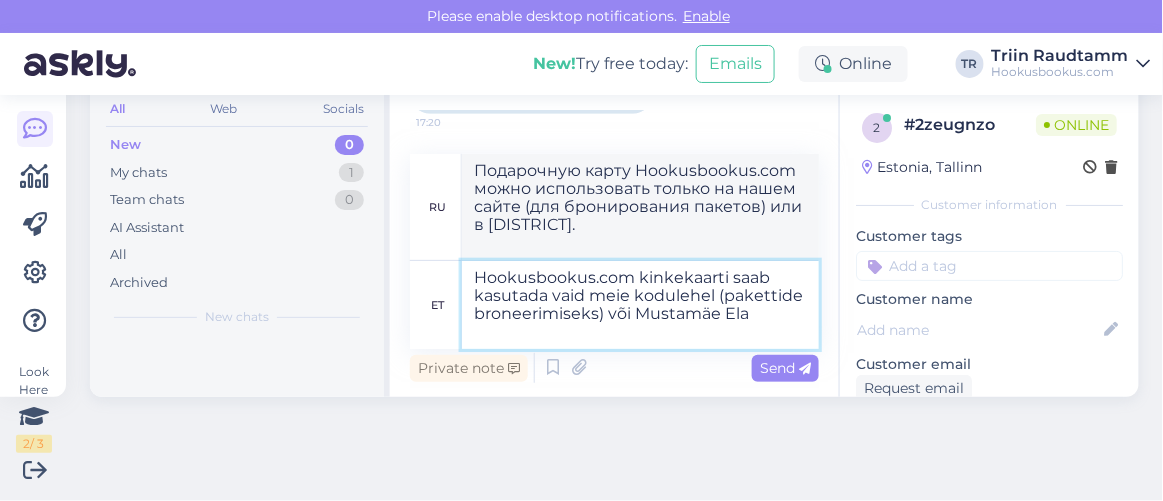type on "Подарочную карту Hookusbookus.com можно использовать только на нашем сайте (для бронирования пакетов) или по адресу Mustamäe E." 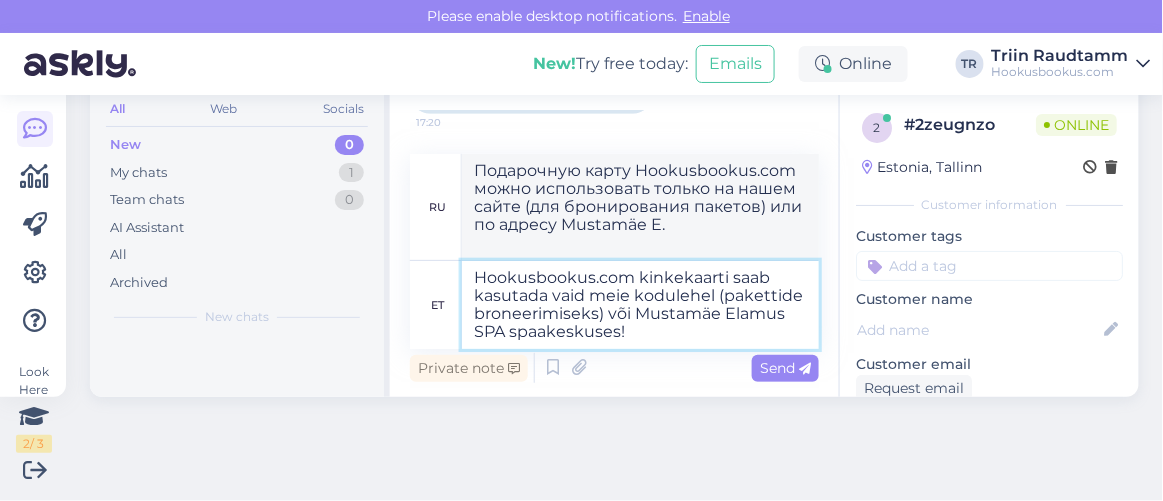 type on "Hookusbookus.com kinkekaarti saab kasutada vaid meie kodulehel (pakettide broneerimiseks) või Mustamäe Elamus" 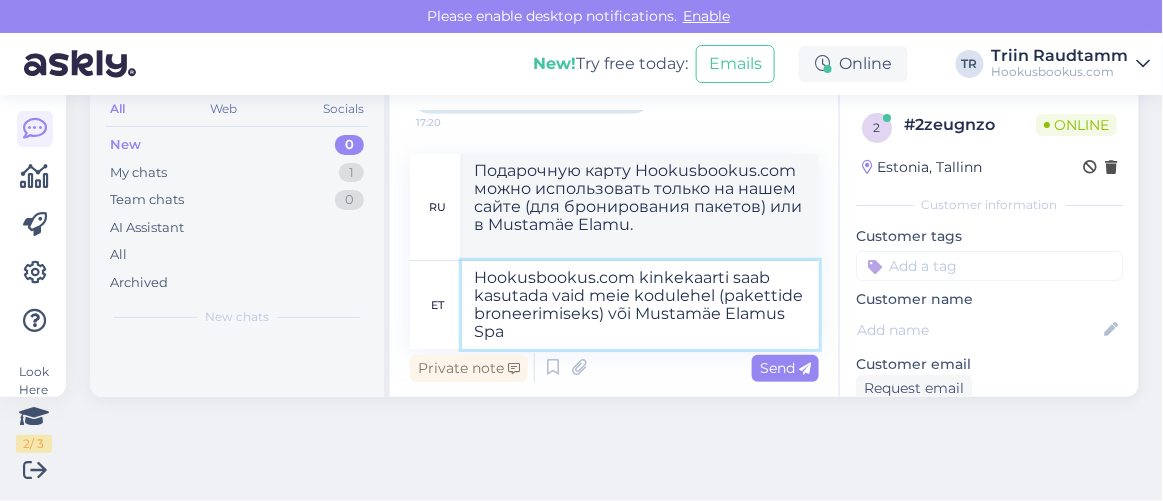 type on "Hookusbookus.com kinkekaarti saab kasutada vaid meie kodulehel (pakettide broneerimiseks) või Mustamäe Elamus Spaas." 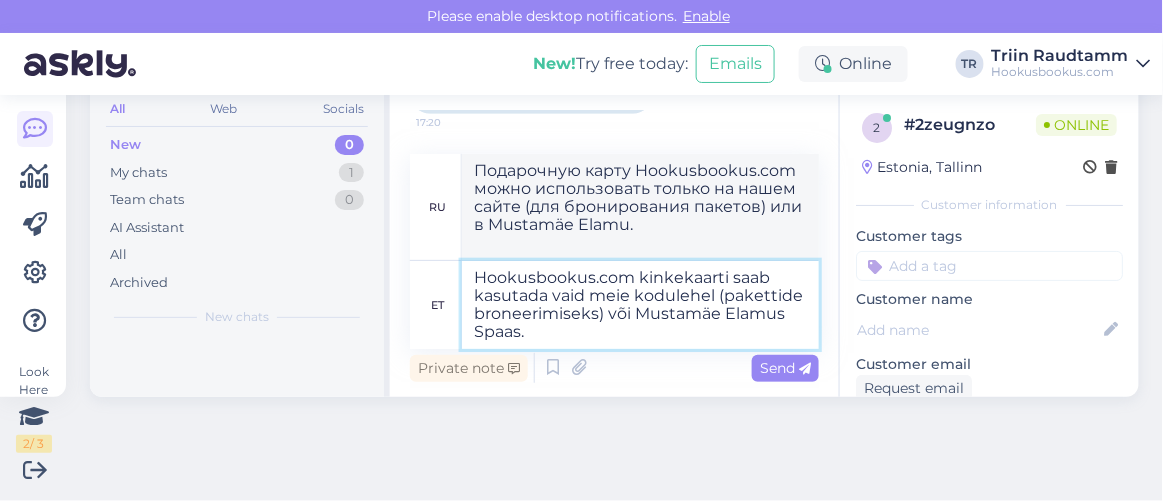 type on "Подарочную карту Hookusbookus.com можно использовать только на нашем сайте (для бронирования пакетов) или в Mustamäe Elamus Spa." 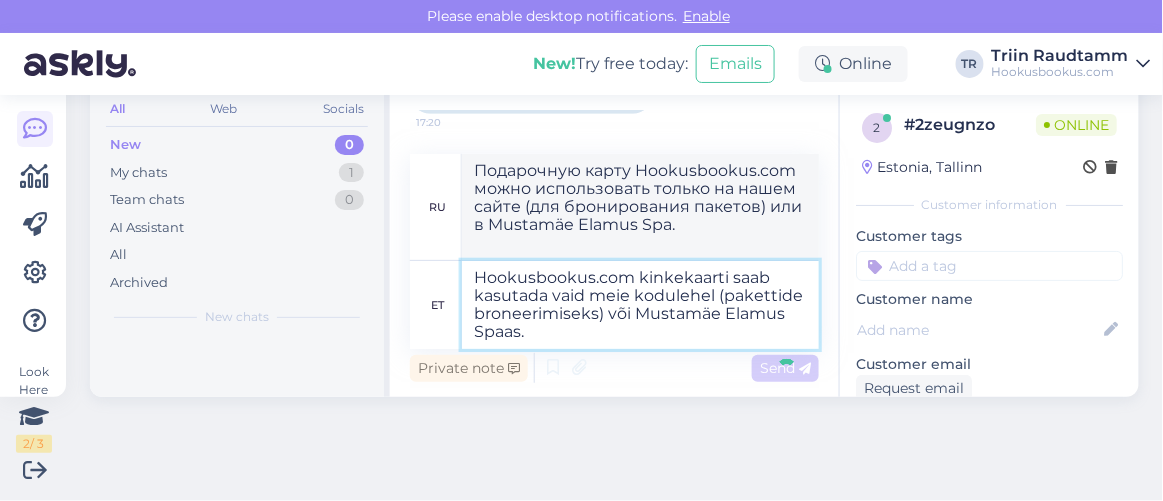 type 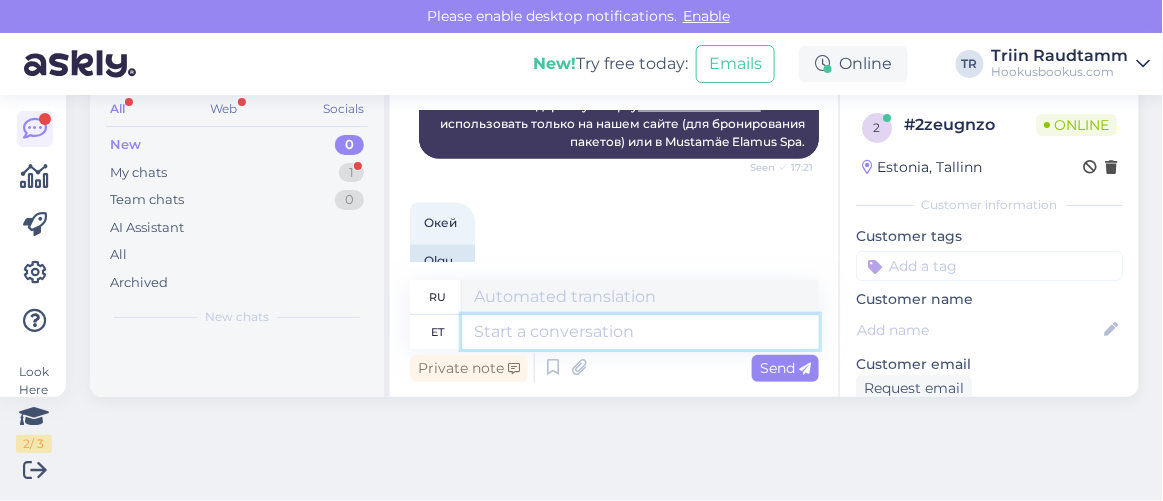 scroll, scrollTop: 2763, scrollLeft: 0, axis: vertical 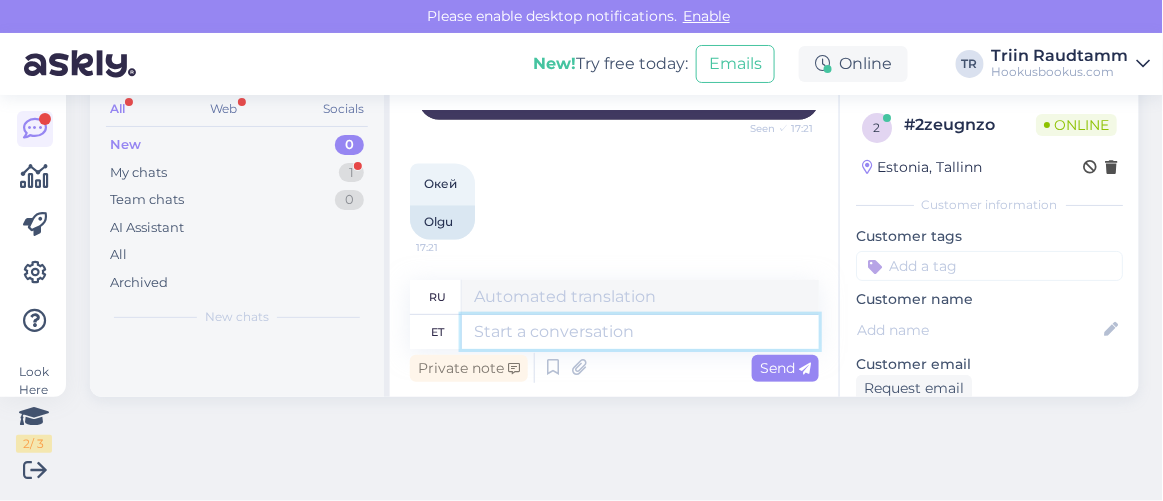 click at bounding box center [640, 332] 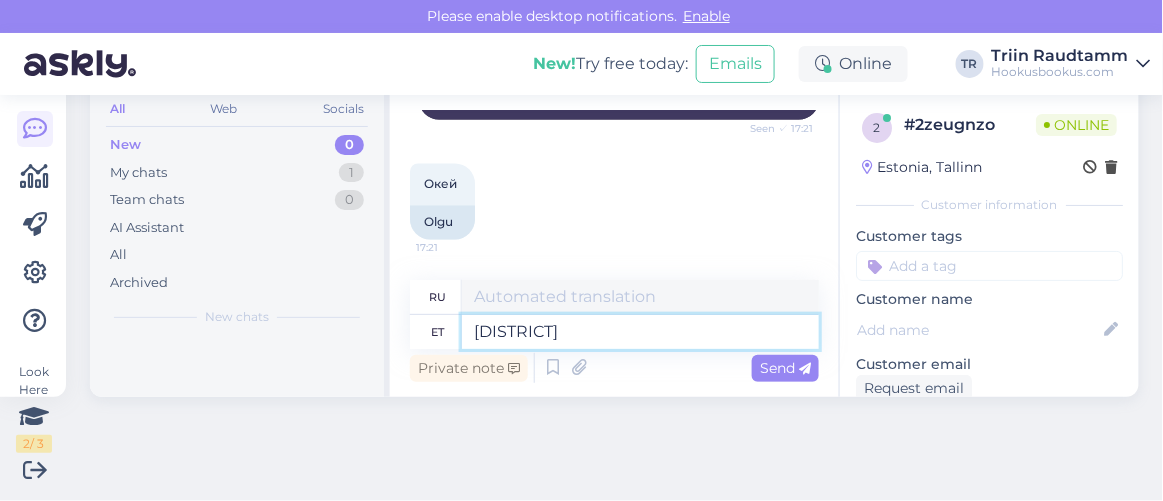 type on "Mustamäe E" 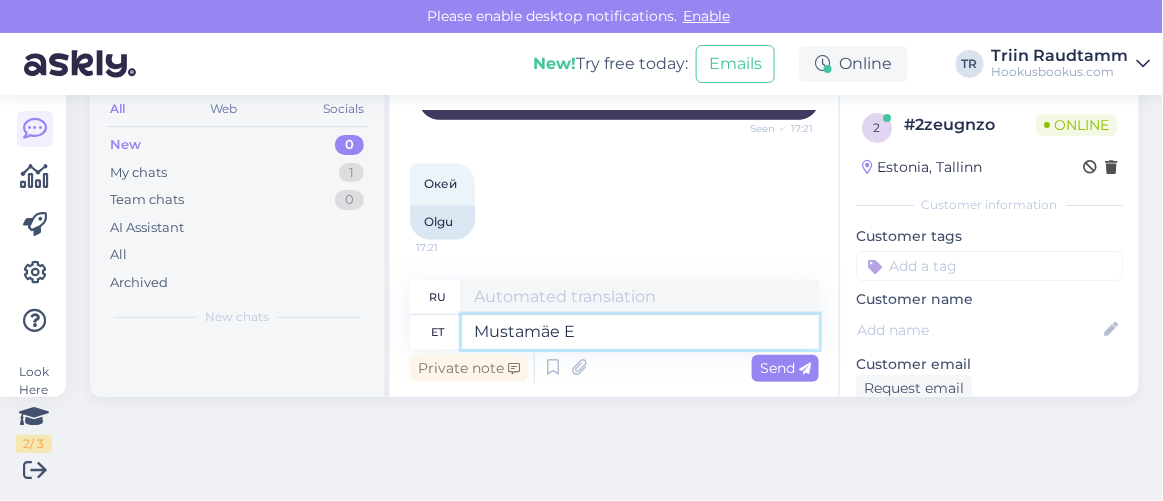 type on "Мустамяэ" 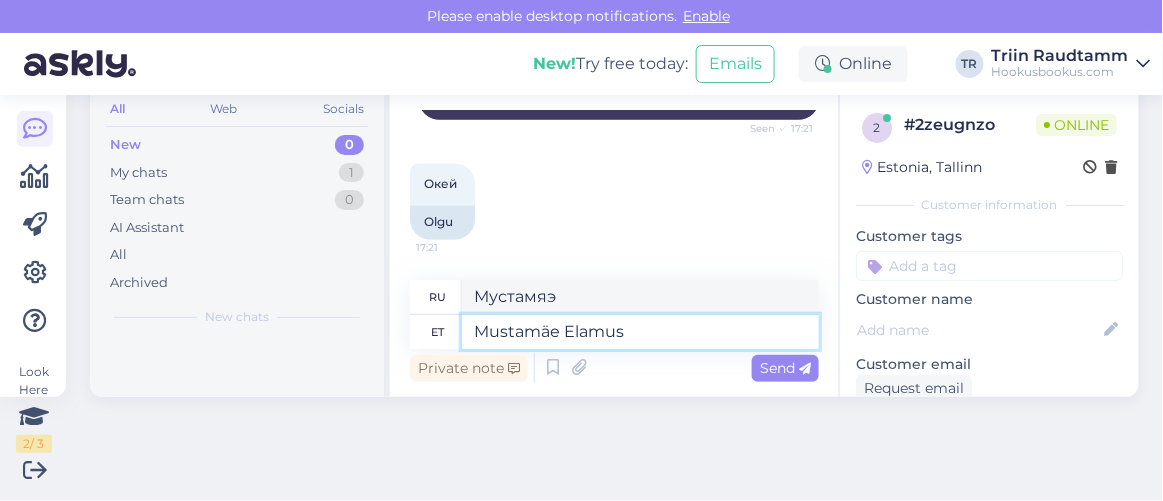 type on "Mustamäe Elamus" 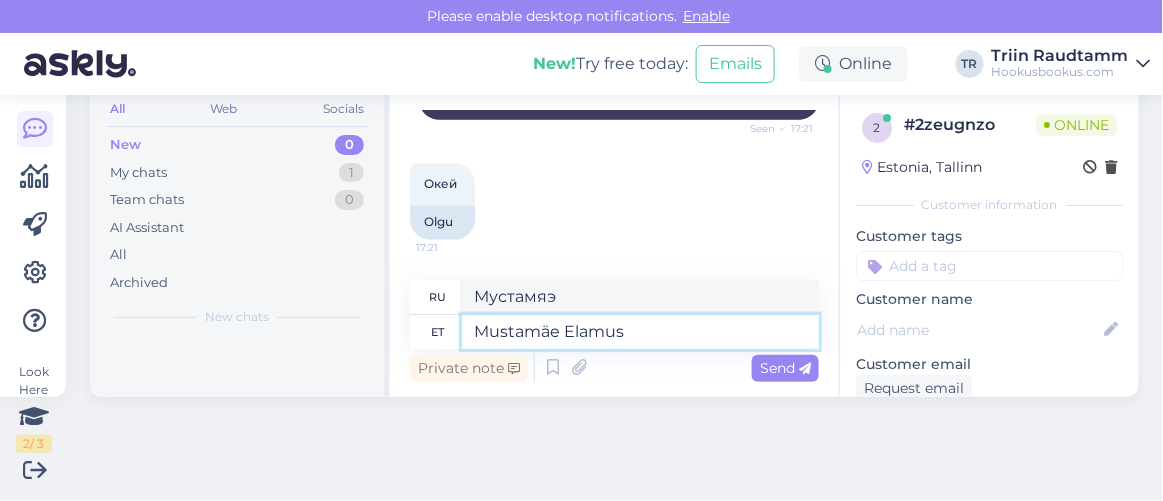 type on "Mustamäe Experience" 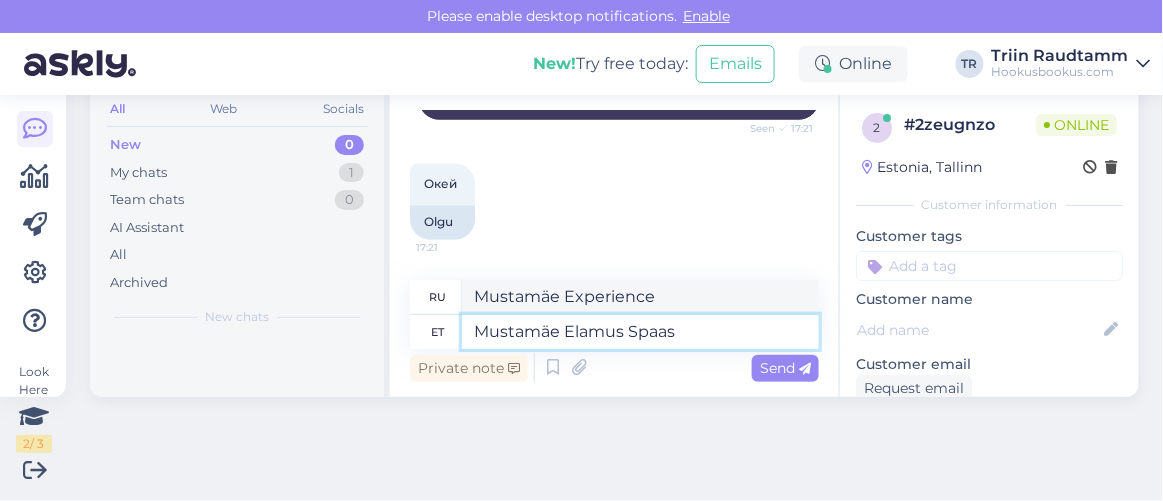 type on "Mustamäe Elamus Spaas s" 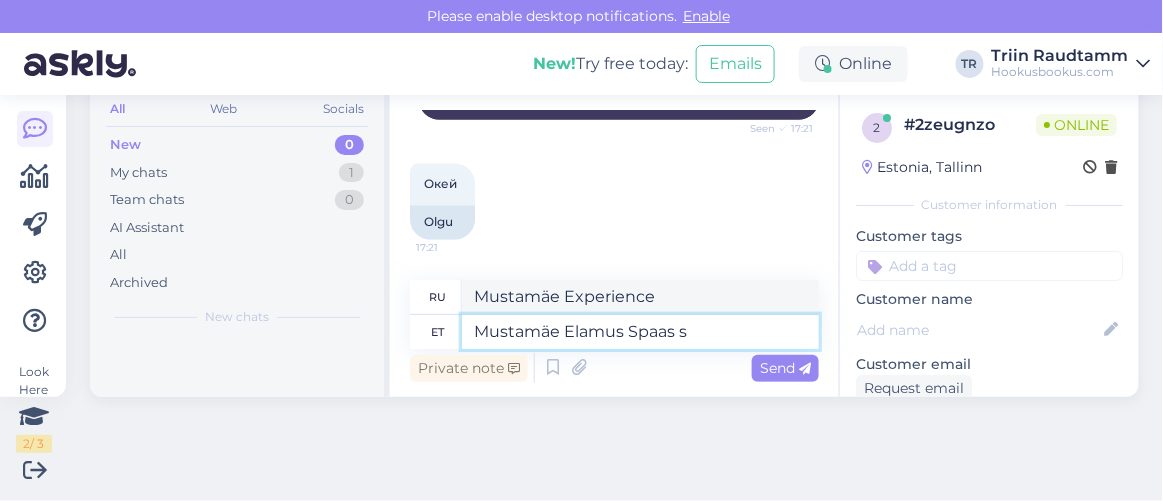 type on "Mustamäe Experience Spa" 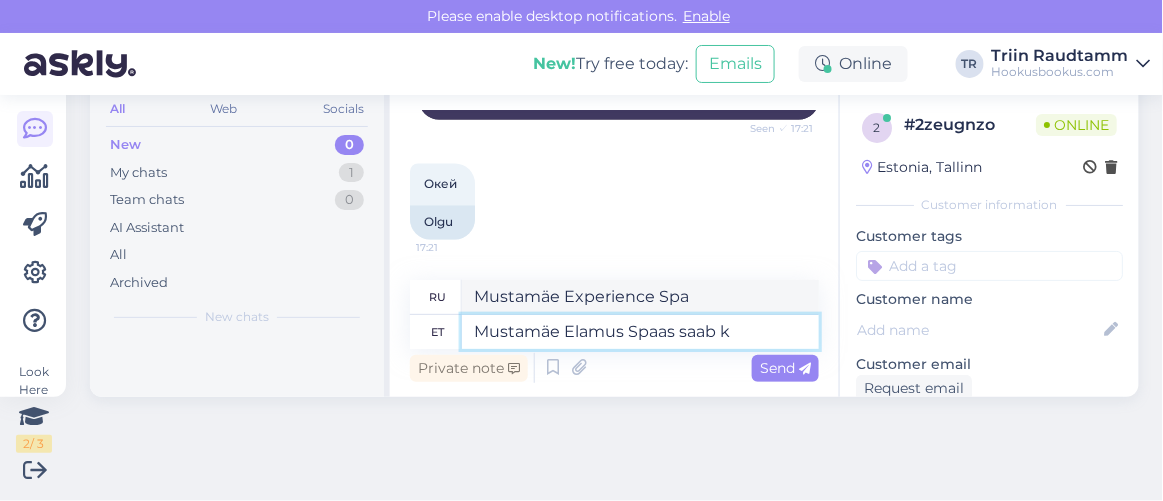 type on "Mustamäe Elamus Spaas saab ki" 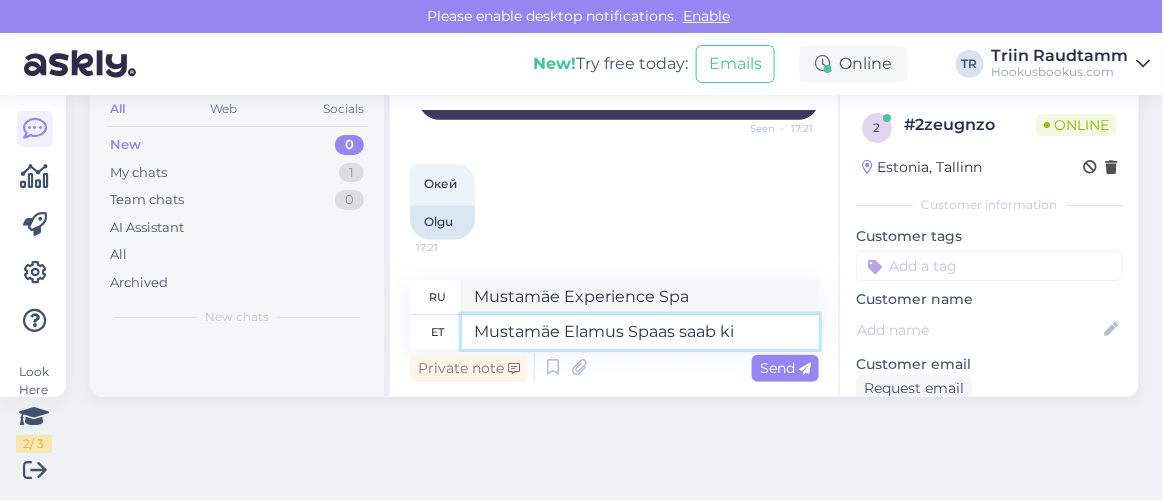 type on "В Мустамяэском спа-центре Elamus вы можете" 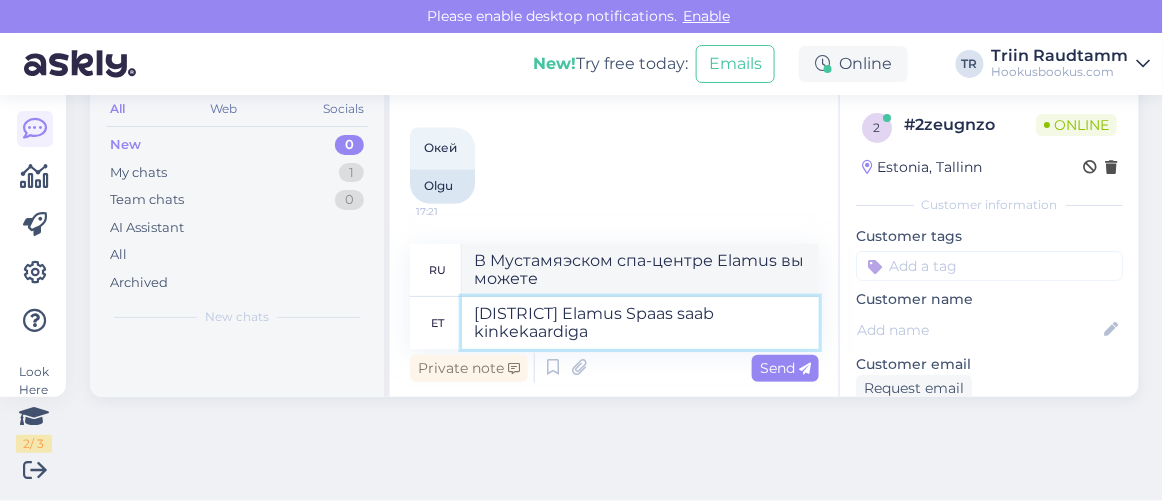 type on "Mustamäe Elamus Spaas saab kinkekaardiga" 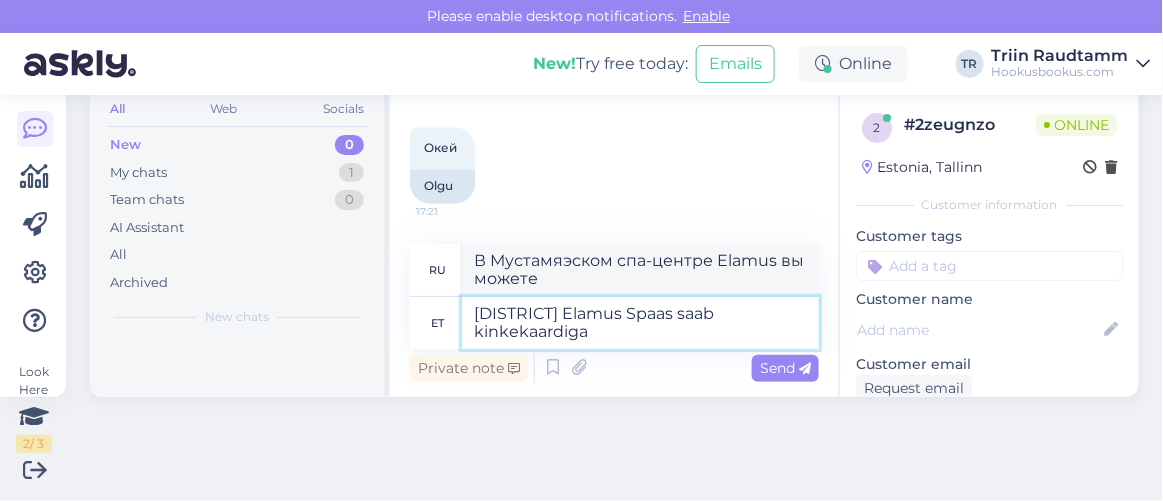 type on "В Mustamäe Elamus Spa вы можете получить подарочную карту" 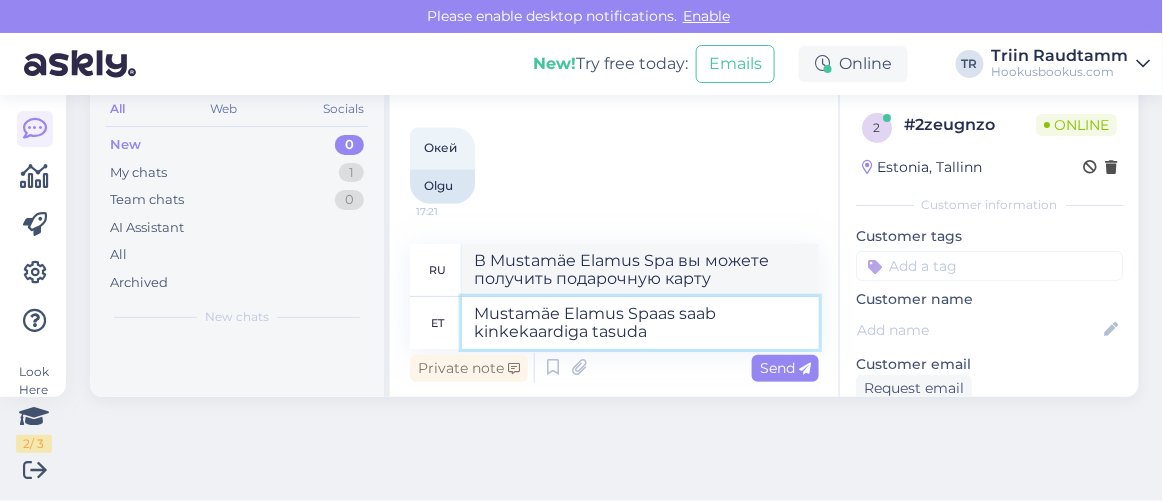 type on "Mustamäe Elamus Spaas saab kinkekaardiga tasuda k" 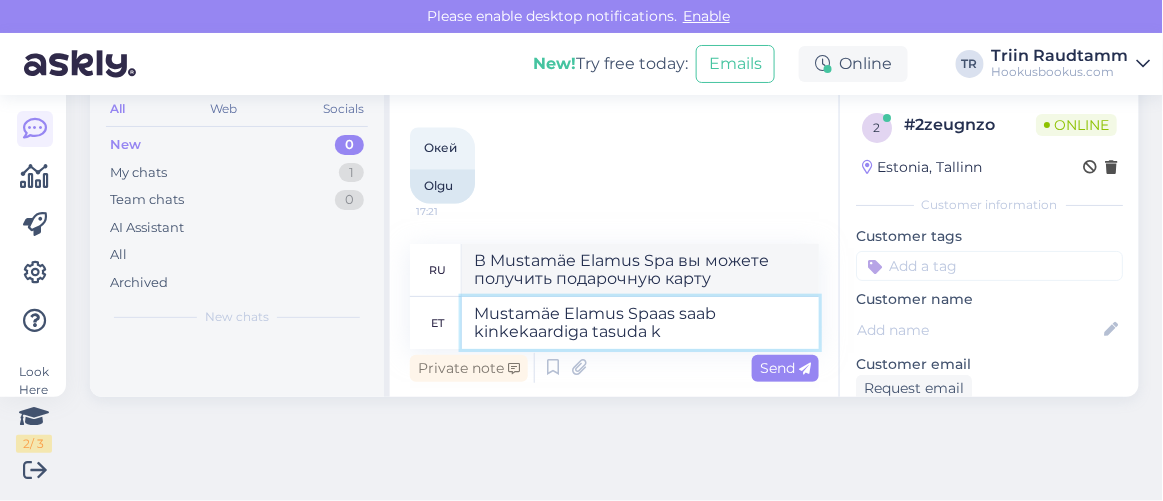 type on "В Mustamäe Elamus Spa можно расплатиться подарочной картой." 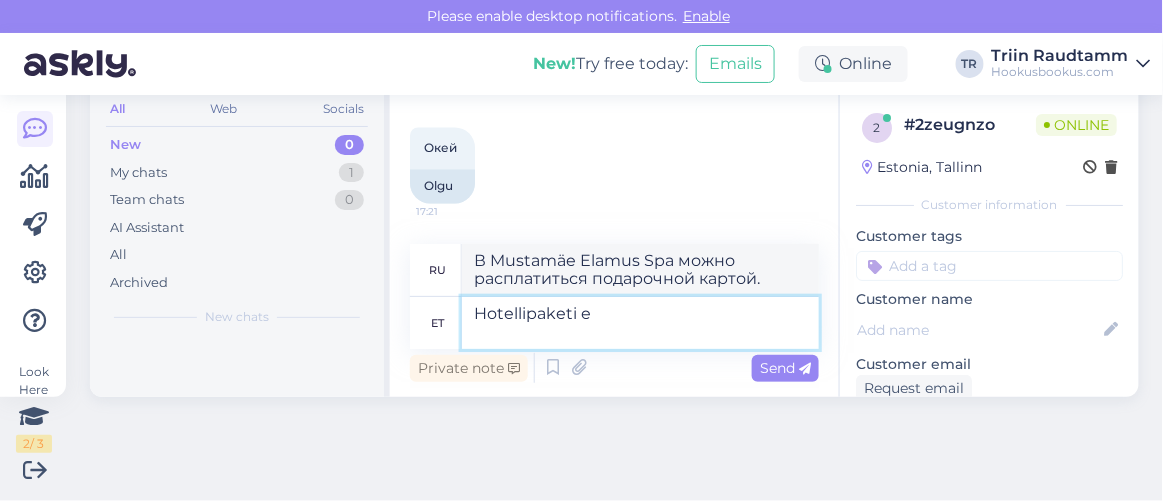 type on "Mustamäe Elamus Spaas saab kinkekaardiga tasuda kohapeal." 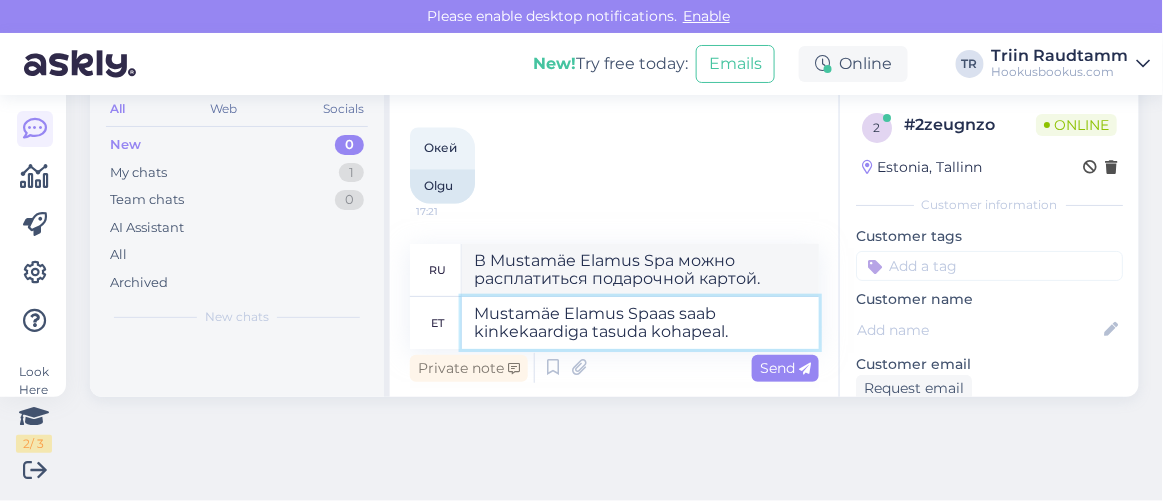 type on "Оплату подарочной картой можно произвести на месте в Mustamäe Elamus Spa." 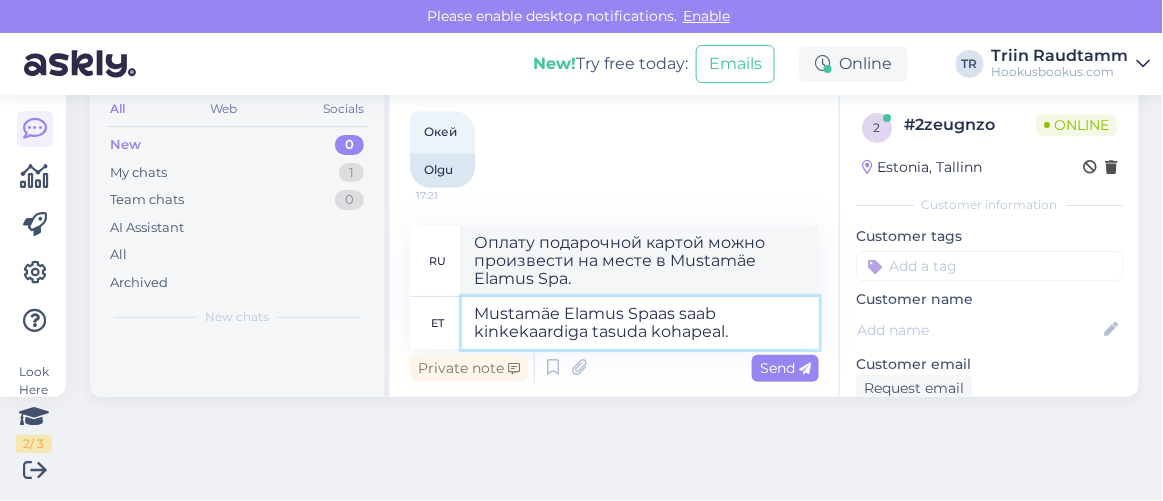 type 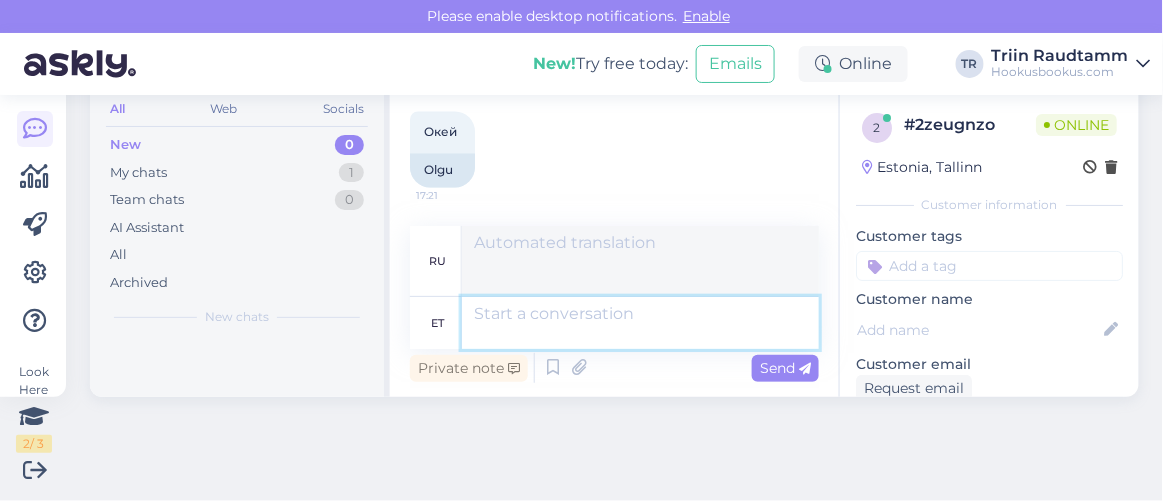 scroll, scrollTop: 2919, scrollLeft: 0, axis: vertical 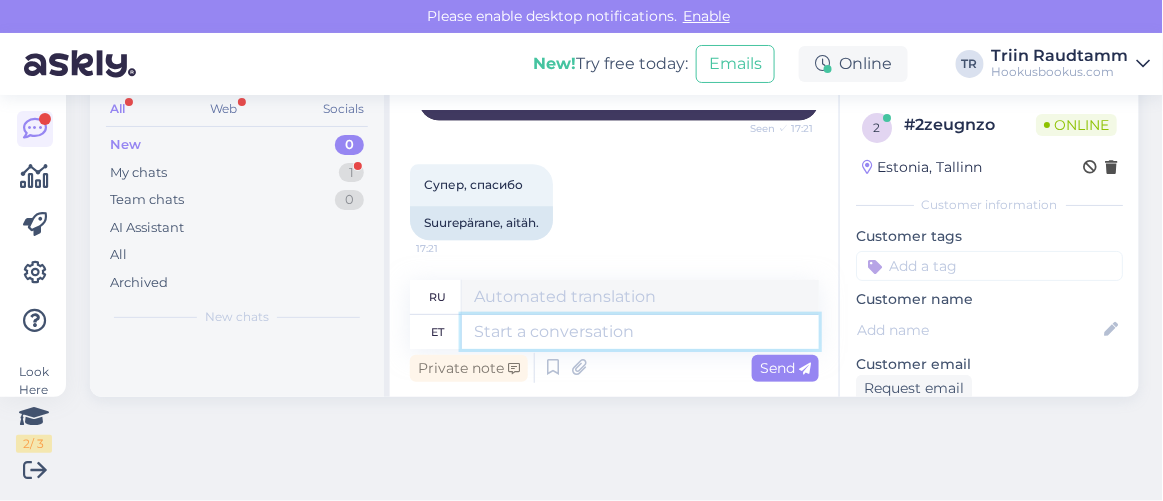 click at bounding box center [640, 332] 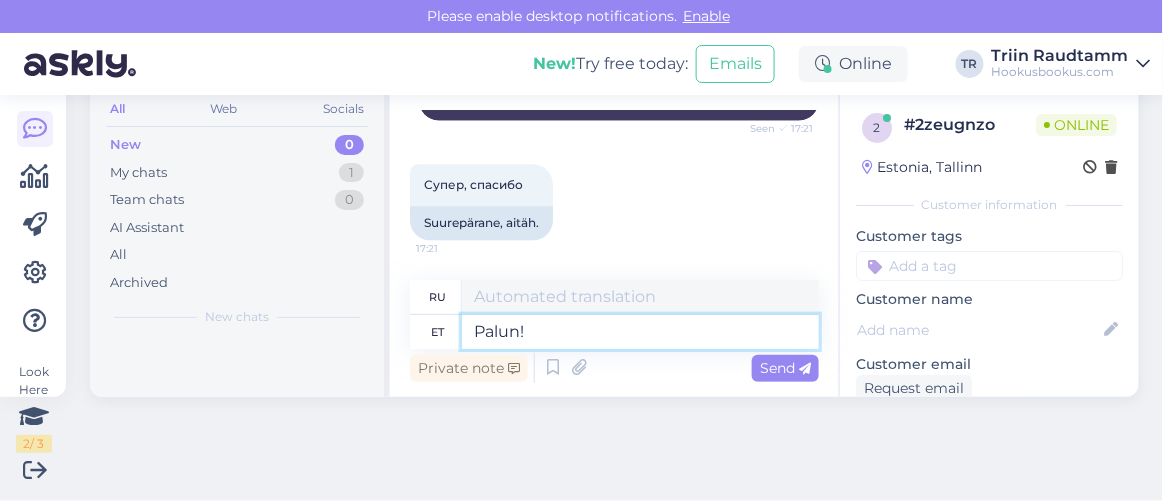 type on "Palun!" 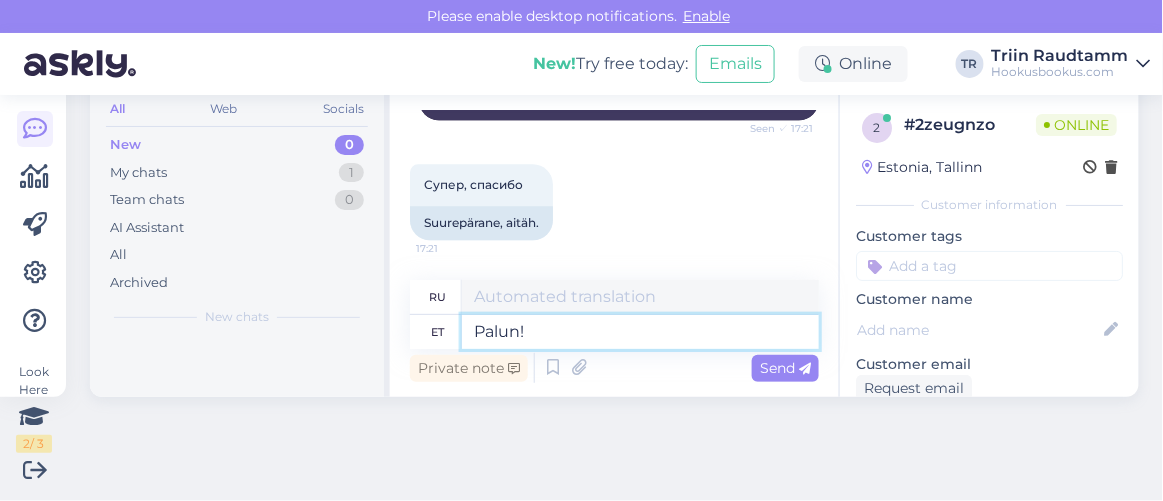 type on "Пожалуйста!" 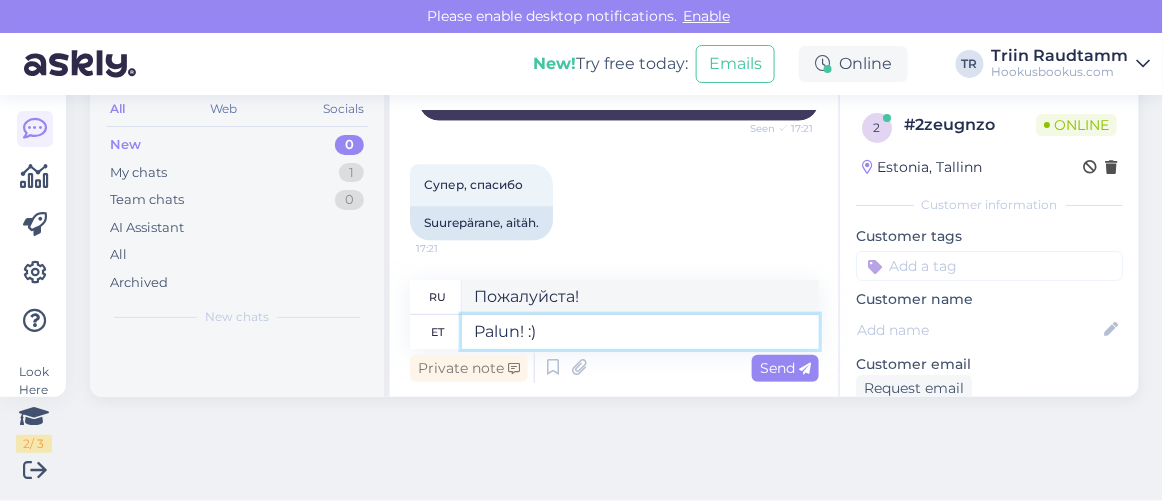 type on "Palun! :)" 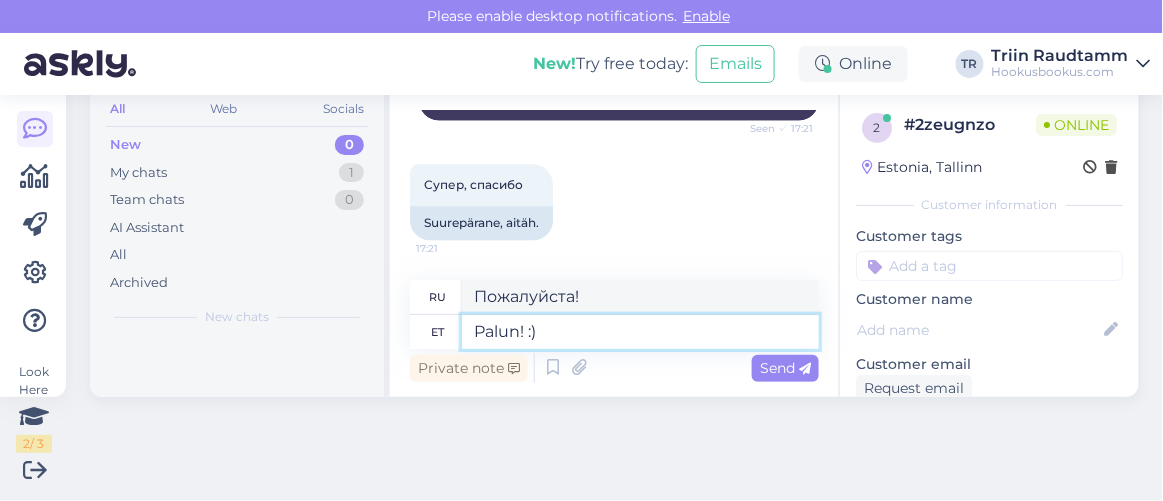type on "Пожалуйста! :)" 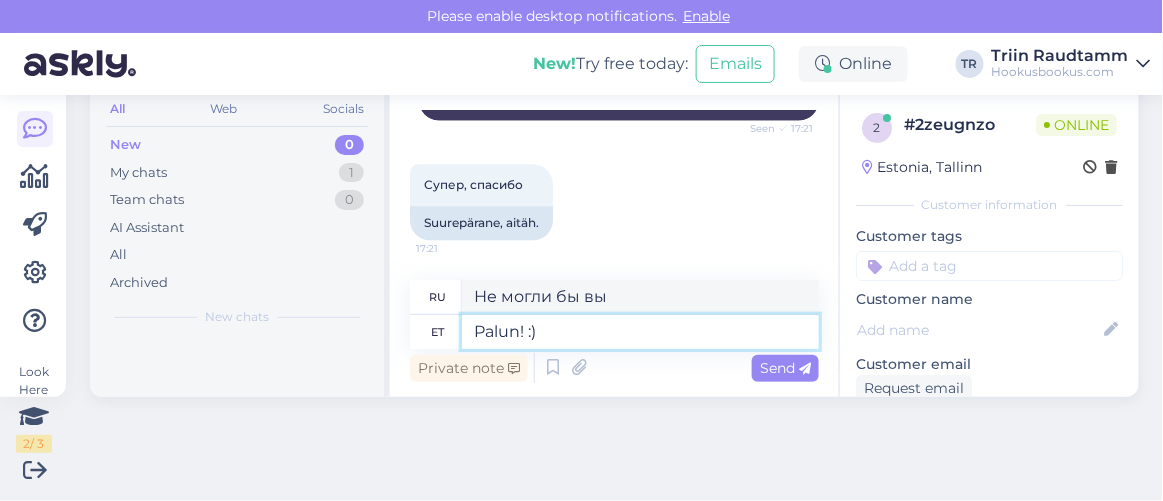 type 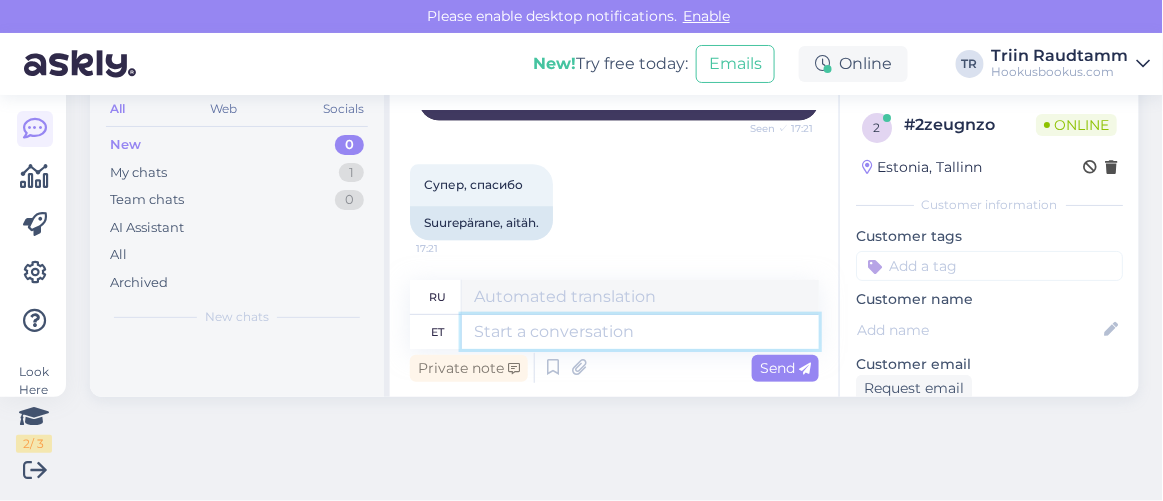 scroll, scrollTop: 3159, scrollLeft: 0, axis: vertical 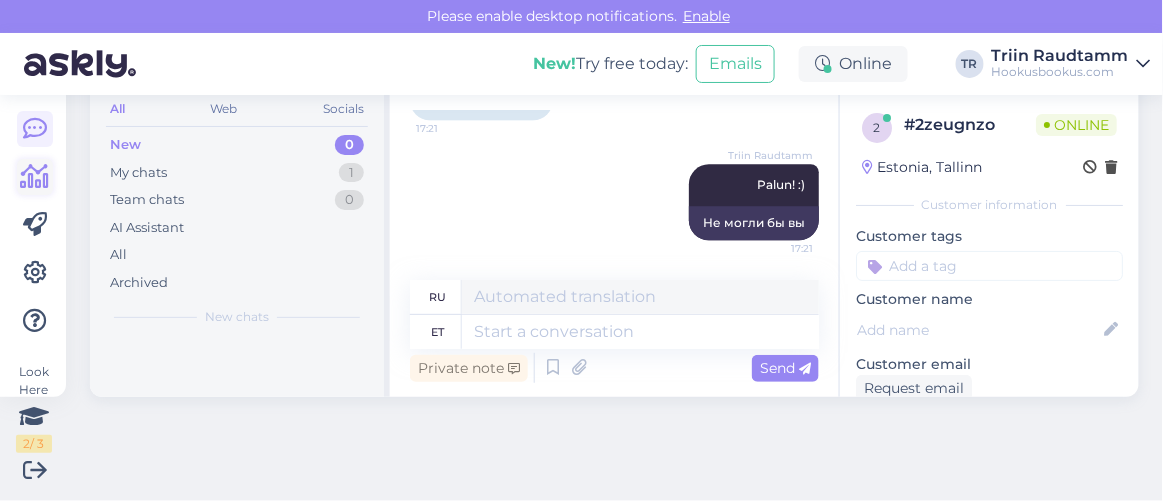 click at bounding box center [35, 177] 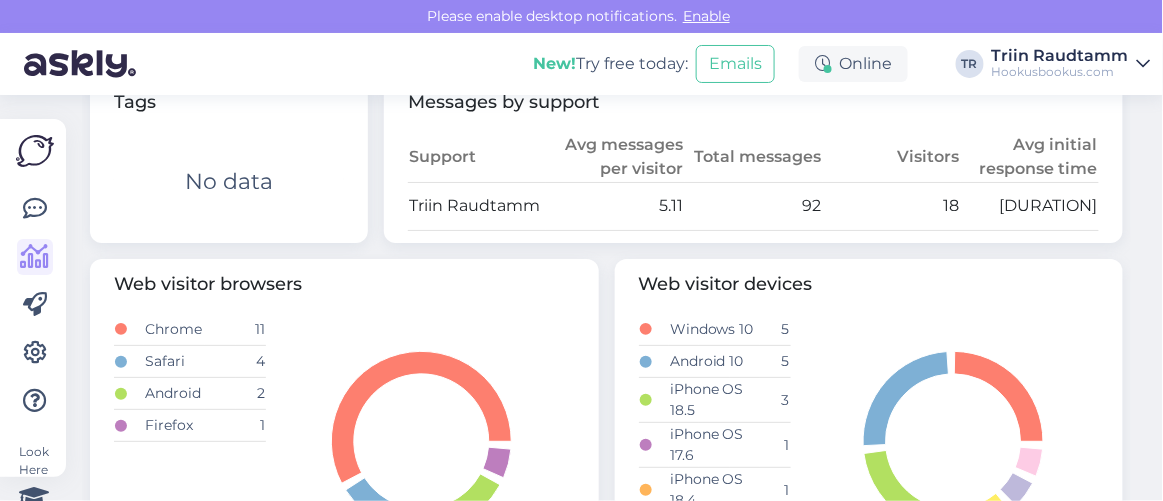 scroll, scrollTop: 1090, scrollLeft: 0, axis: vertical 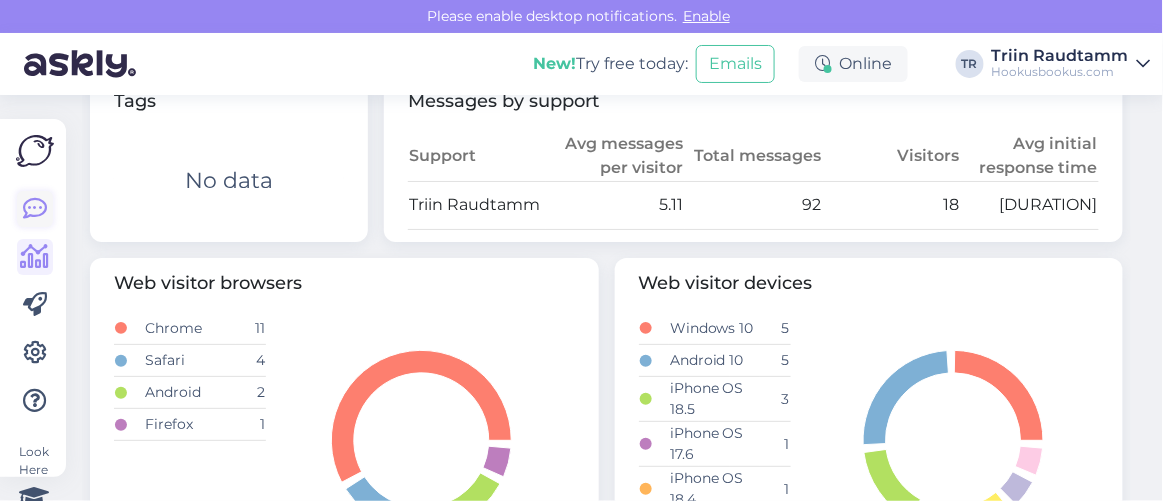 click at bounding box center [35, 209] 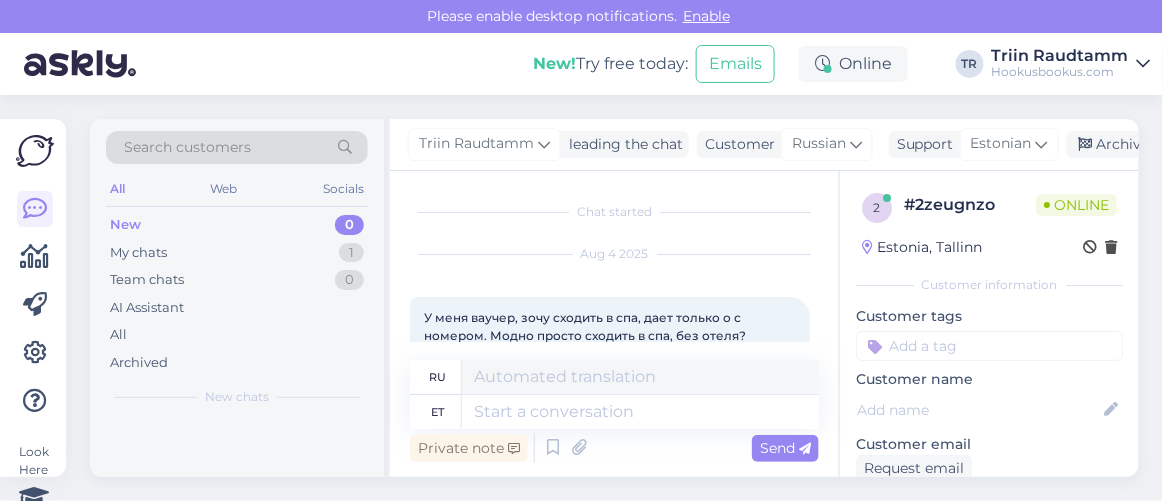 scroll, scrollTop: 80, scrollLeft: 0, axis: vertical 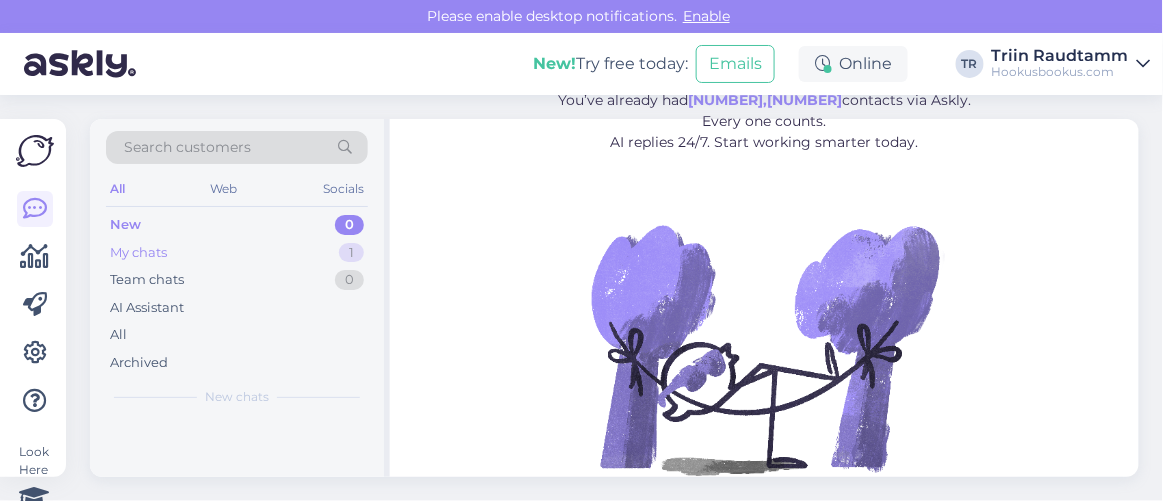 click on "My chats 1" at bounding box center [237, 253] 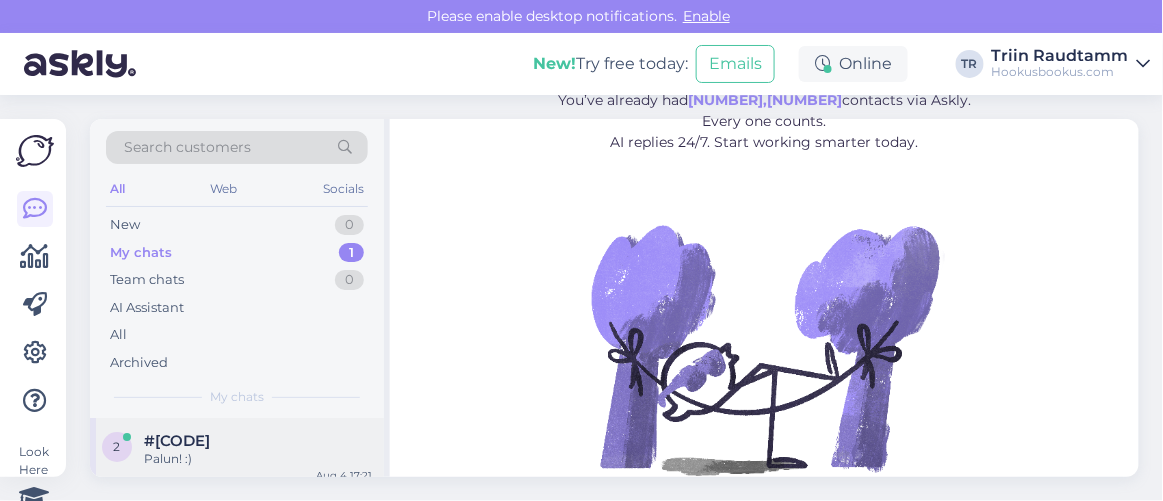 click on "#2zeugnzo" at bounding box center [258, 441] 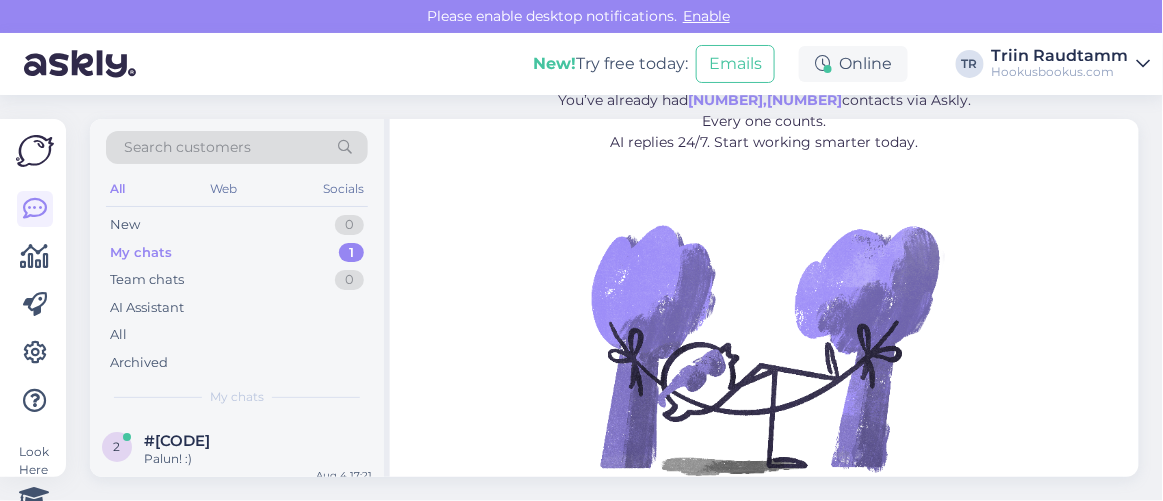 scroll, scrollTop: 80, scrollLeft: 0, axis: vertical 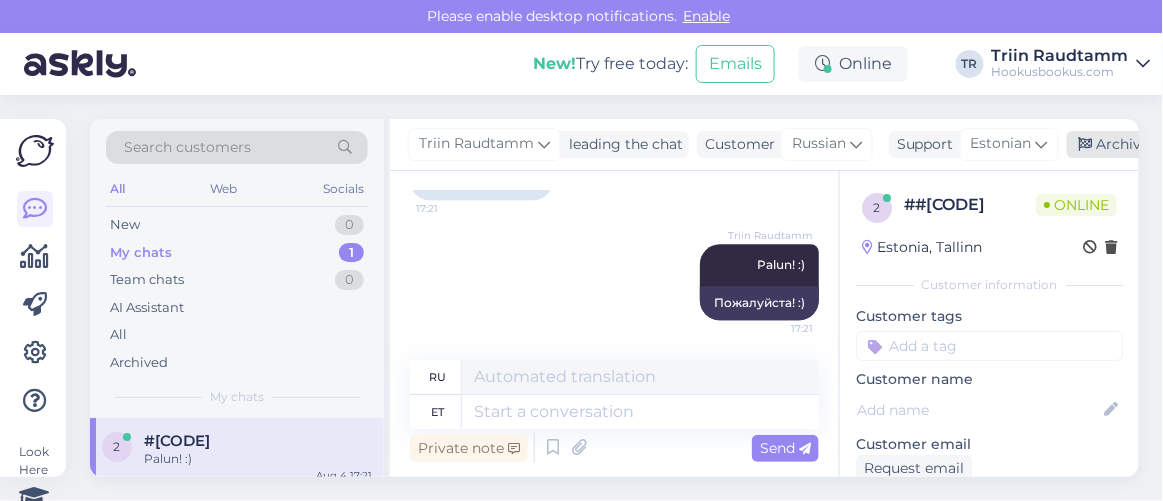 click on "Archive chat" at bounding box center [1130, 144] 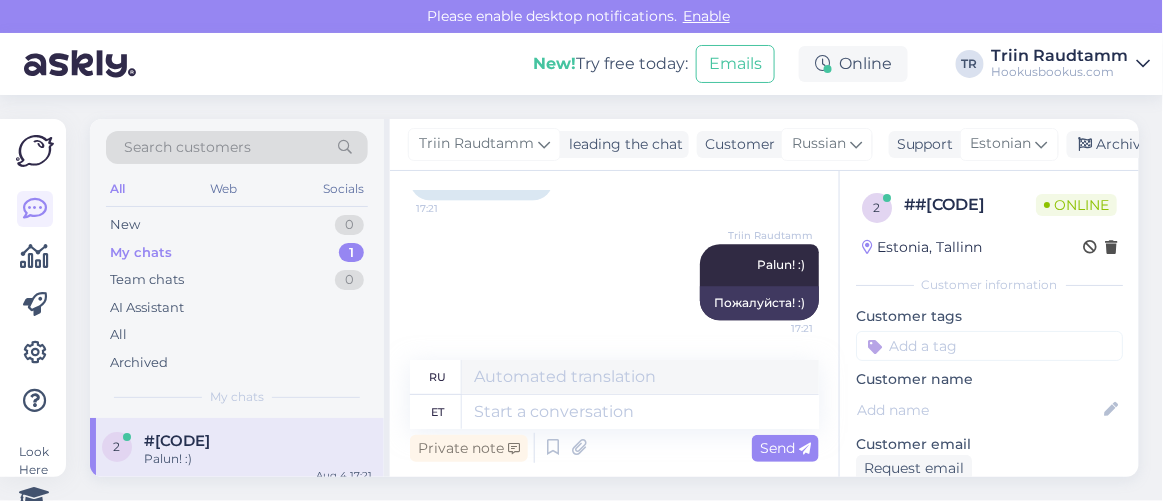 scroll, scrollTop: 3139, scrollLeft: 0, axis: vertical 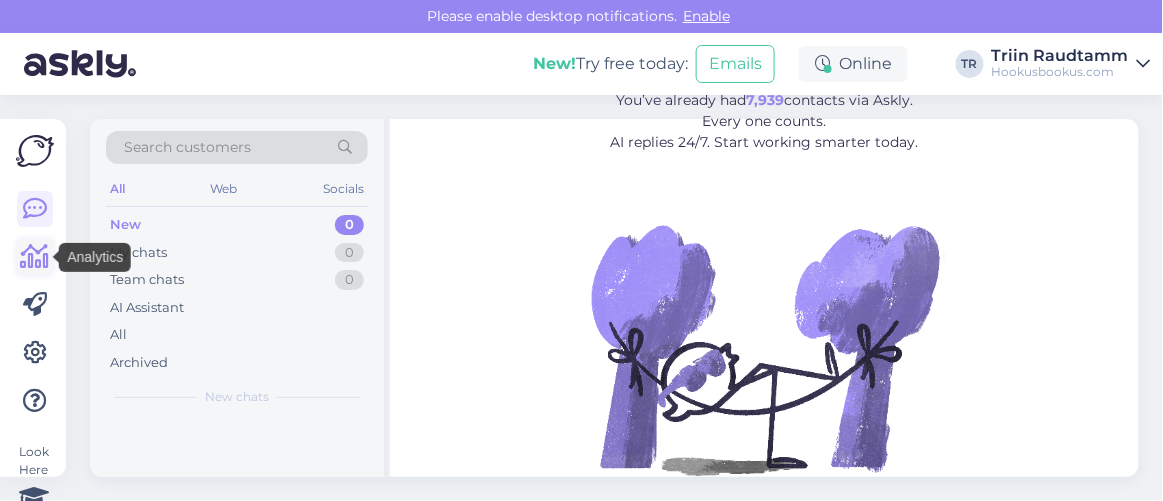 click at bounding box center (35, 257) 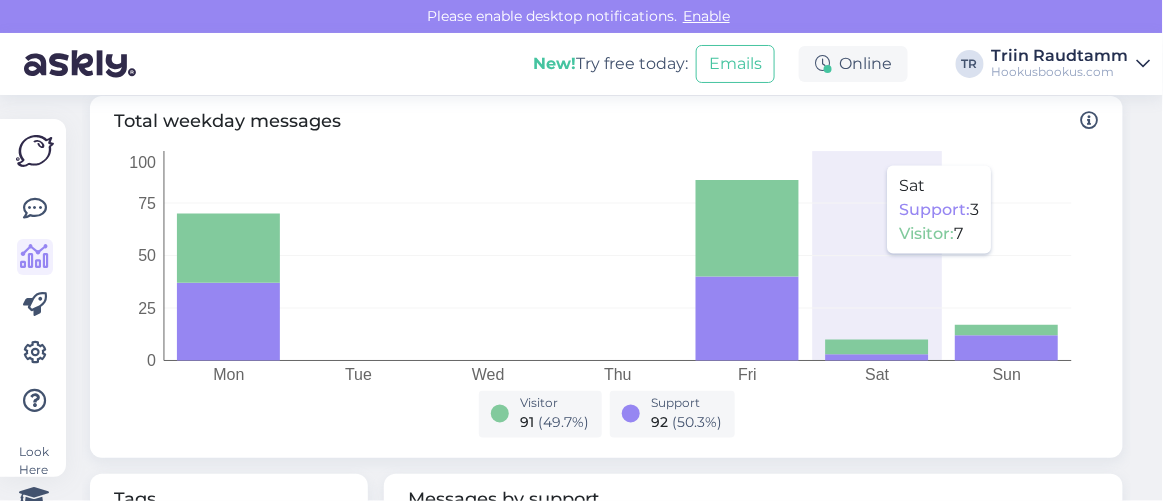 scroll, scrollTop: 818, scrollLeft: 0, axis: vertical 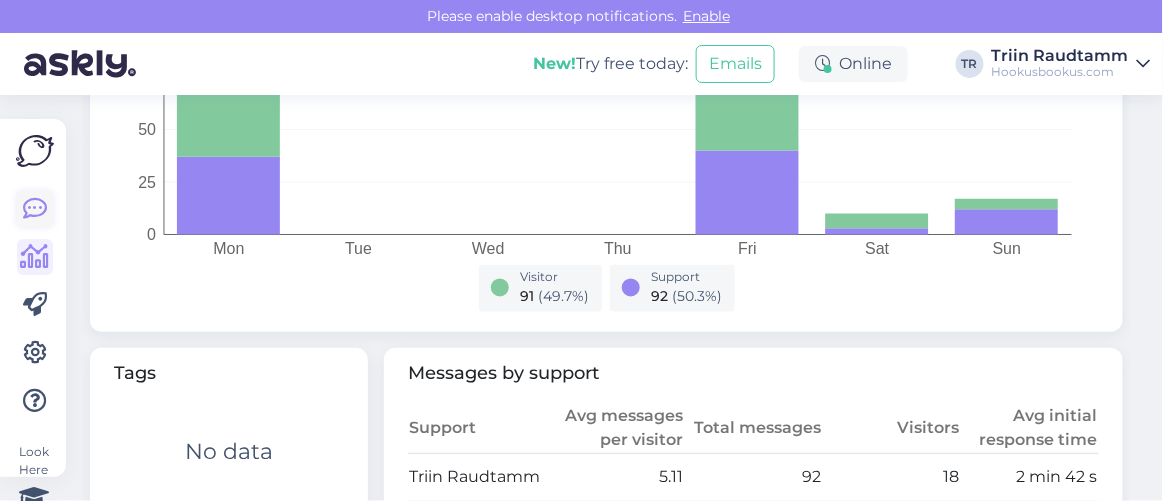 click at bounding box center [35, 209] 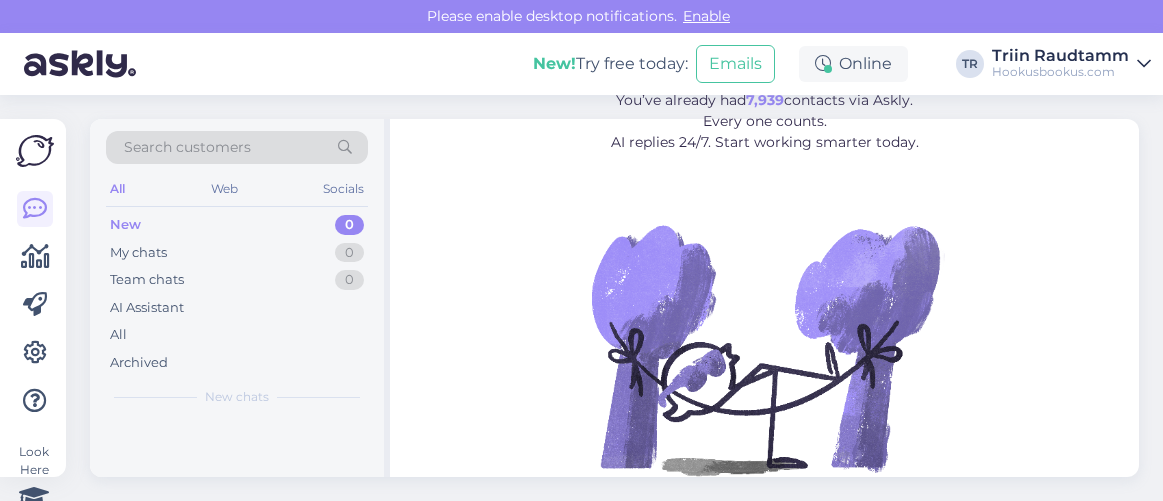 scroll, scrollTop: 0, scrollLeft: 0, axis: both 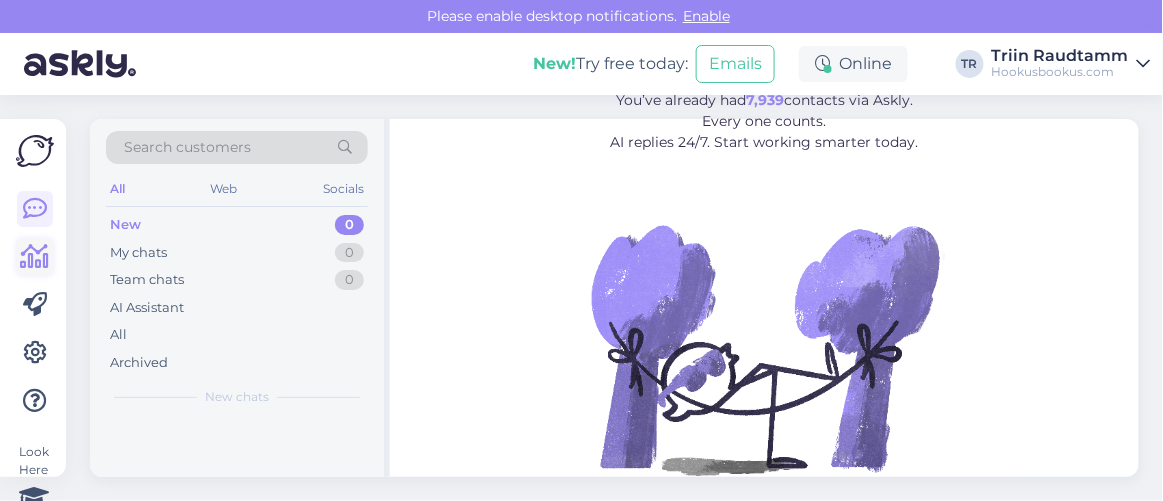 click at bounding box center (35, 257) 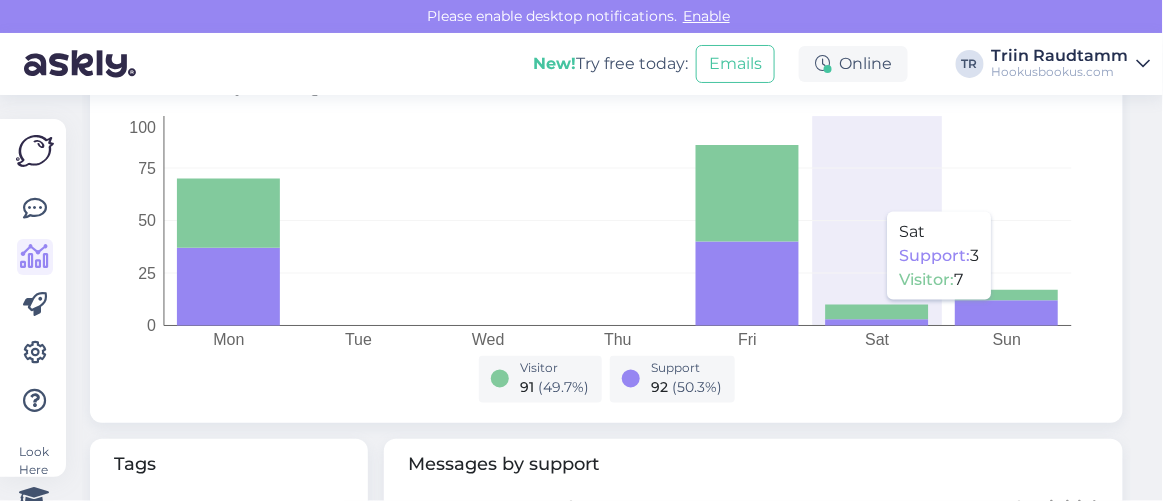 scroll, scrollTop: 999, scrollLeft: 0, axis: vertical 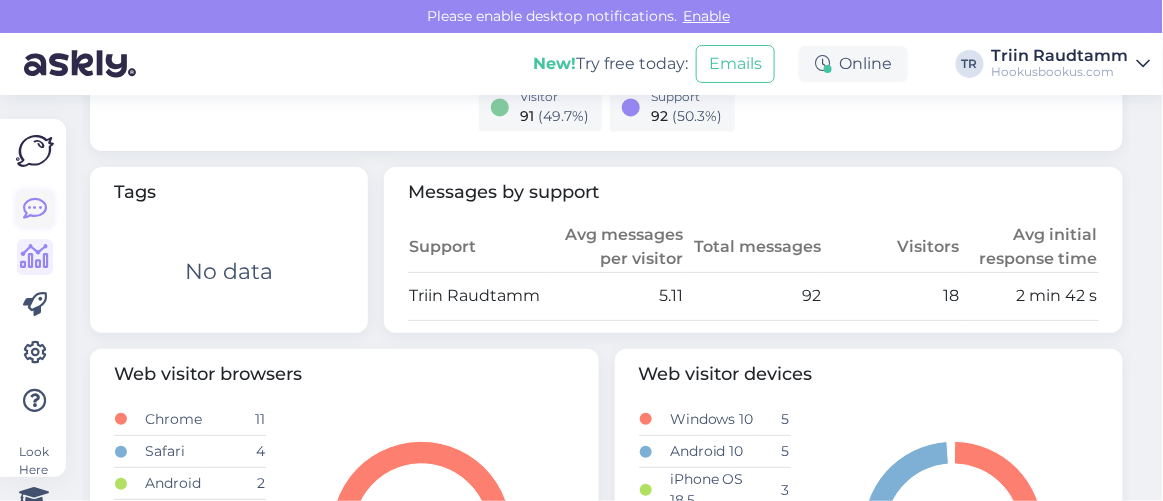 click at bounding box center (35, 209) 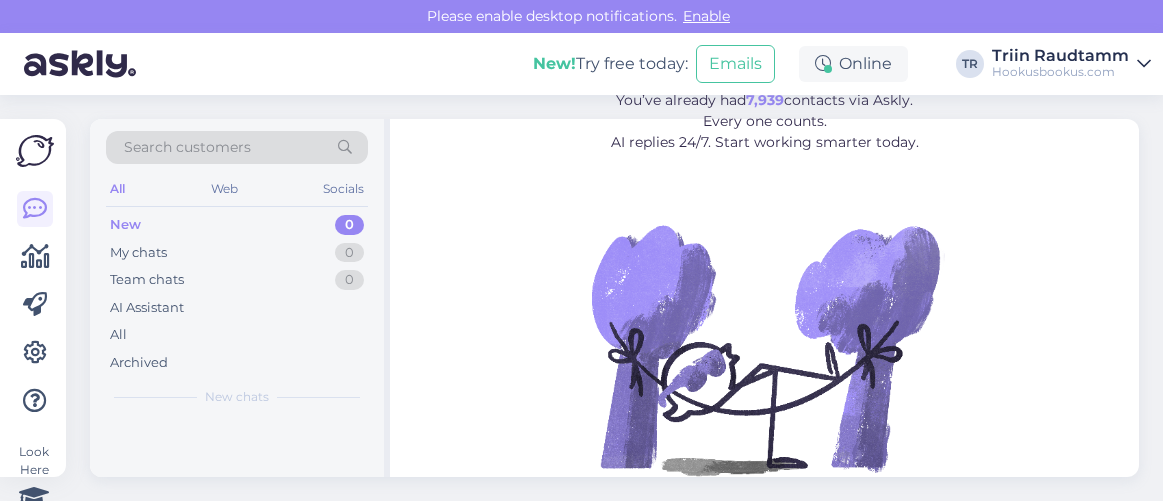 scroll, scrollTop: 0, scrollLeft: 0, axis: both 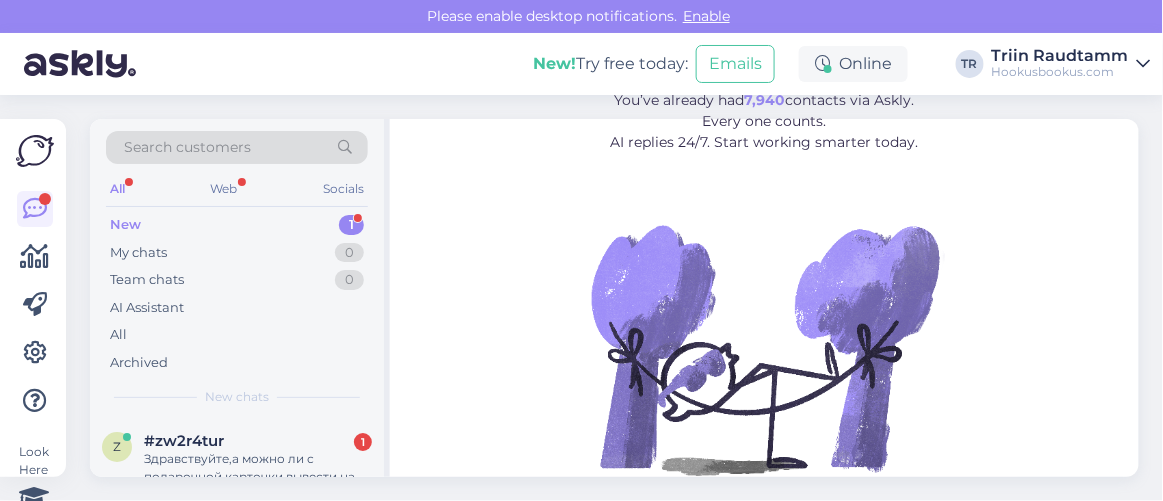 drag, startPoint x: 223, startPoint y: 440, endPoint x: 277, endPoint y: 426, distance: 55.7853 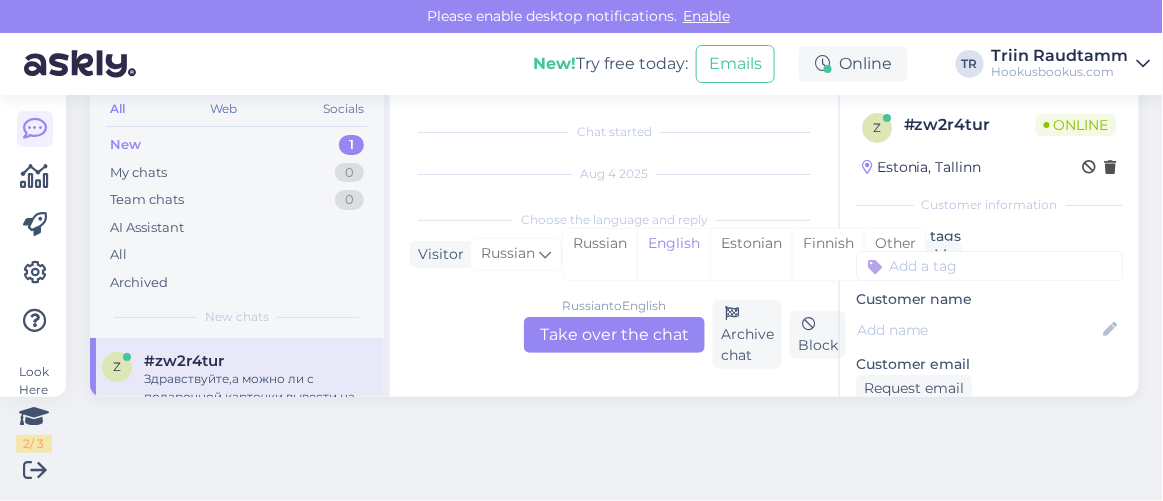 scroll, scrollTop: 41, scrollLeft: 0, axis: vertical 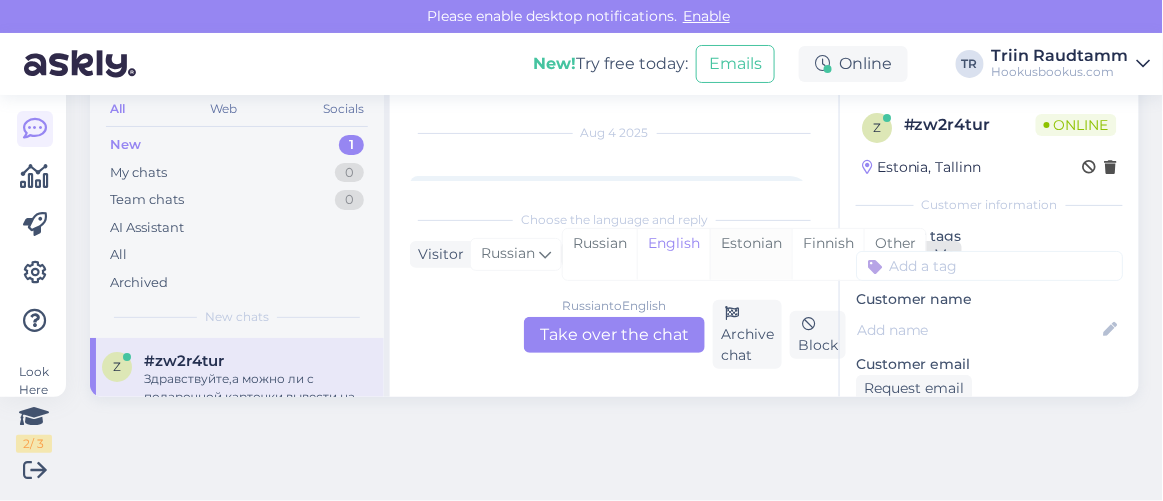 click on "Estonian" at bounding box center [751, 254] 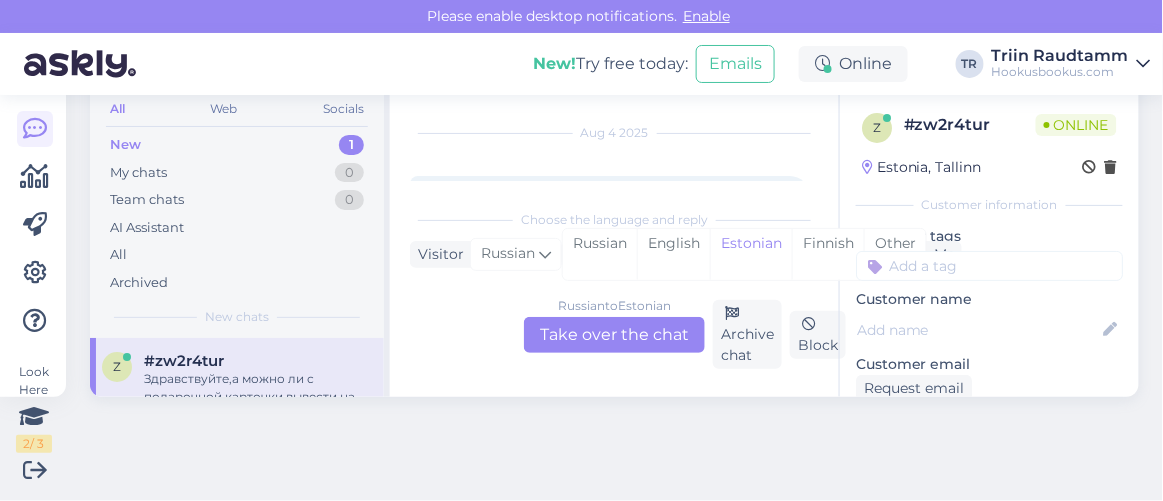 click on "Russian  to  Estonian Take over the chat" at bounding box center [614, 335] 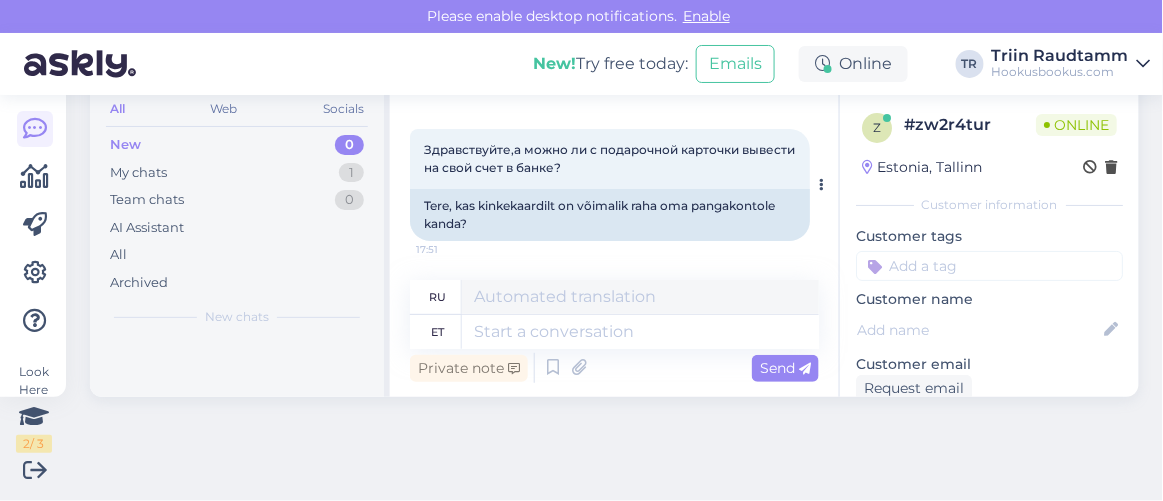 scroll, scrollTop: 0, scrollLeft: 0, axis: both 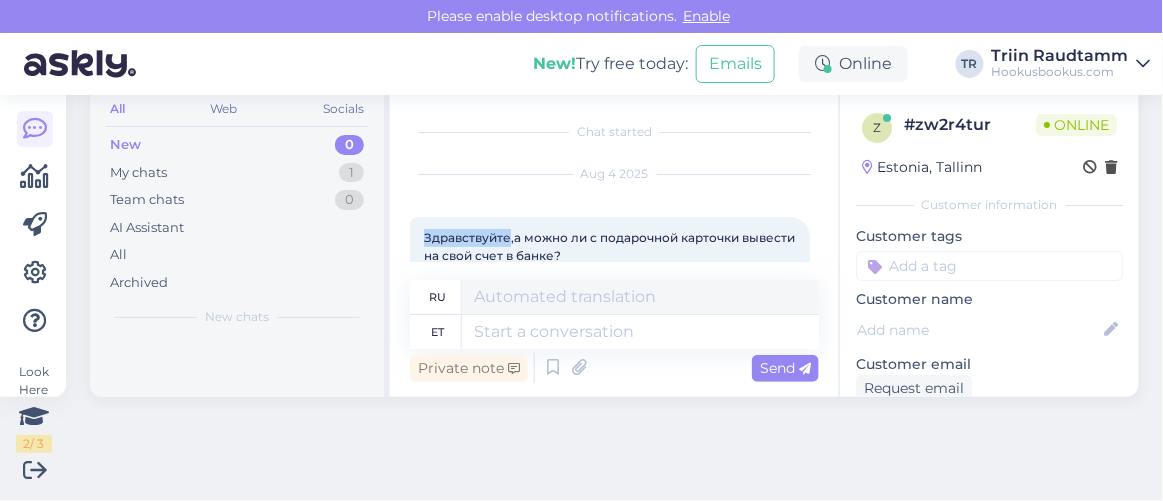 drag, startPoint x: 424, startPoint y: 236, endPoint x: 511, endPoint y: 235, distance: 87.005745 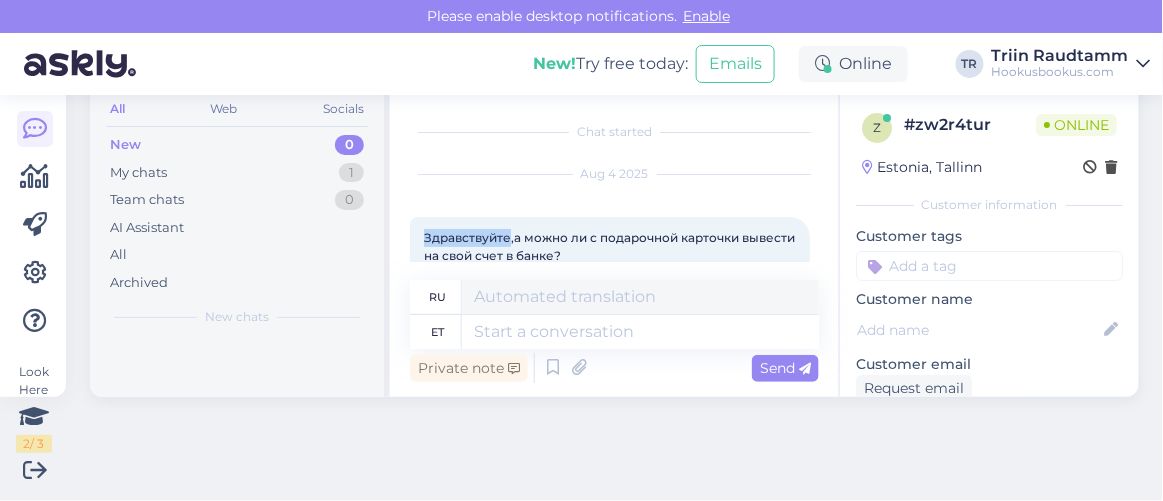 click on "Здравствуйте,а можно ли с подарочной карточки вывести на свой счет в банке?" at bounding box center [611, 246] 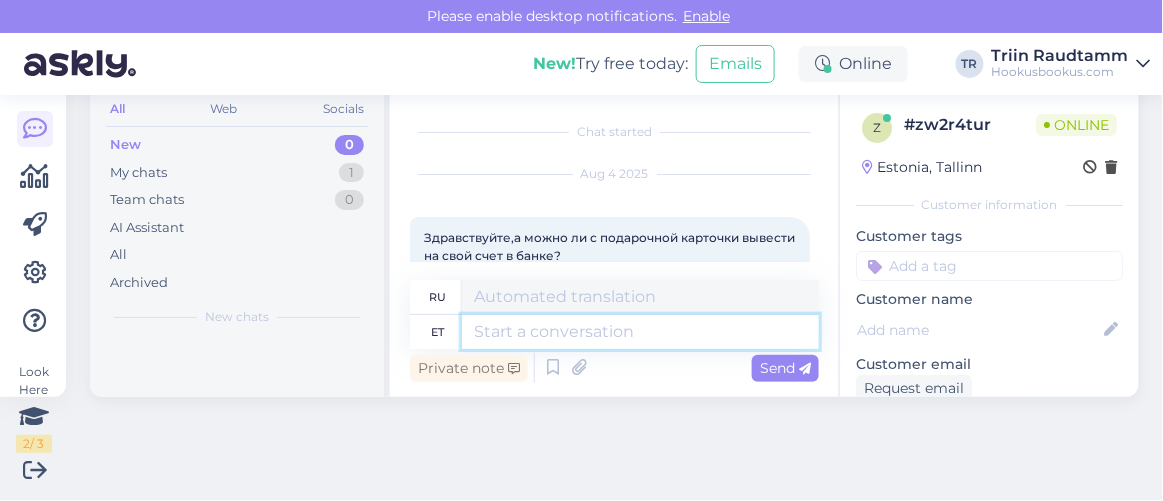 click at bounding box center [640, 332] 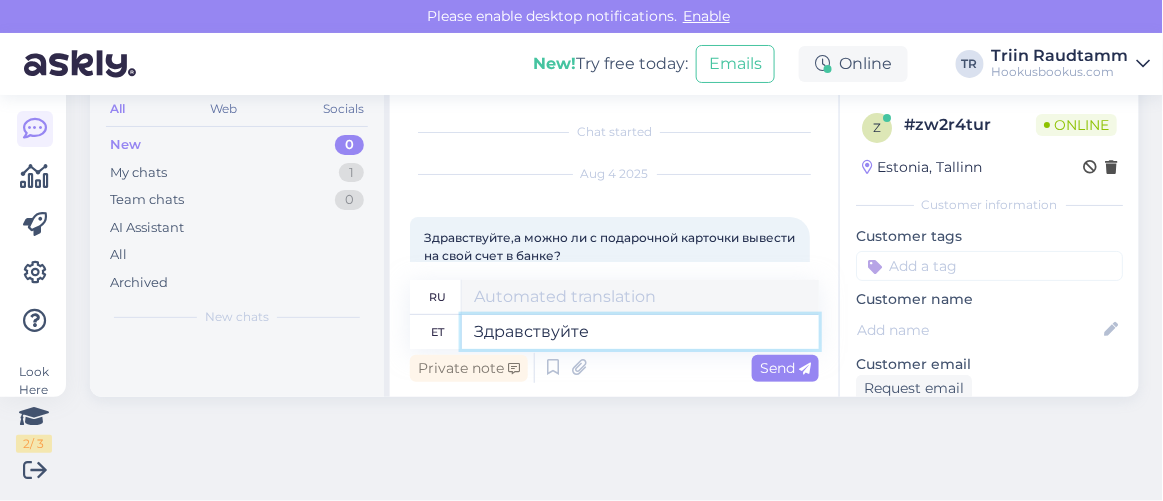 type on "Здравствуйте" 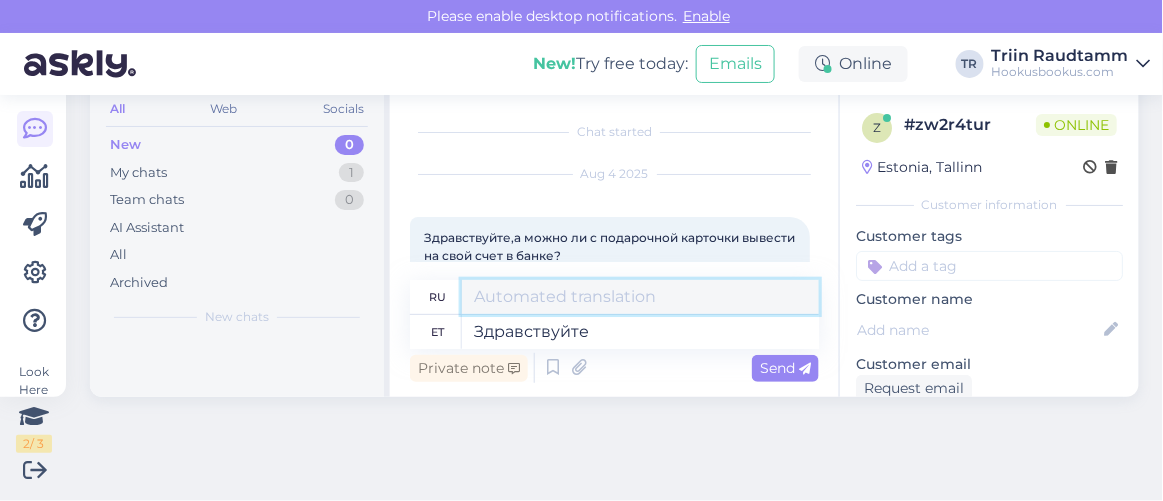 click at bounding box center (640, 297) 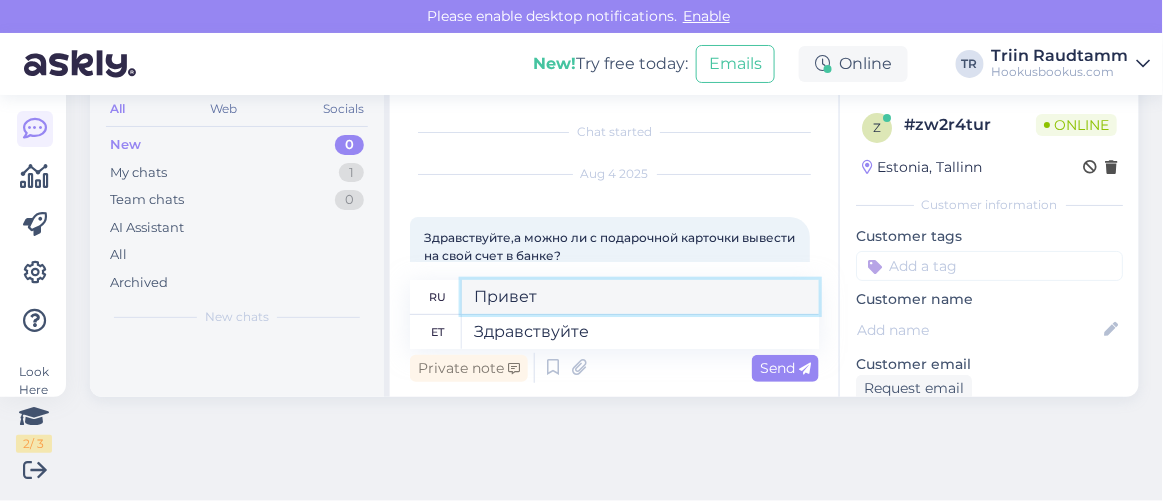 drag, startPoint x: 403, startPoint y: 297, endPoint x: 335, endPoint y: 297, distance: 68 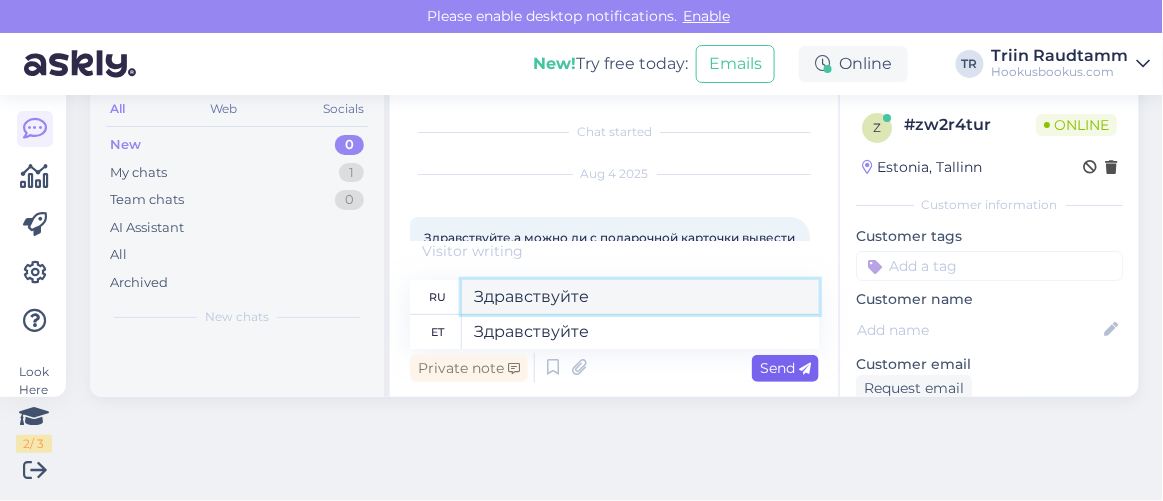 type on "Здравствуйте" 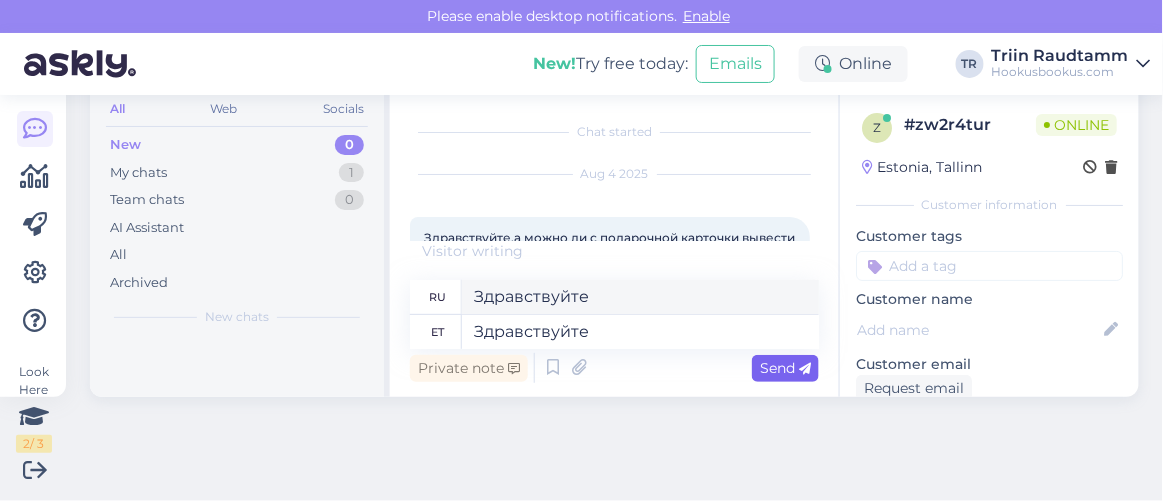 click on "Send" at bounding box center [785, 368] 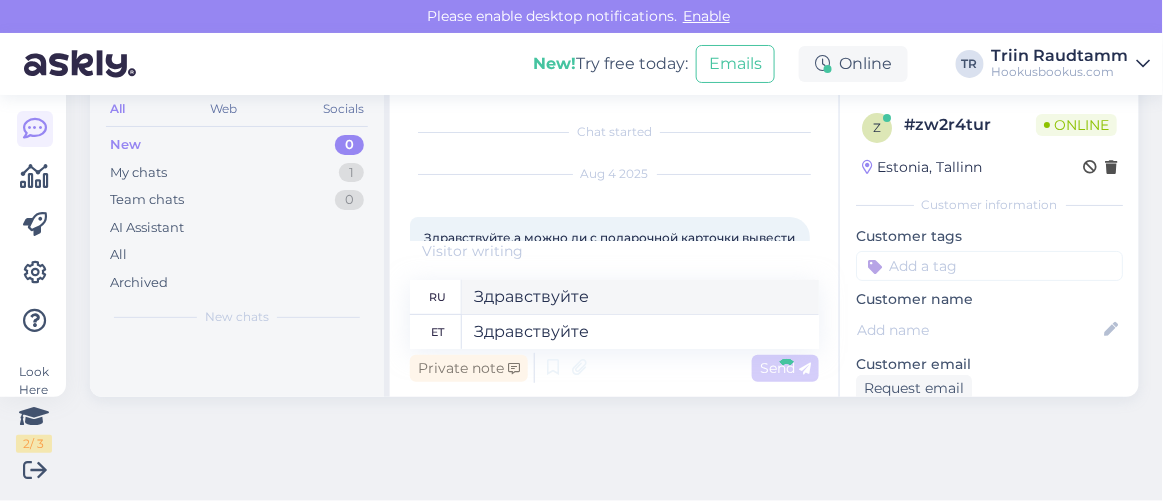 type 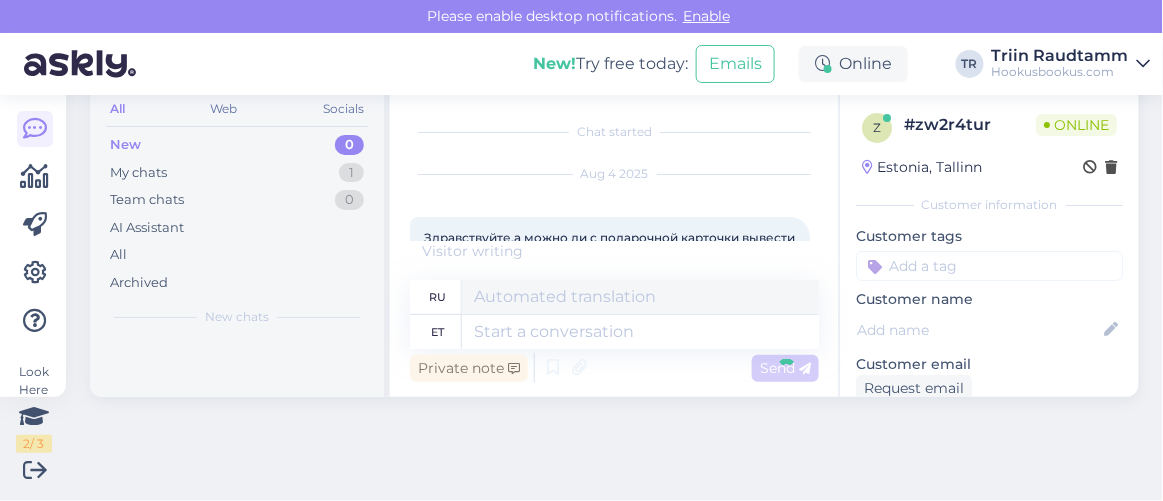 scroll, scrollTop: 208, scrollLeft: 0, axis: vertical 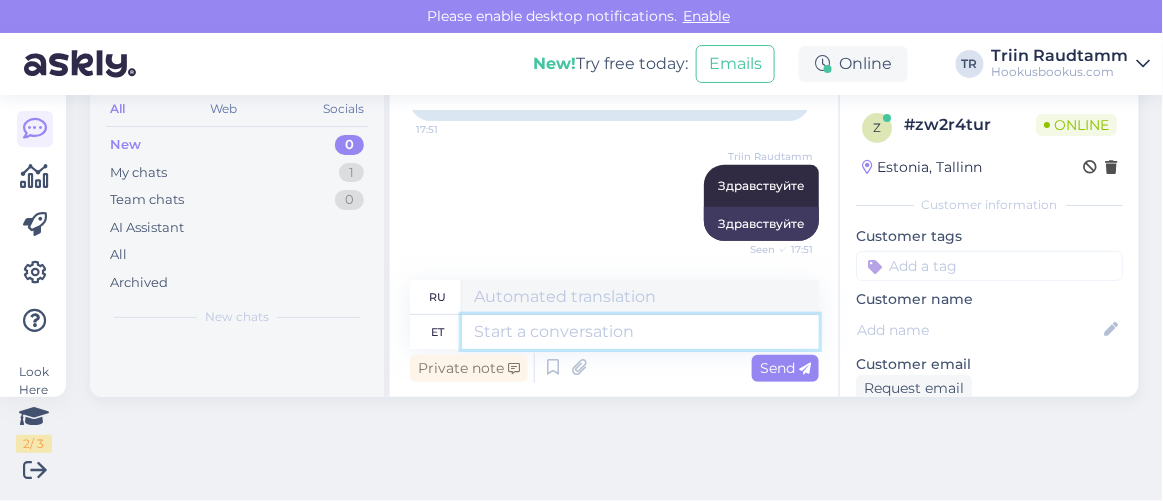 click at bounding box center (640, 332) 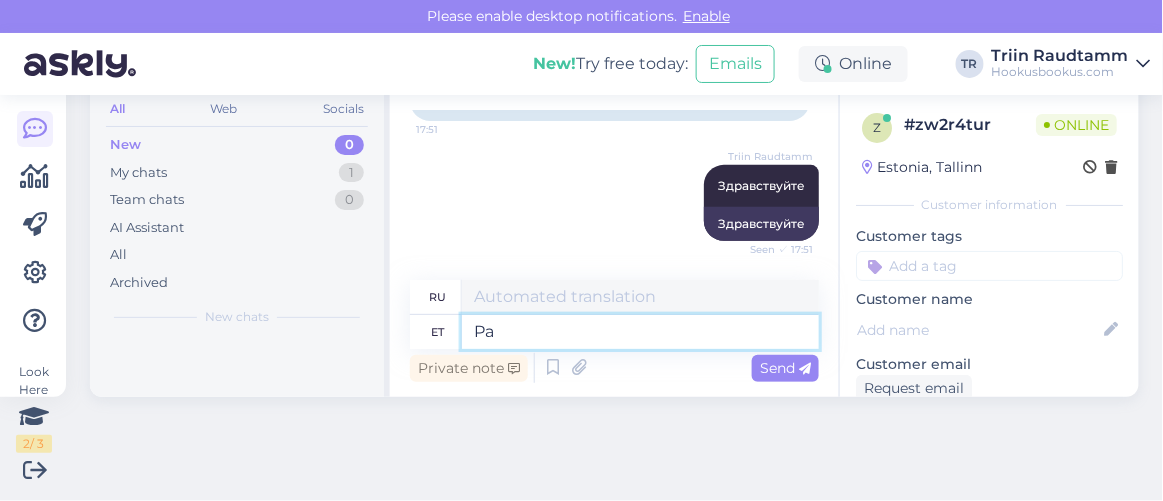 type on "P" 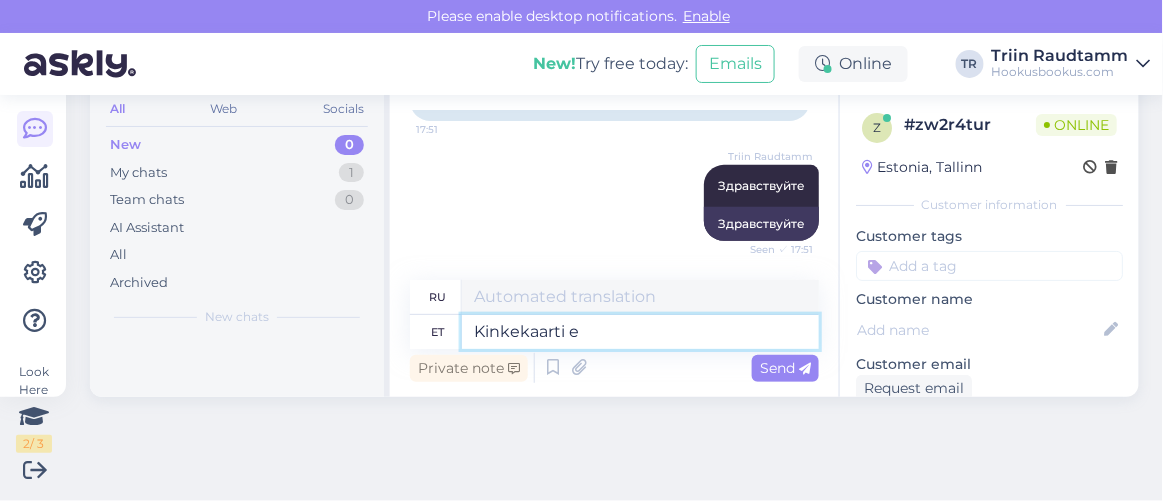 type on "Kinkekaarti ei" 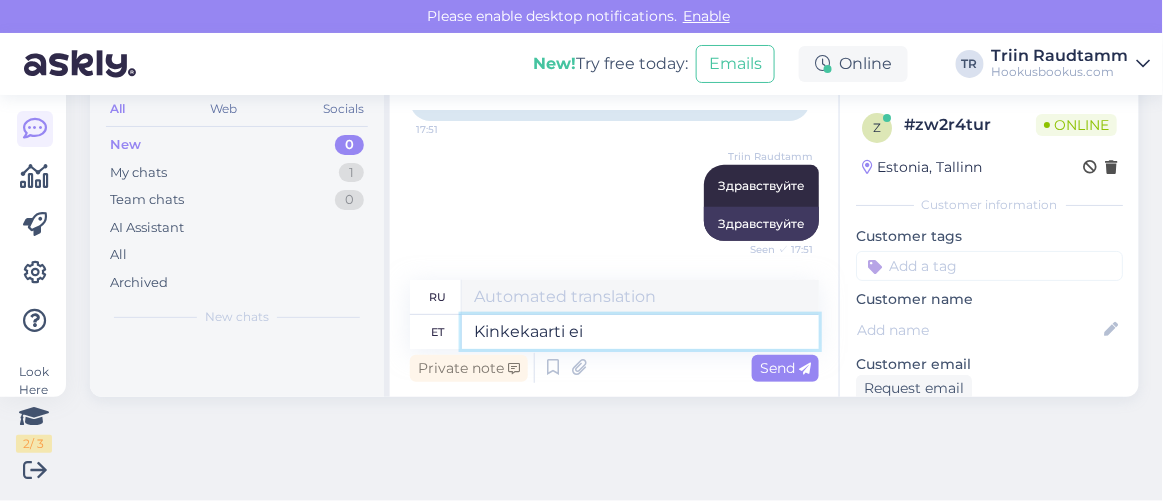 type on "Подарочная карта" 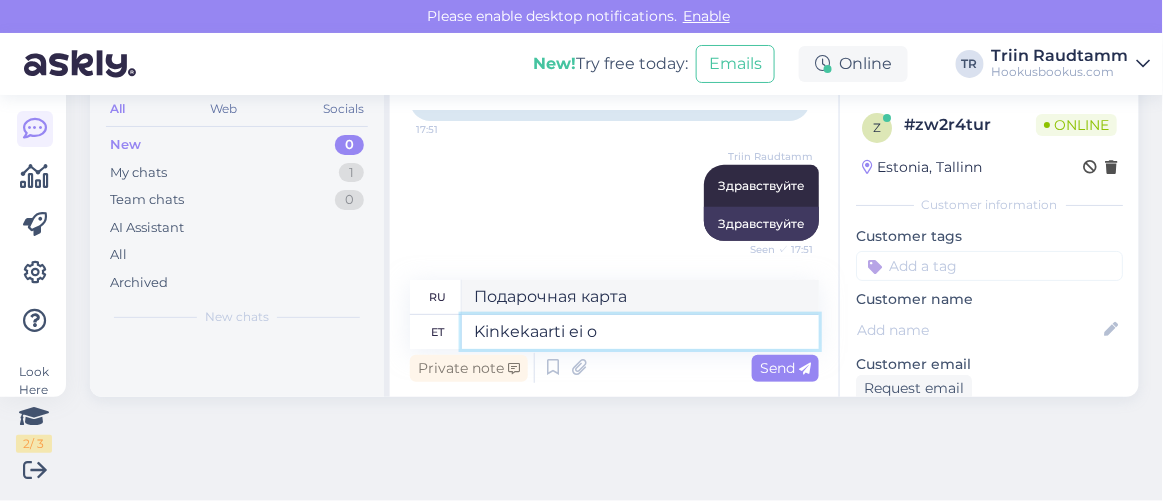 type on "Kinkekaarti ei ol" 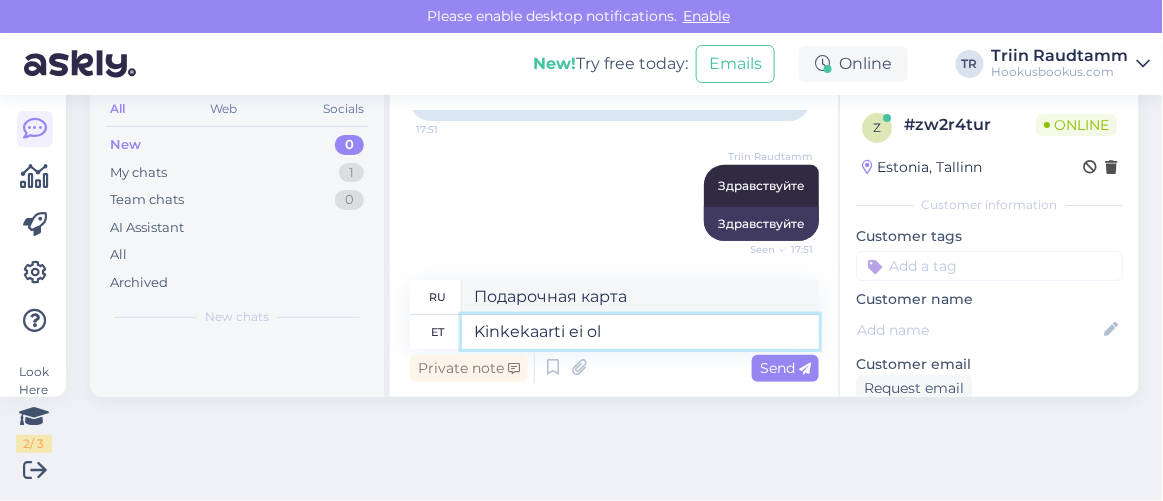 type on "Нет подарочной карты" 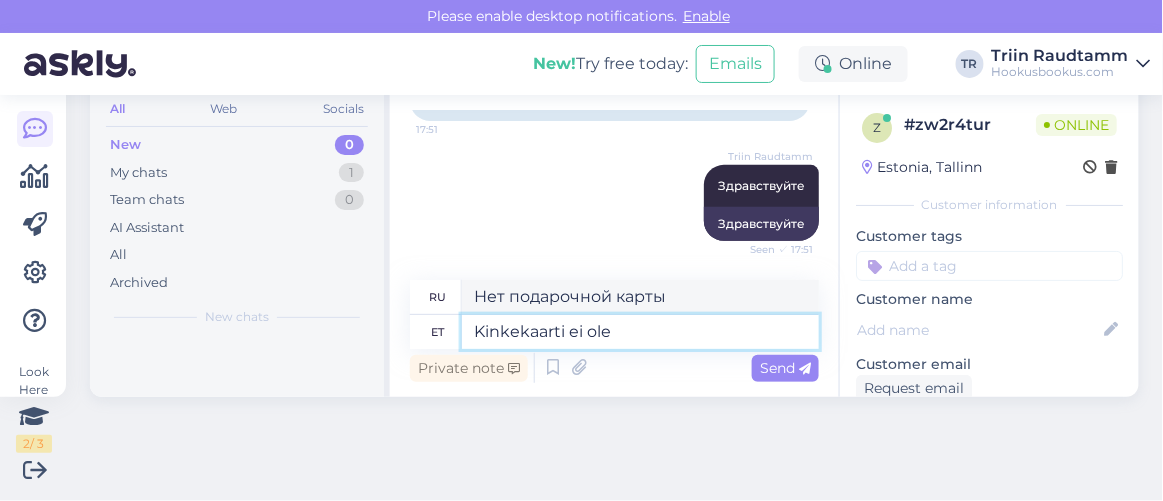 type on "Kinkekaarti ei ole" 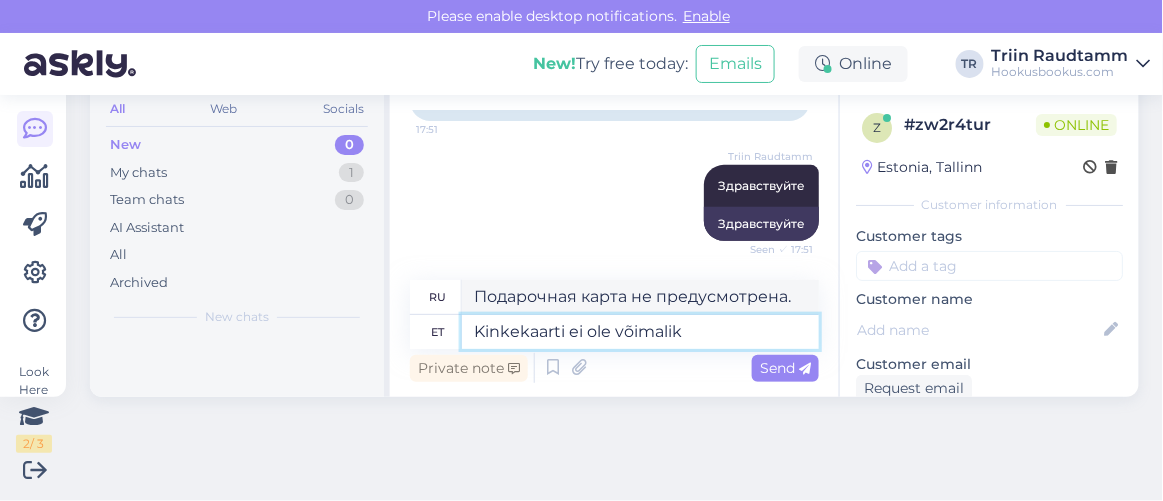 type on "Kinkekaarti ei ole võimalik" 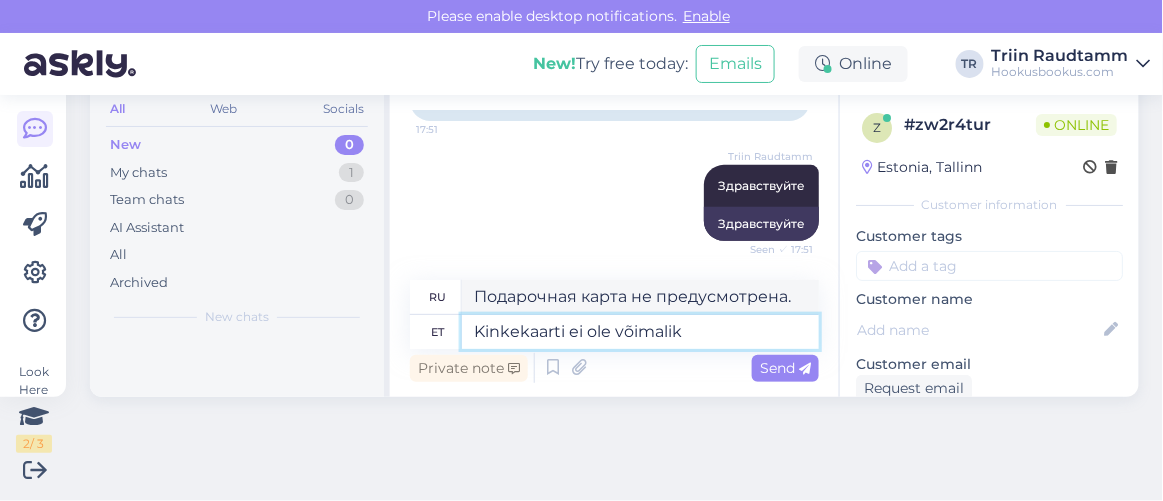 type on "Подарочные карты не предоставляются." 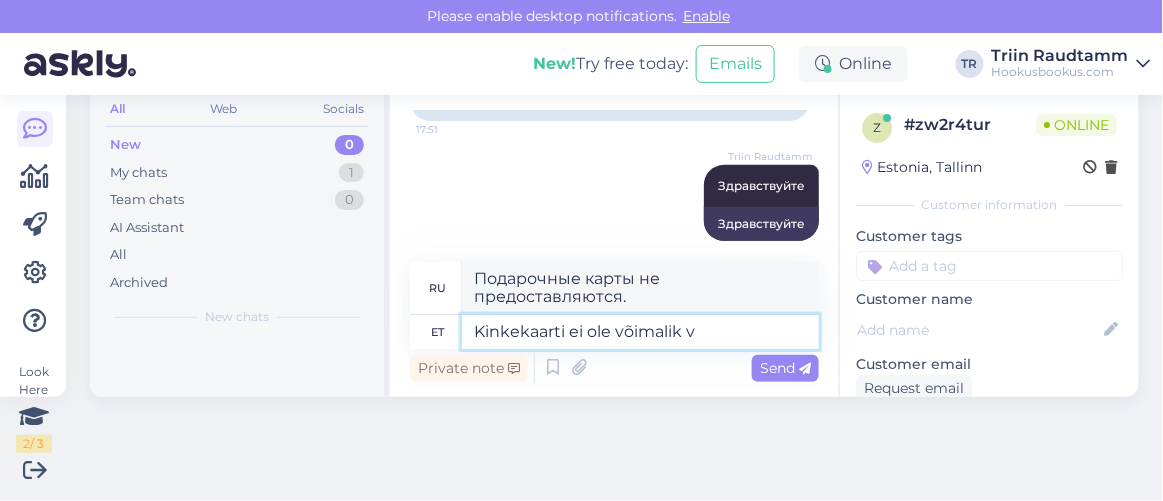 scroll, scrollTop: 226, scrollLeft: 0, axis: vertical 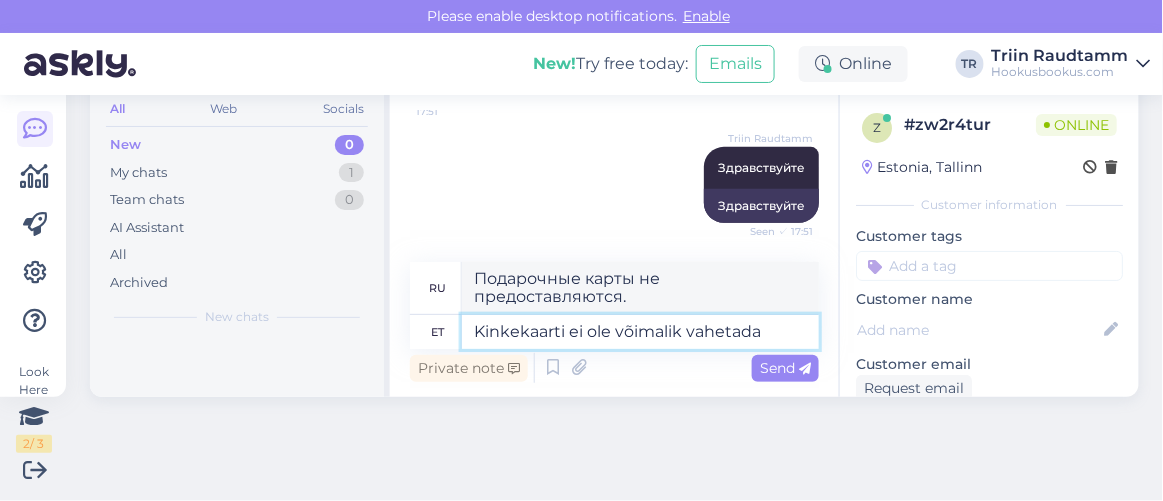 type on "Kinkekaarti ei ole võimalik vahetada r" 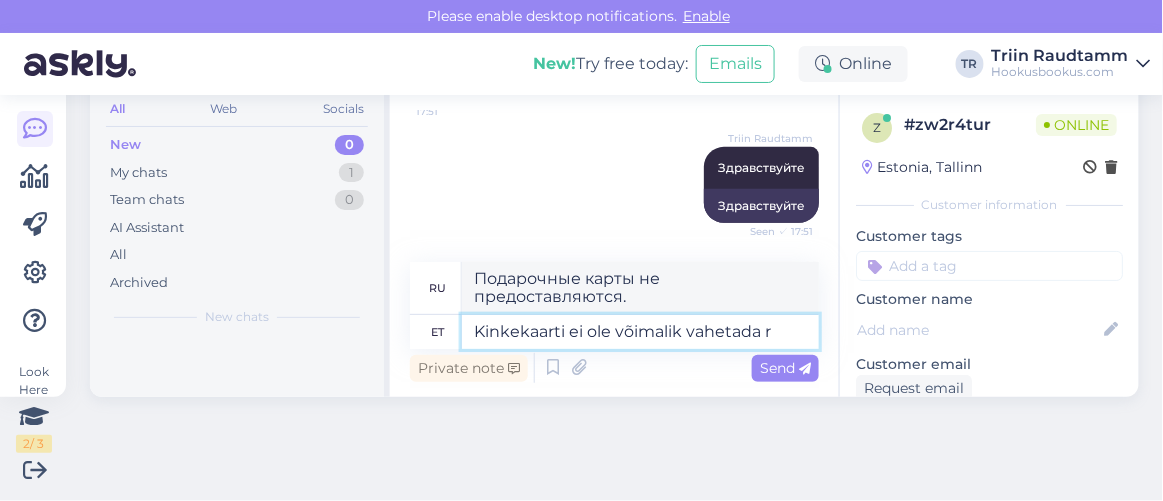 type on "Подарочные карты обмену не подлежат." 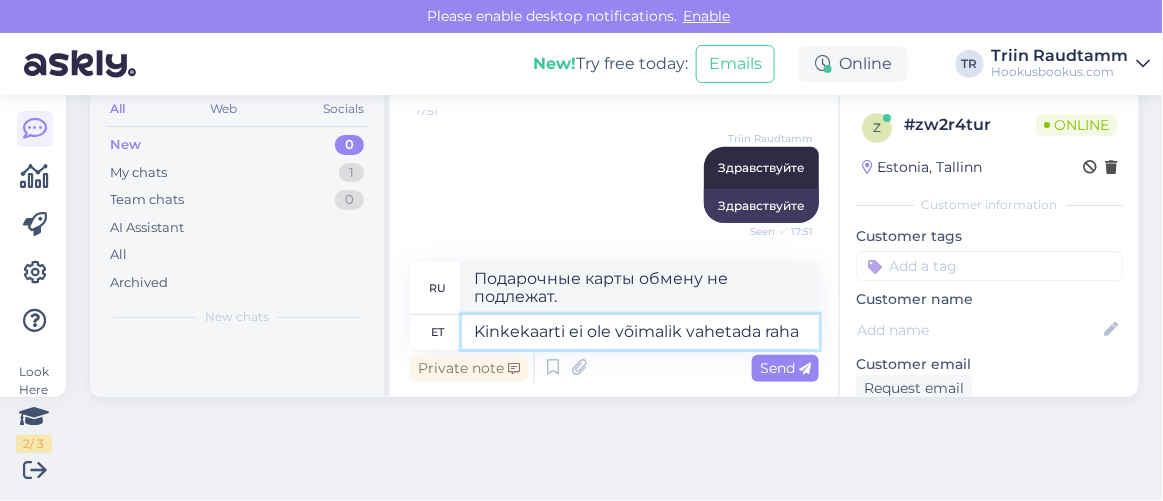 scroll, scrollTop: 229, scrollLeft: 0, axis: vertical 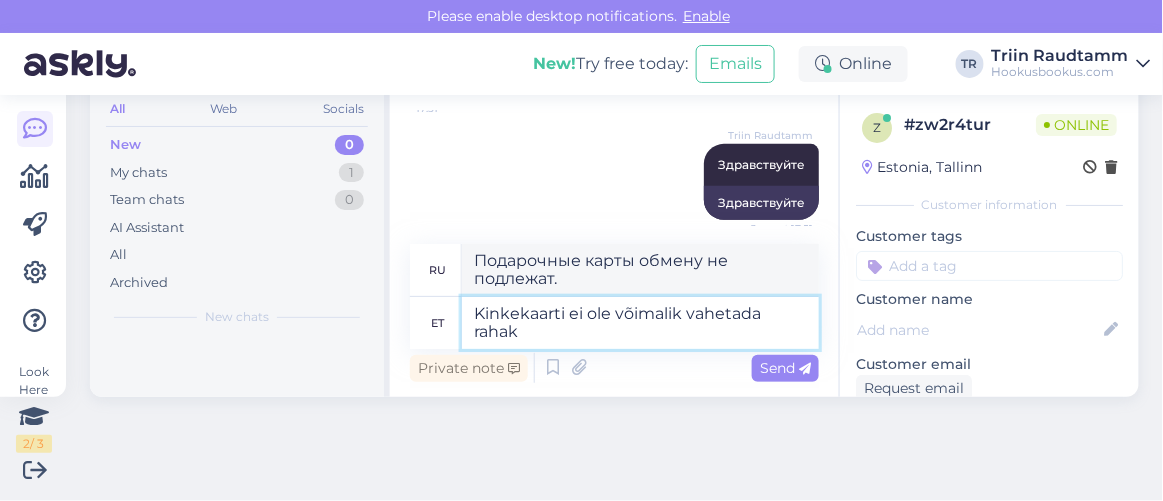 type on "Kinkekaarti ei ole võimalik vahetada rahaks" 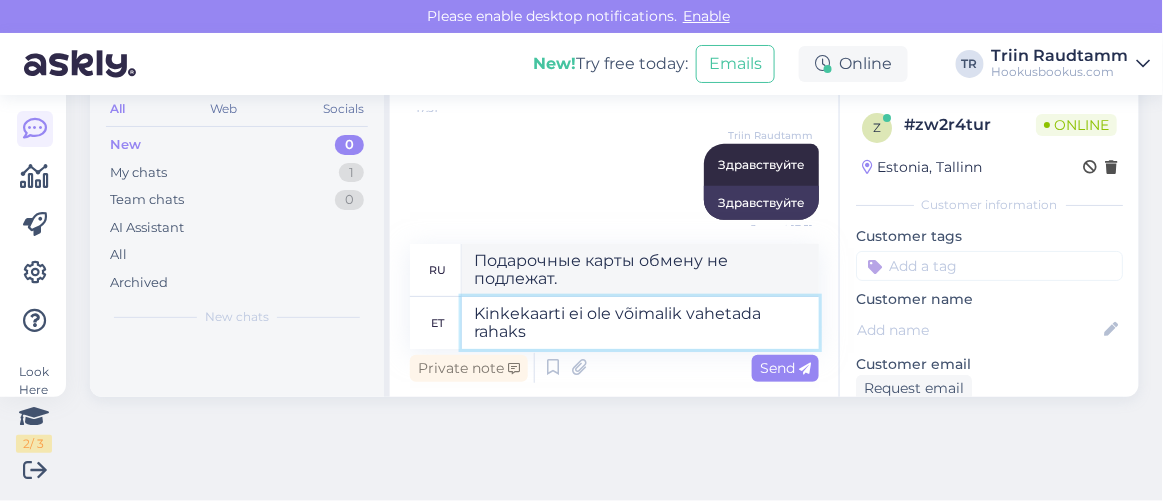 type on "Подарочные карты не подлежат обмену на наличные деньги." 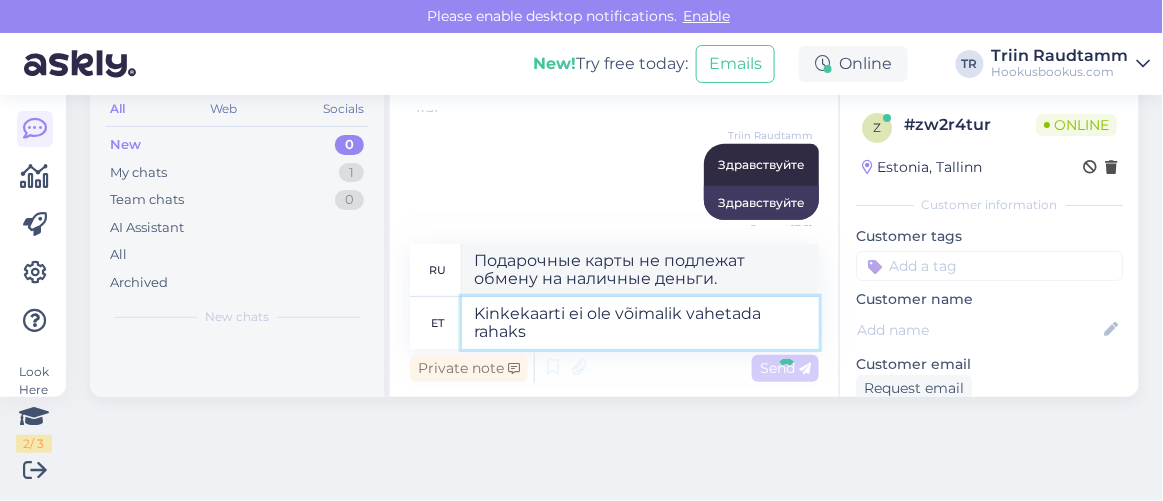 type 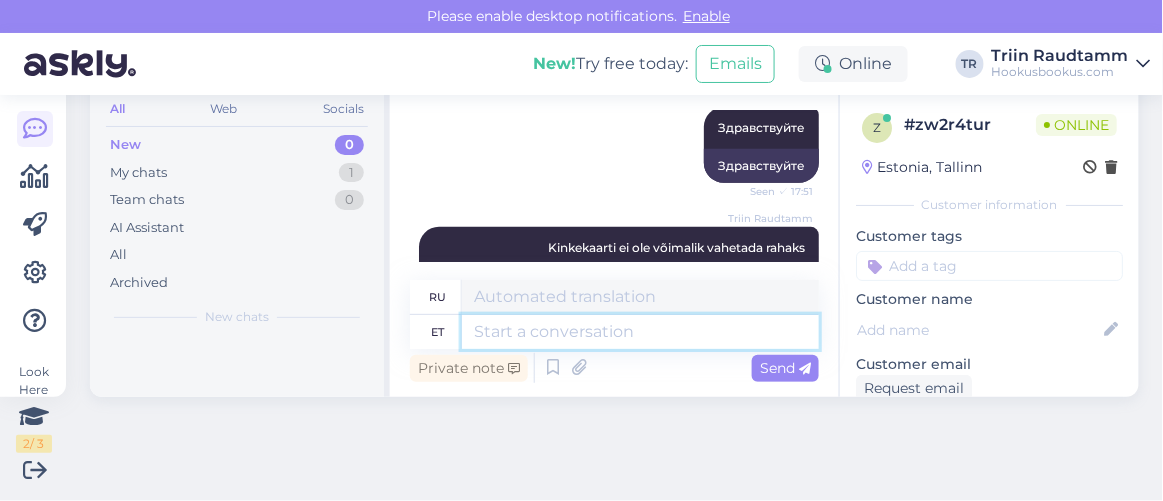 scroll, scrollTop: 346, scrollLeft: 0, axis: vertical 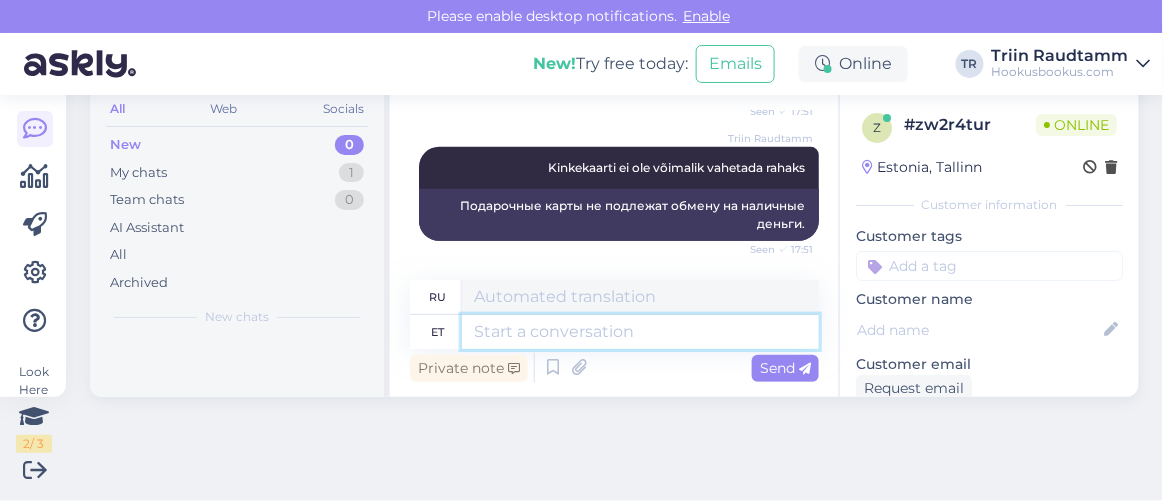 click at bounding box center [640, 332] 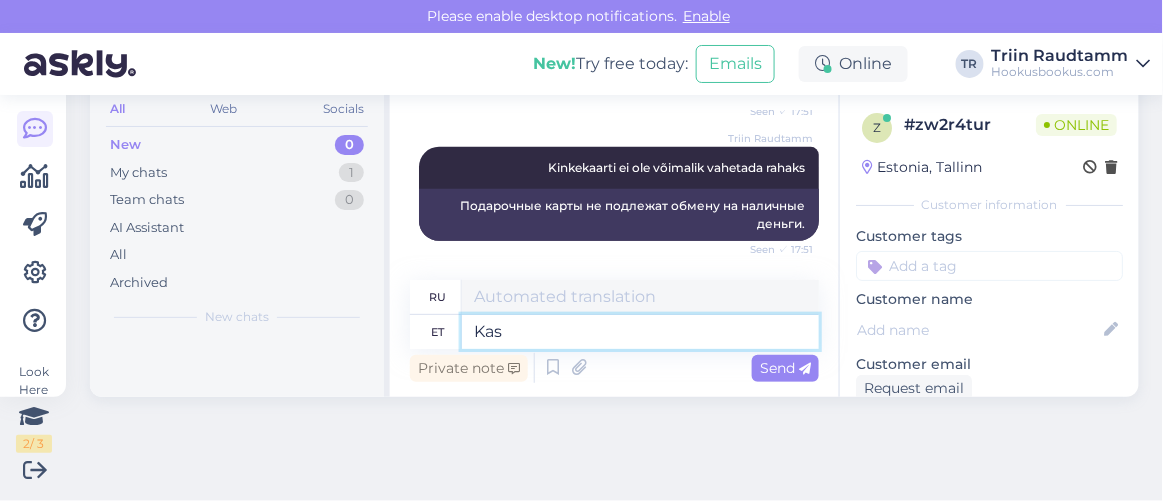 type on "Kas s" 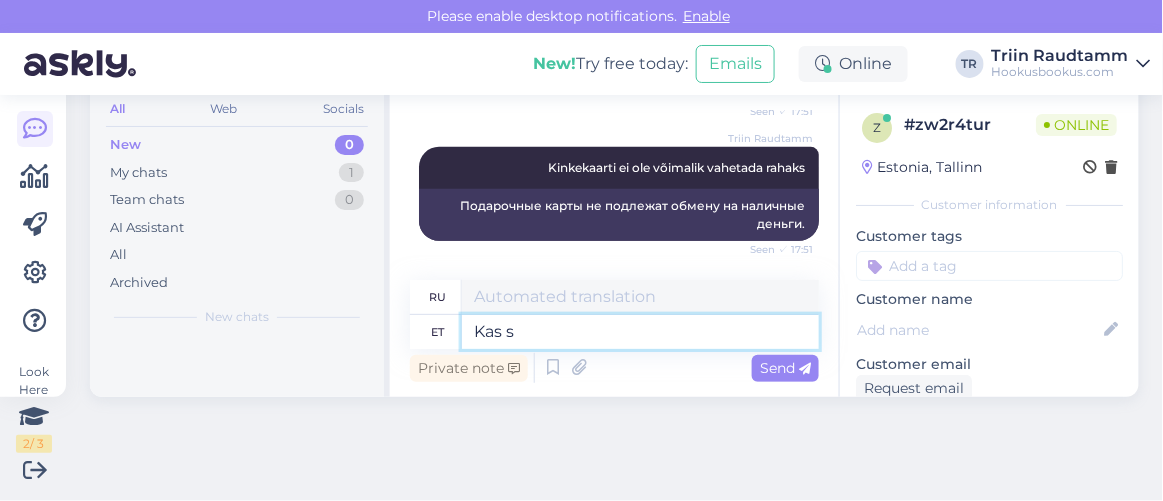 type on "Является" 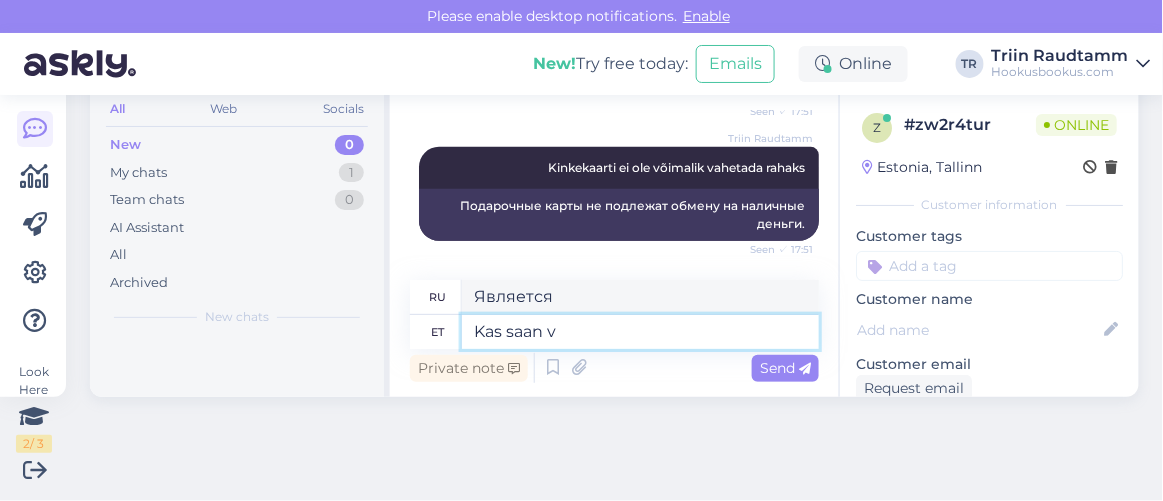 type on "Kas saan ve" 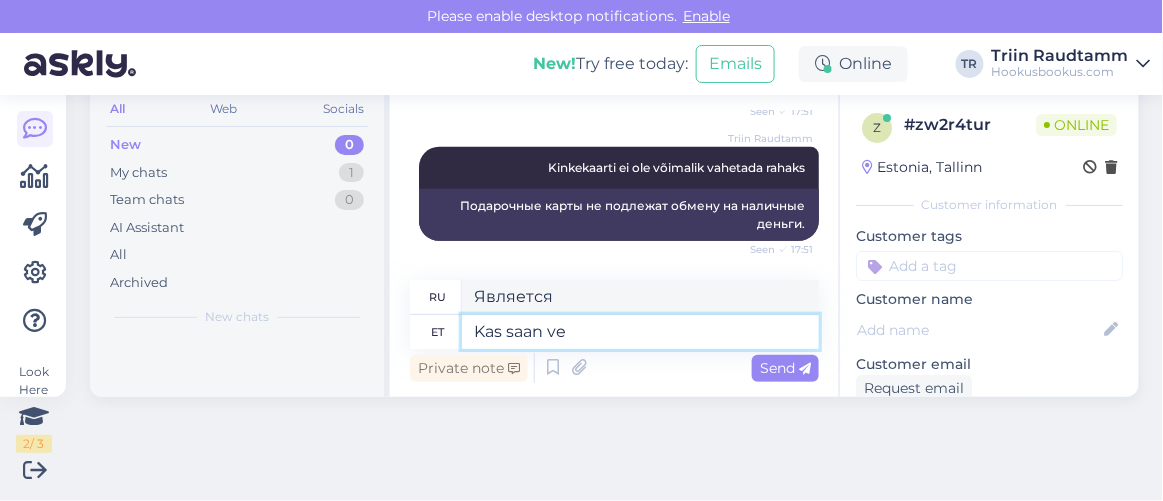 type on "Могу ли я" 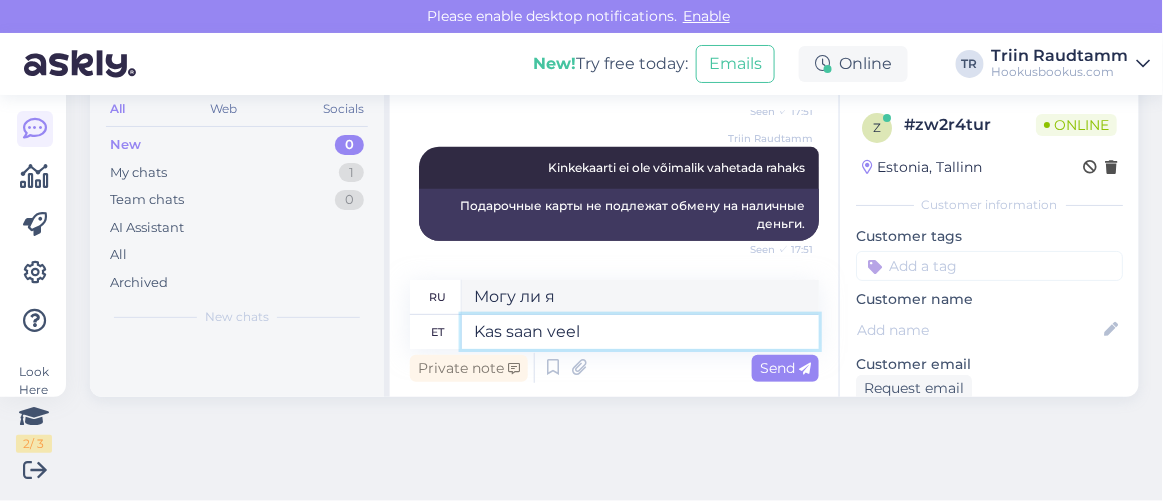 type on "Kas saan veel a" 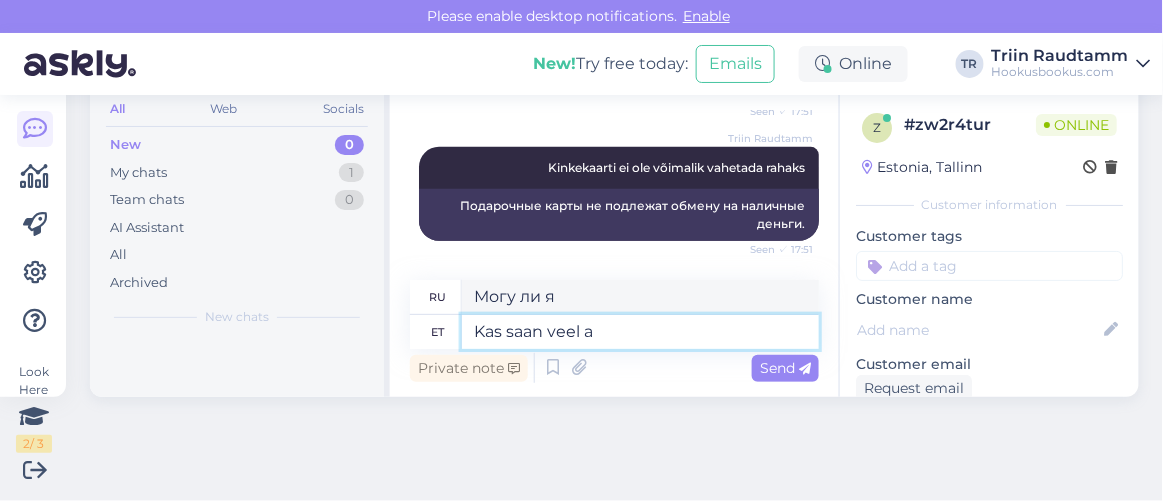 type on "Можно мне еще?" 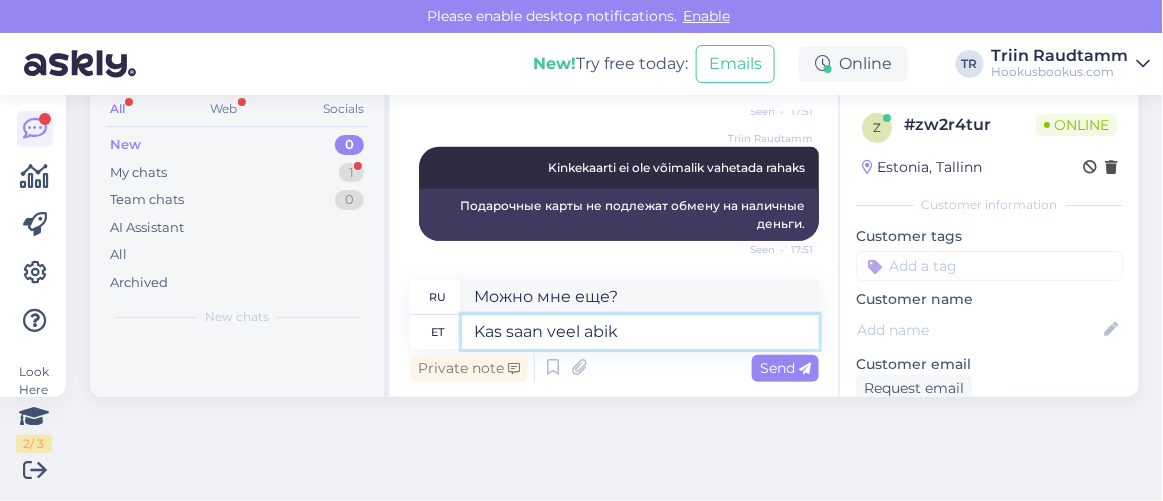 scroll, scrollTop: 466, scrollLeft: 0, axis: vertical 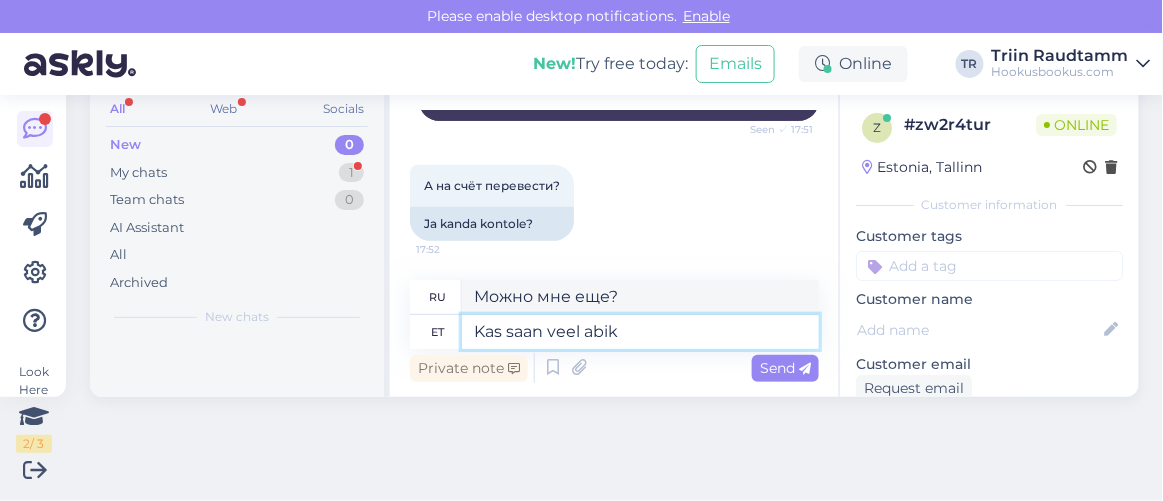 type on "Kas saan veel abiks" 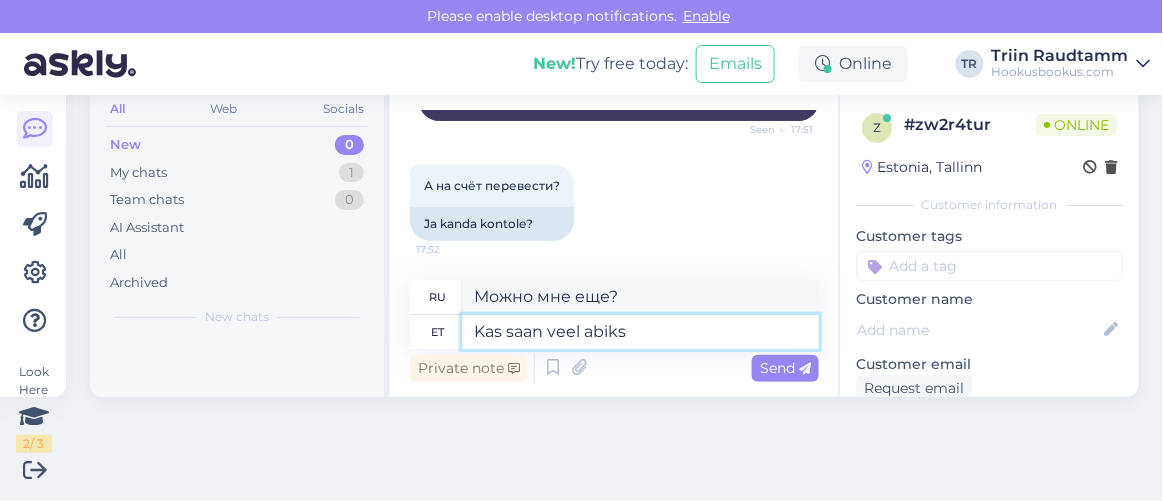 type on "Могу ли я еще помочь?" 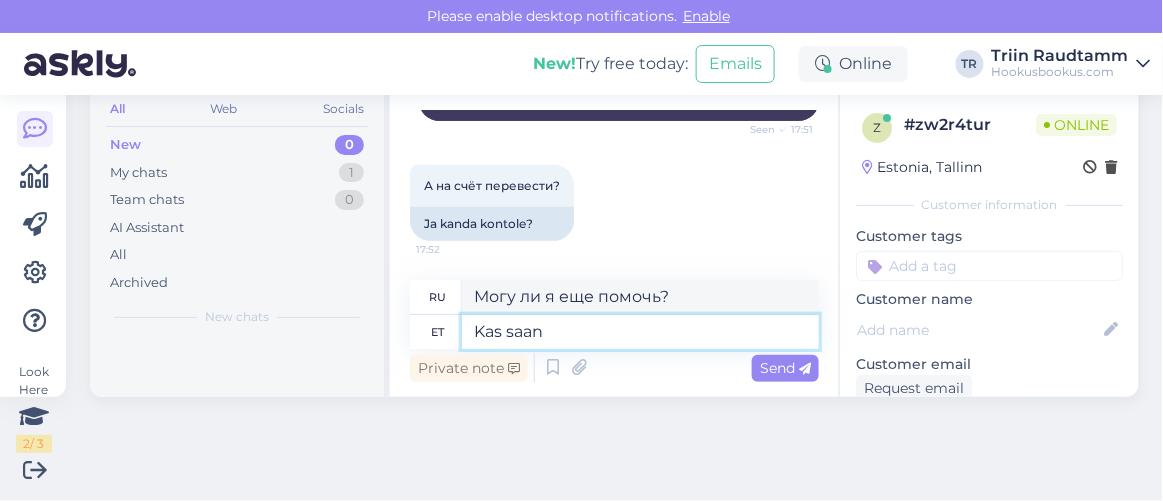 type on "Kas saan" 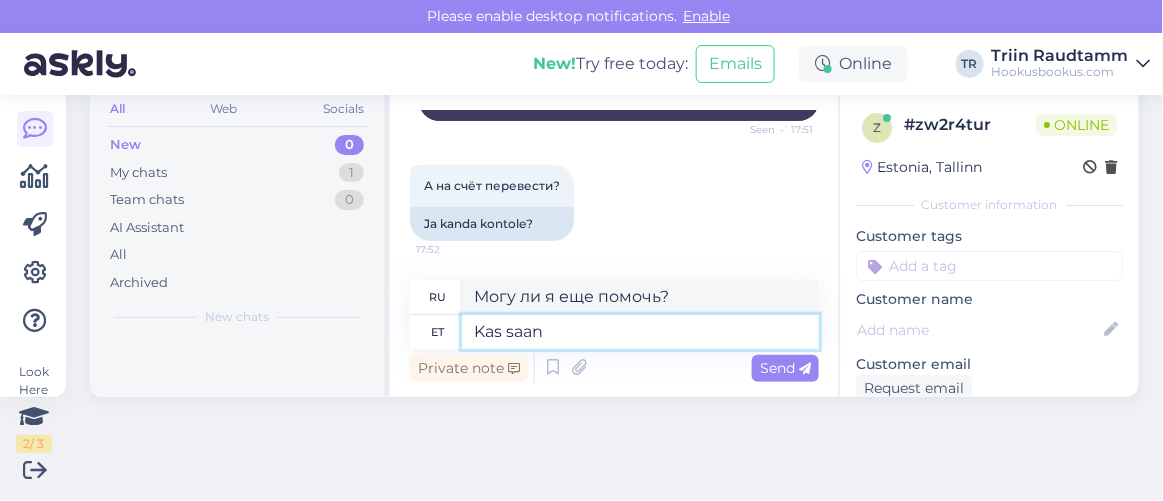 type on "Можно мне еще?" 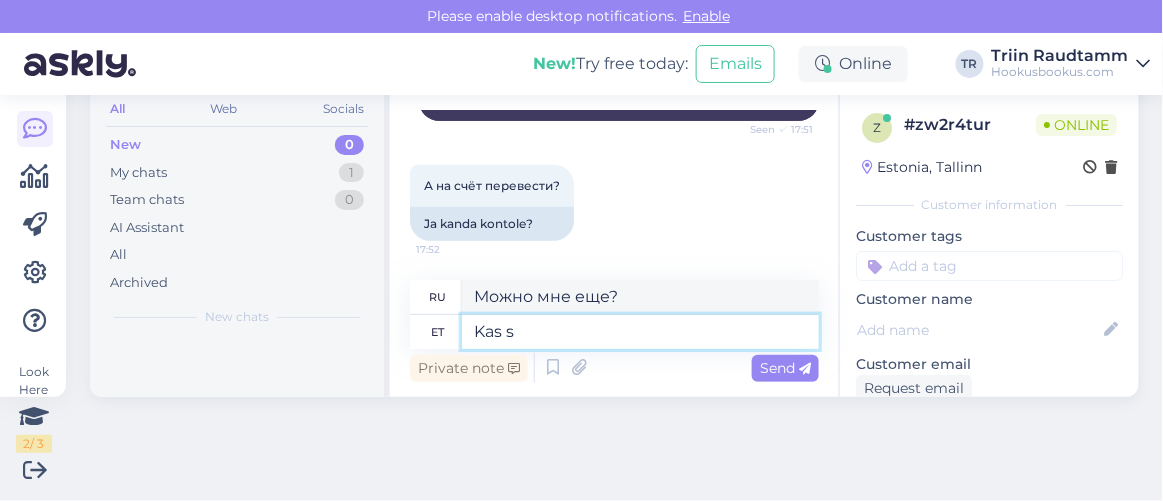 type on "Kas" 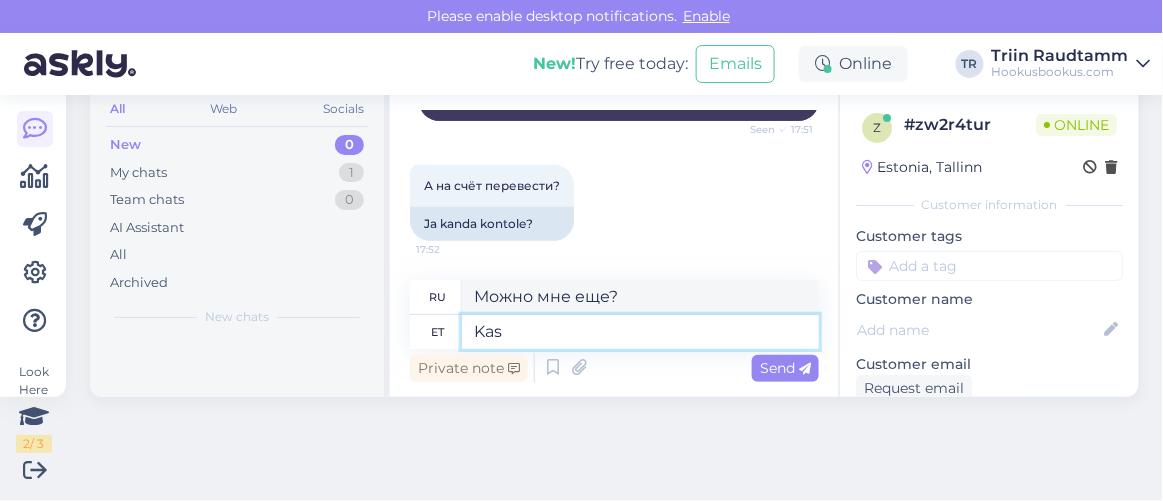 type on "Могу ли я" 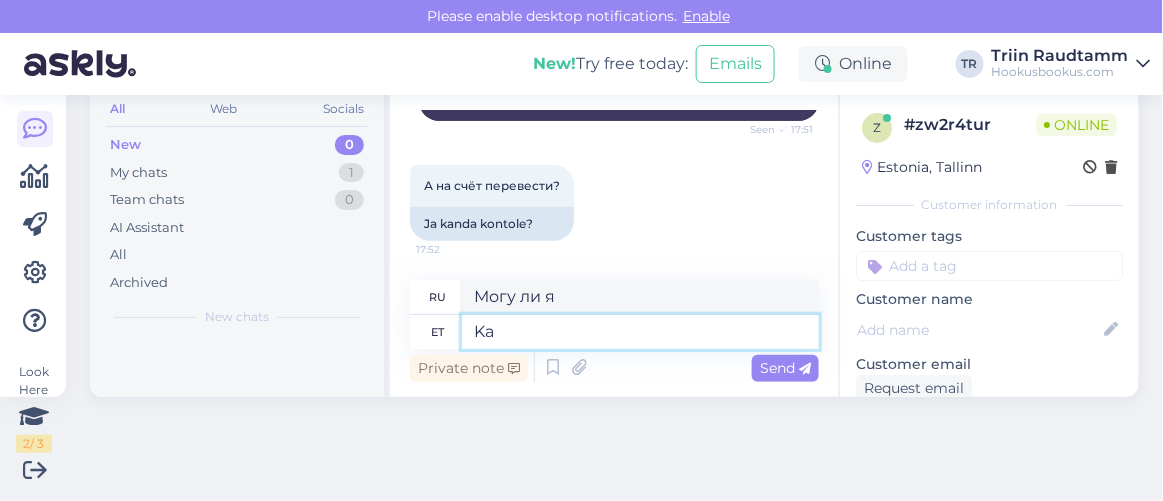 type on "K" 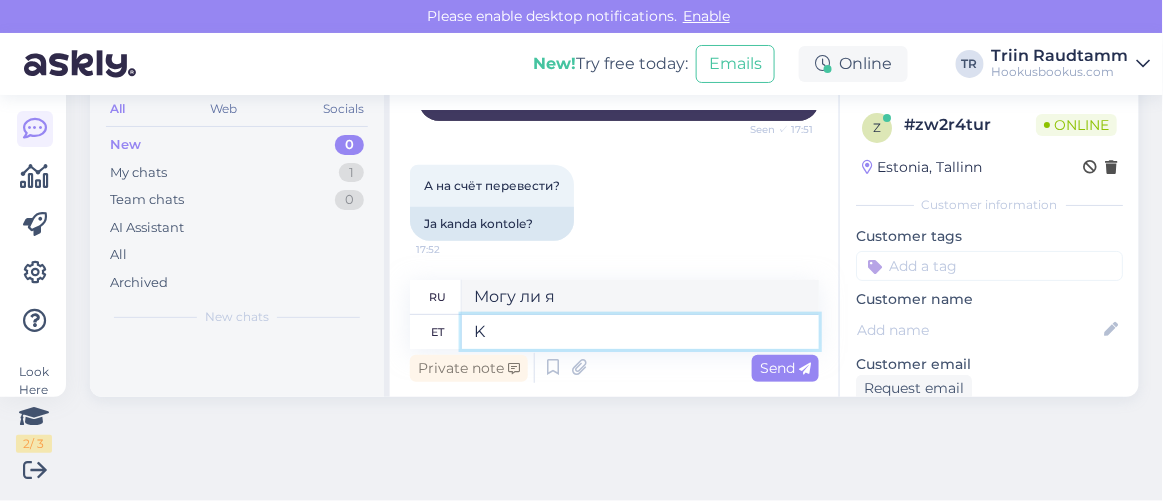 type 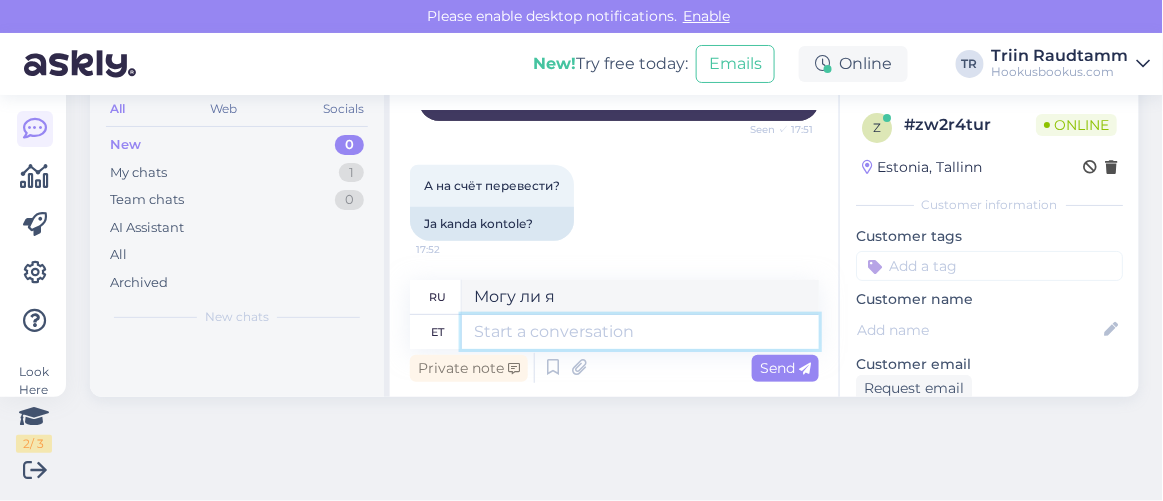 type on "Является" 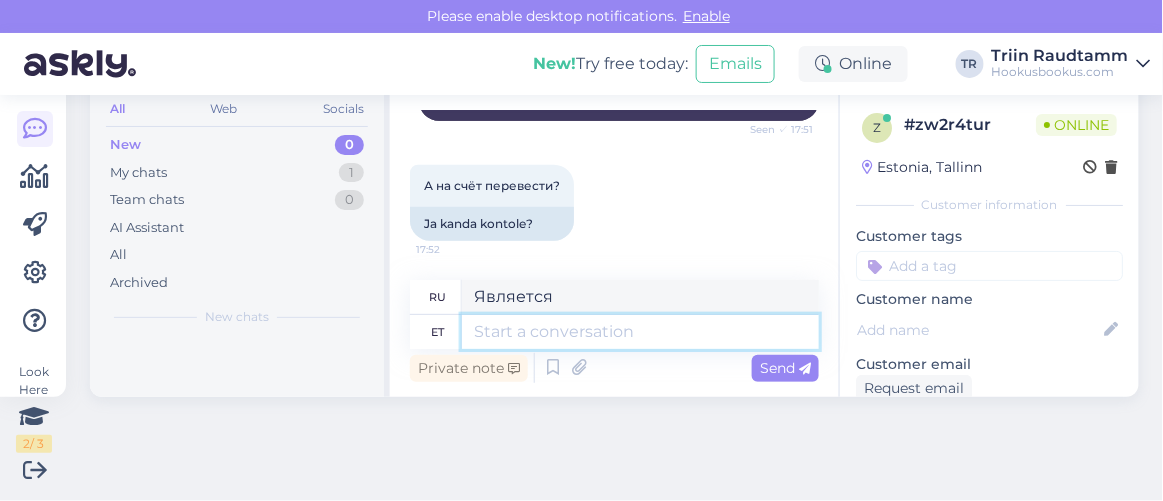 type 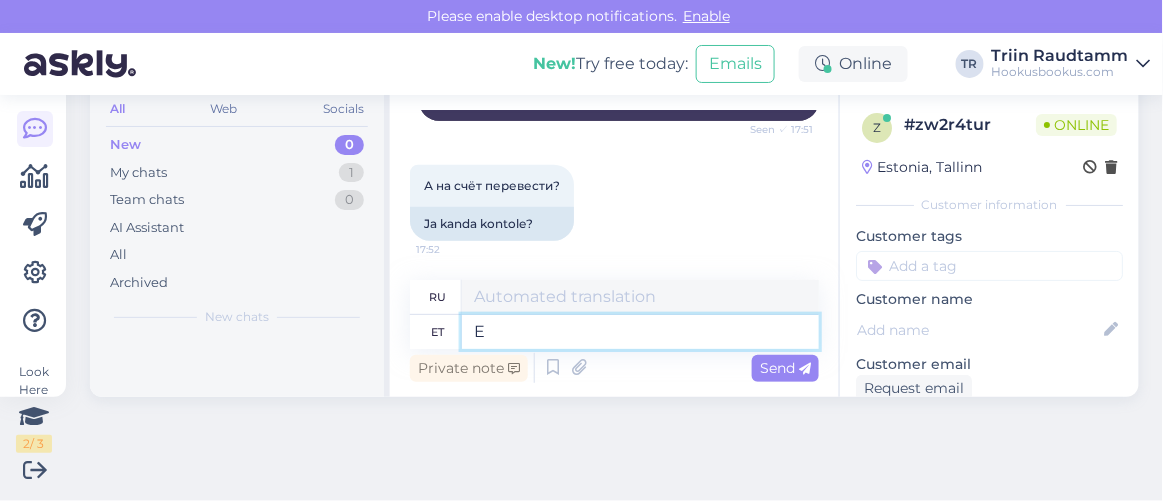type on "Ei" 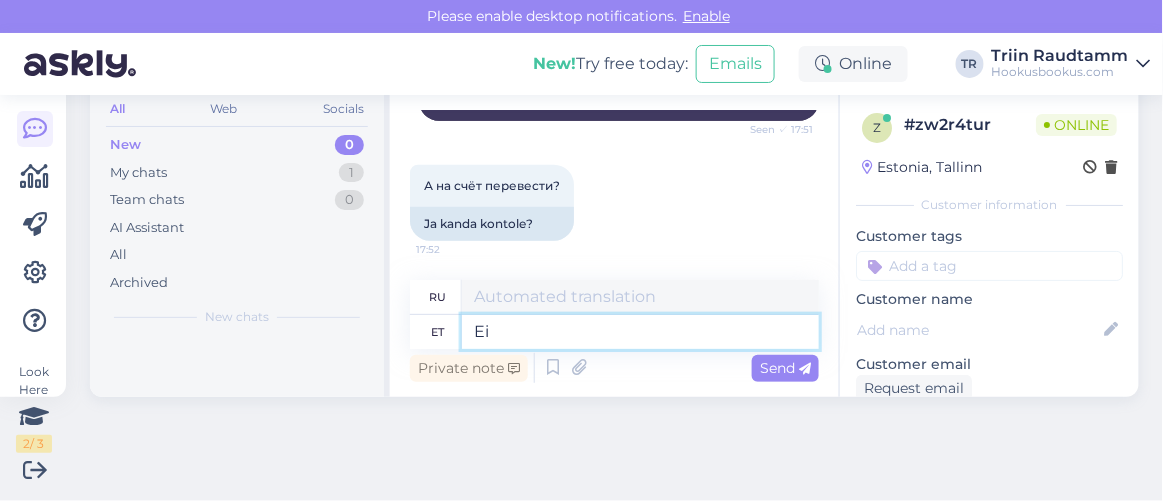 type on "Нет" 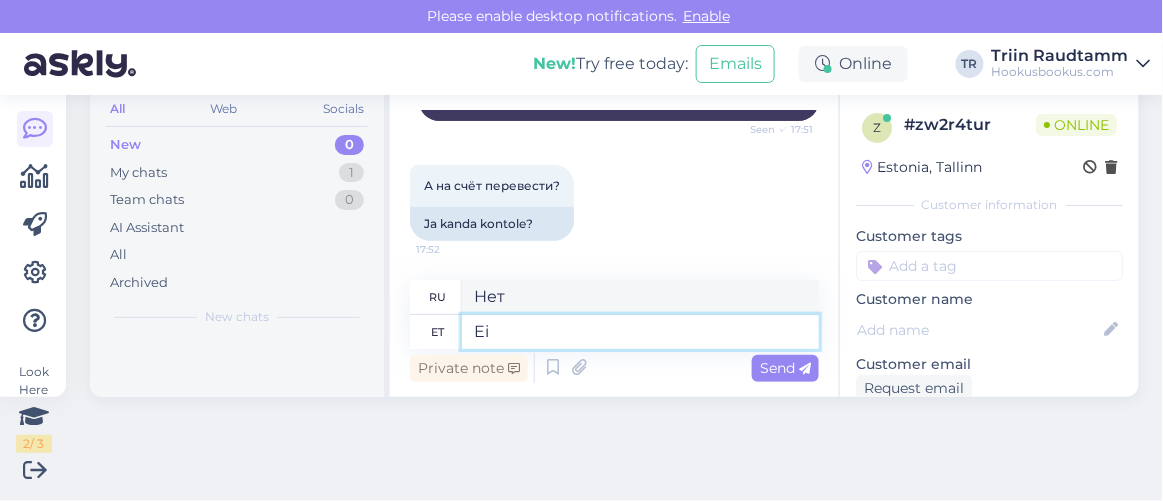 type 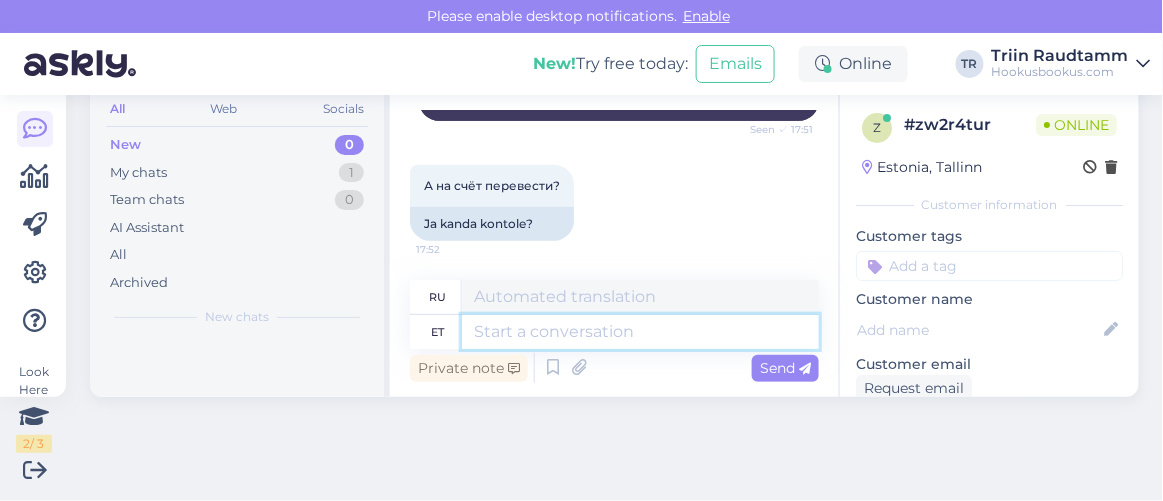 scroll, scrollTop: 586, scrollLeft: 0, axis: vertical 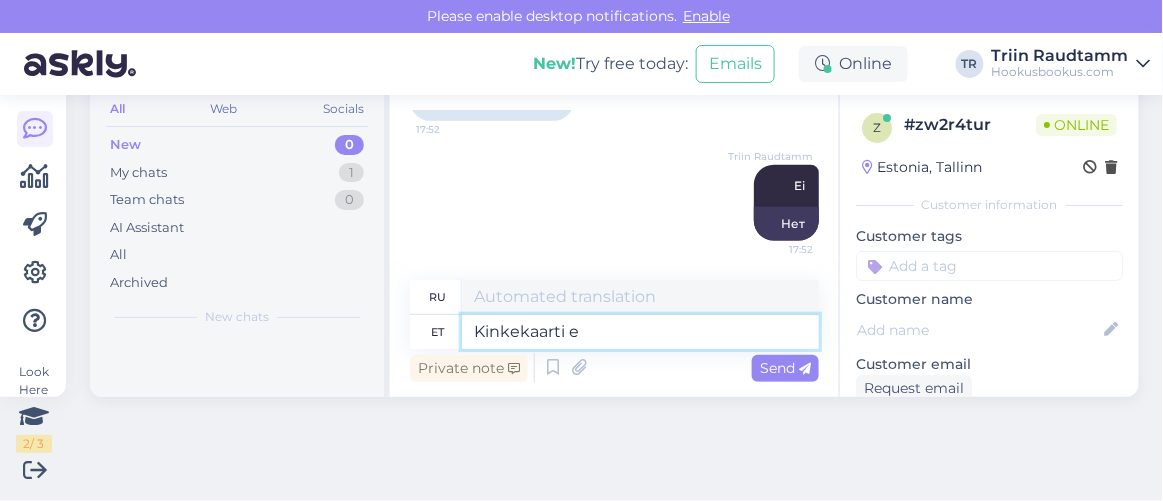 type on "Kinkekaarti ei" 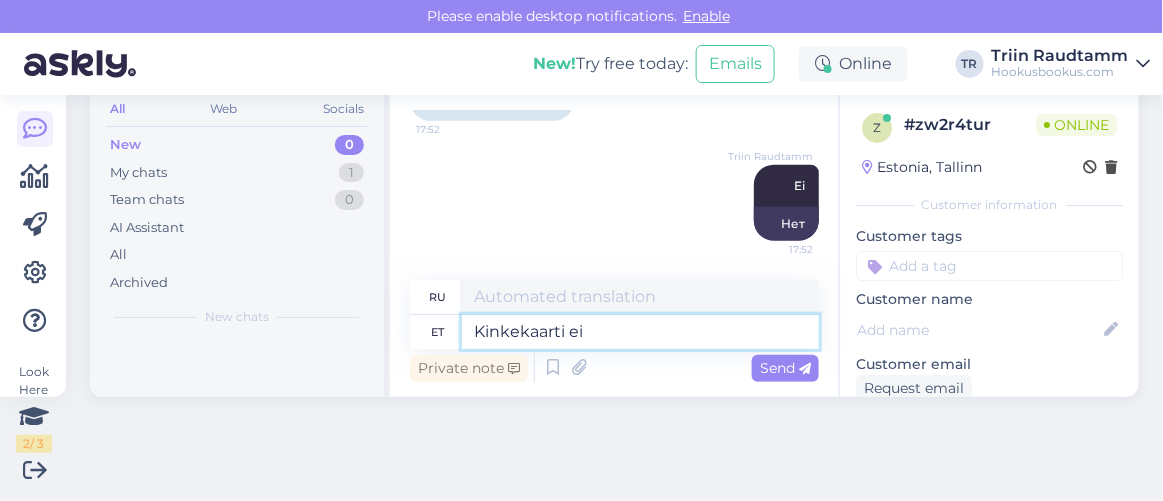 type on "Подарочная карта" 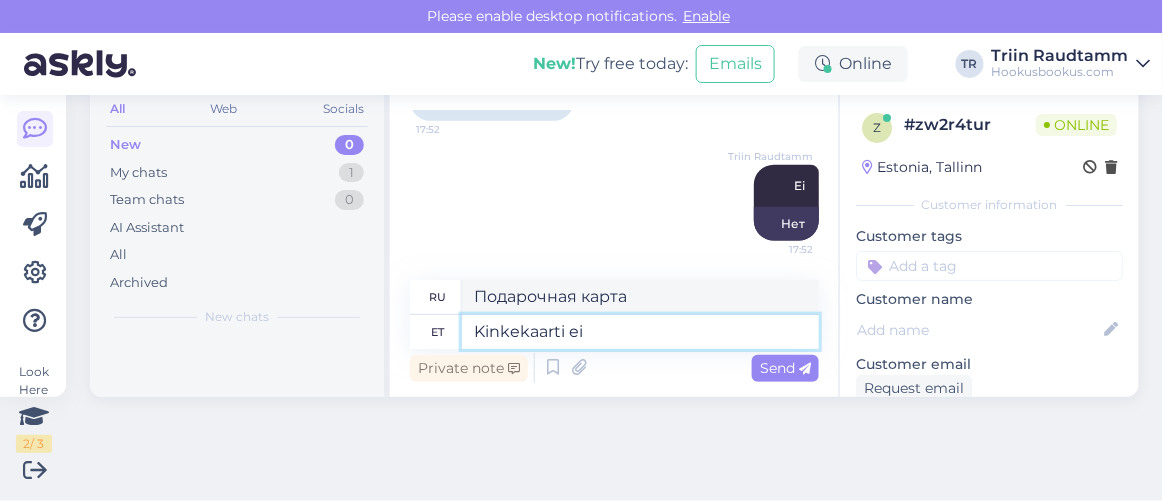 type on "Kinkekaarti ei s" 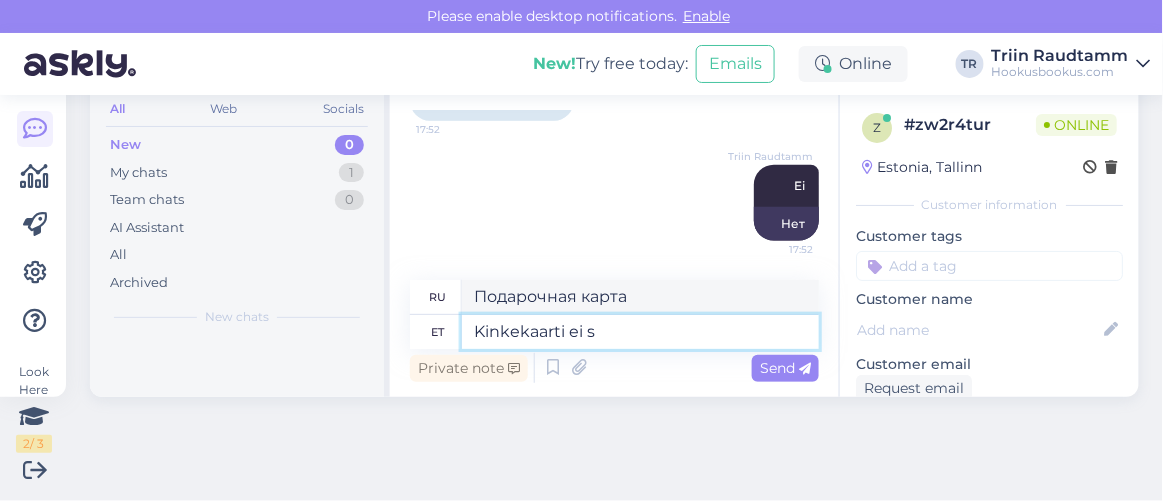 type on "Нет подарочной карты" 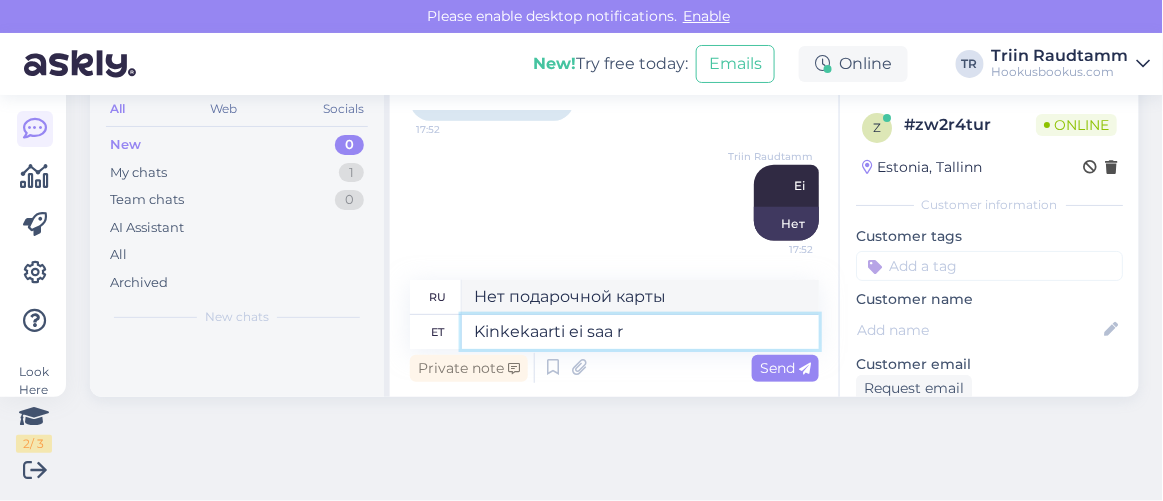 type on "Kinkekaarti ei saa ra" 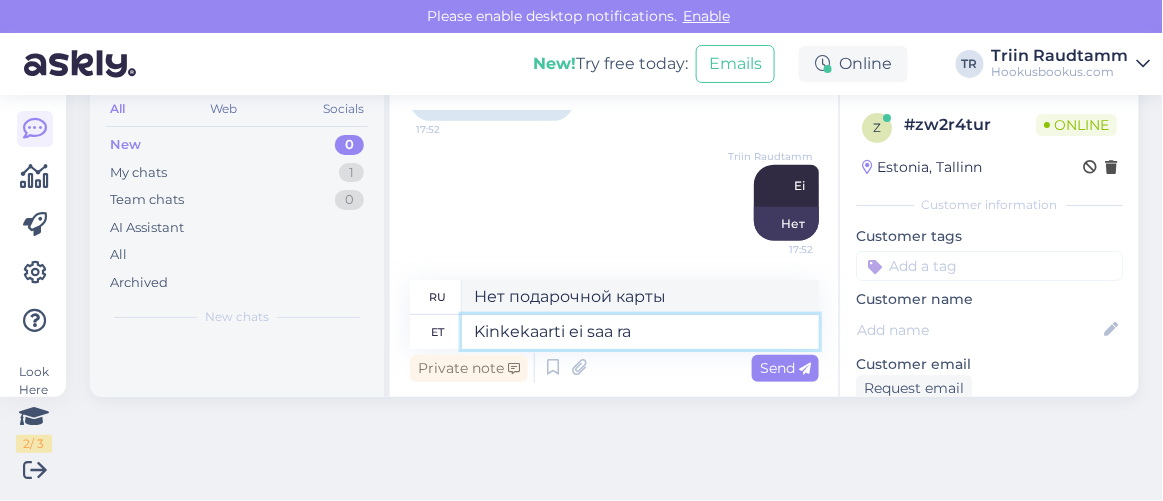 type on "Не могу получить подарочную карту" 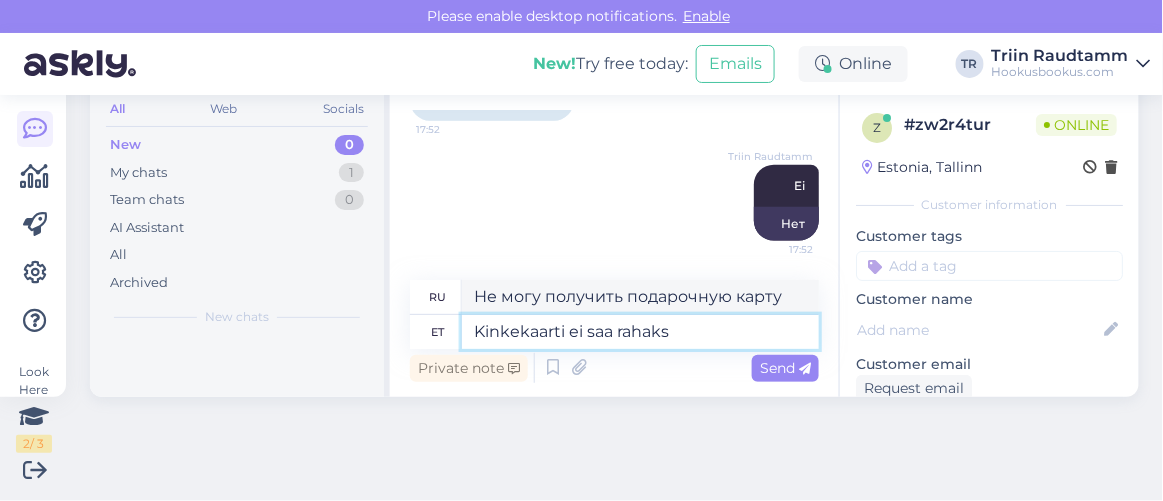 type on "Kinkekaarti ei saa rahaks v" 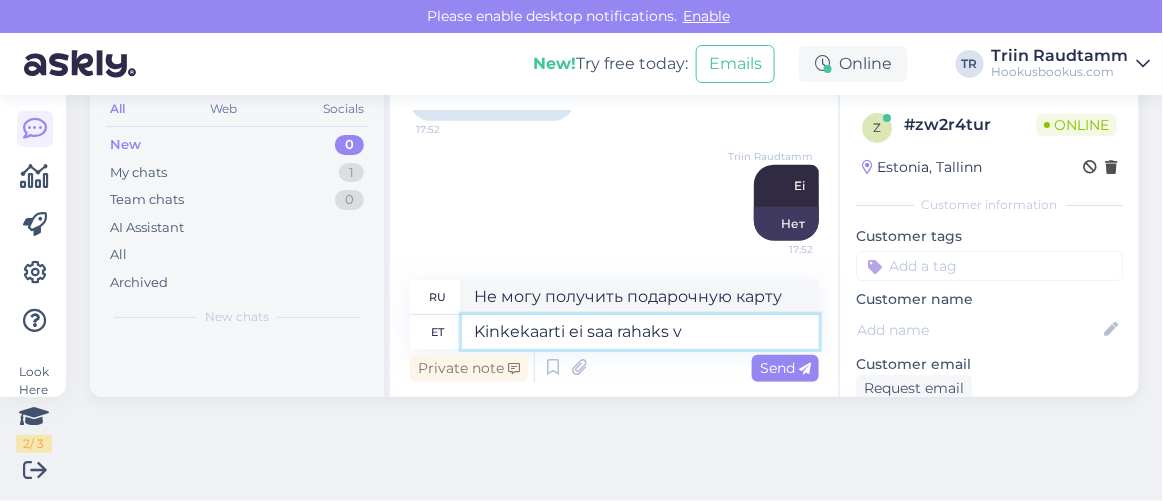 type on "Подарочные карты не подлежат обмену на наличные." 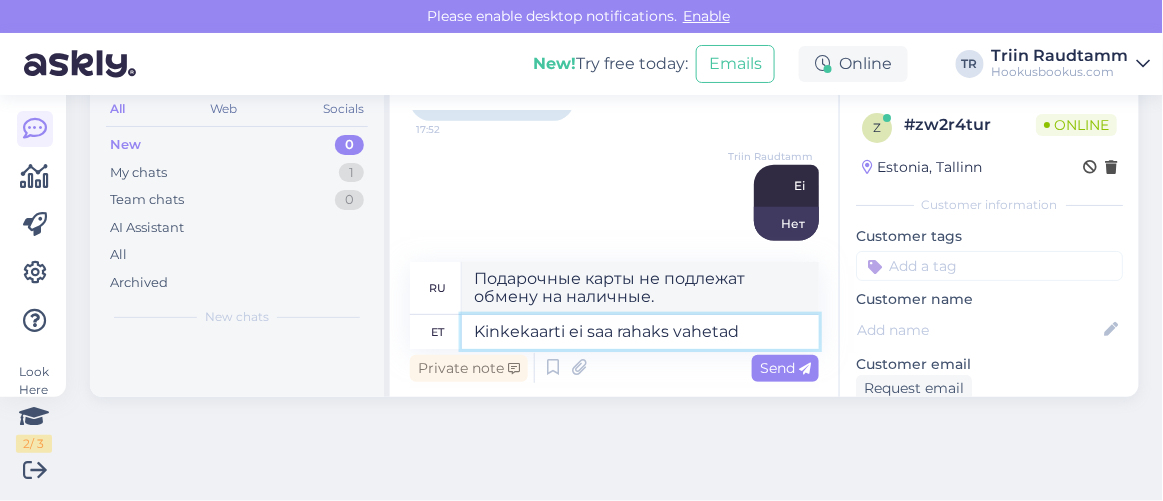 type on "Kinkekaarti ei saa rahaks vahetada" 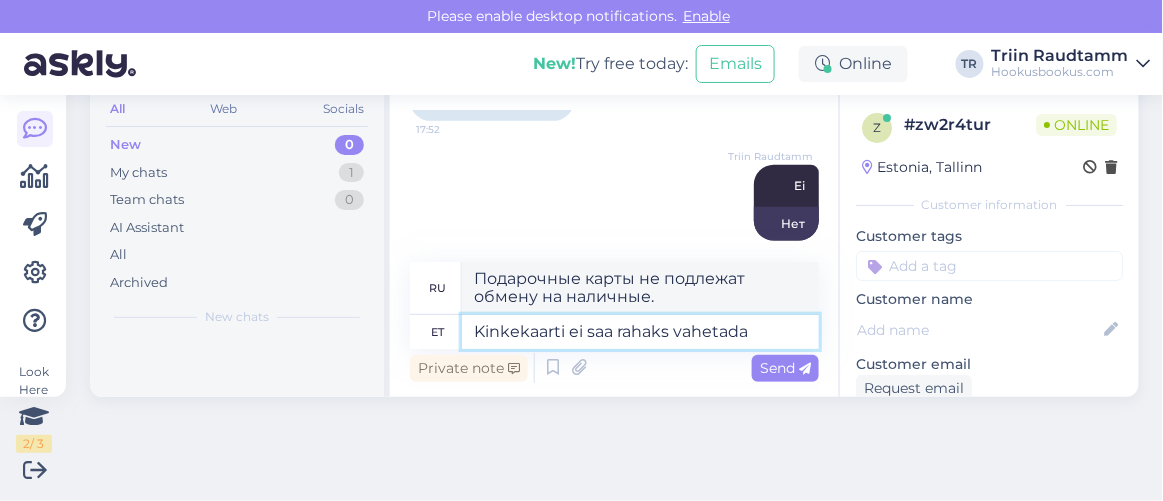 type on "Подарочные карты не подлежат обмену на наличные деньги." 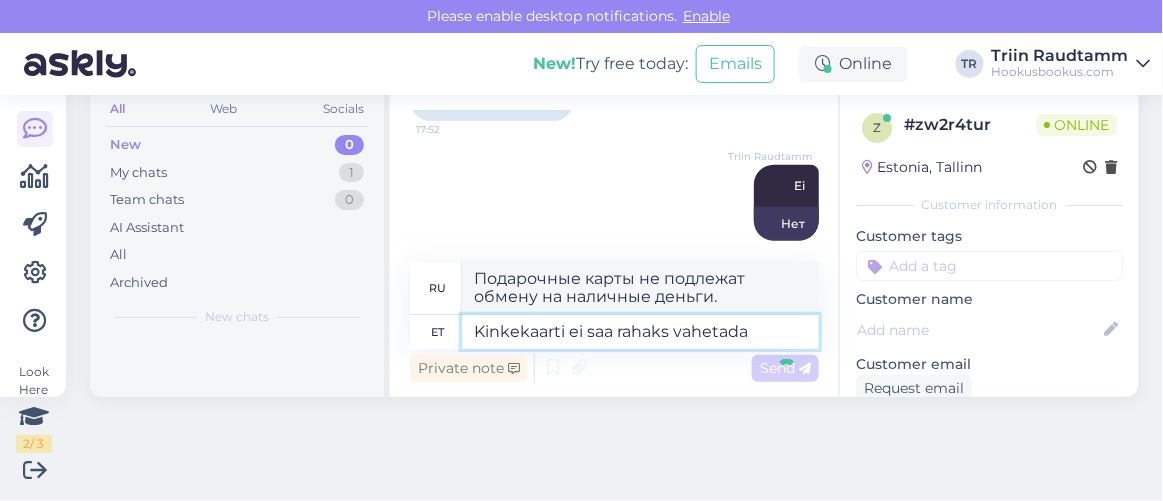 type 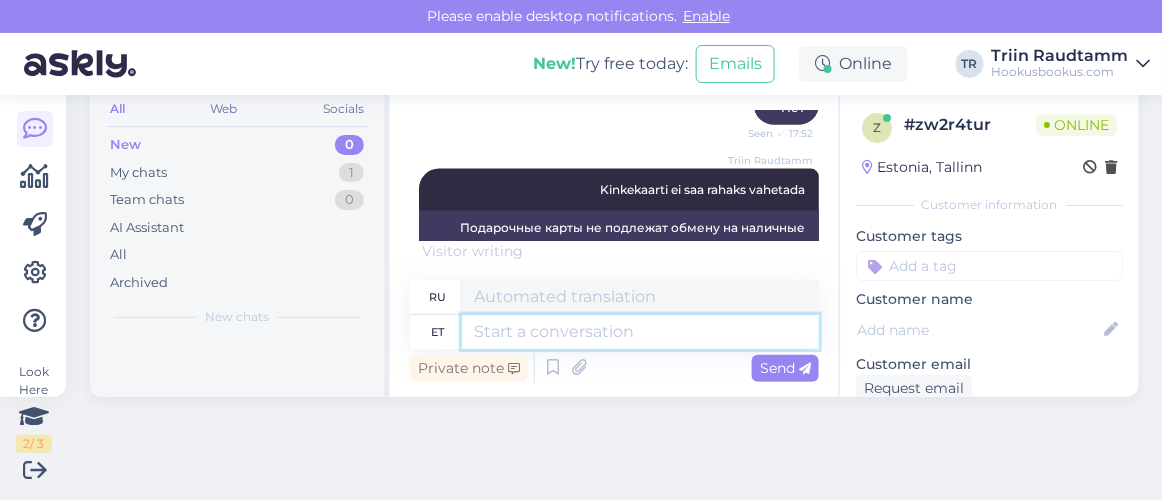 scroll, scrollTop: 744, scrollLeft: 0, axis: vertical 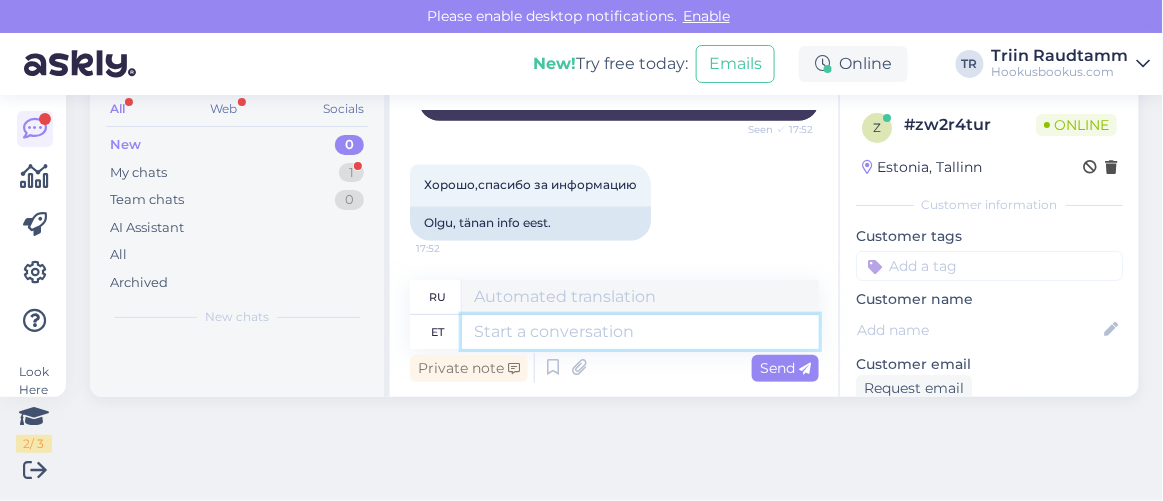 click at bounding box center [640, 332] 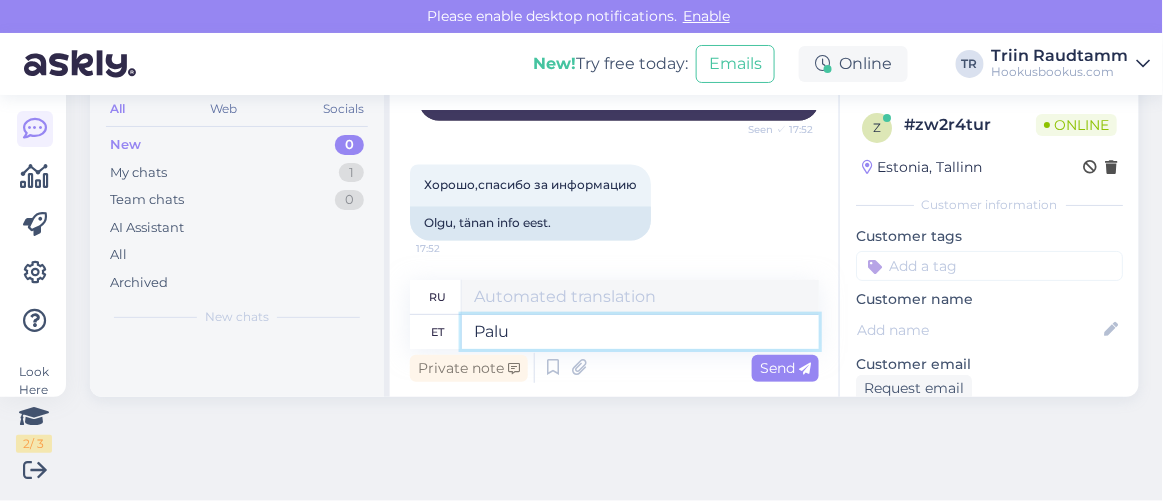 type on "Palun" 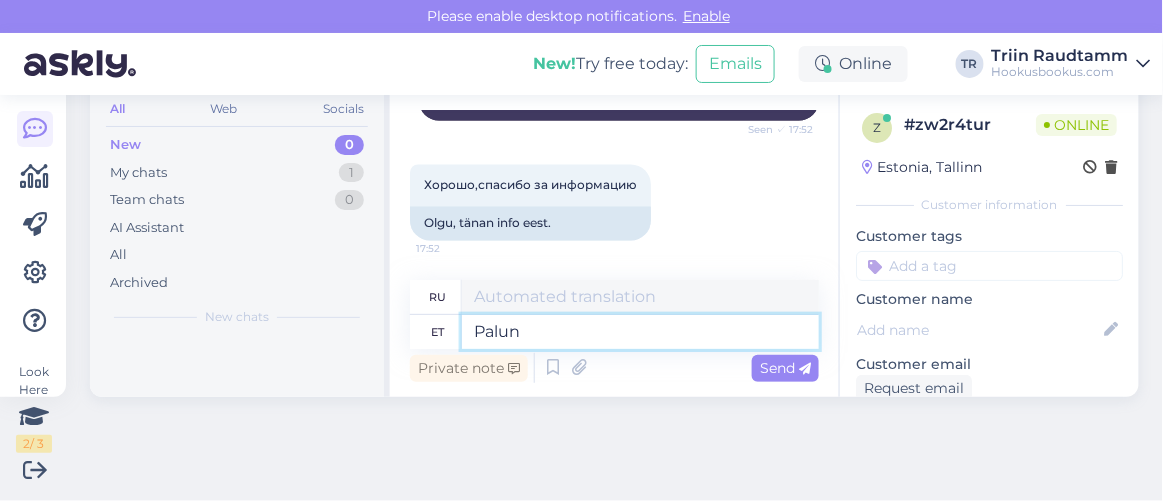 type on "Пожалуйста" 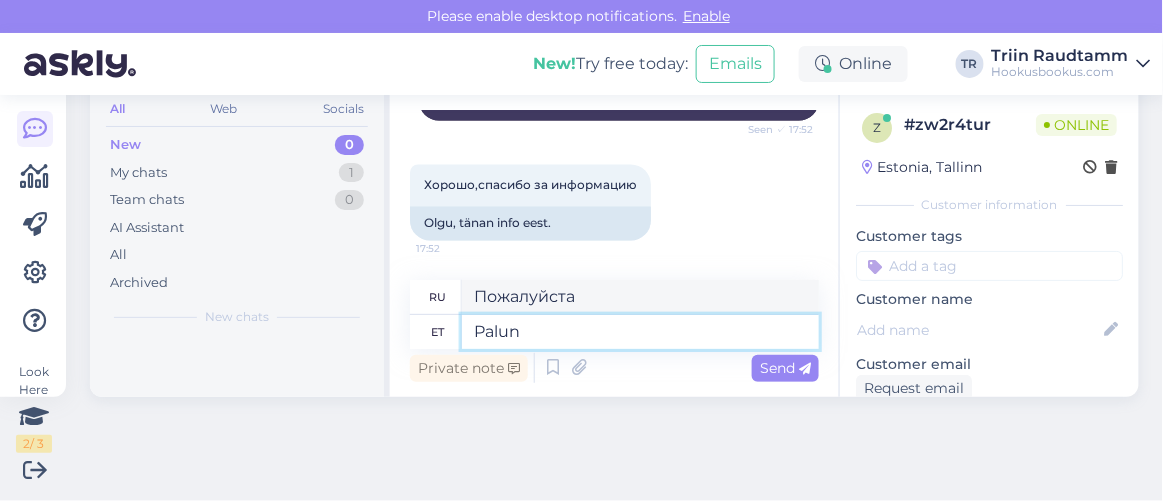 type 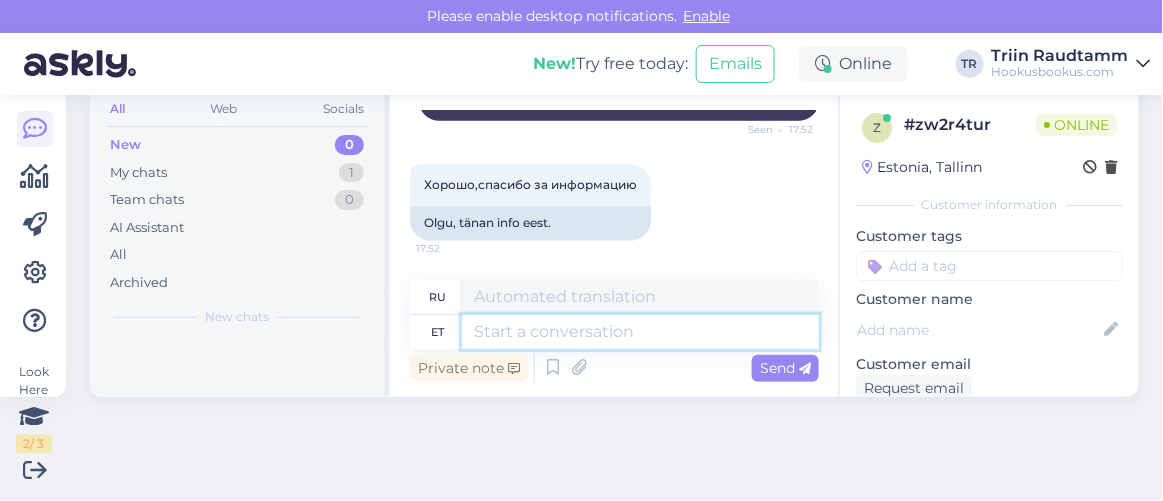 scroll, scrollTop: 964, scrollLeft: 0, axis: vertical 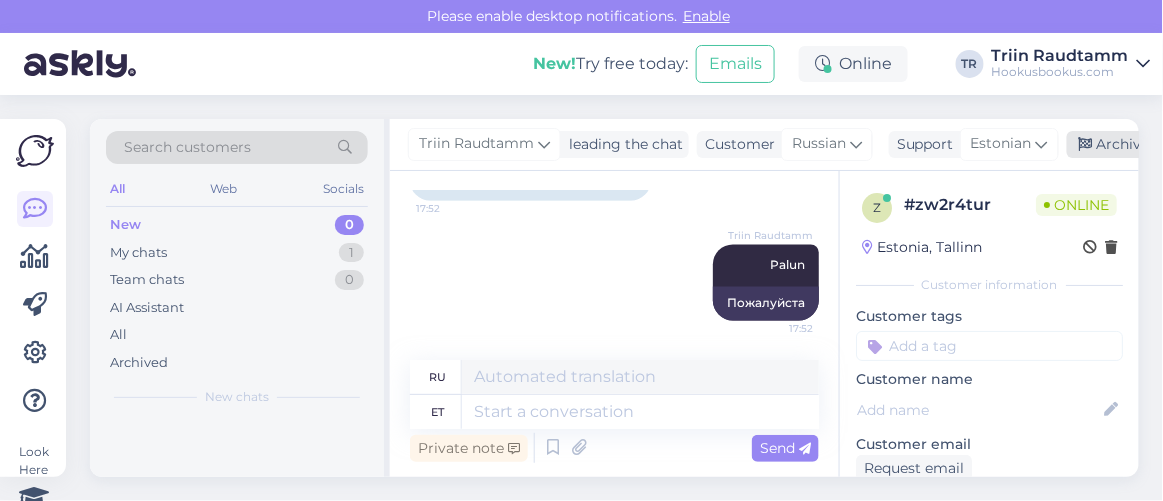 click at bounding box center (1086, 145) 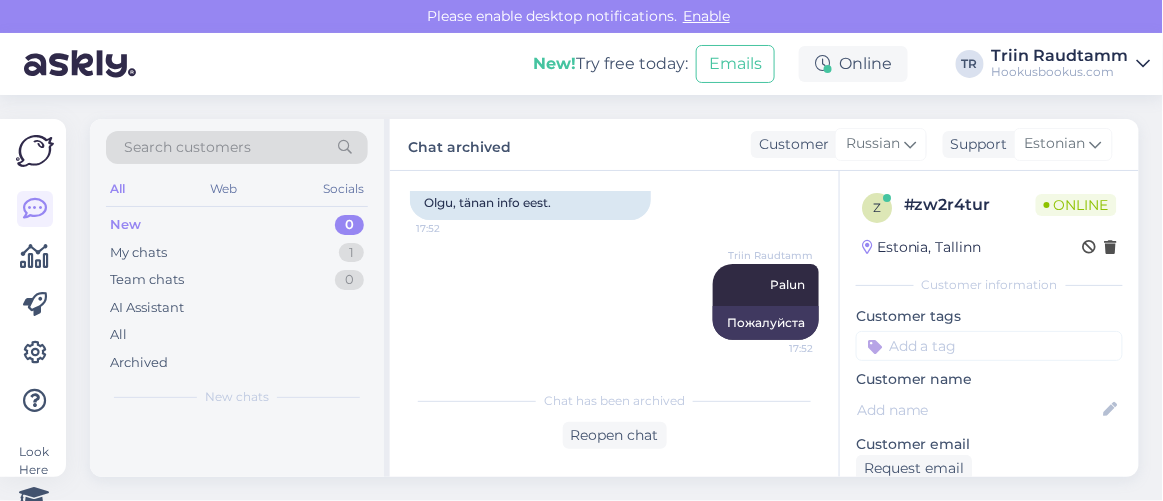 scroll, scrollTop: 944, scrollLeft: 0, axis: vertical 